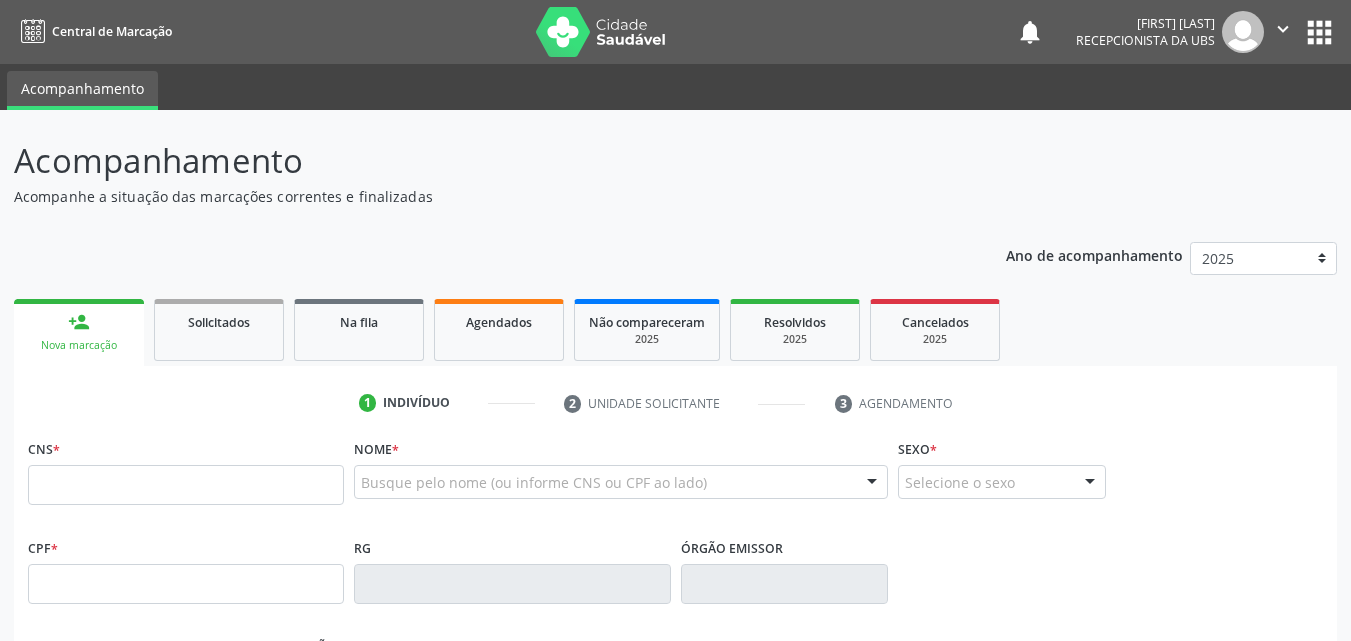 scroll, scrollTop: 0, scrollLeft: 0, axis: both 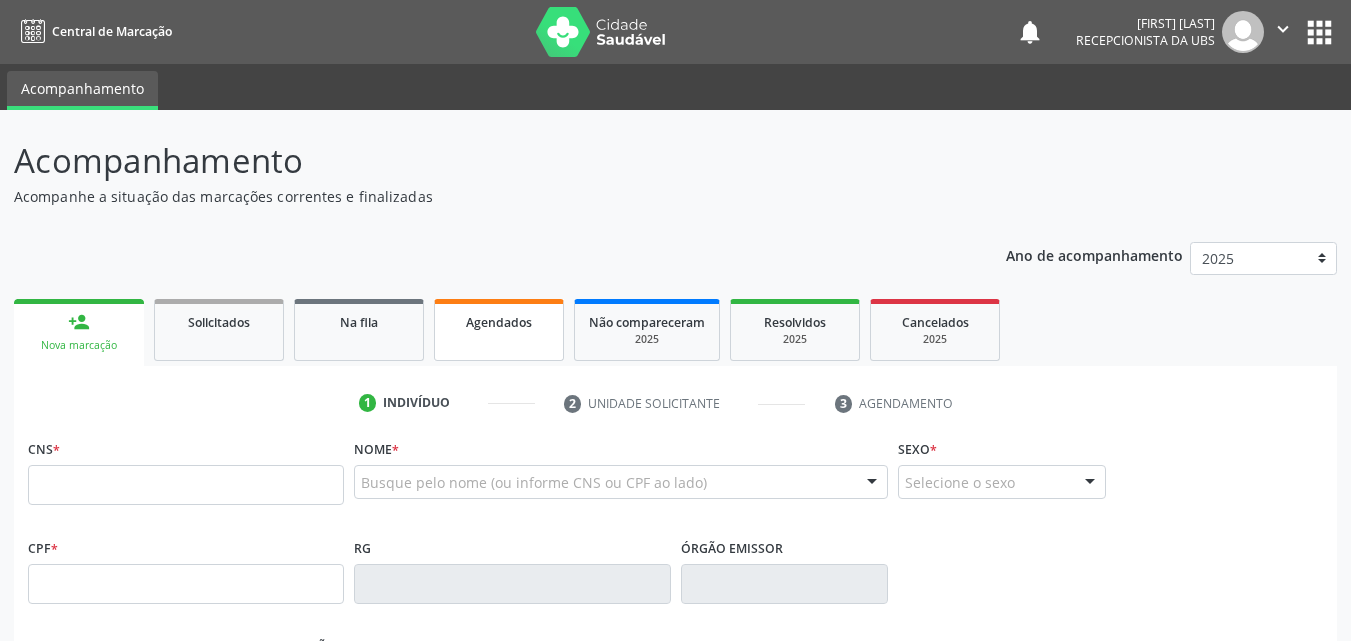 click on "Agendados" at bounding box center [499, 322] 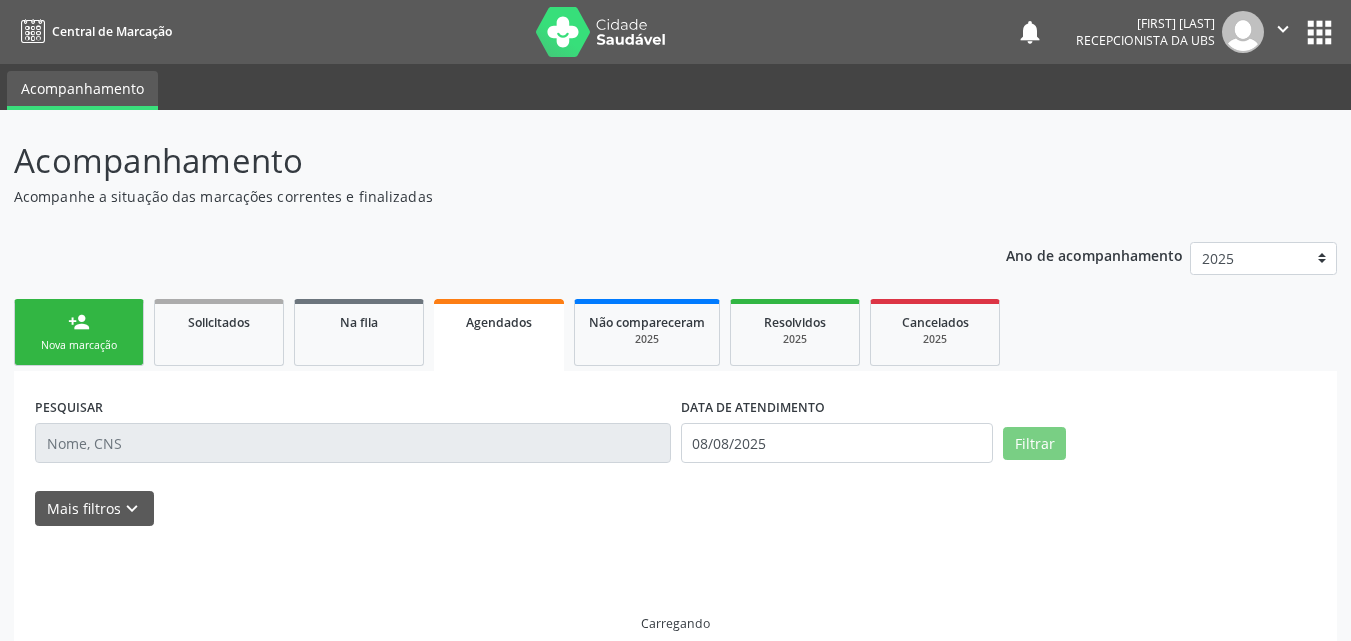 click on "Agendados" at bounding box center [499, 322] 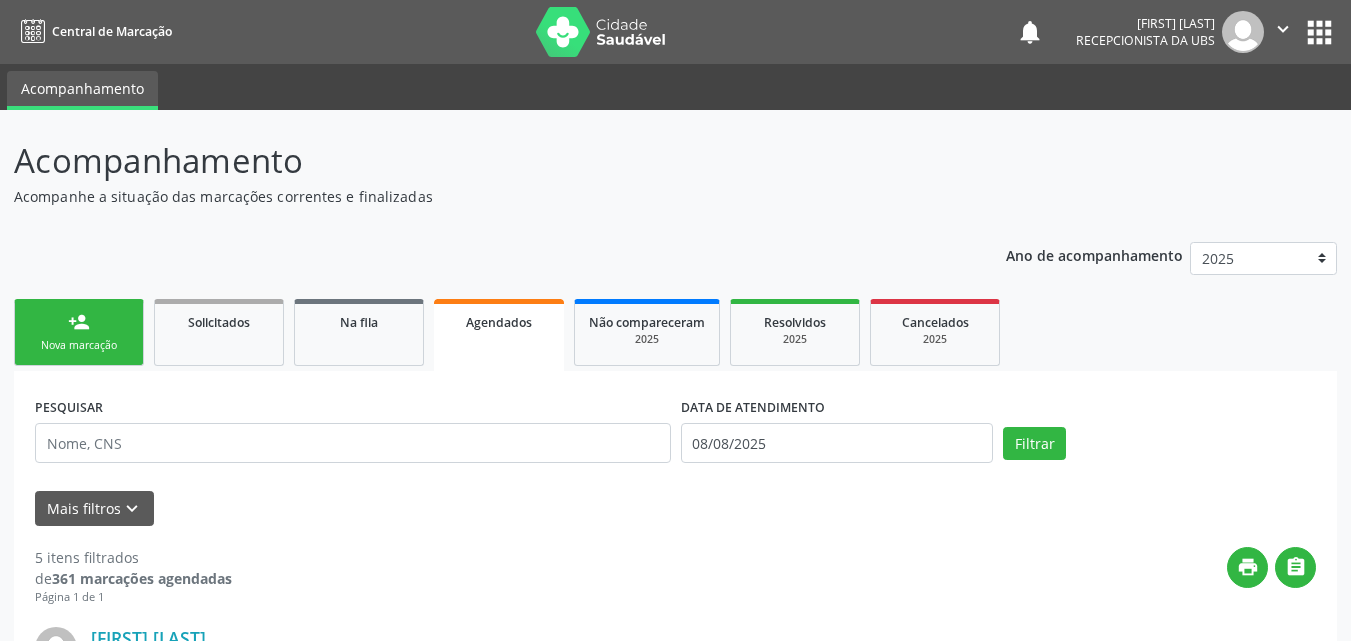 click on "Agendados" at bounding box center [499, 322] 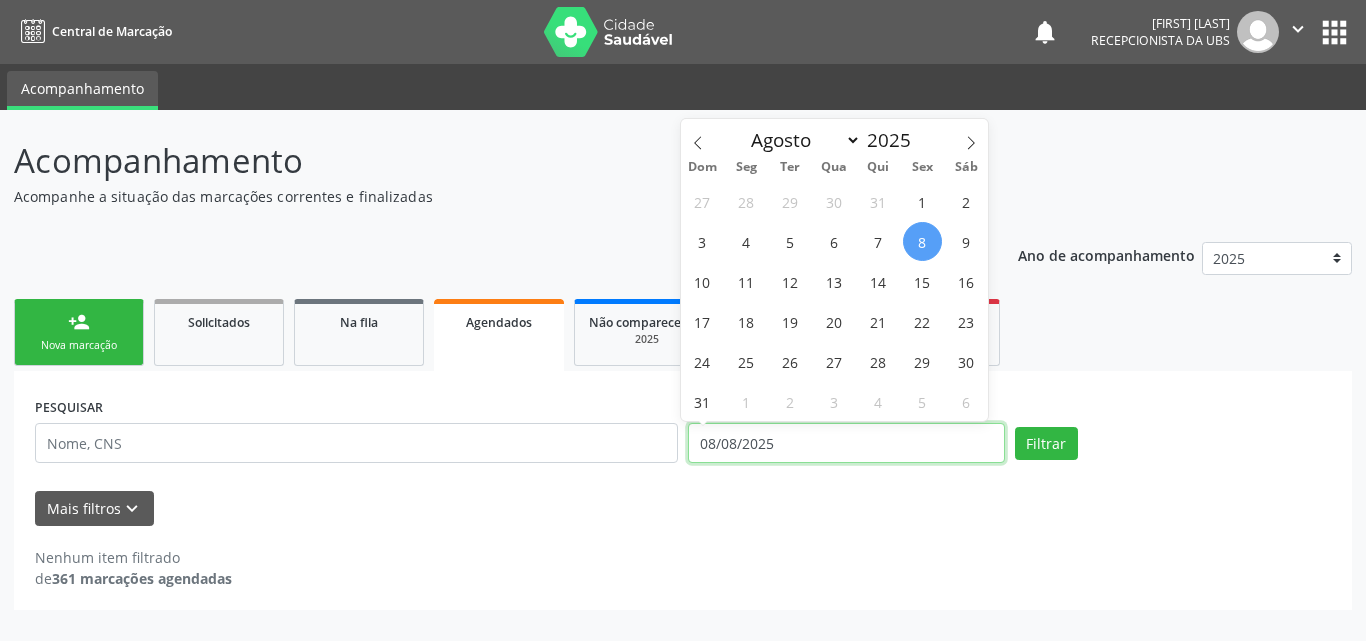 click on "08/08/2025" at bounding box center (846, 443) 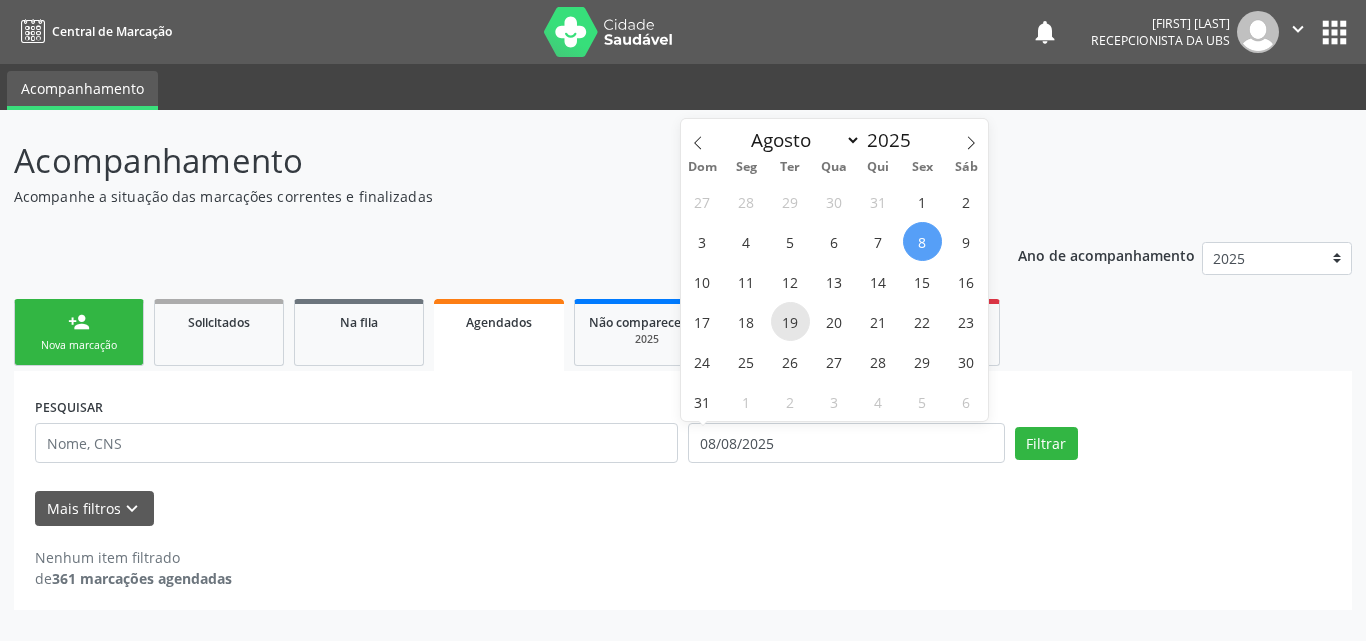 click on "19" at bounding box center (790, 321) 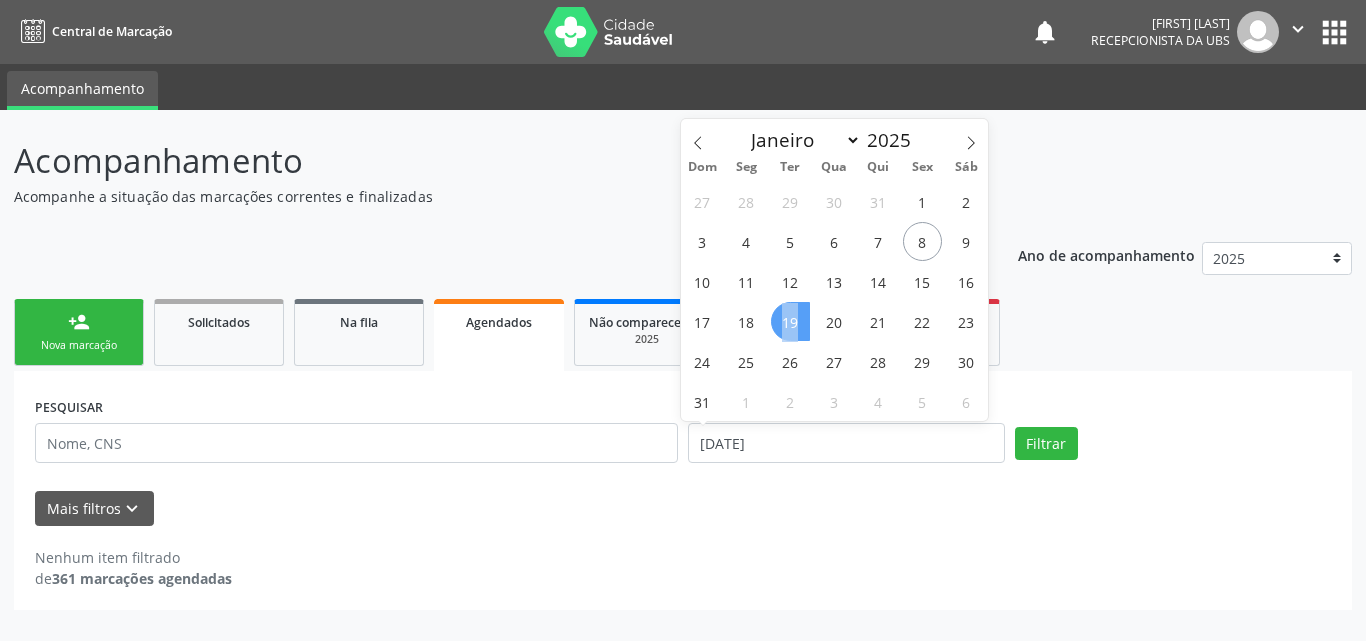 click on "19" at bounding box center [790, 321] 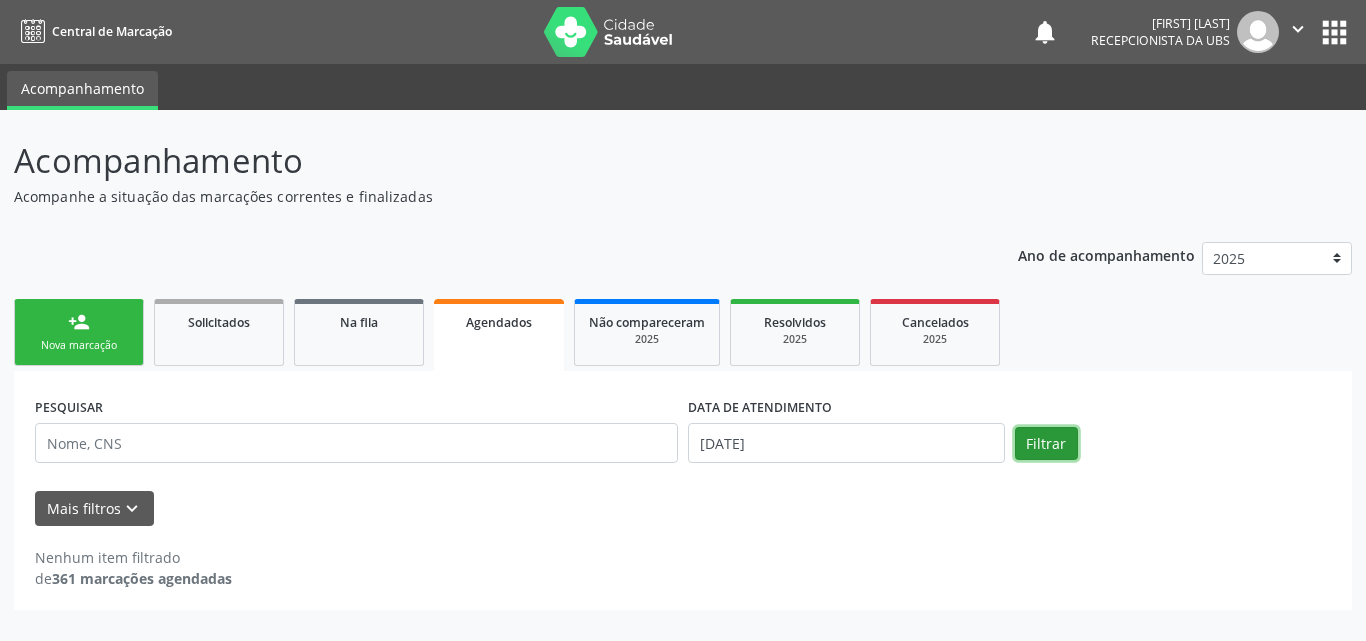 click on "Filtrar" at bounding box center (1046, 444) 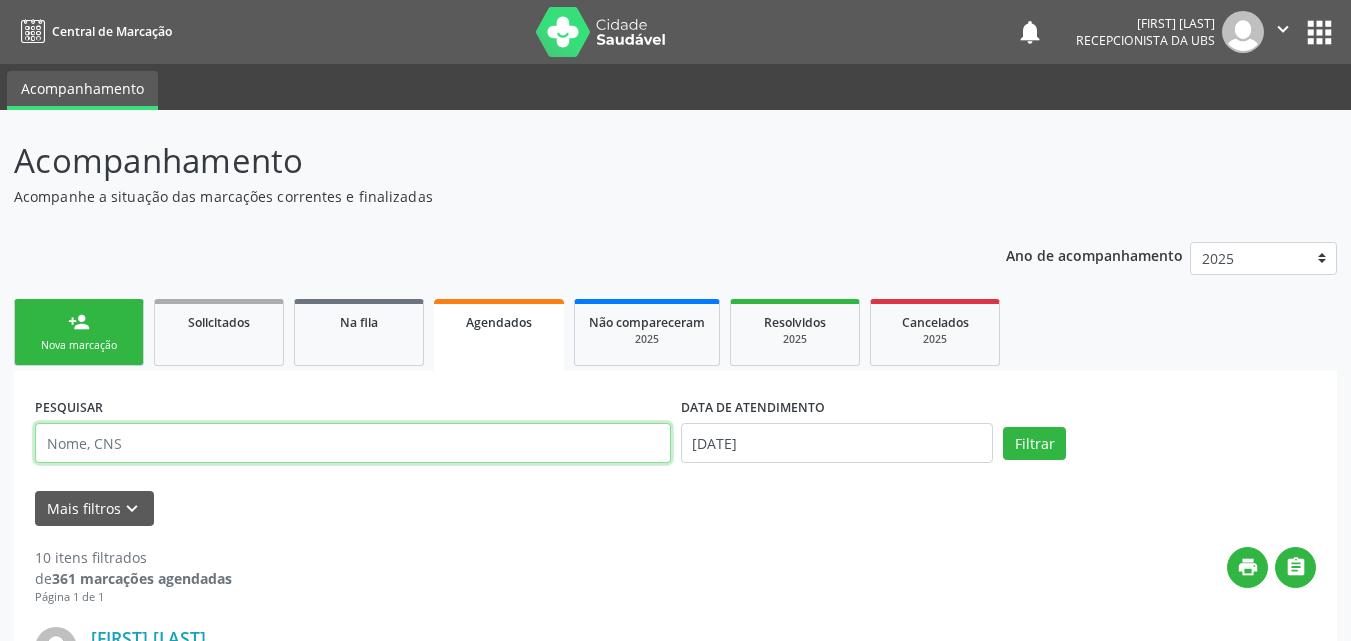 click at bounding box center (353, 443) 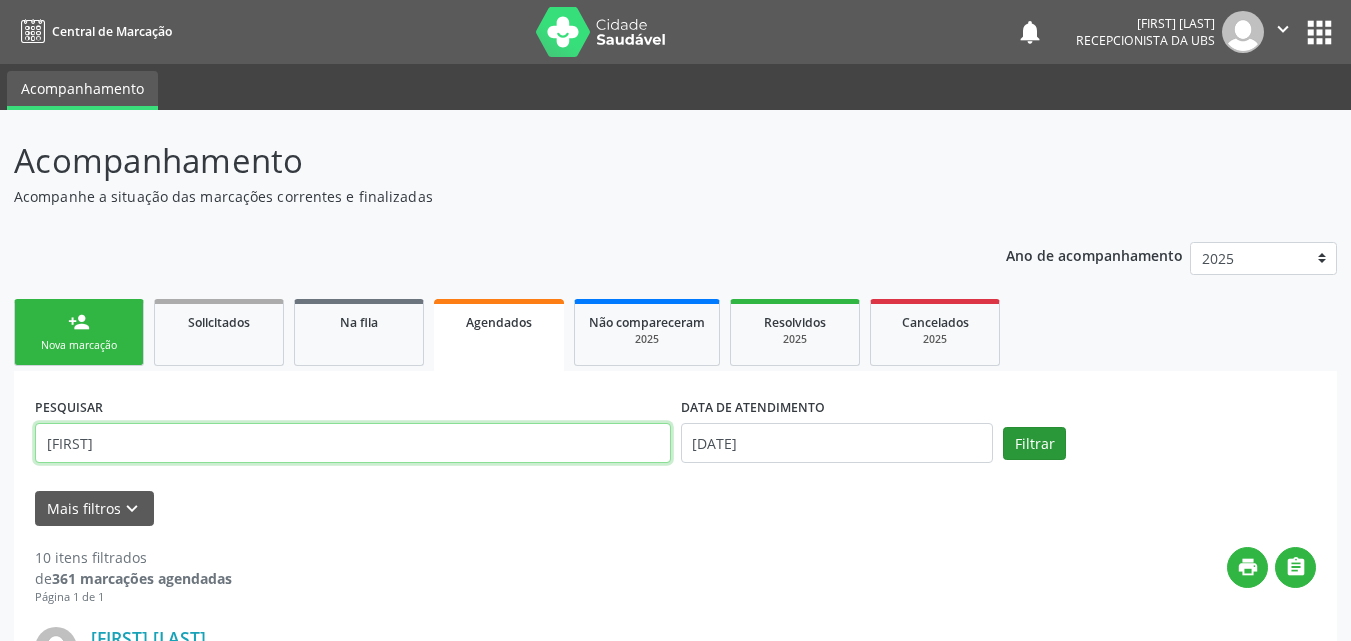 type on "aline" 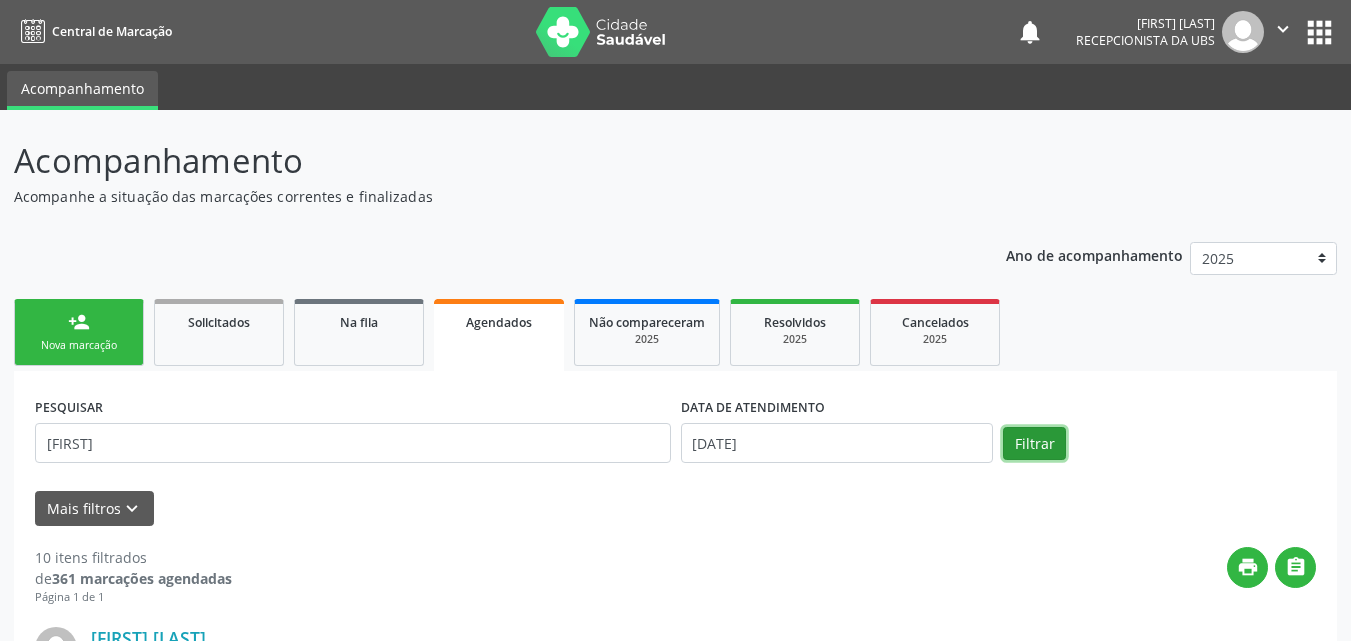 click on "Filtrar" at bounding box center (1034, 444) 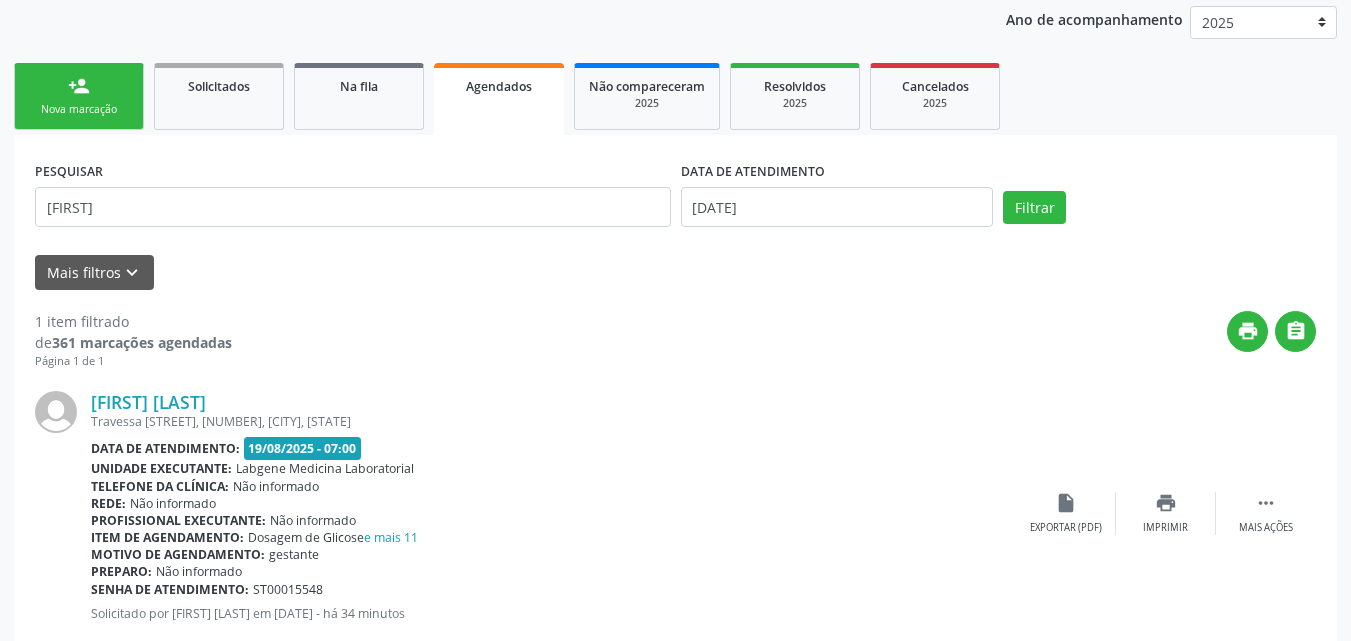 scroll, scrollTop: 287, scrollLeft: 0, axis: vertical 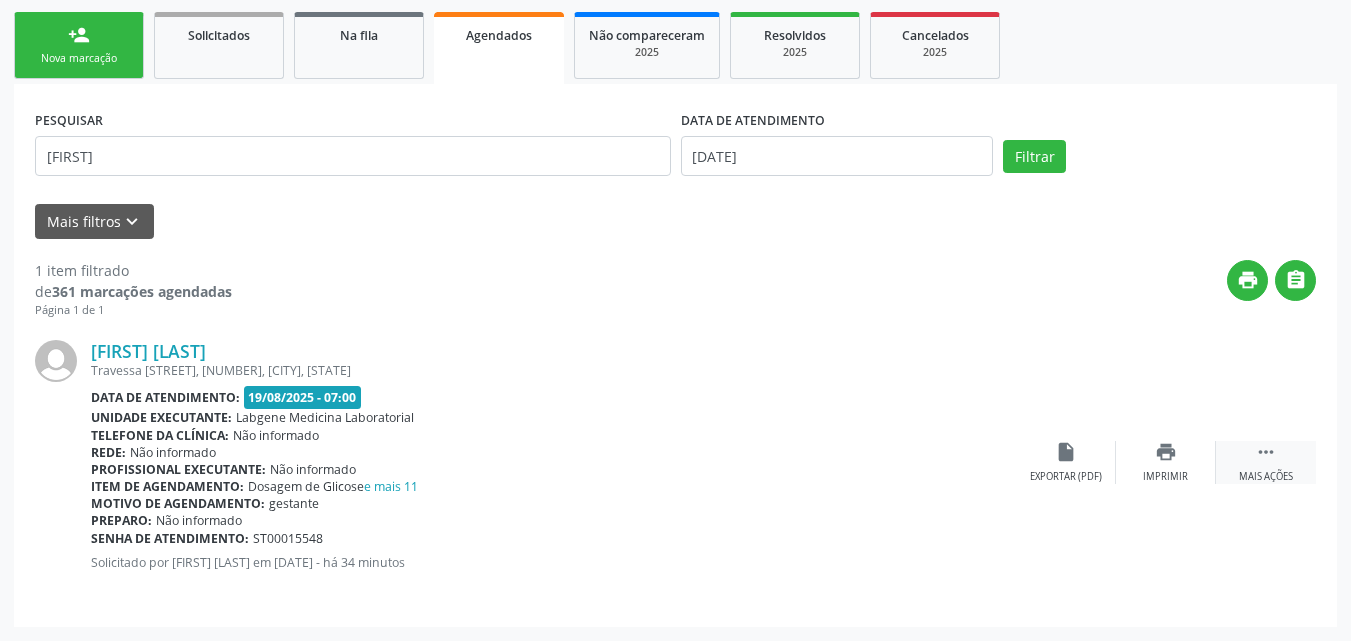 click on "" at bounding box center (1266, 452) 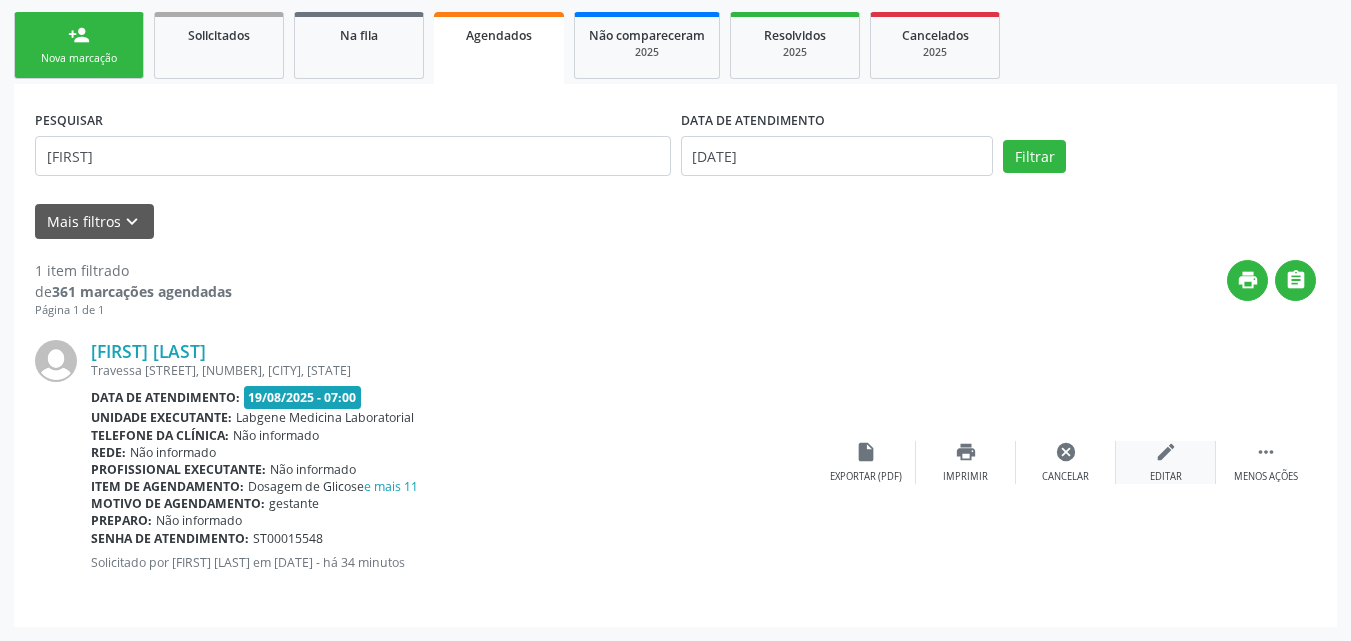 click on "Editar" at bounding box center [1166, 477] 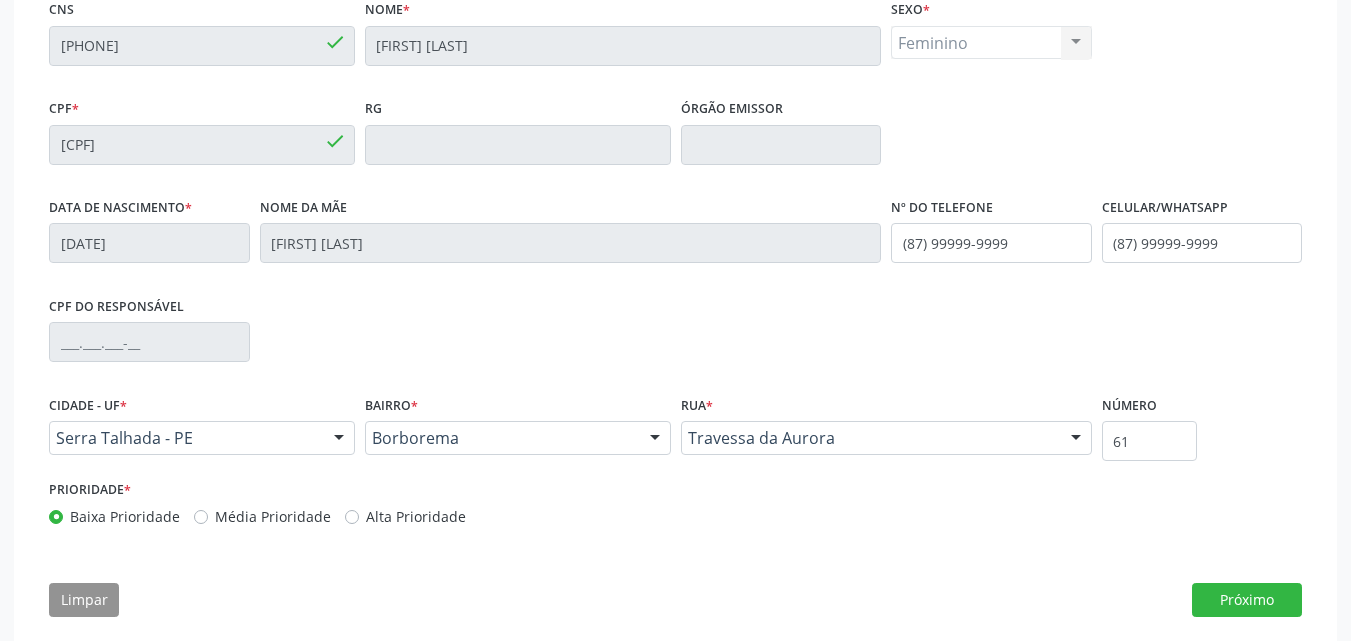 scroll, scrollTop: 470, scrollLeft: 0, axis: vertical 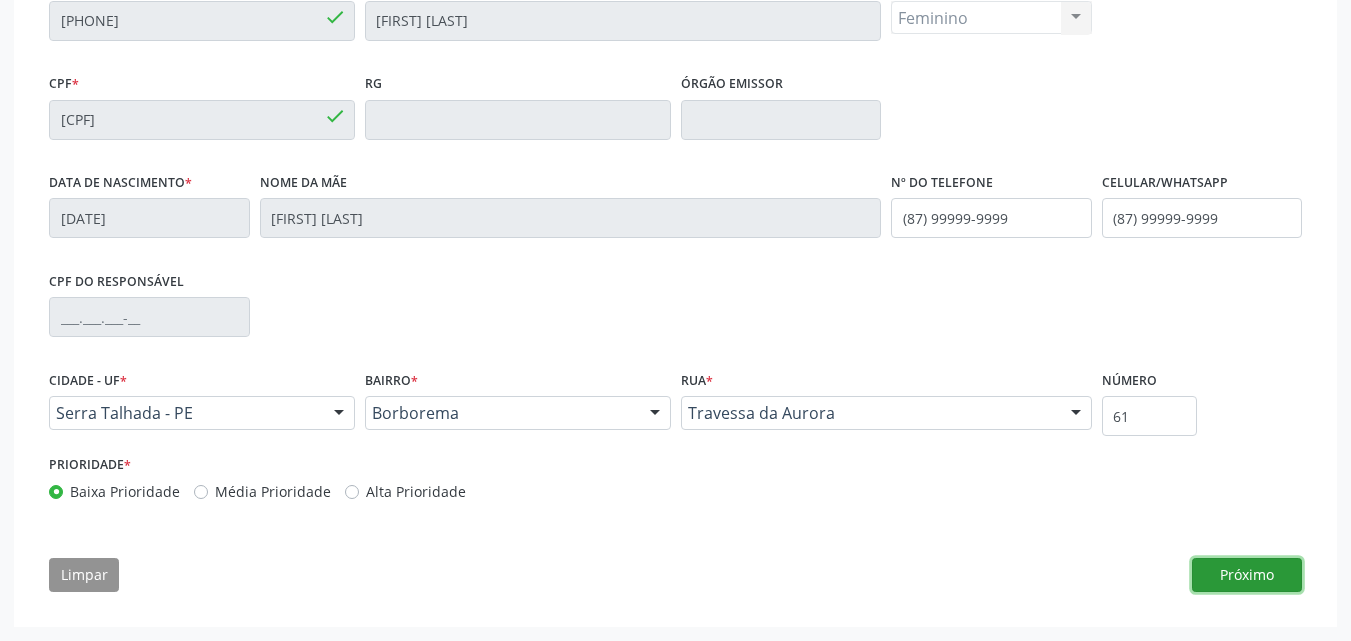click on "Próximo" at bounding box center [1247, 575] 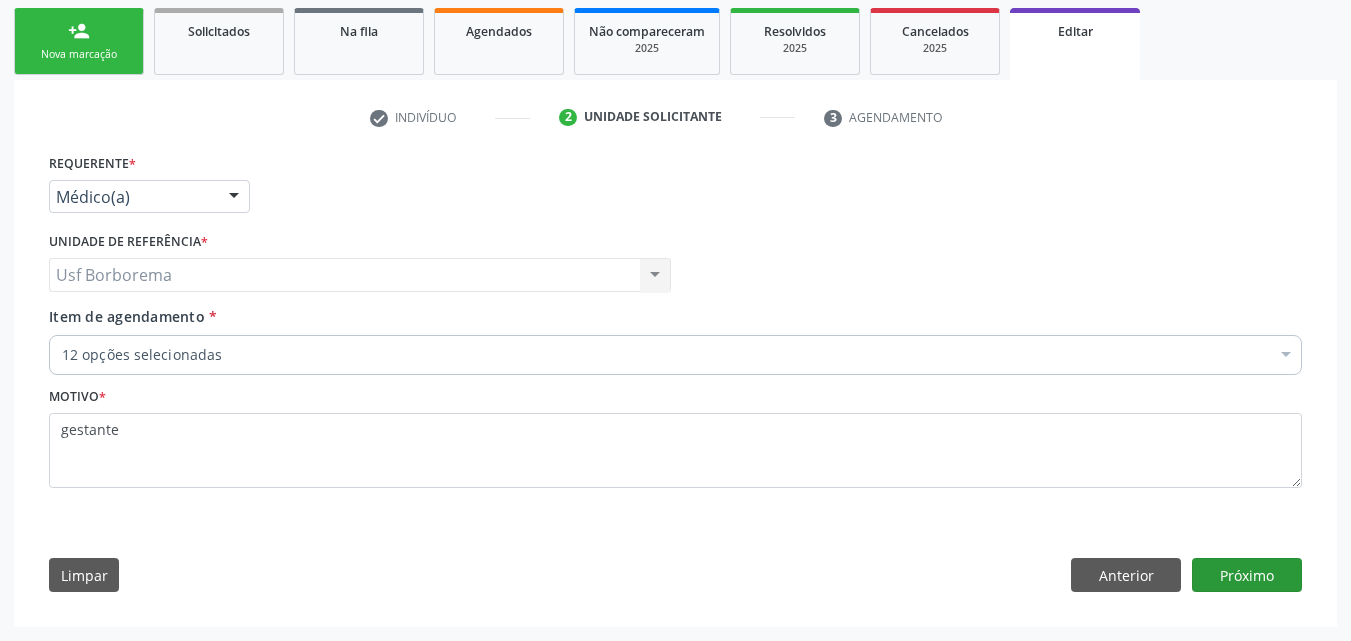 scroll, scrollTop: 291, scrollLeft: 0, axis: vertical 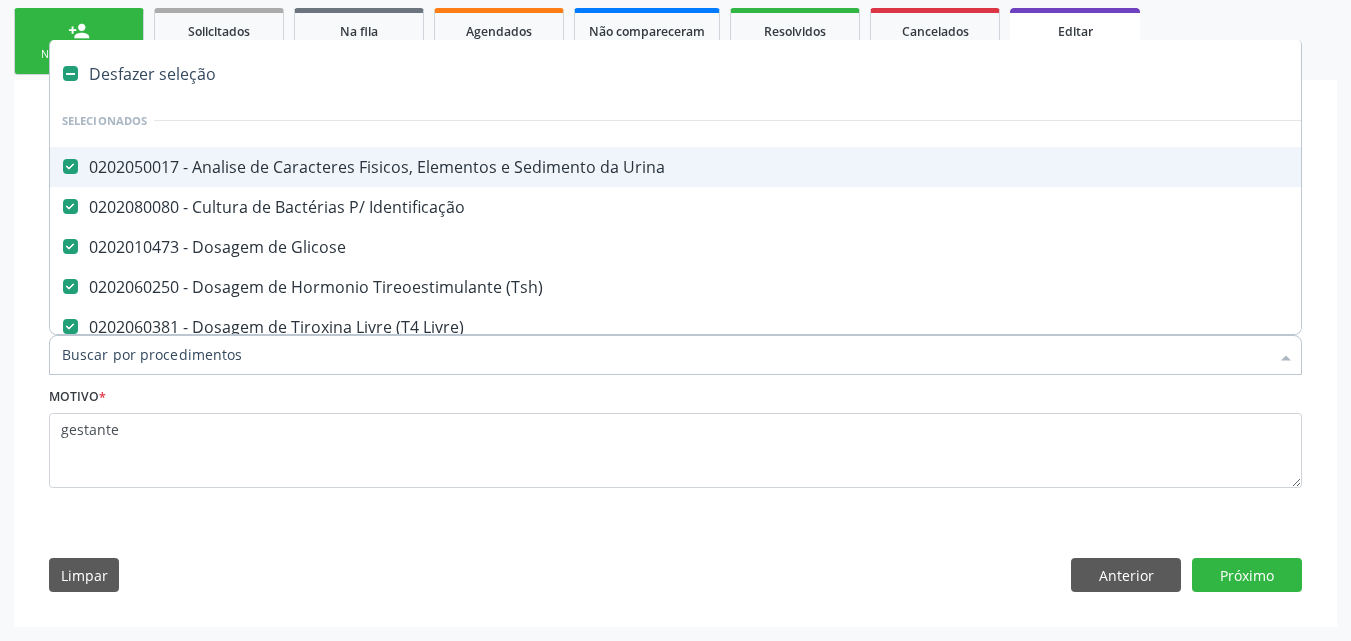 click on "Item de agendamento
*" at bounding box center [665, 355] 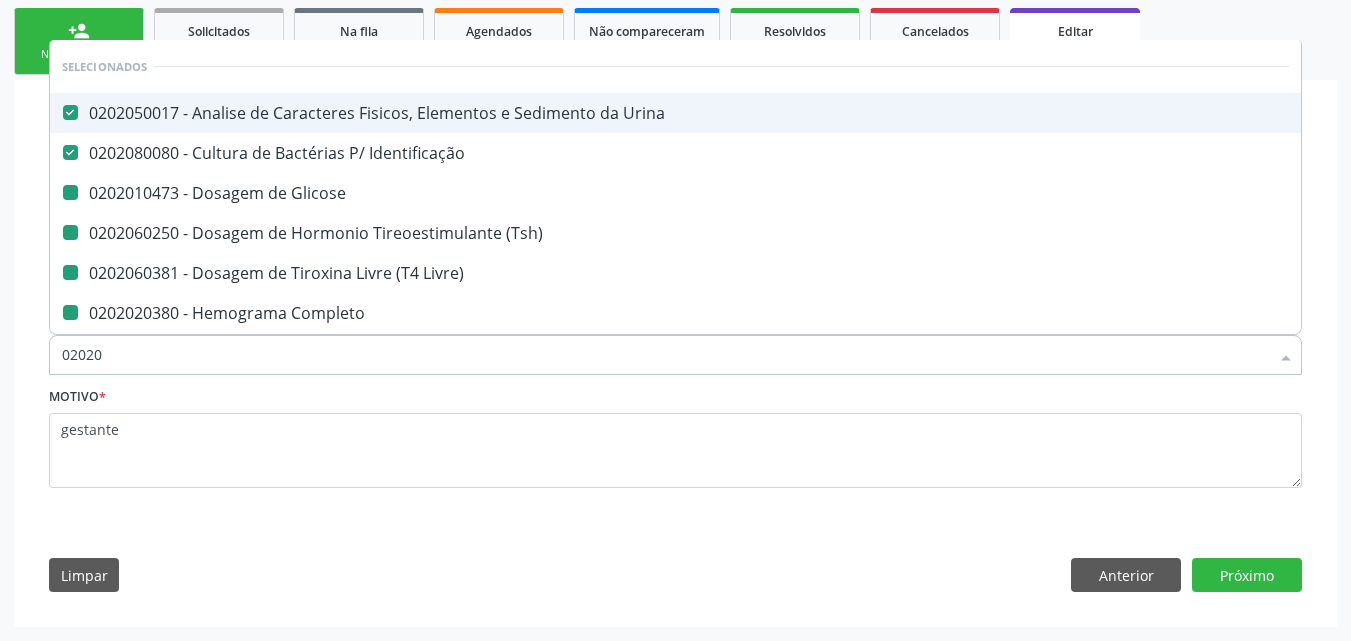 type on "020201" 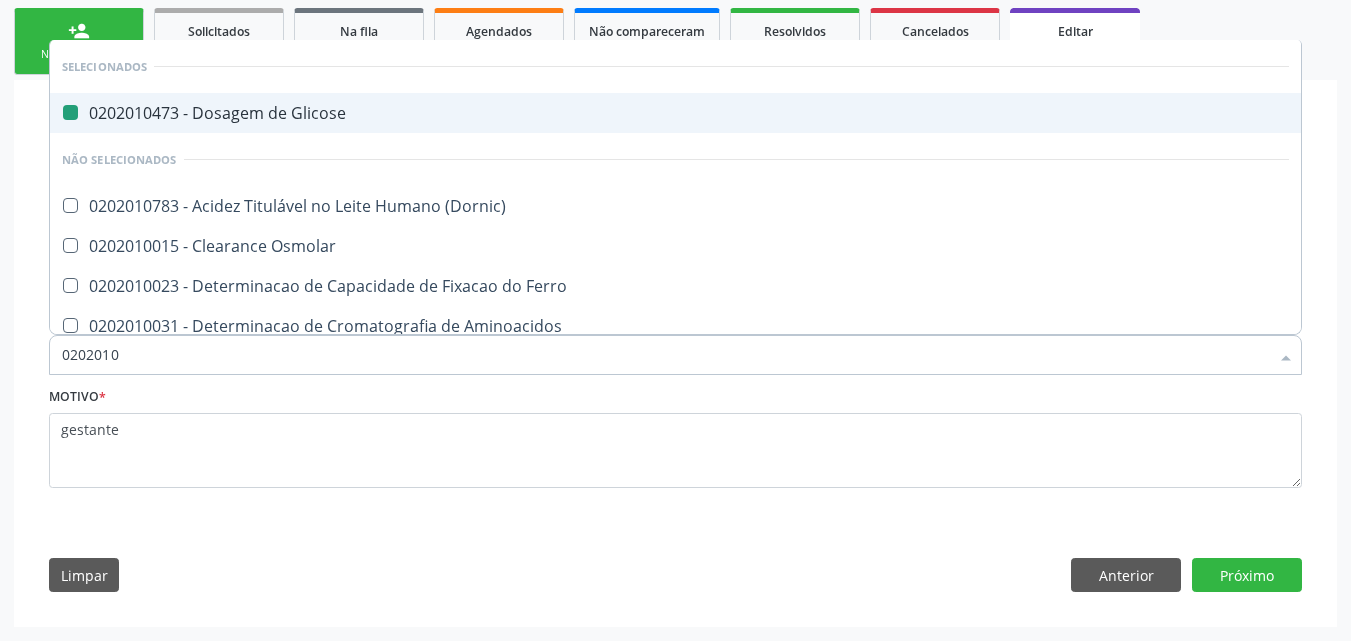 type on "02020103" 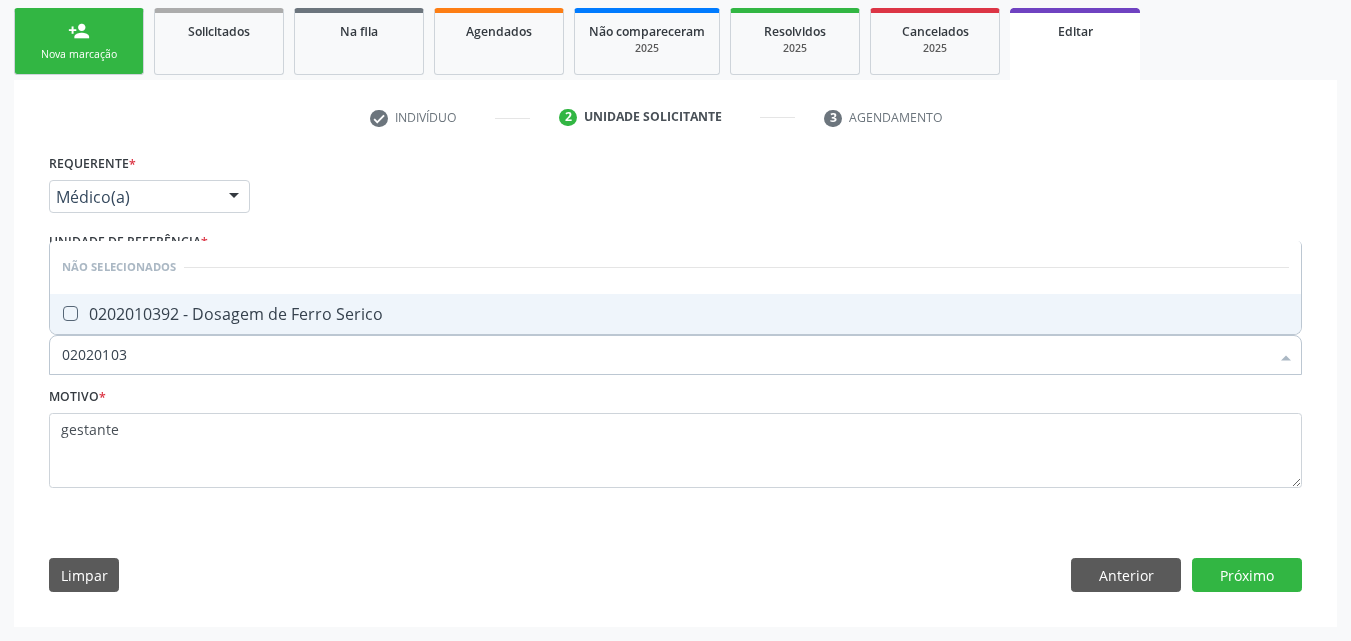 type on "0202010" 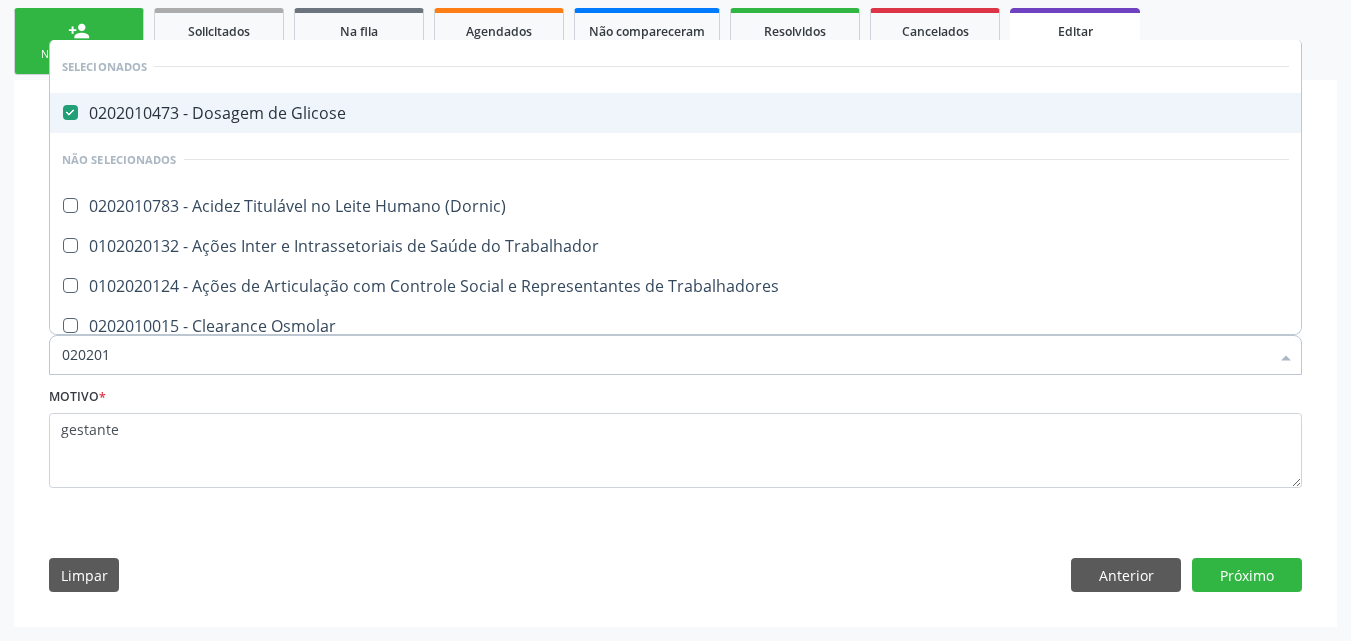 type on "02020" 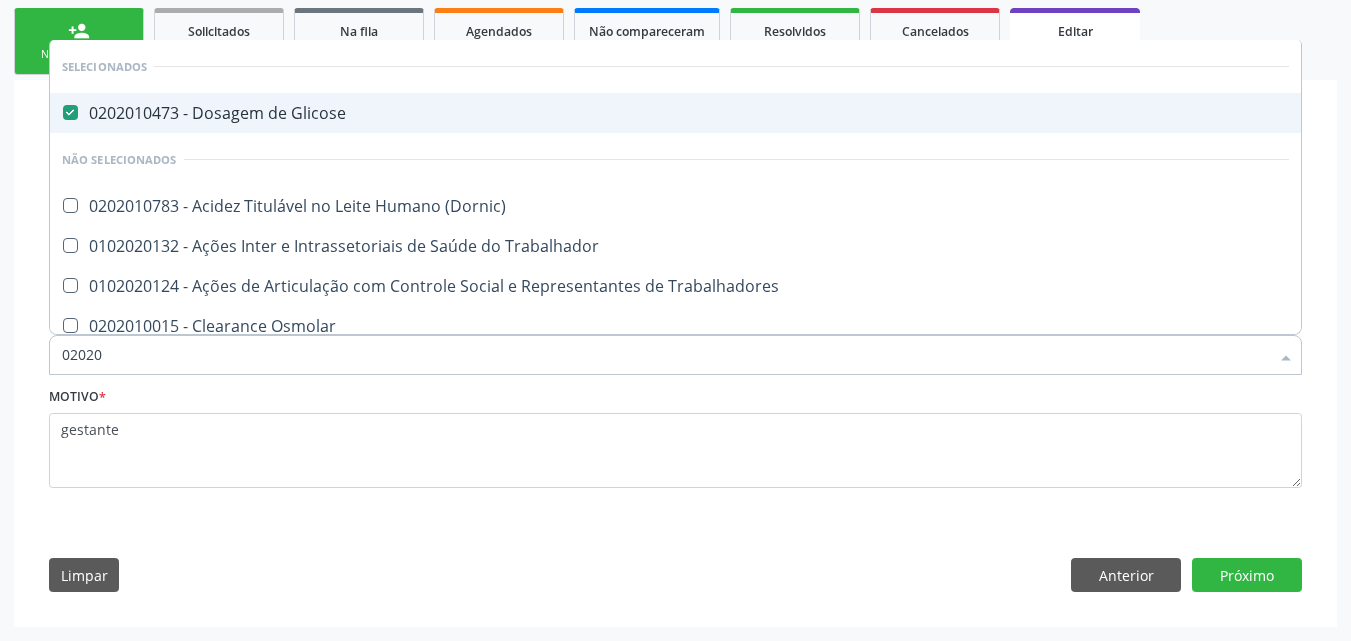 checkbox on "true" 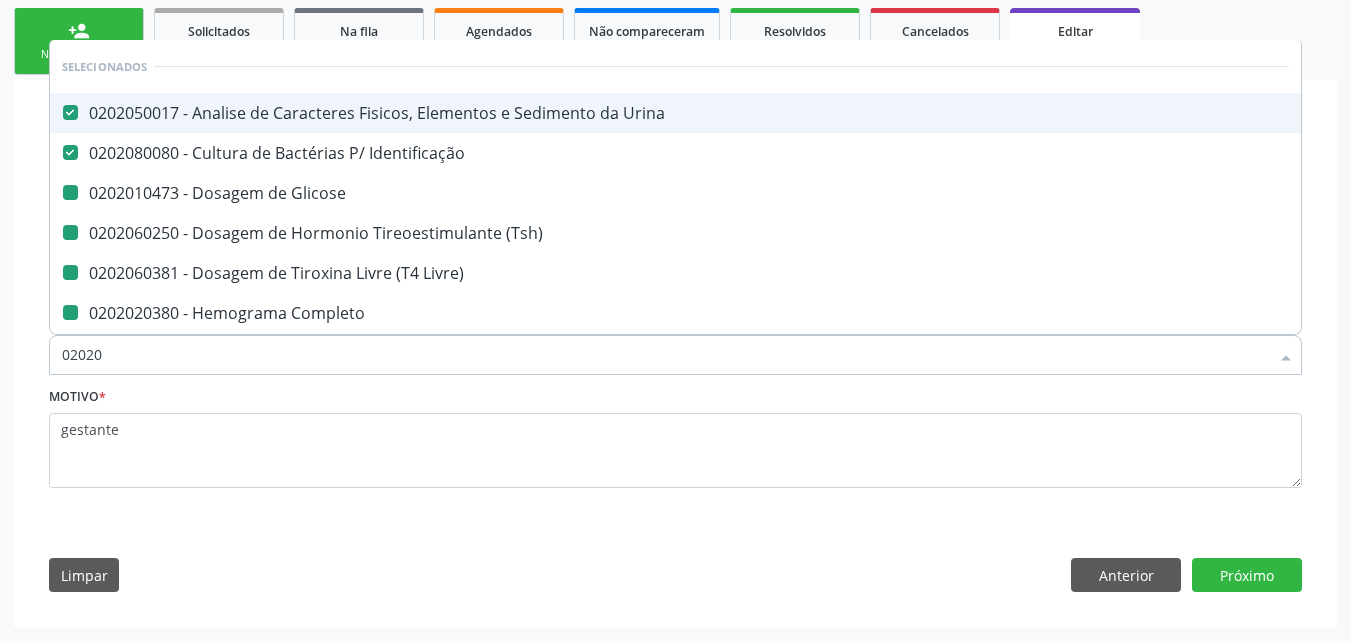 type on "020201" 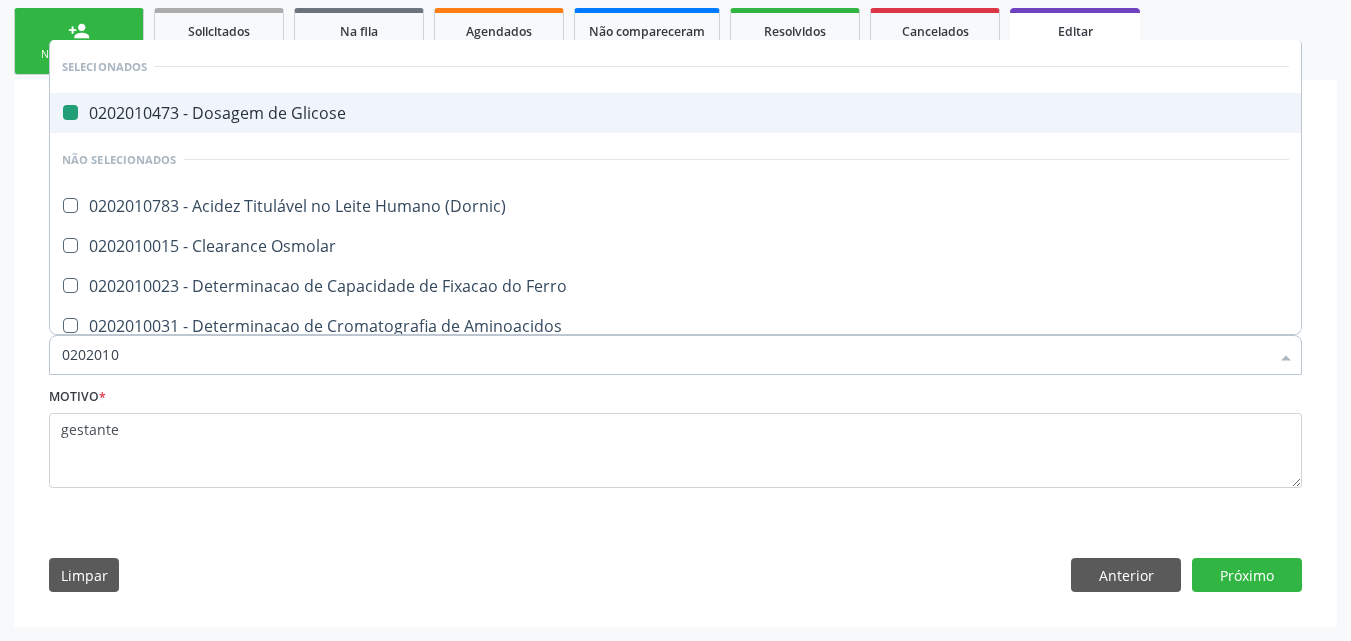 type on "02020100" 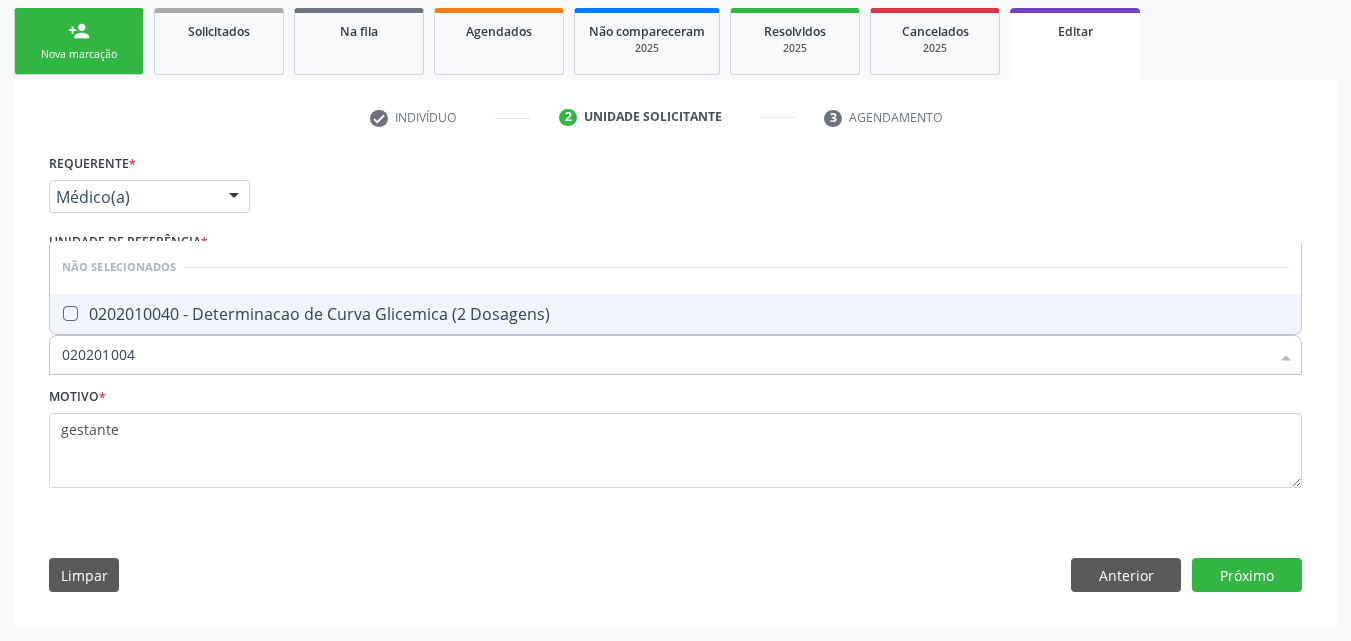 type on "0202010040" 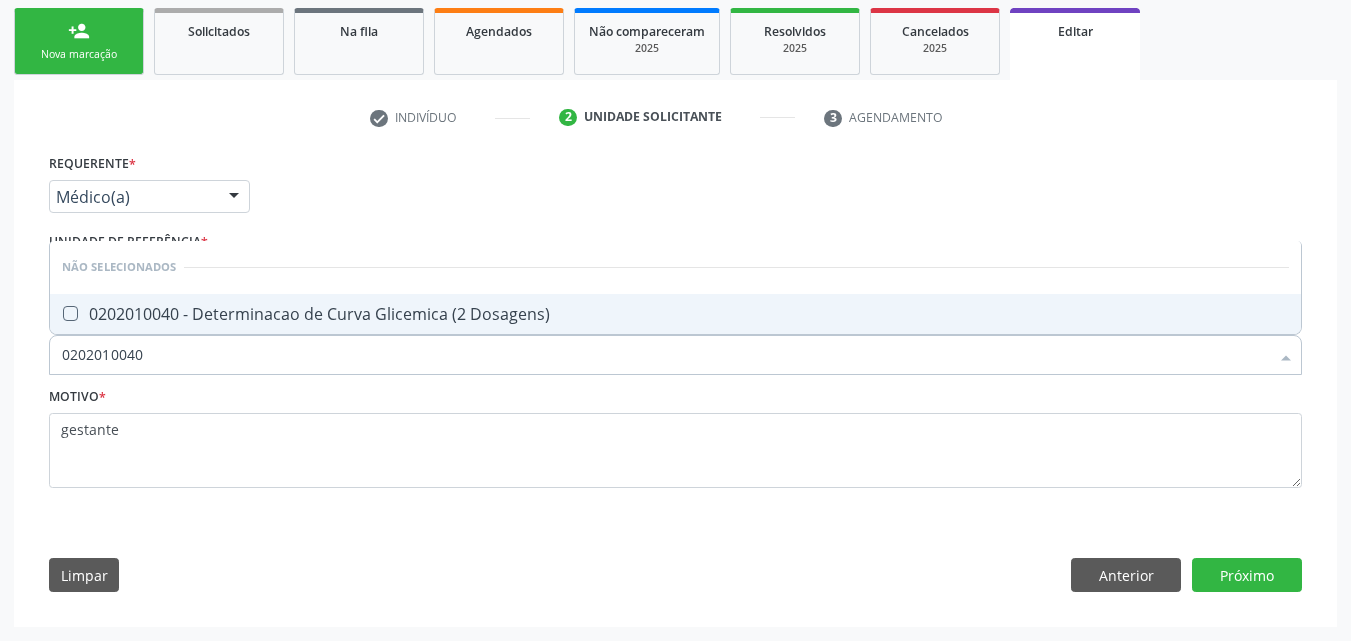 click on "0202010040 - Determinacao de Curva Glicemica (2 Dosagens)" at bounding box center (675, 314) 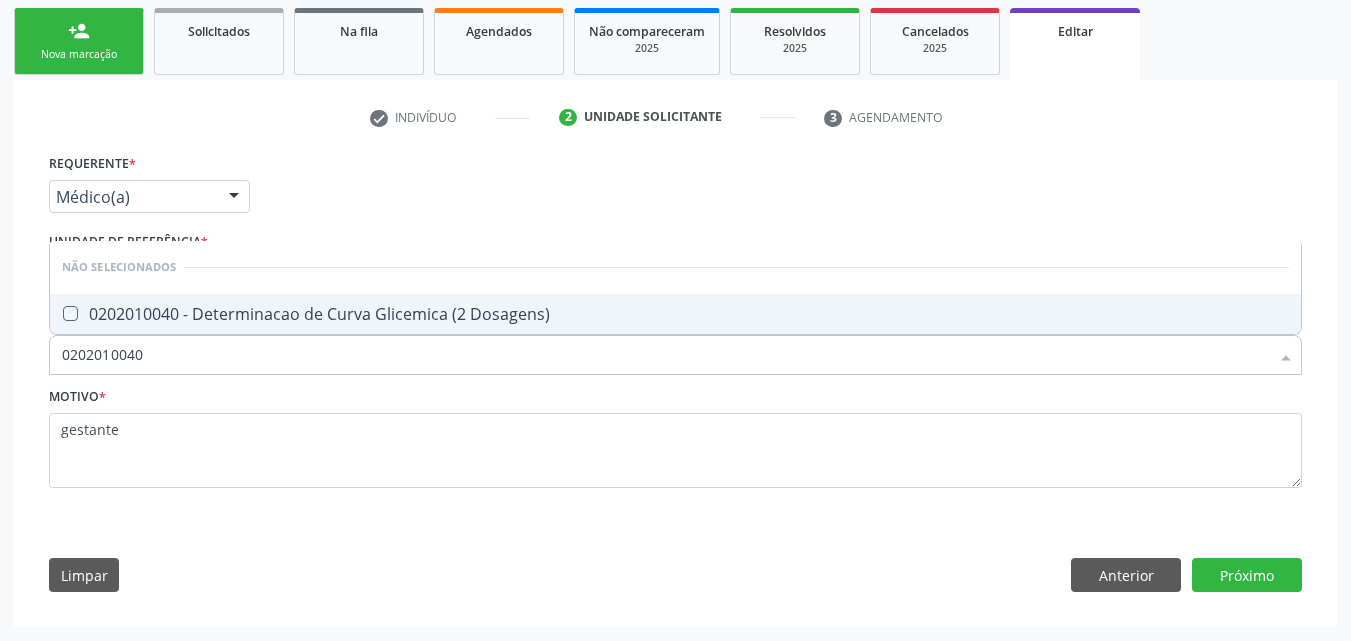 checkbox on "true" 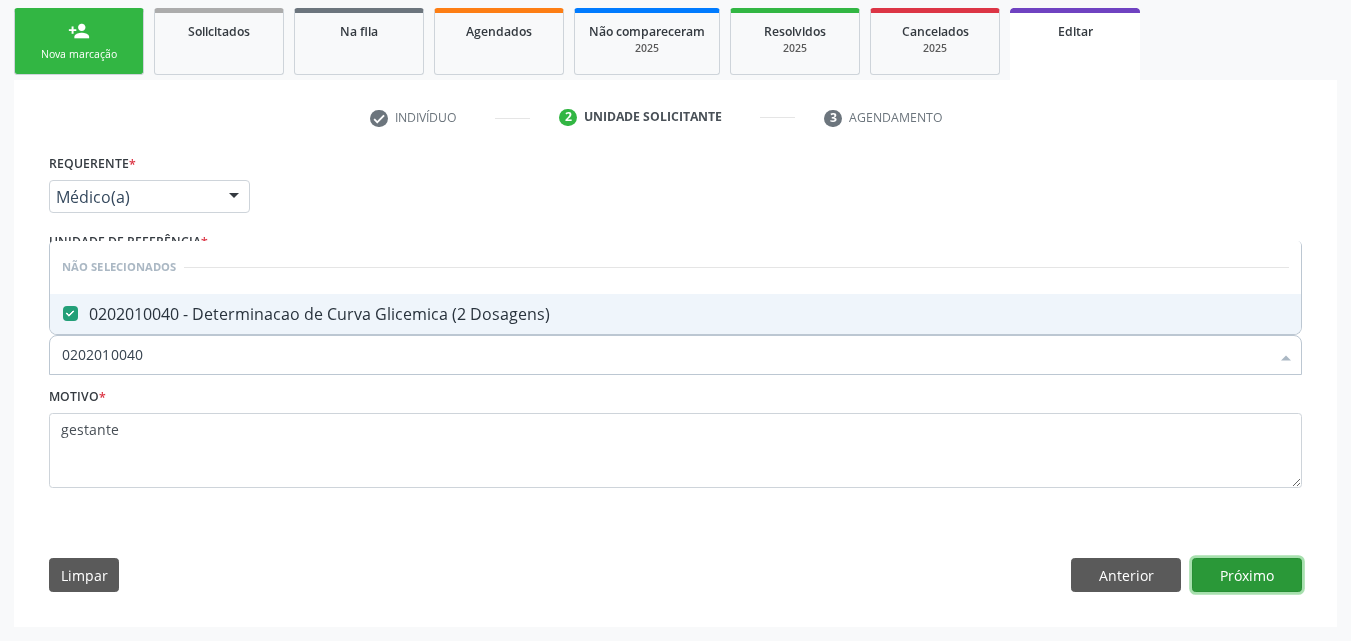 click on "Próximo" at bounding box center [1247, 575] 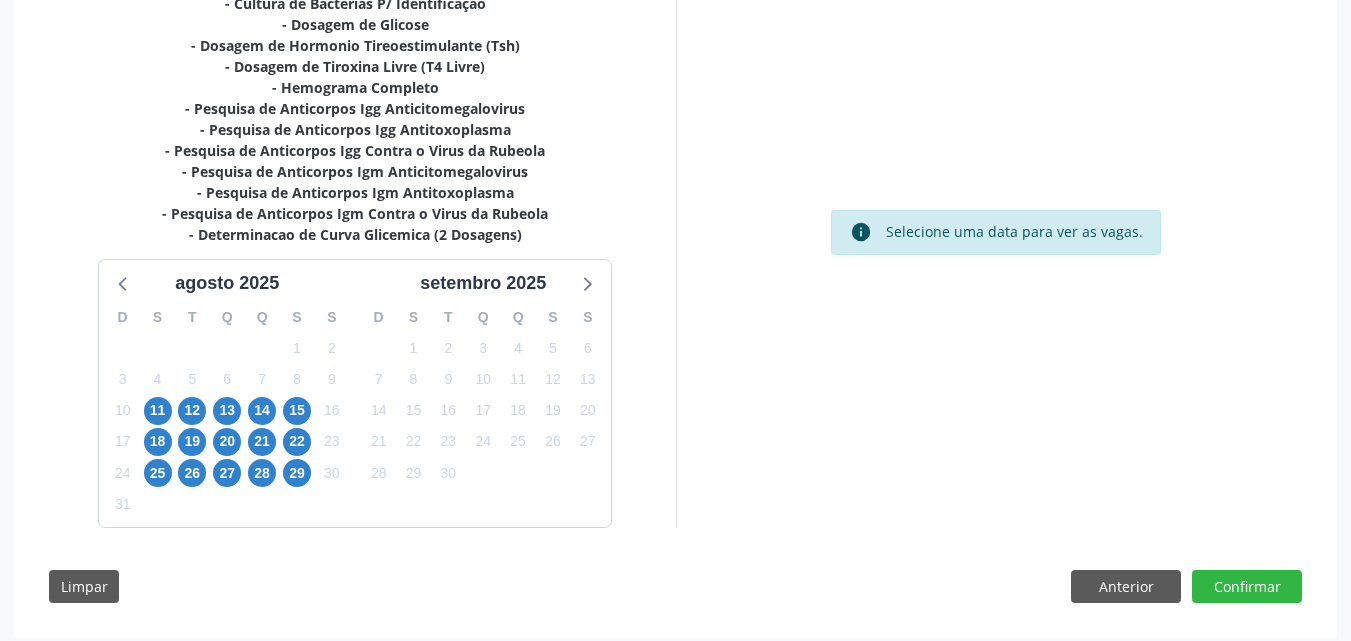 scroll, scrollTop: 507, scrollLeft: 0, axis: vertical 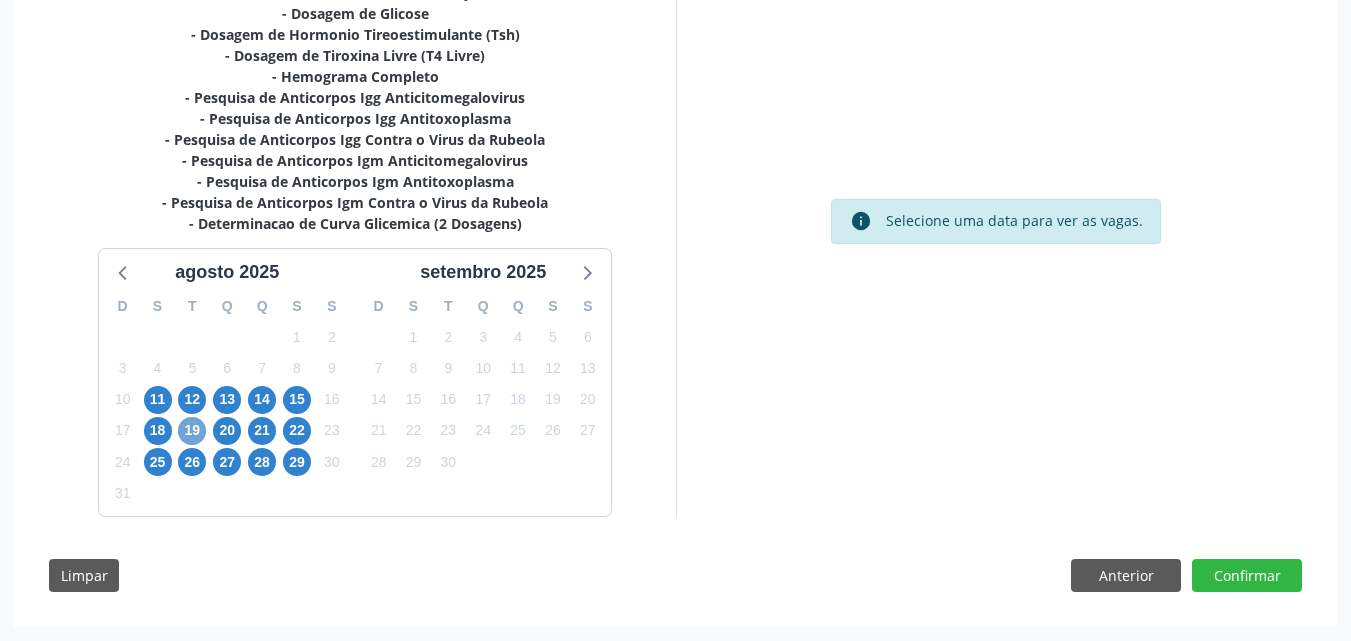 click on "19" at bounding box center (192, 431) 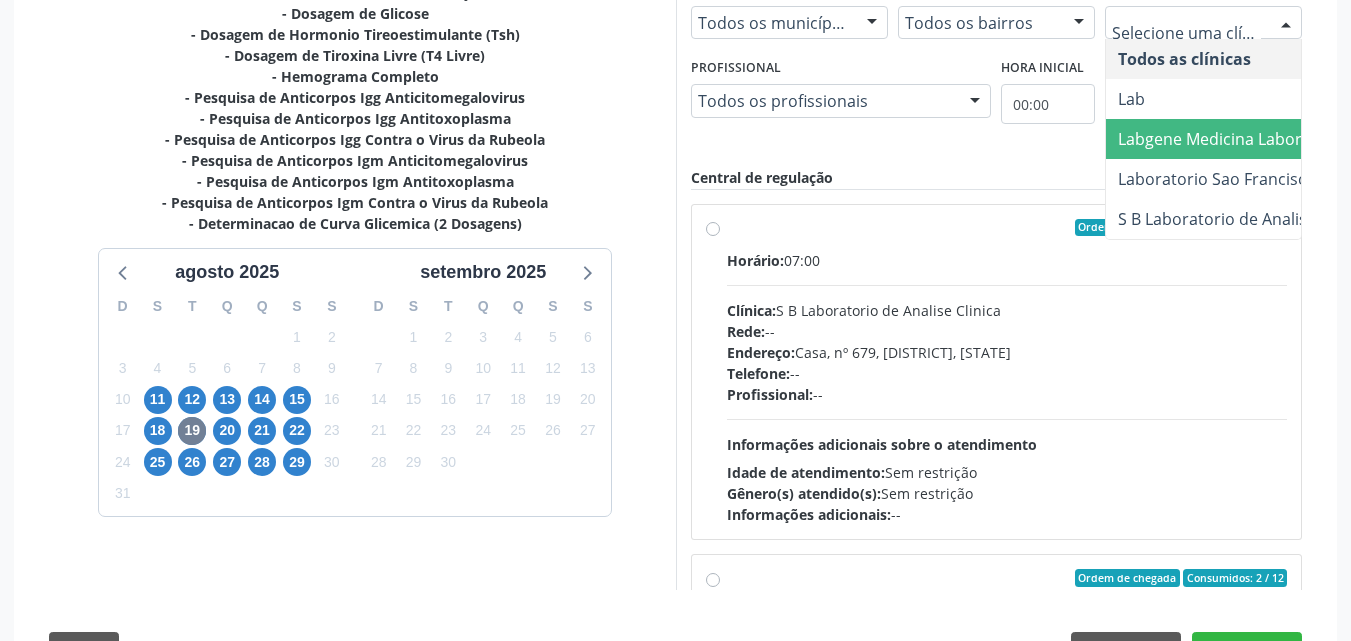 click on "Labgene Medicina Laboratorial" at bounding box center [1234, 139] 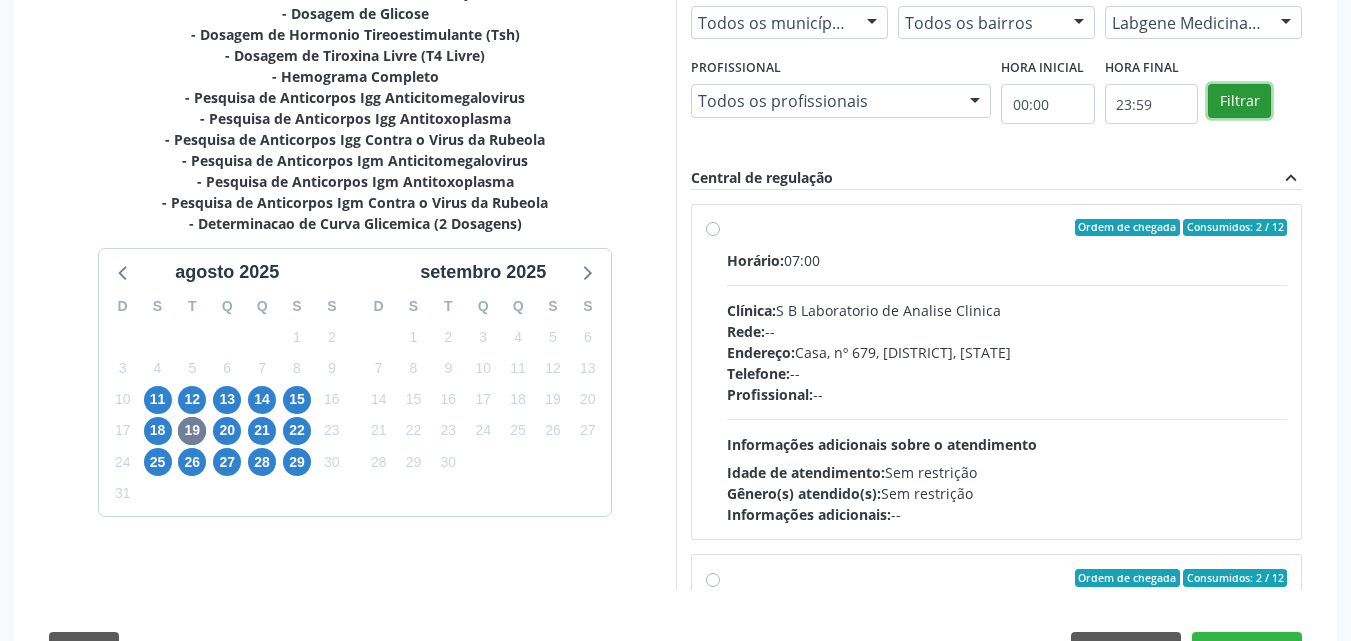 click on "Filtrar" at bounding box center (1239, 101) 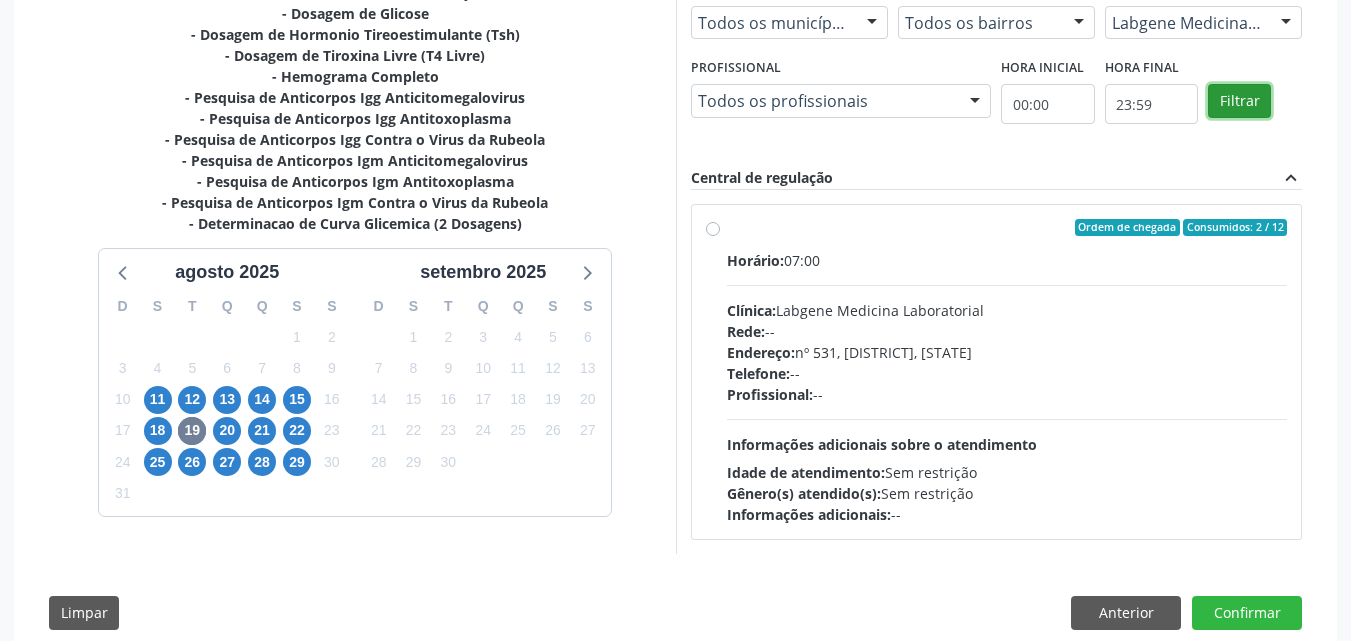 click on "Filtrar" at bounding box center (1239, 101) 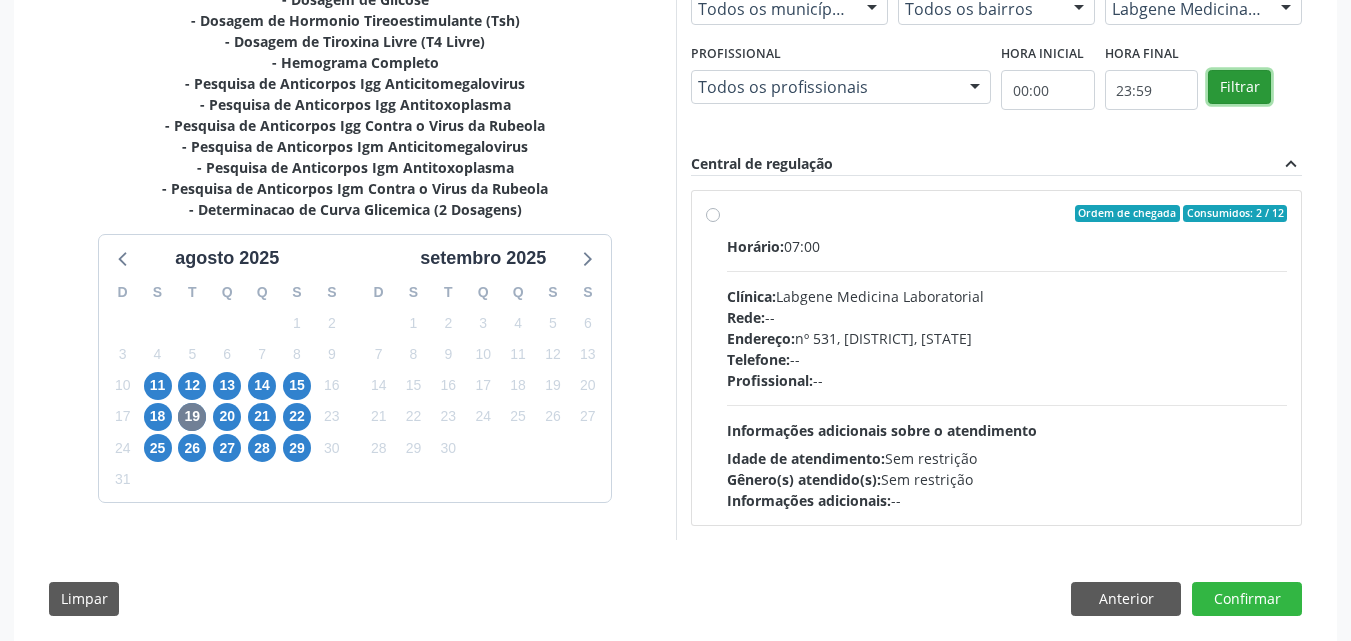 scroll, scrollTop: 545, scrollLeft: 0, axis: vertical 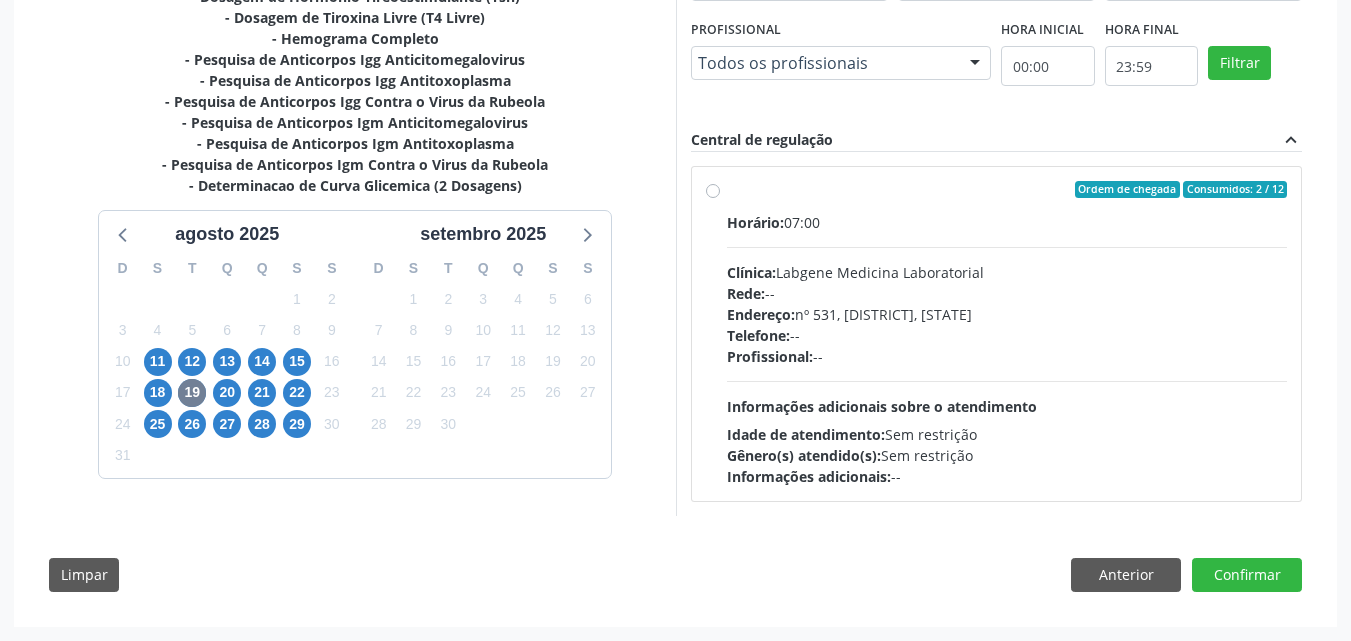 click on "Ordem de chegada
Consumidos: 2 / 12
Horário:   07:00
Clínica:  Labgene Medicina Laboratorial
Rede:
--
Endereço:   nº 531, Nossa Senhora da Pen, Serra Talhada - PE
Telefone:   --
Profissional:
--
Informações adicionais sobre o atendimento
Idade de atendimento:
Sem restrição
Gênero(s) atendido(s):
Sem restrição
Informações adicionais:
--" at bounding box center (1007, 334) 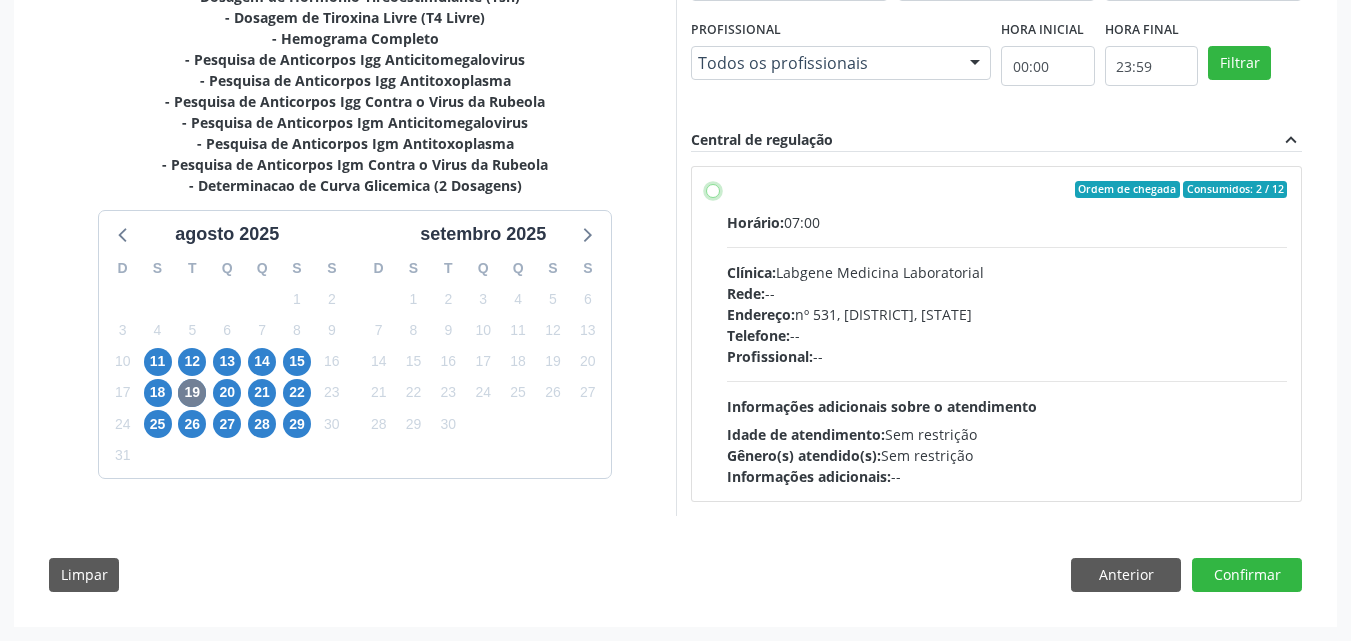 click on "Ordem de chegada
Consumidos: 2 / 12
Horário:   07:00
Clínica:  Labgene Medicina Laboratorial
Rede:
--
Endereço:   nº 531, Nossa Senhora da Pen, Serra Talhada - PE
Telefone:   --
Profissional:
--
Informações adicionais sobre o atendimento
Idade de atendimento:
Sem restrição
Gênero(s) atendido(s):
Sem restrição
Informações adicionais:
--" at bounding box center (713, 190) 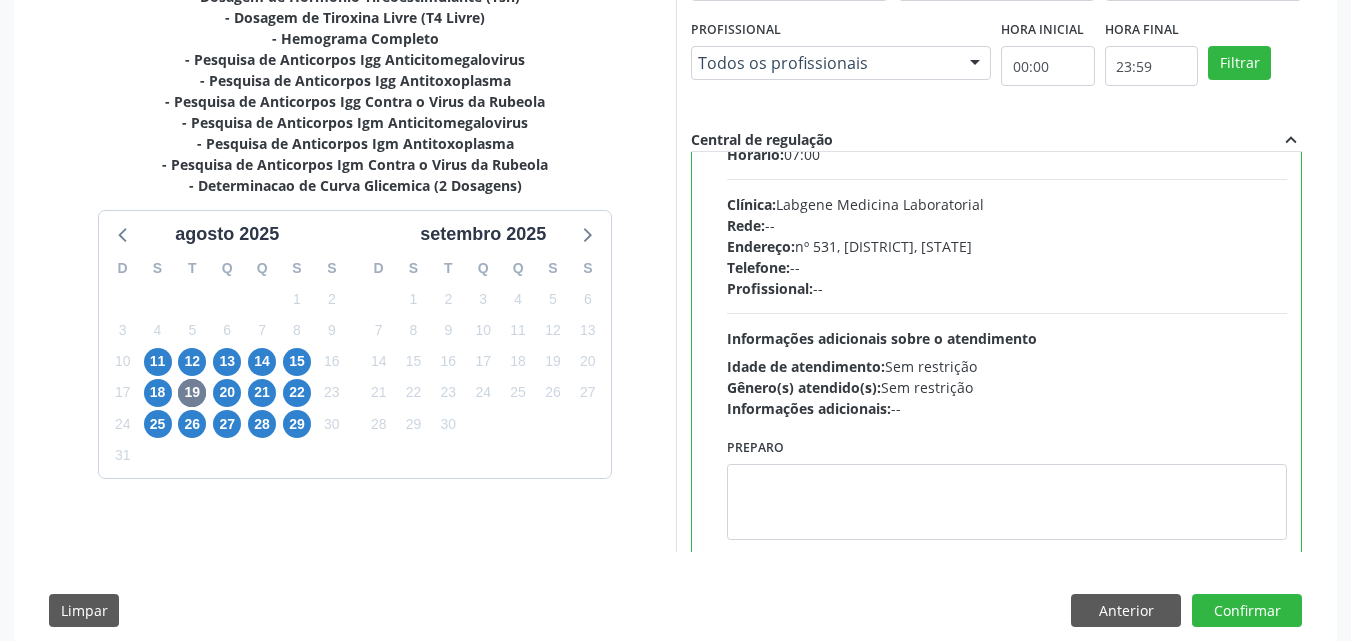 scroll, scrollTop: 99, scrollLeft: 0, axis: vertical 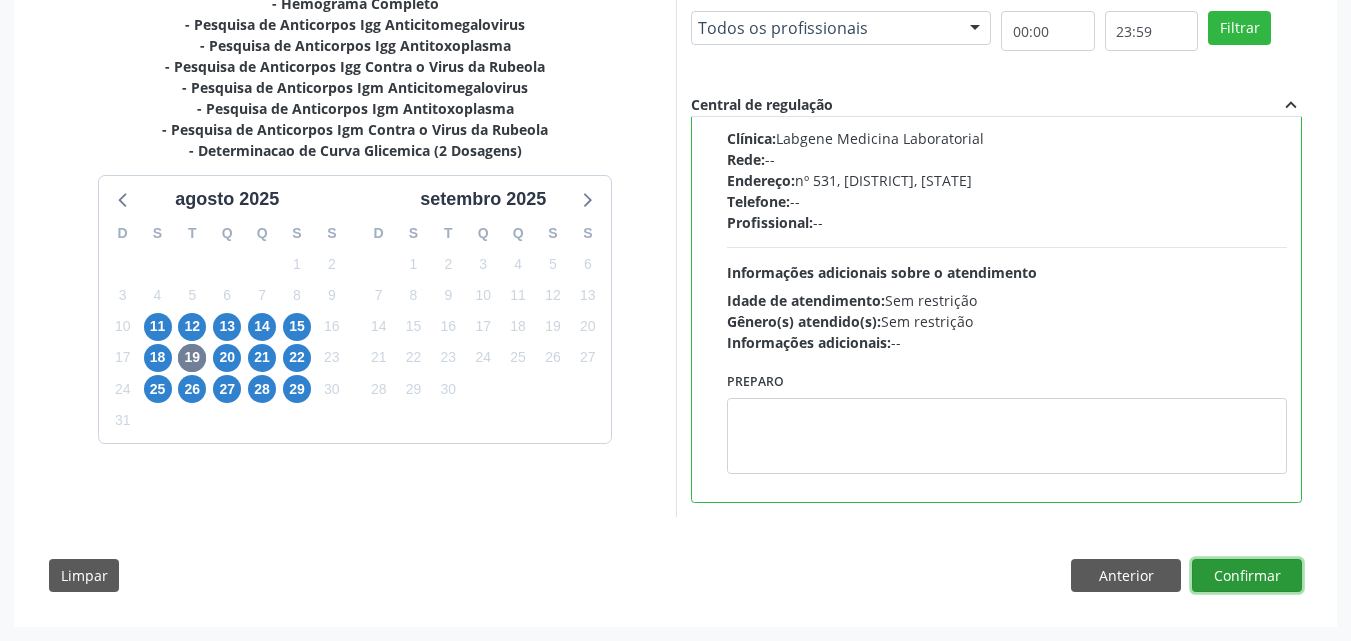 click on "Confirmar" at bounding box center [1247, 576] 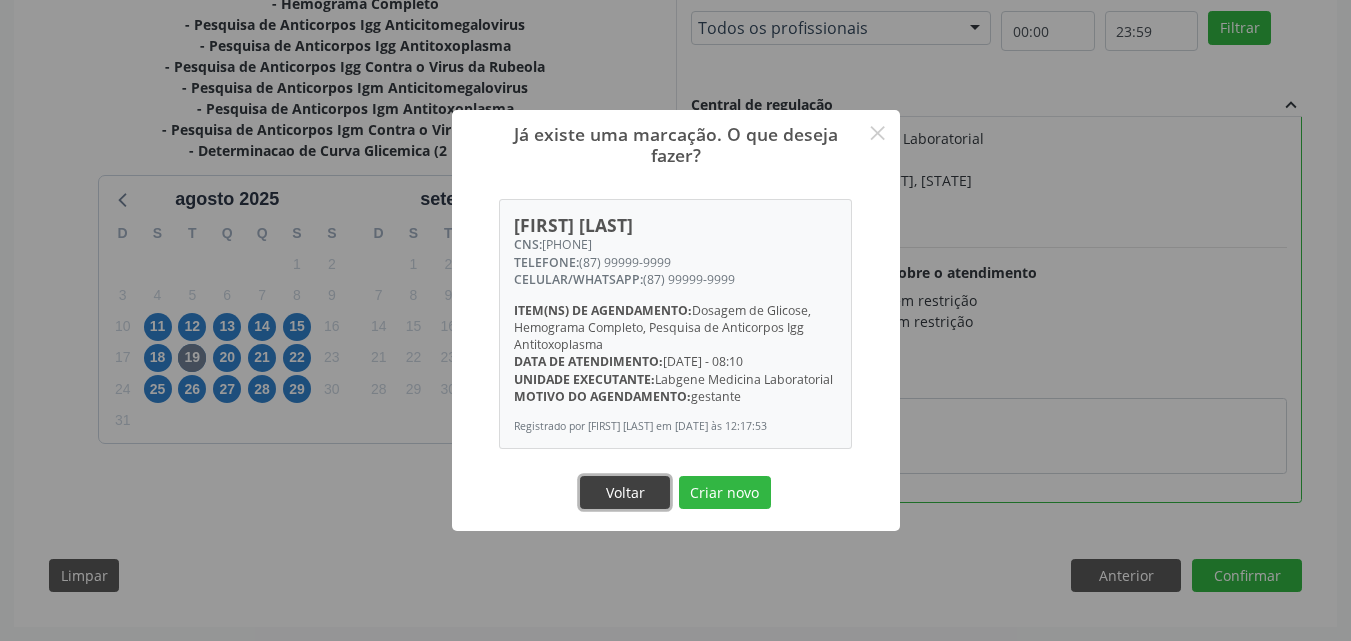 click on "Voltar" at bounding box center (625, 493) 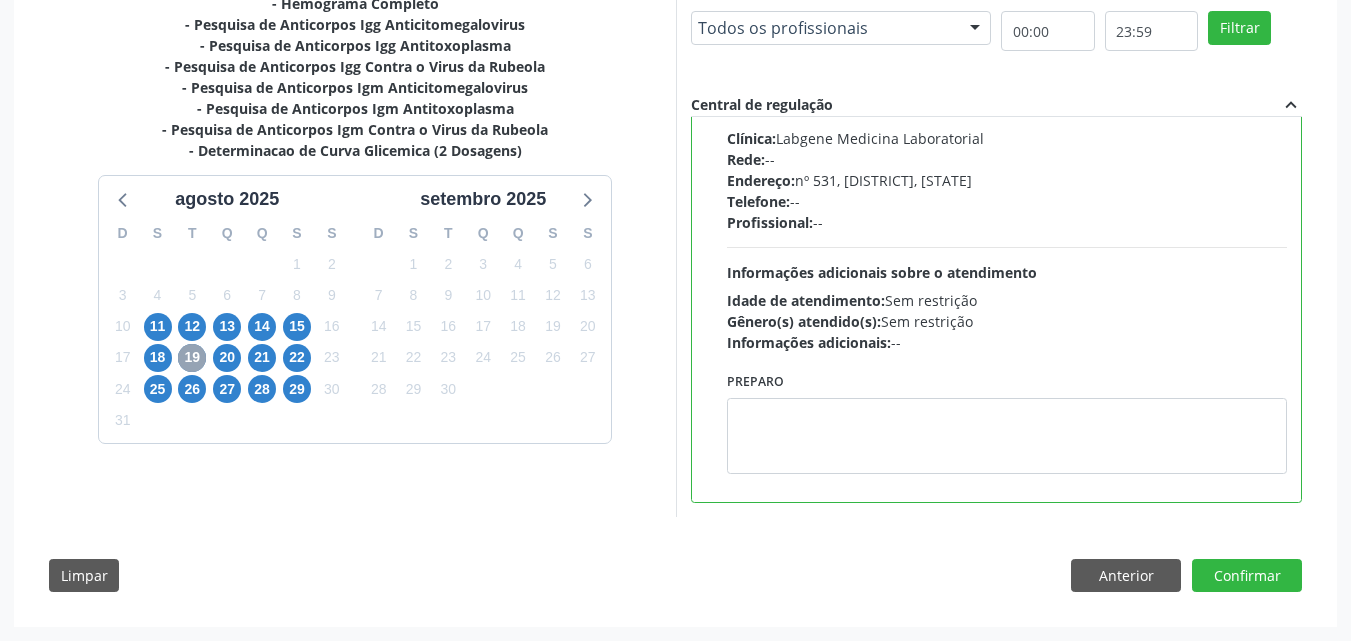 click on "19" at bounding box center [192, 358] 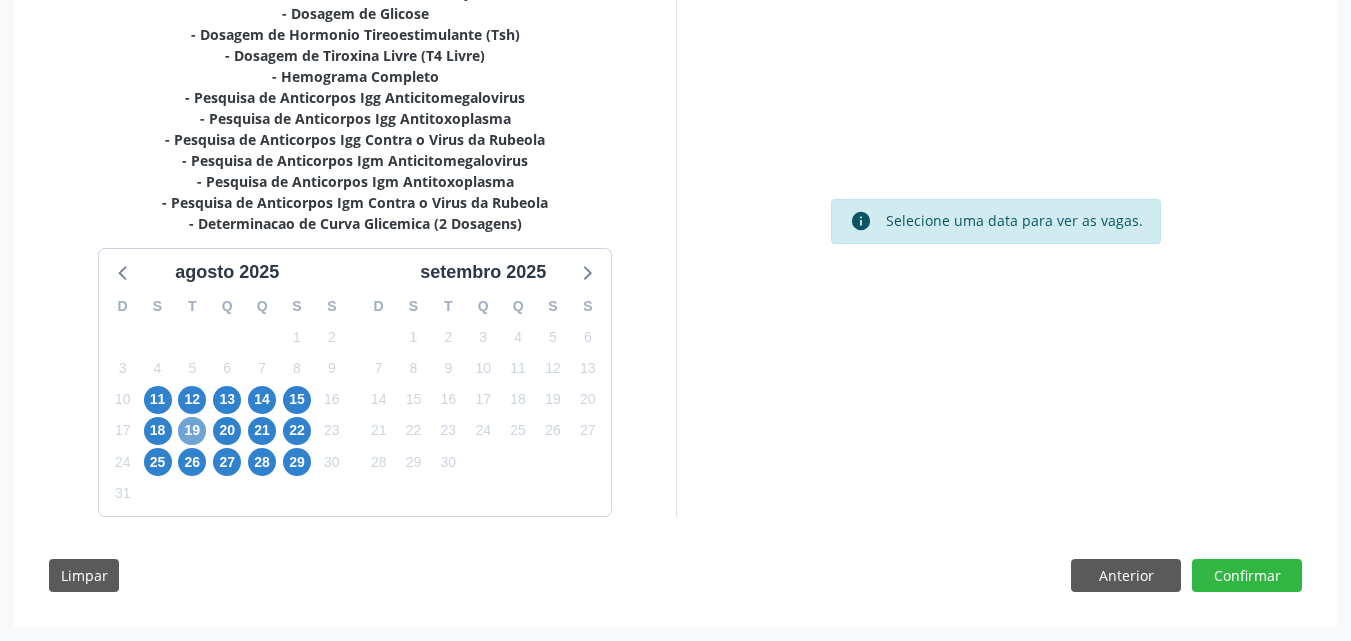 scroll, scrollTop: 507, scrollLeft: 0, axis: vertical 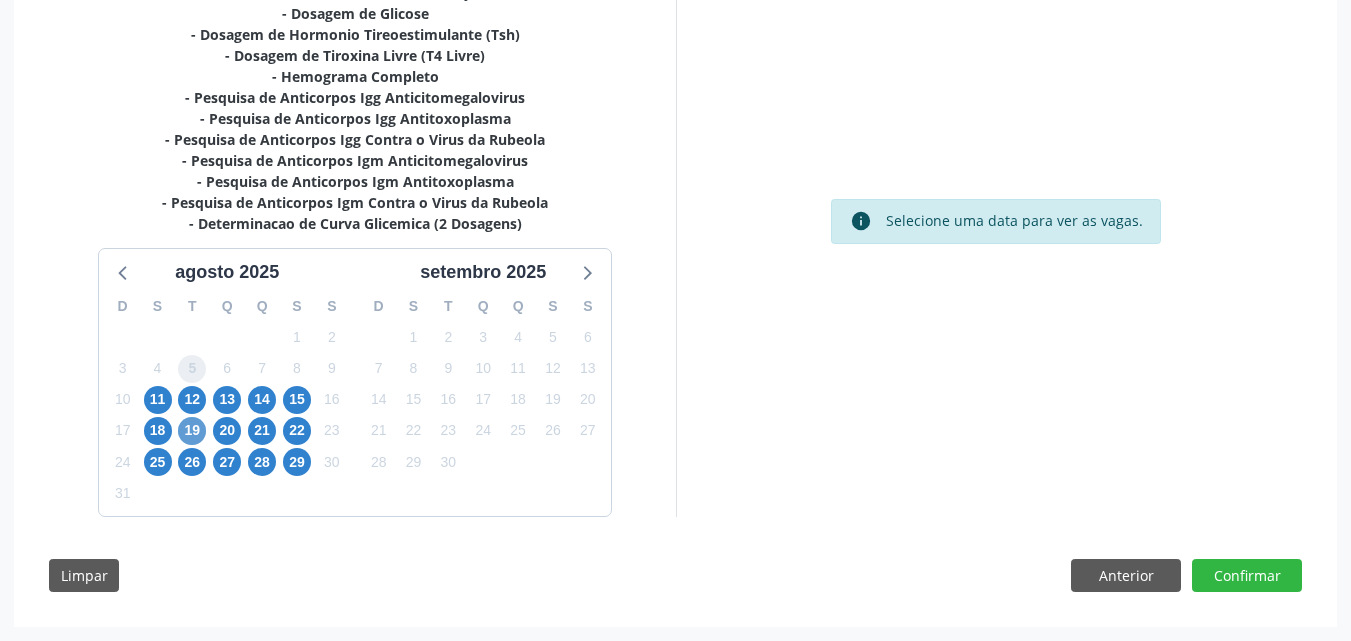 click on "5" at bounding box center [192, 369] 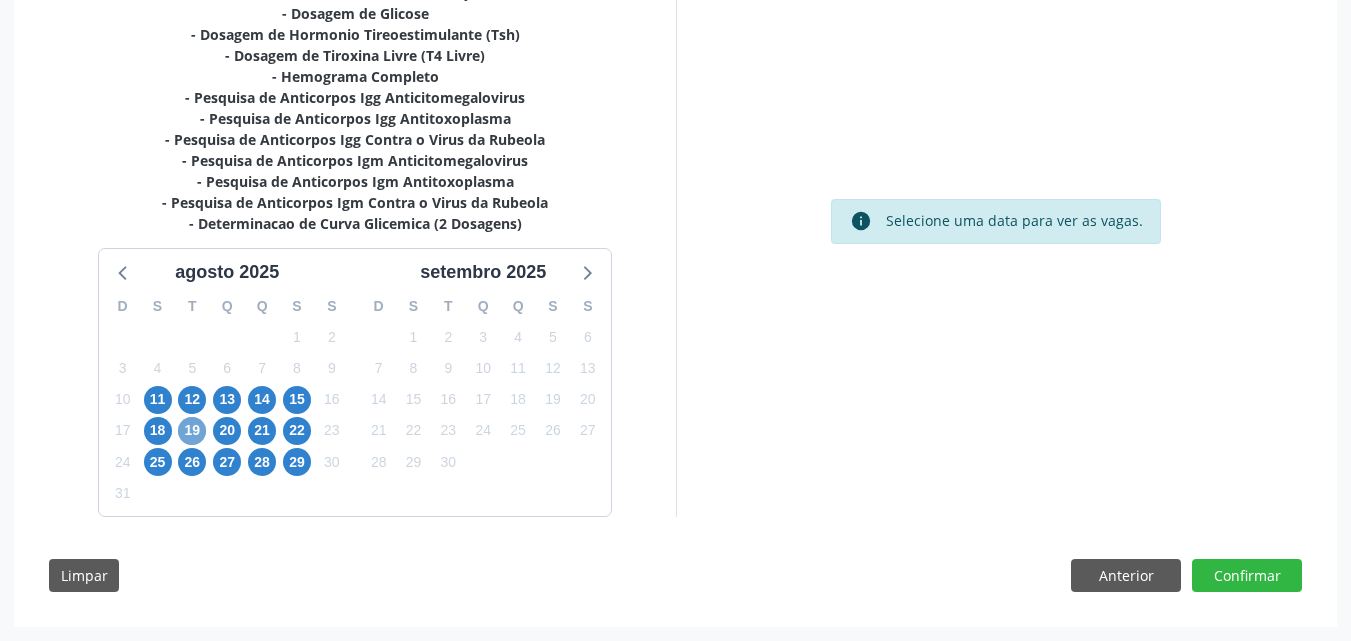 click on "19" at bounding box center [192, 431] 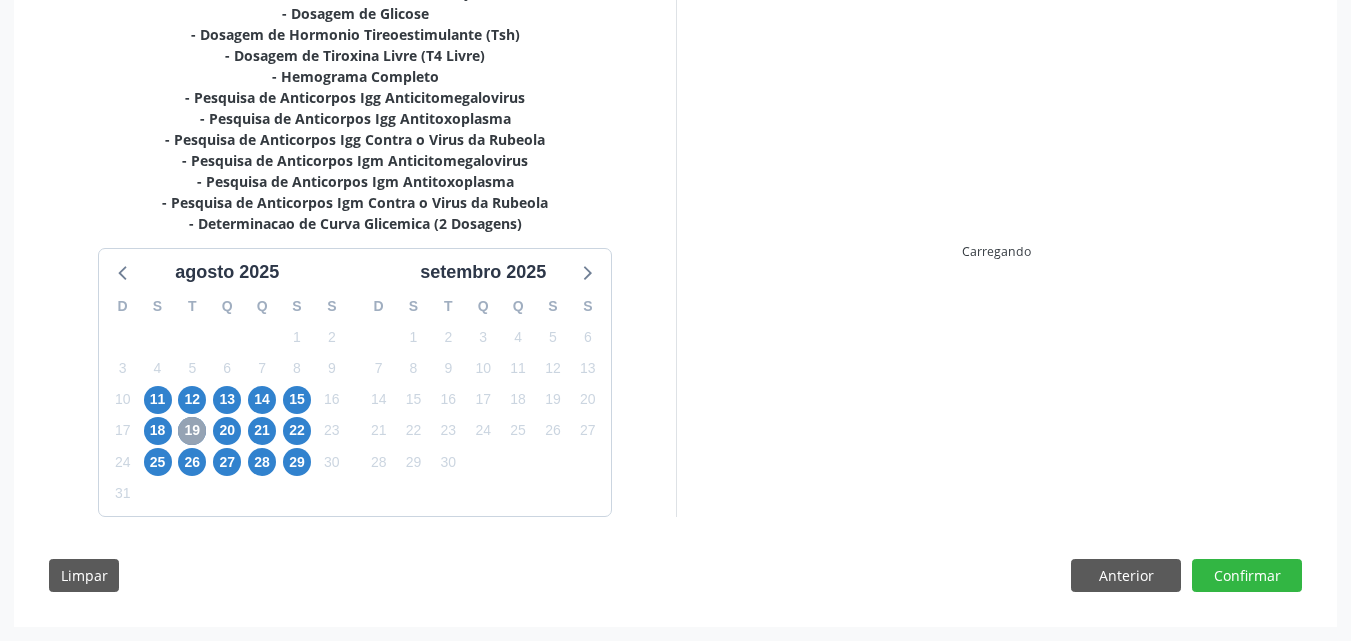 click on "19" at bounding box center [192, 431] 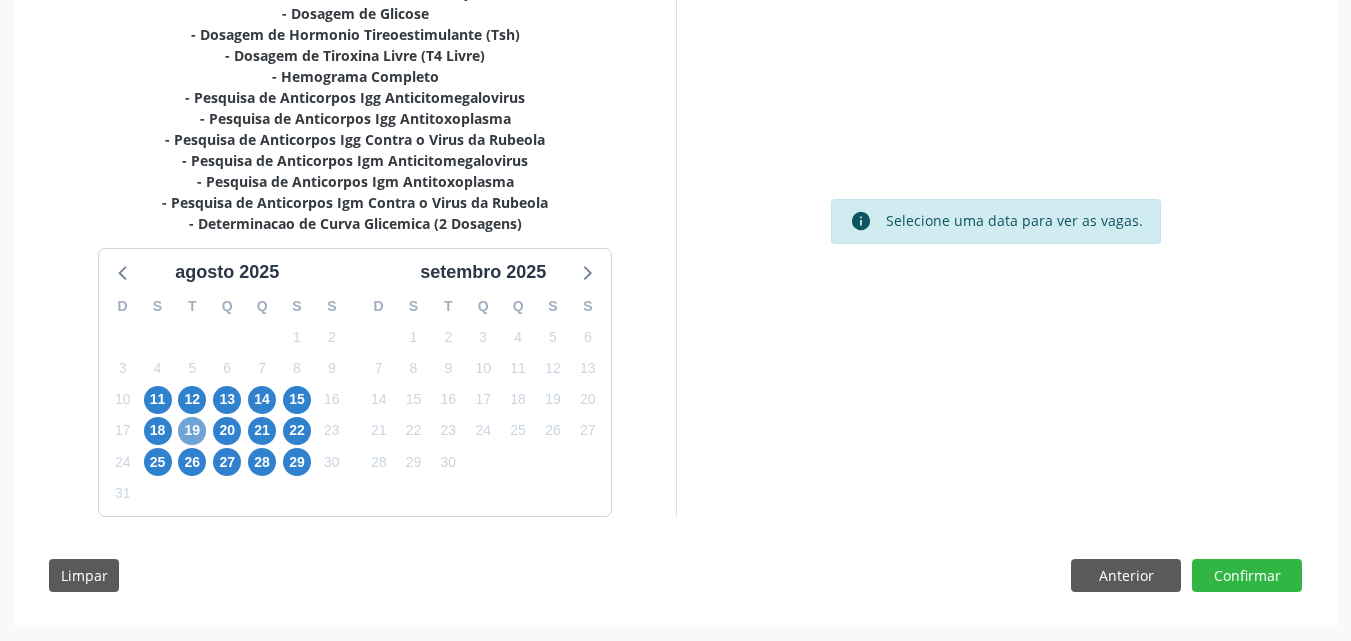 click on "19" at bounding box center [192, 431] 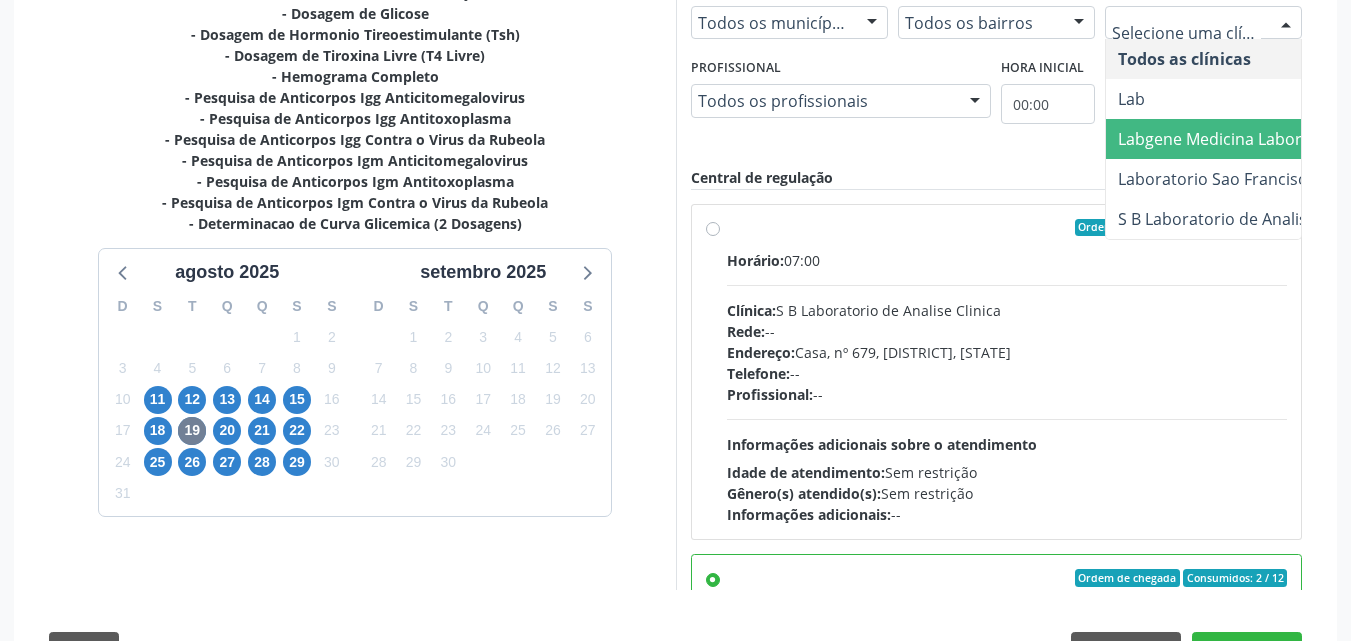 click on "Labgene Medicina Laboratorial" at bounding box center [1234, 139] 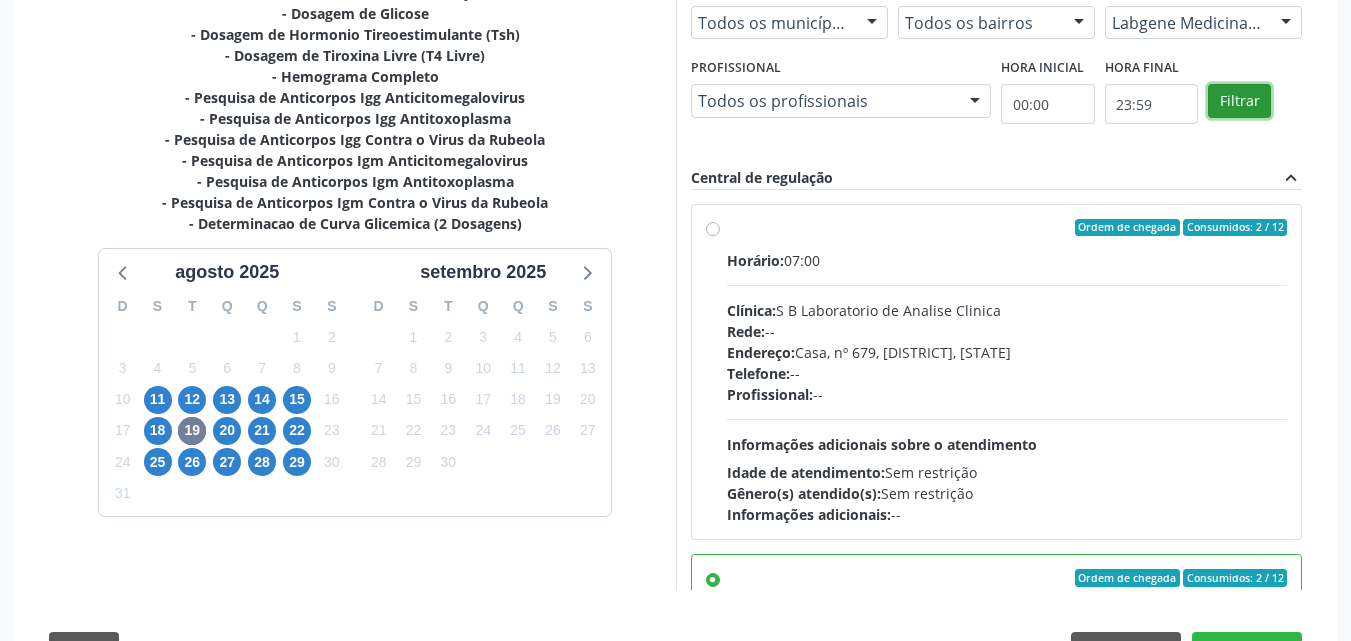 click on "Filtrar" at bounding box center [1239, 101] 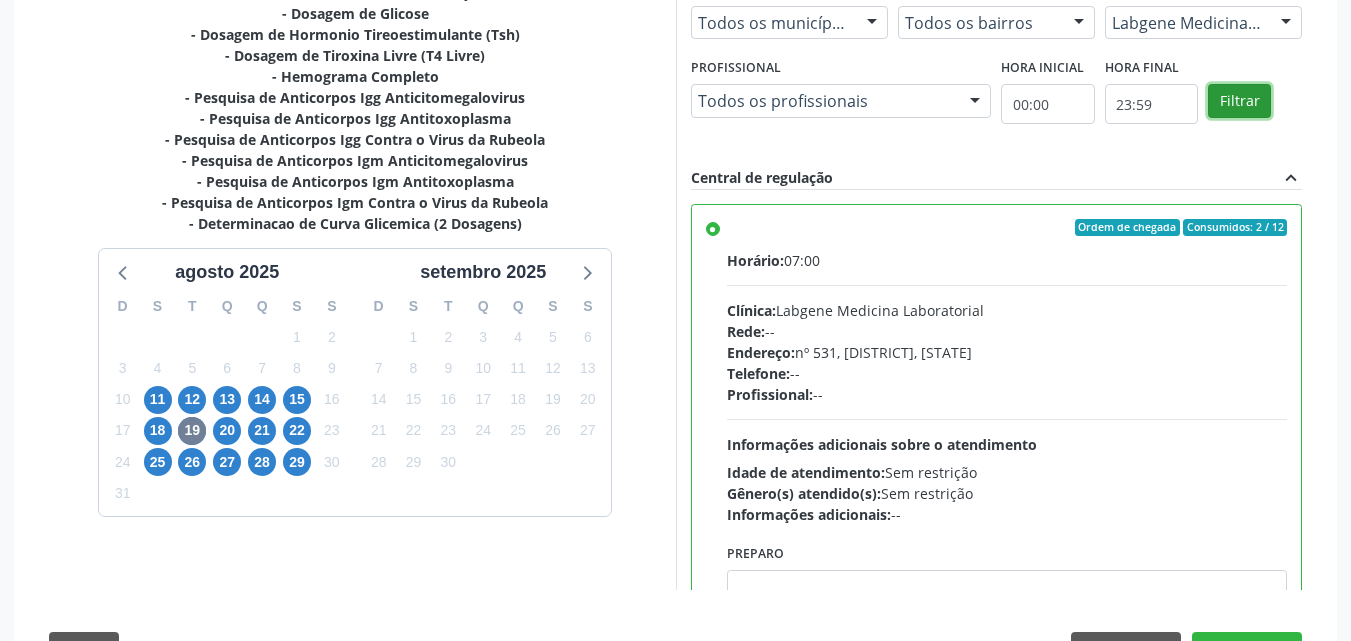 click on "Filtrar" at bounding box center [1239, 101] 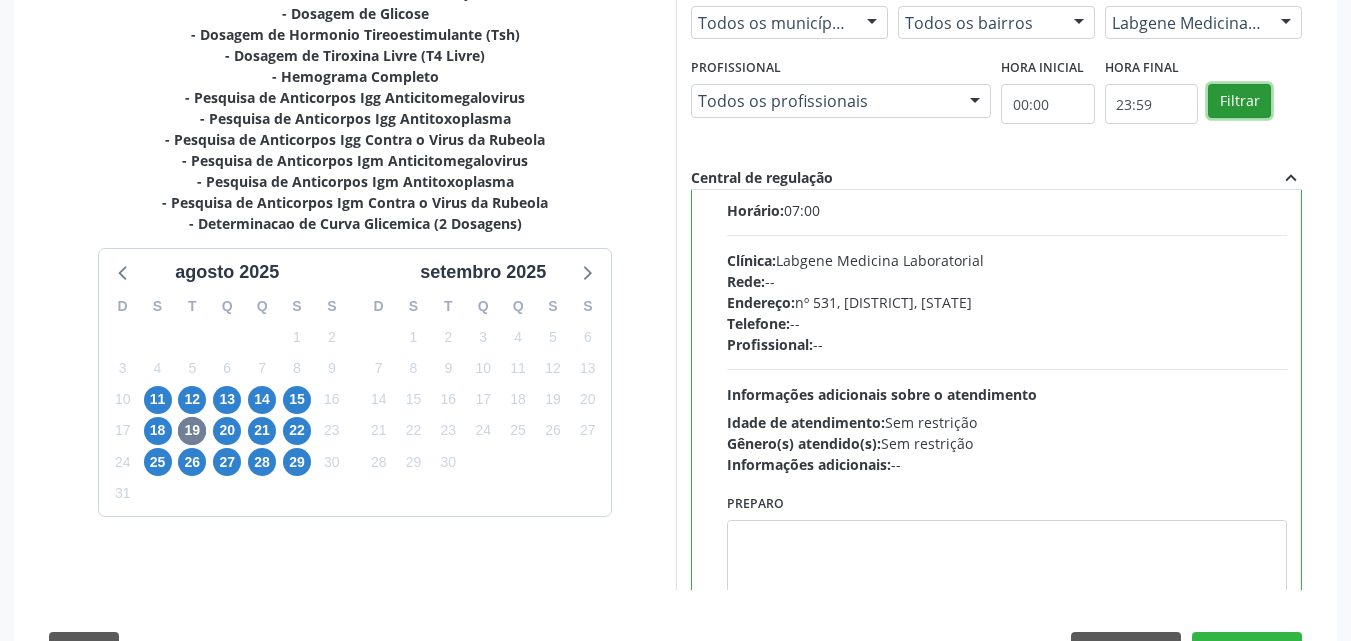 scroll, scrollTop: 99, scrollLeft: 0, axis: vertical 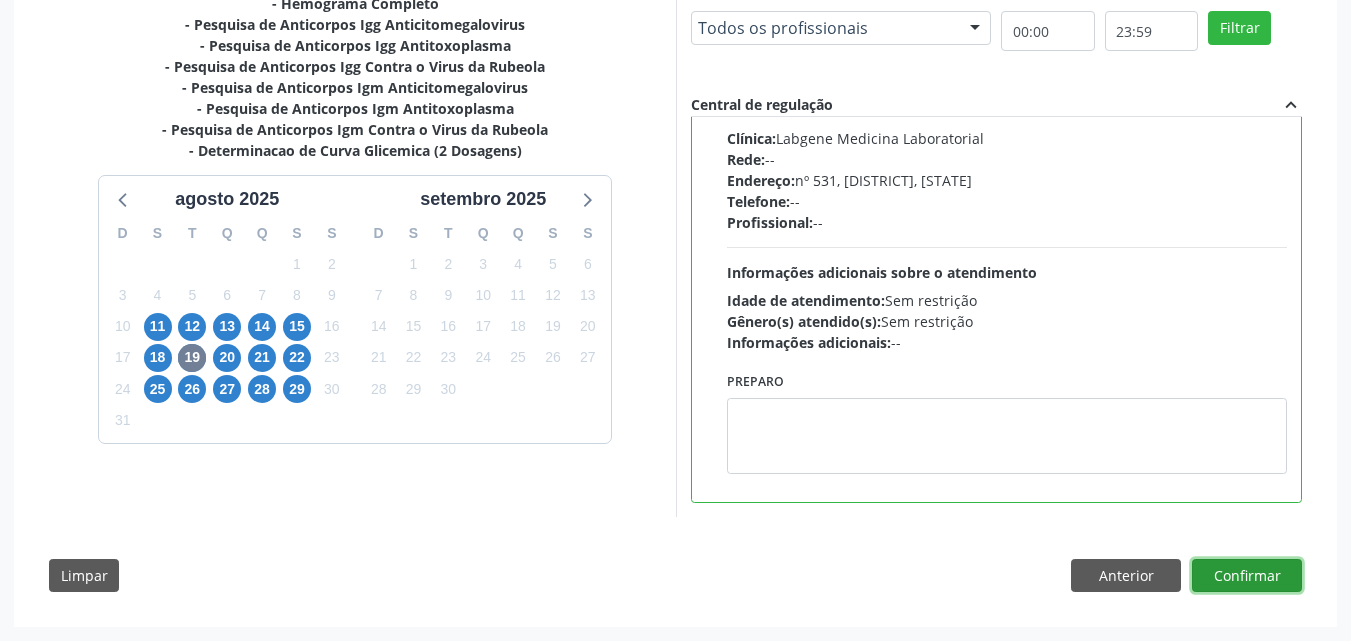click on "Confirmar" at bounding box center (1247, 576) 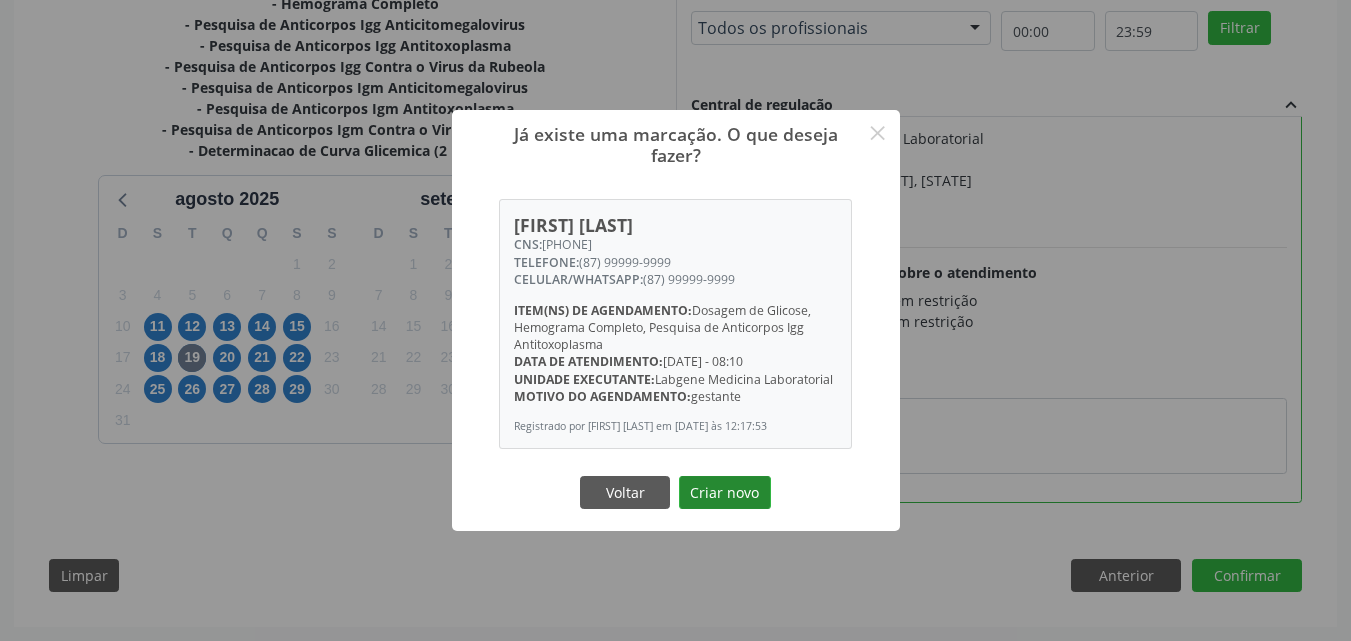 click on "Criar novo" at bounding box center (725, 493) 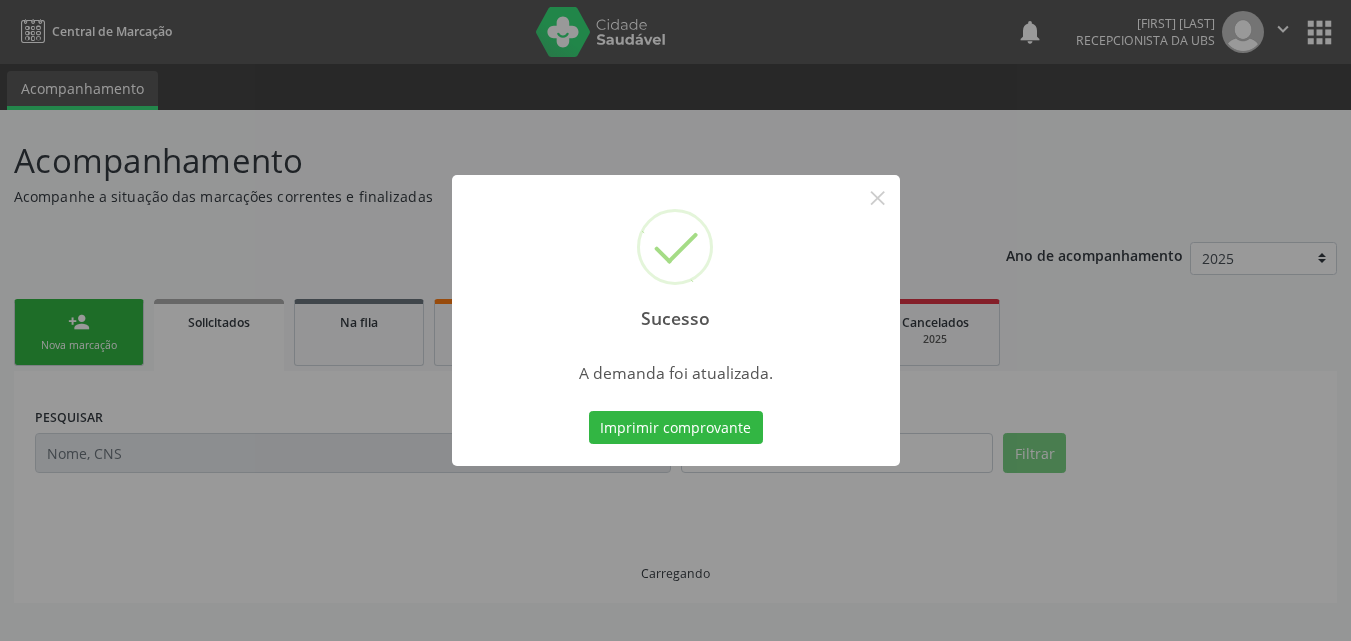 scroll, scrollTop: 0, scrollLeft: 0, axis: both 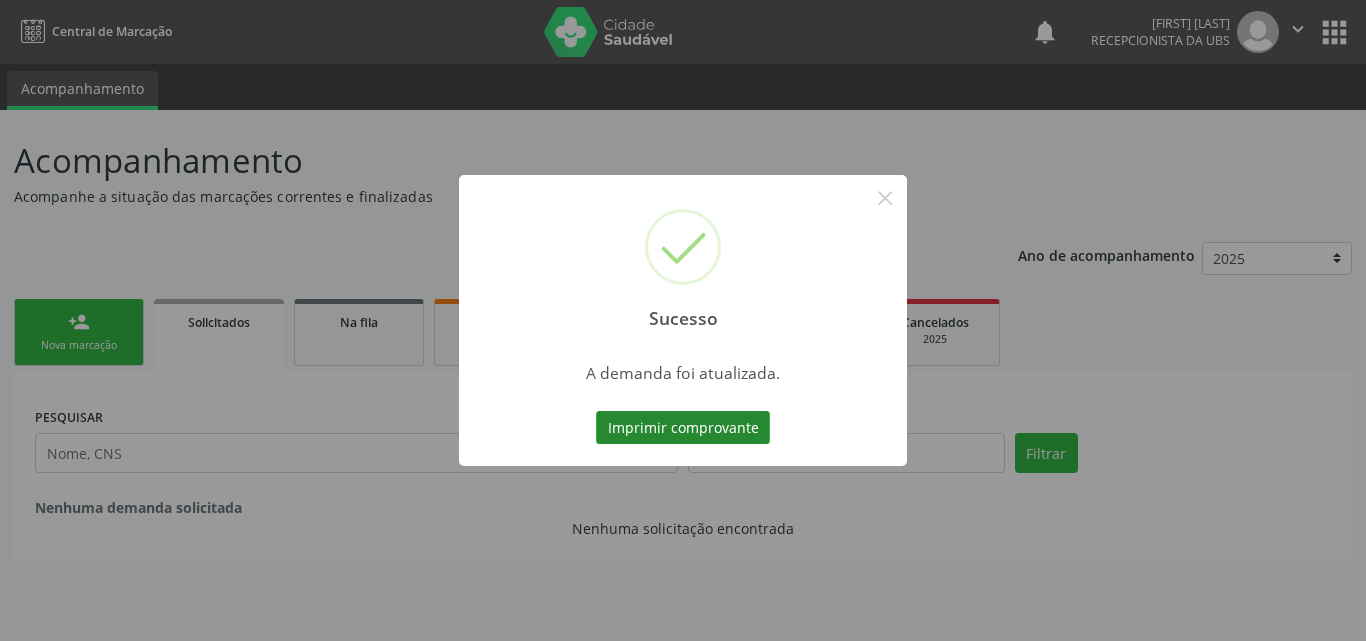 click on "Imprimir comprovante" at bounding box center (683, 428) 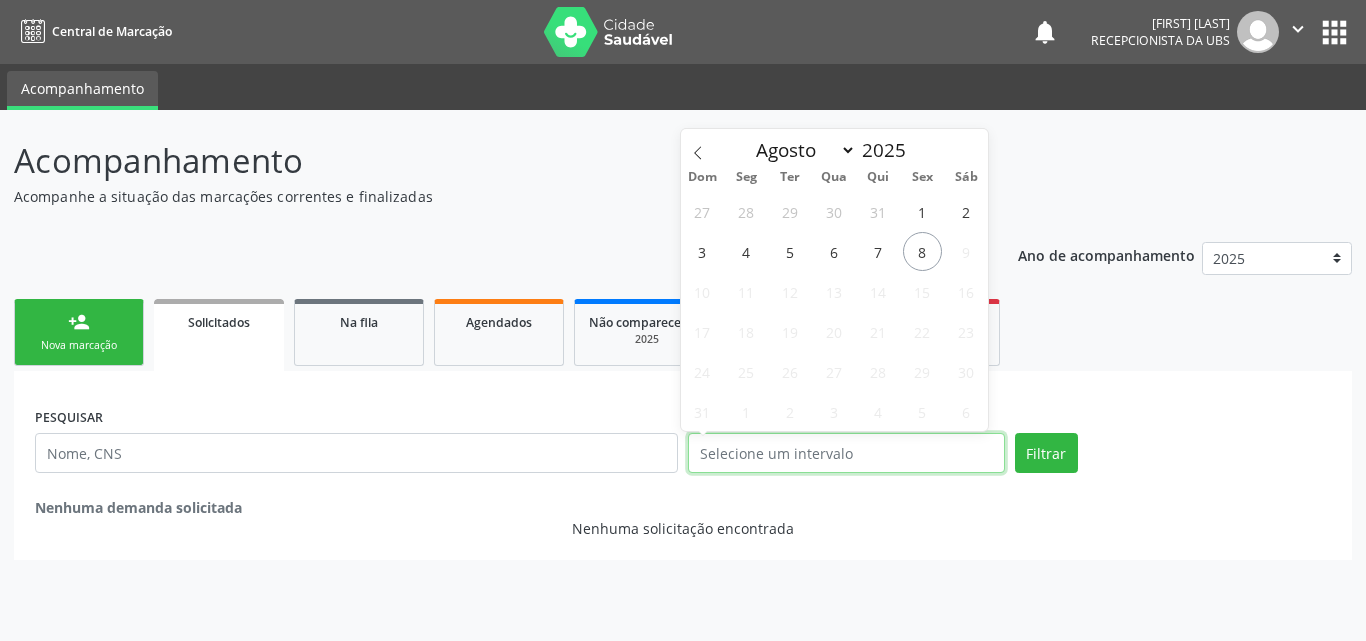 click at bounding box center [846, 453] 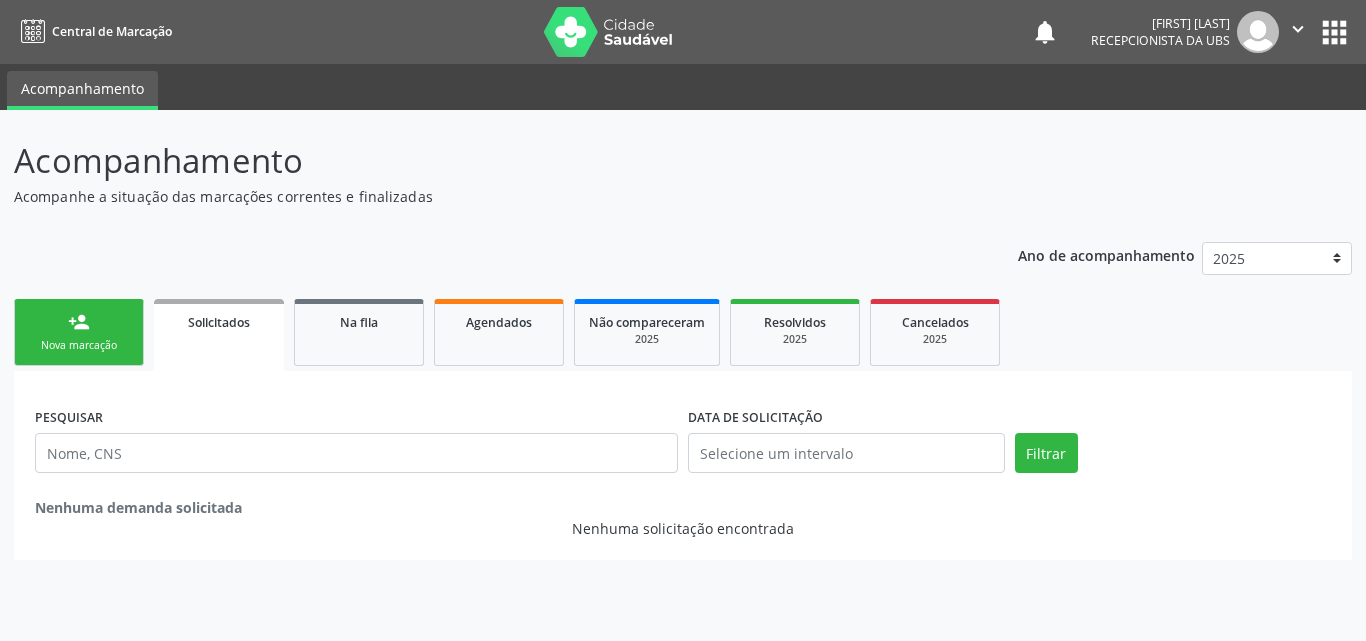 click on "person_add
Nova marcação
Solicitados   Na fila   Agendados   Não compareceram
2025
Resolvidos
2025
Cancelados
2025" at bounding box center (683, 332) 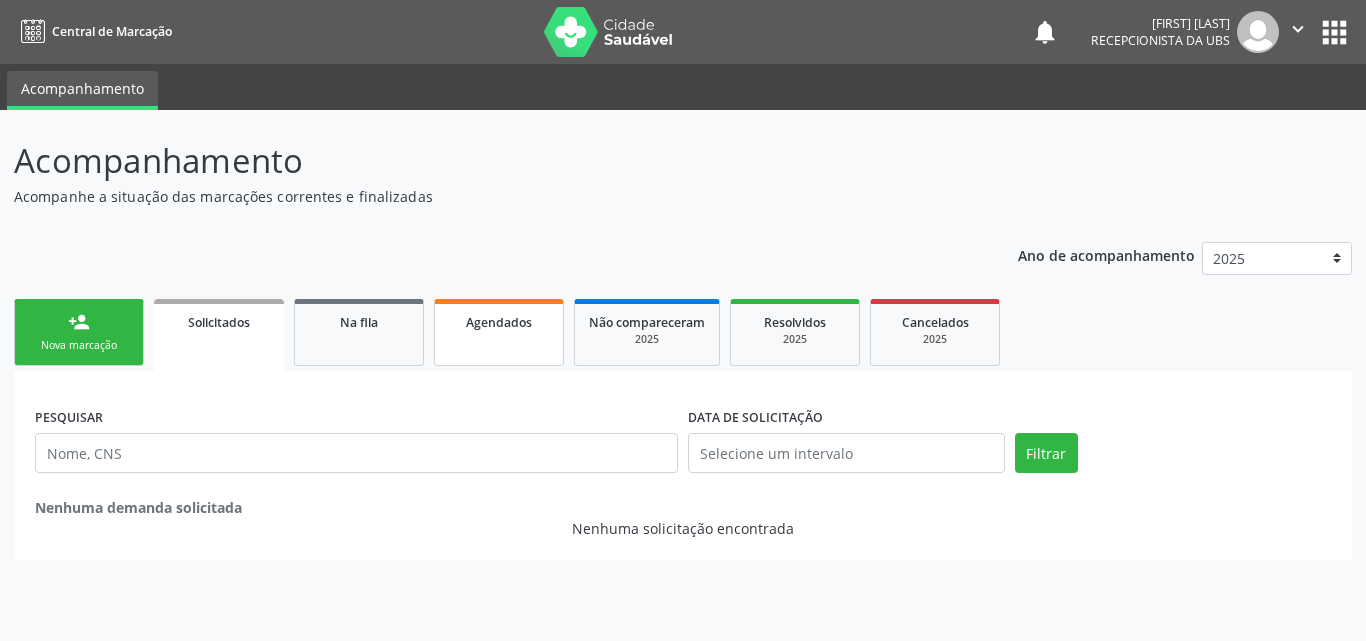 click on "Agendados" at bounding box center (499, 332) 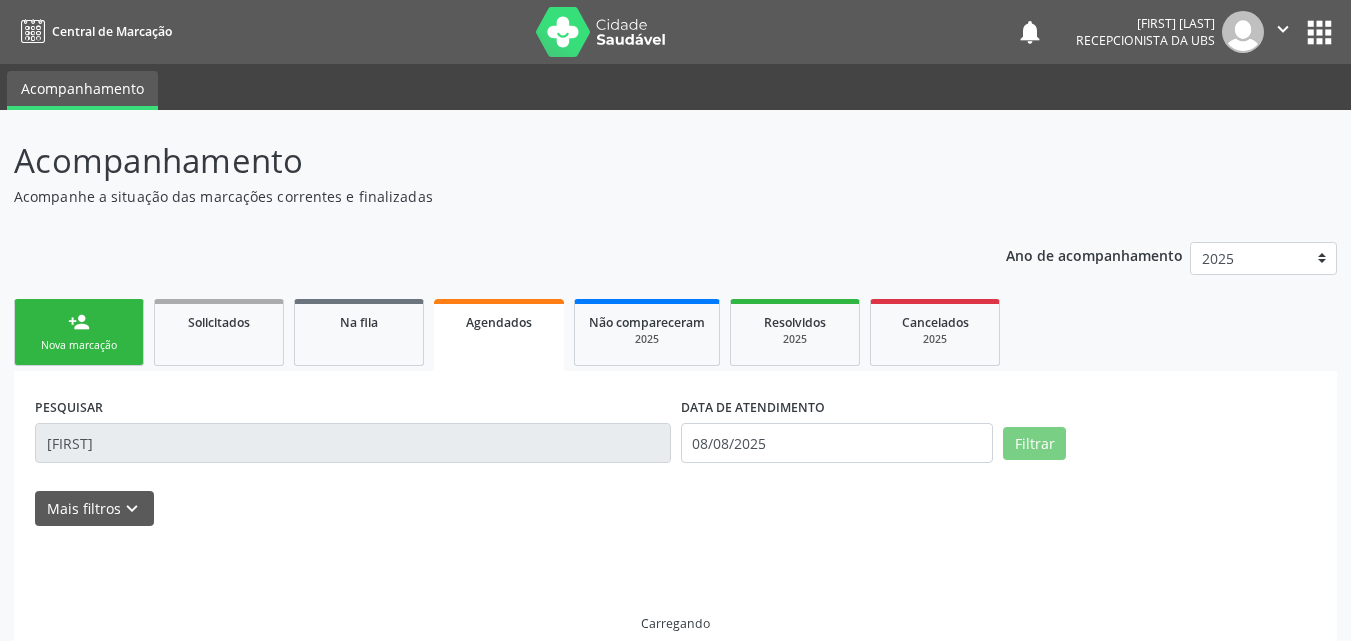click on "Agendados" at bounding box center (499, 335) 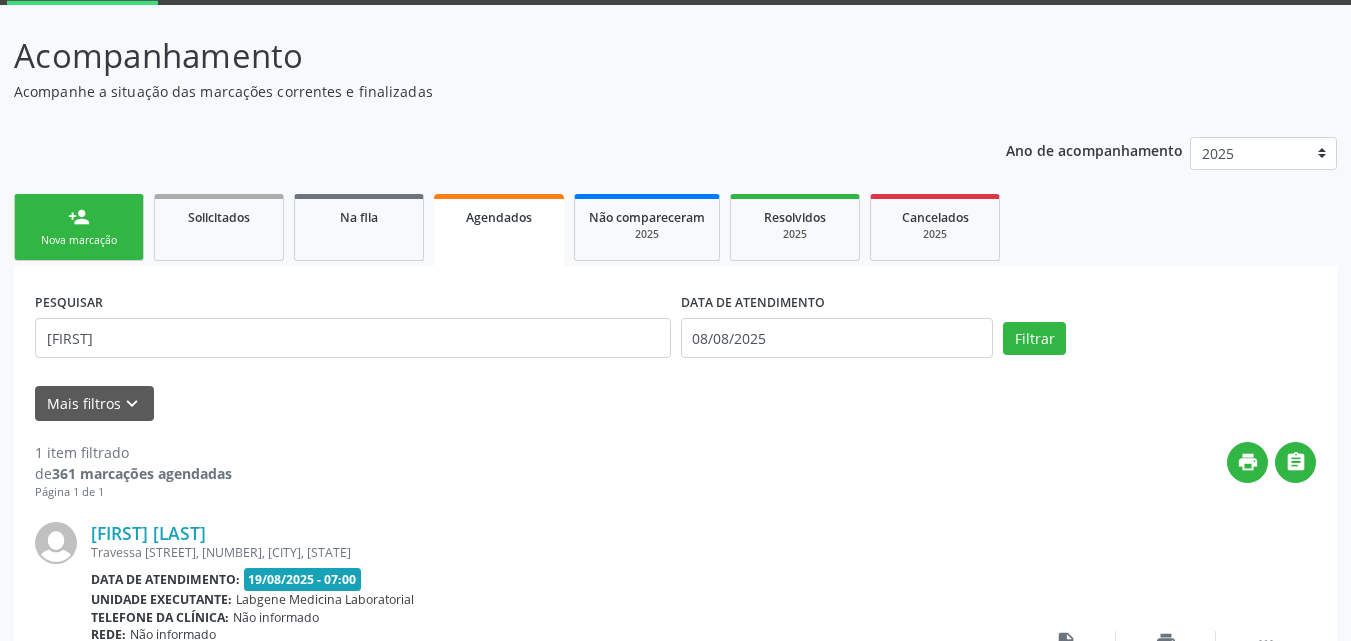 scroll, scrollTop: 104, scrollLeft: 0, axis: vertical 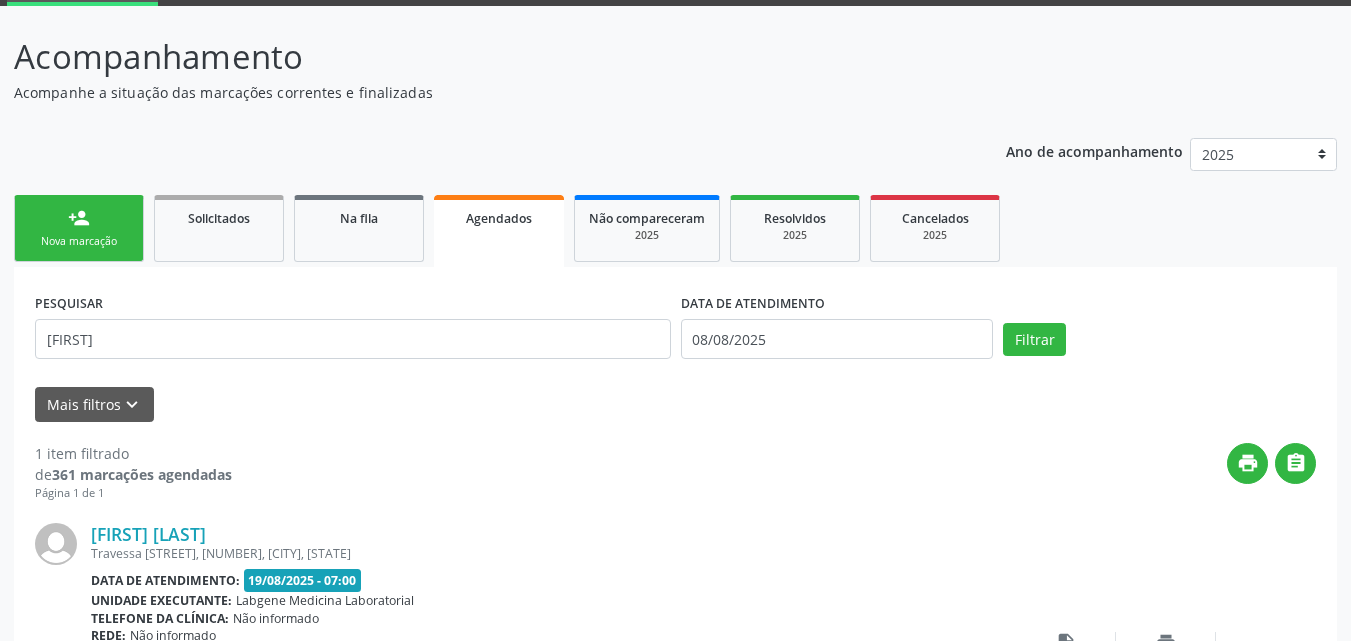 click on "Agendados" at bounding box center [499, 231] 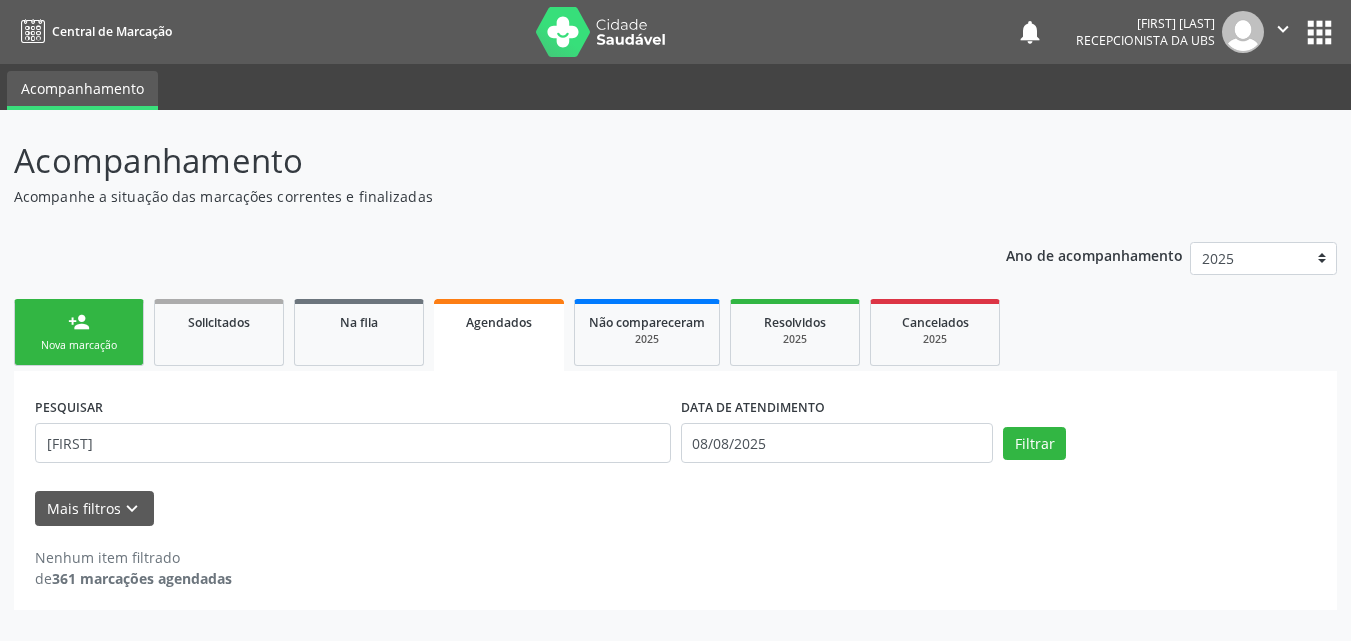 scroll, scrollTop: 0, scrollLeft: 0, axis: both 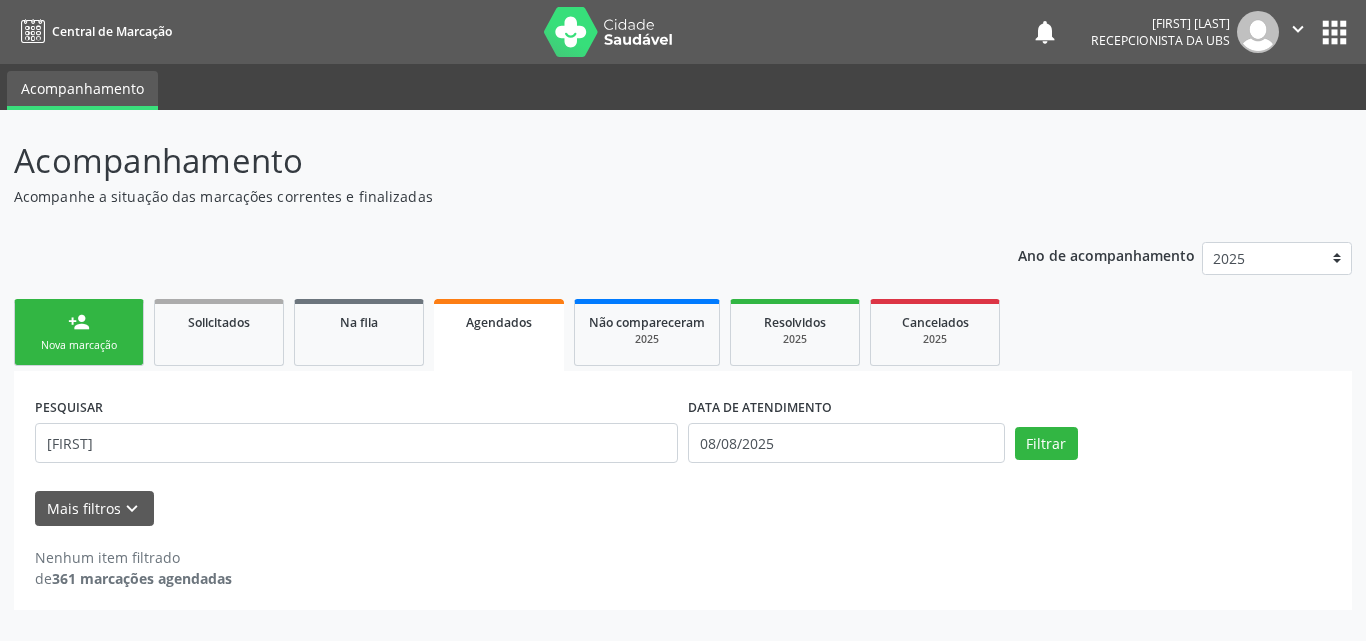 click on "Ano de acompanhamento
2025 2024
person_add
Nova marcação
Solicitados   Na fila   Agendados   Não compareceram
2025
Resolvidos
2025
Cancelados
2025
PESQUISAR
aline
DATA DE ATENDIMENTO
08/08/2025
Filtrar
UNIDADE EXECUTANTE
Selecione uma unidade
Todos as unidades   3 Grupamento de Bombeiros   Abfisio   Abimael Lira Atelie Dental   Academia da Cidade Bom Jesus de Serra Talhada   Academia da Cidade Caxixola   Academia da Cidade Cohab I   Academia da Cidade Estacao do Forro   Academia da Cidade Vila Bela   Academia da Cidade de Serra Talhada   Academia da Cidade do Mutirao   Academia da Saude Cohab II   Alanalaiz Magalhaes Pereira   Alves Guimaraes Servicos de Medicina e Nutricao   Ambulatorio de Saude Mental Infanto Juvenil Asmij   Amor Saude   Anaclin   Analise Laboratorio Clinico     Andreia Lima Diniz Ltda     Apae" at bounding box center (683, 419) 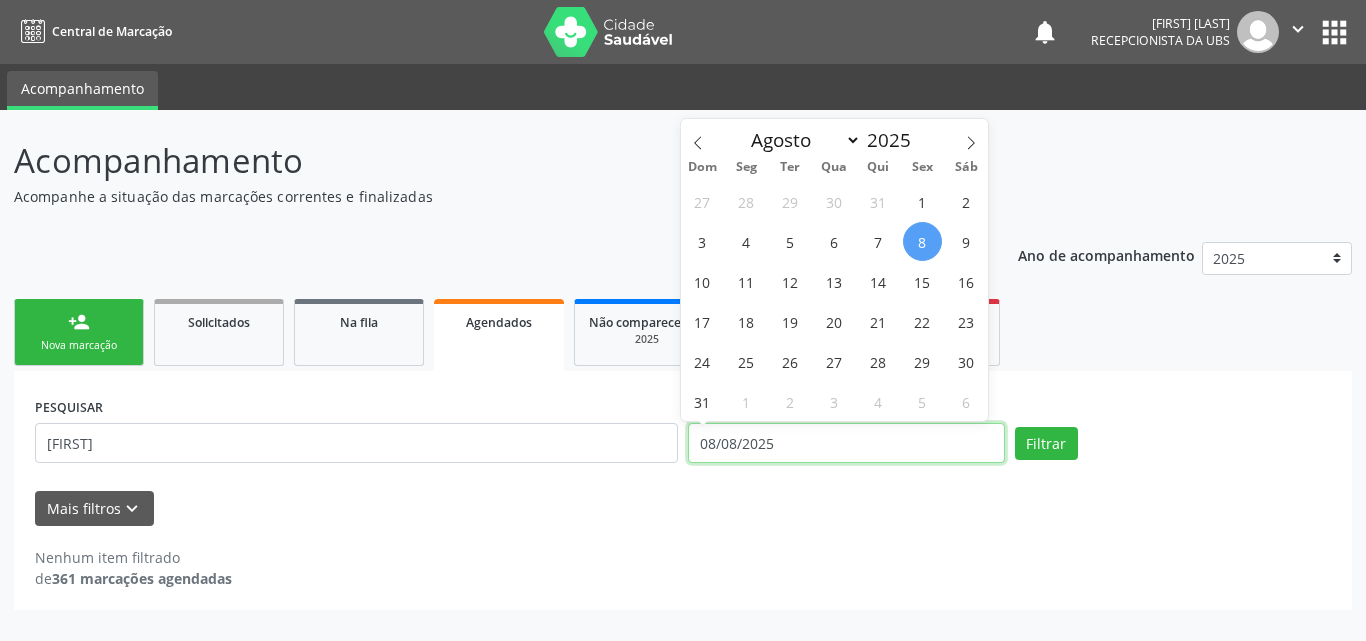 click on "08/08/2025" at bounding box center [846, 443] 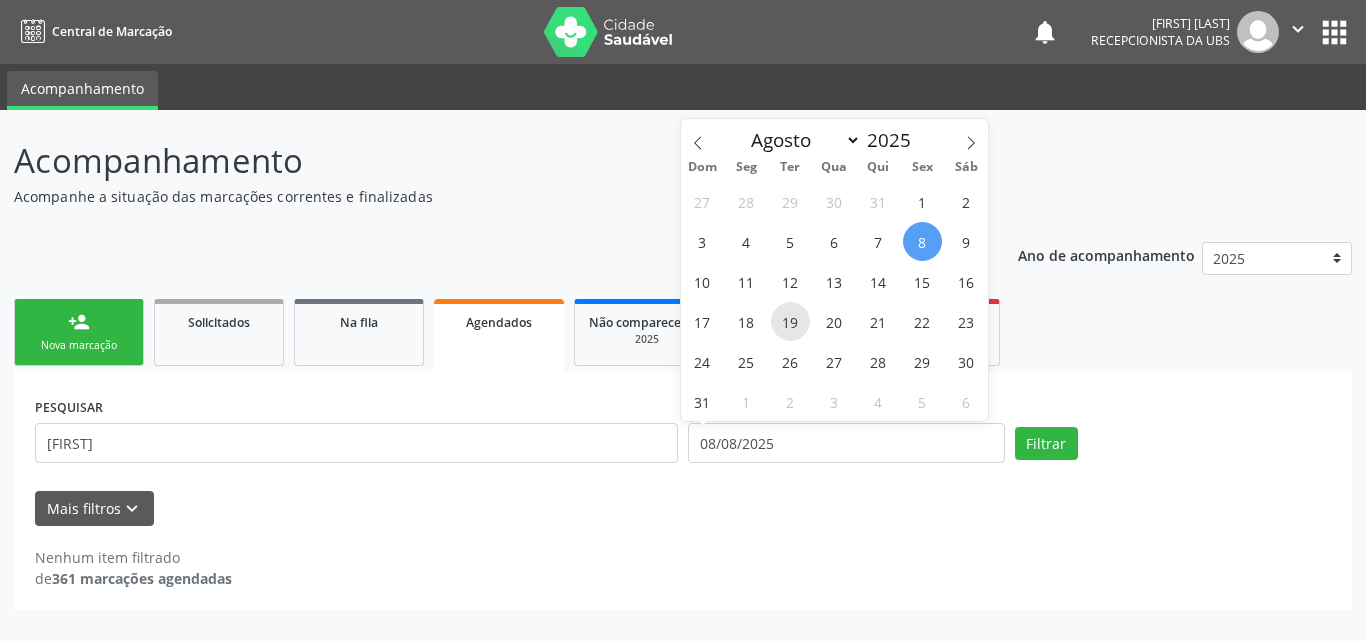 click on "19" at bounding box center [790, 321] 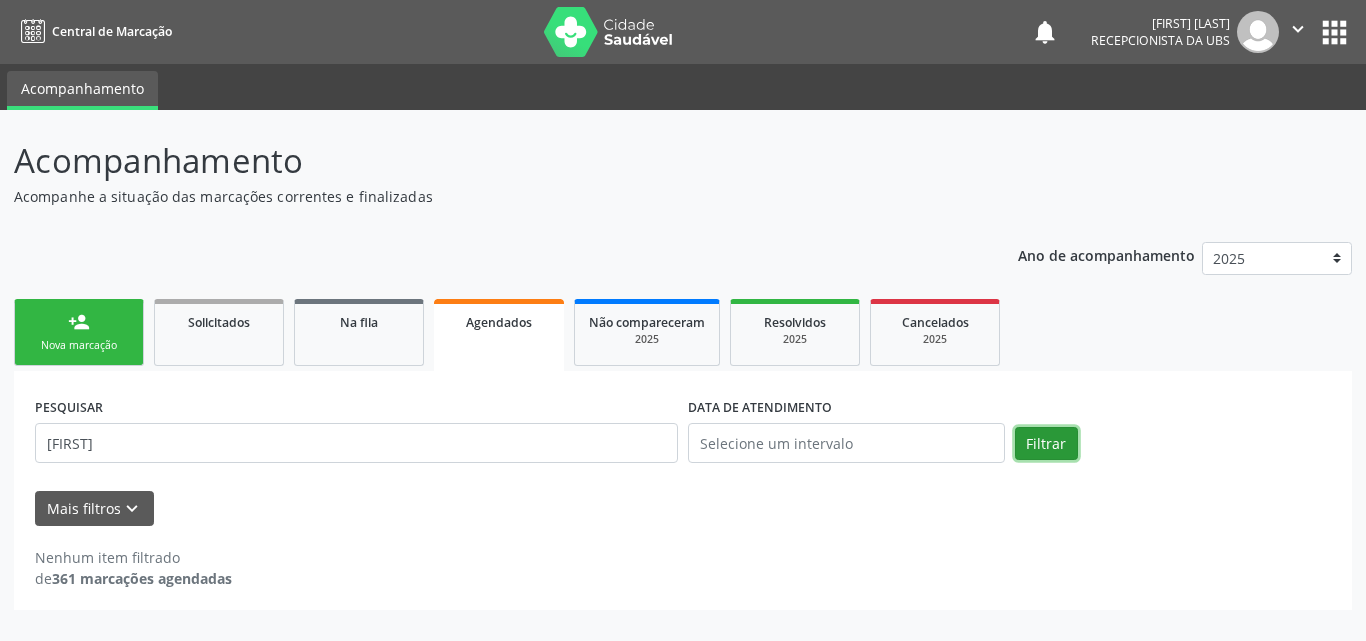 click on "Filtrar" at bounding box center [1046, 444] 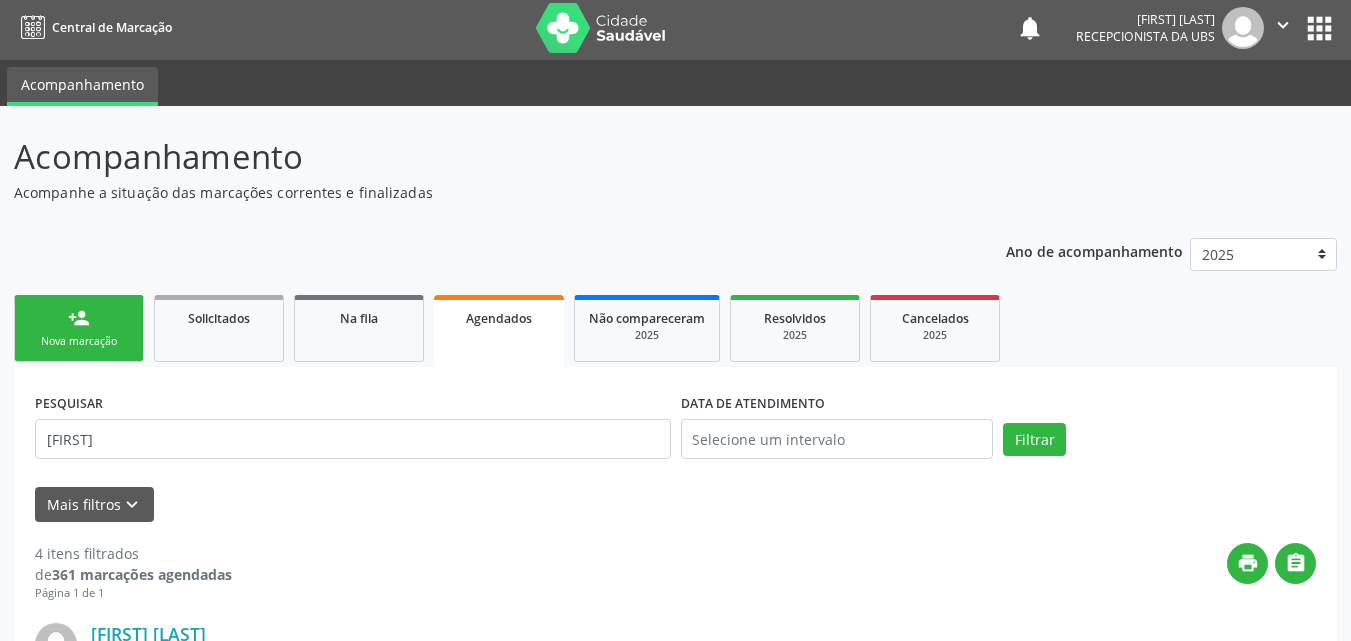 scroll, scrollTop: 0, scrollLeft: 0, axis: both 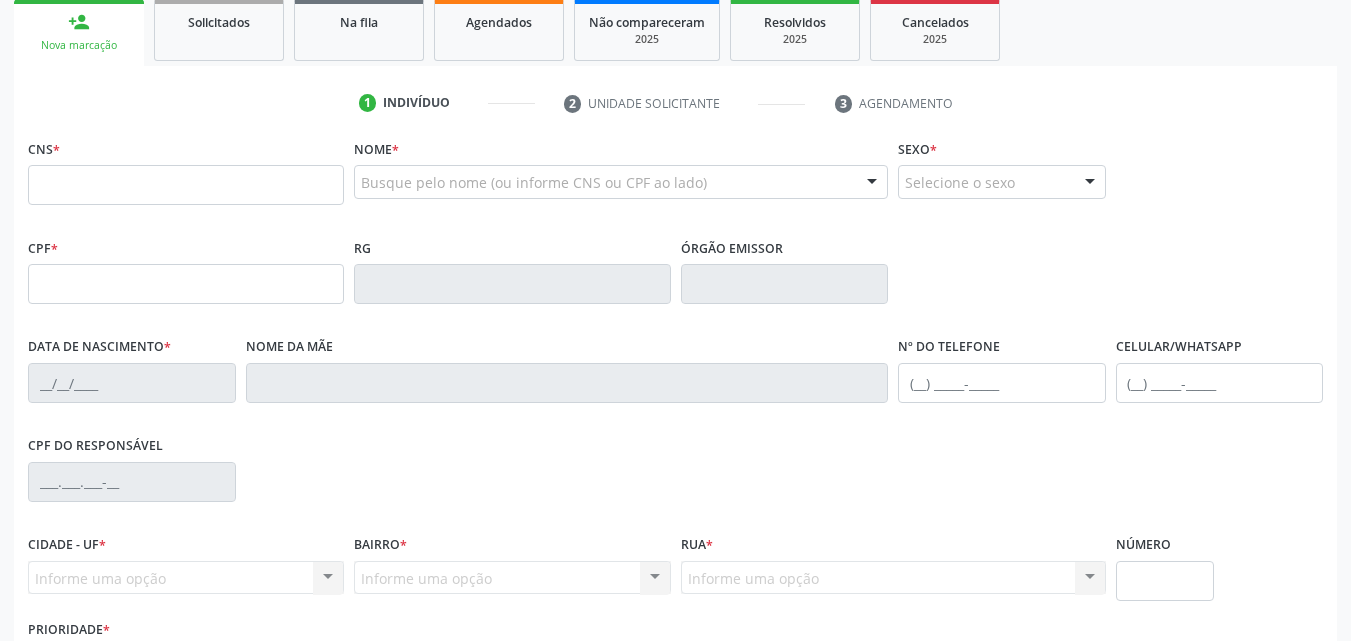 click at bounding box center (186, 185) 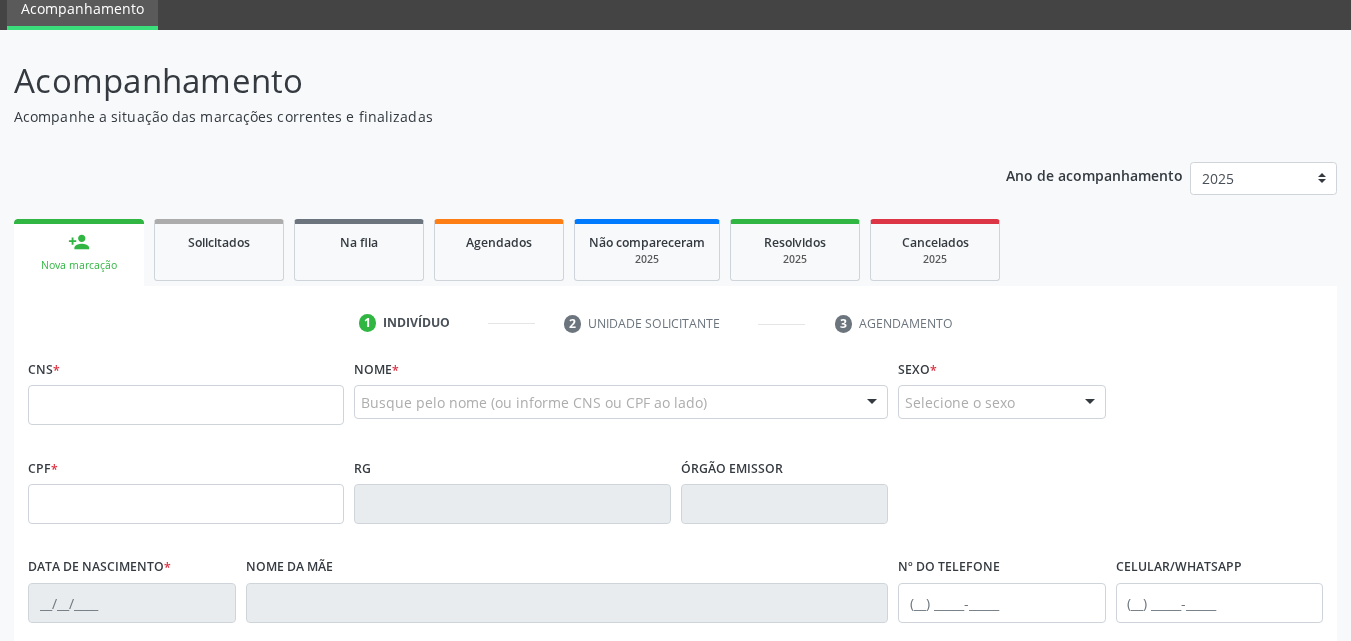 scroll, scrollTop: 0, scrollLeft: 0, axis: both 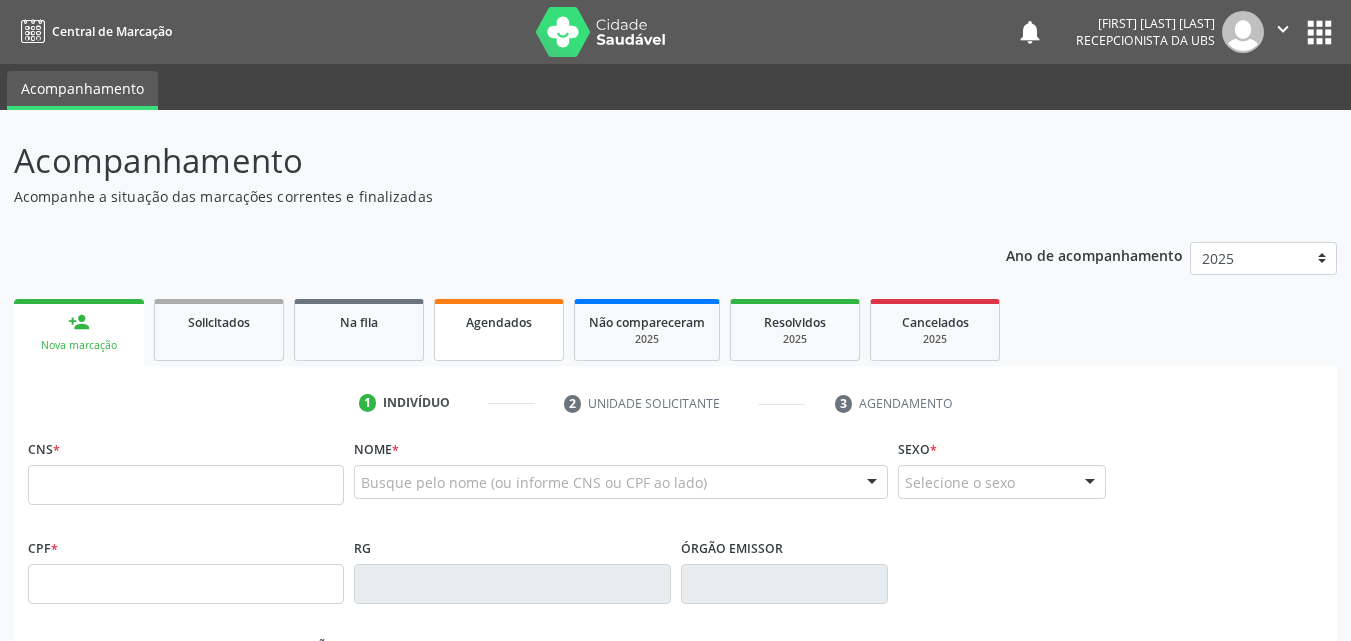 click on "Agendados" at bounding box center (499, 321) 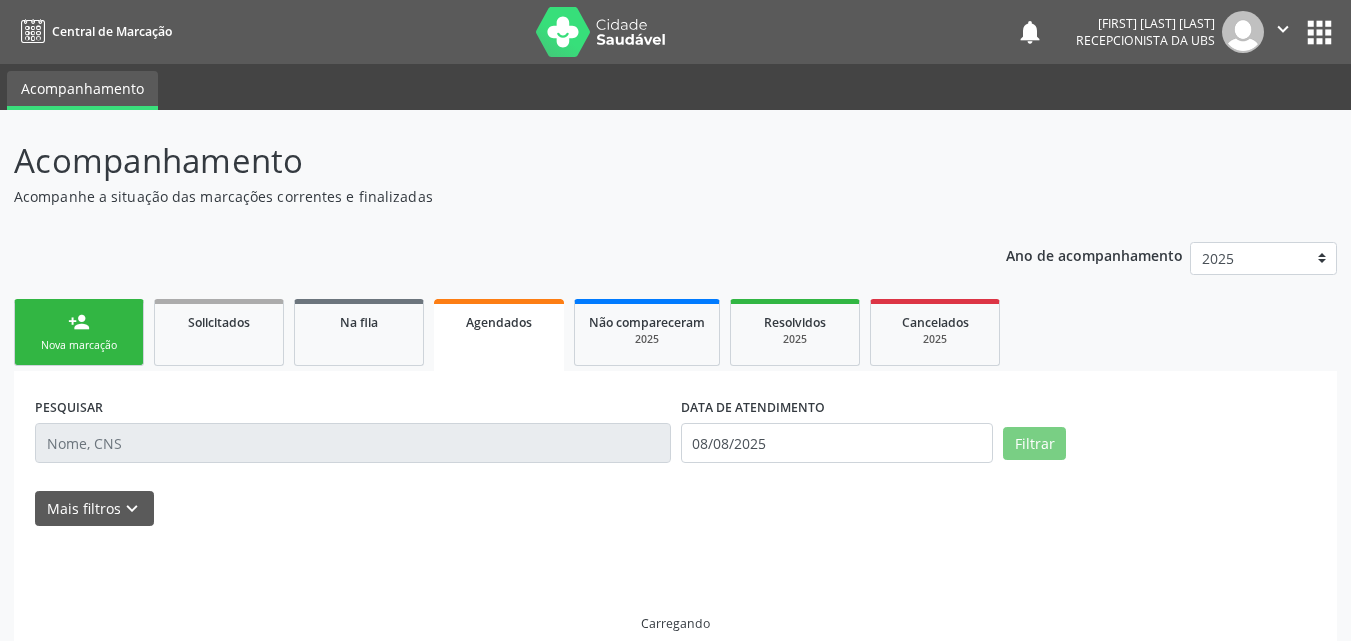 click on "Agendados" at bounding box center (499, 321) 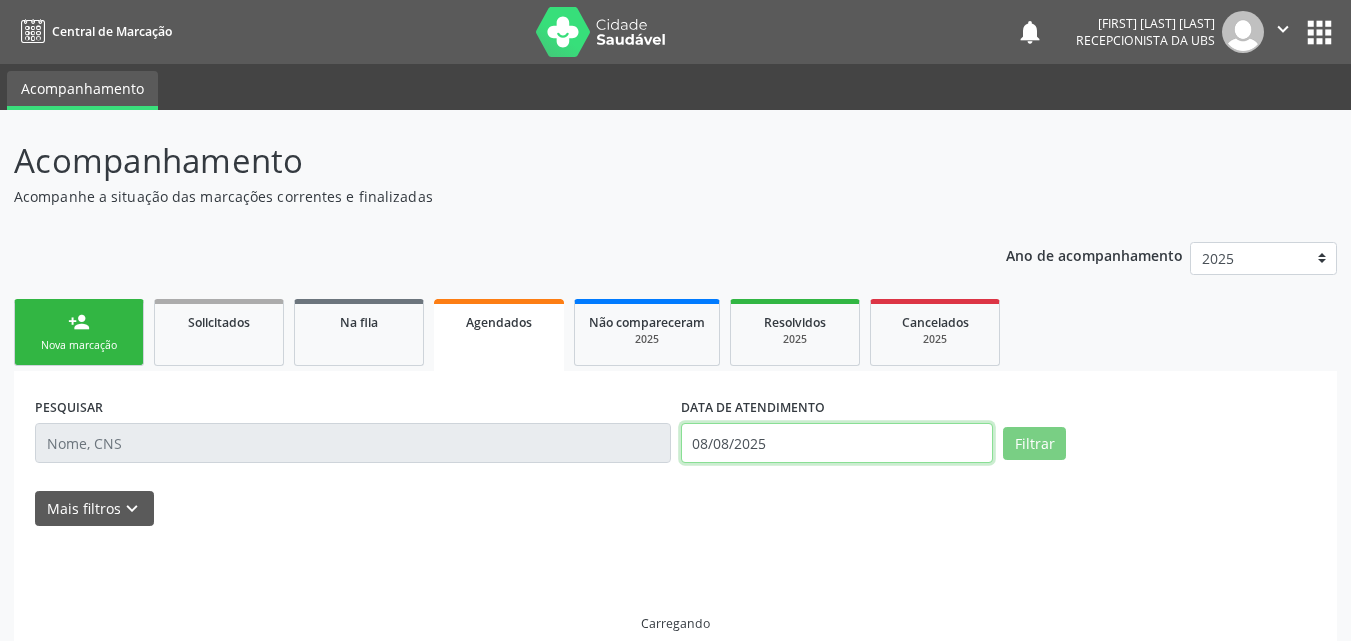 click on "08/08/2025" at bounding box center [837, 443] 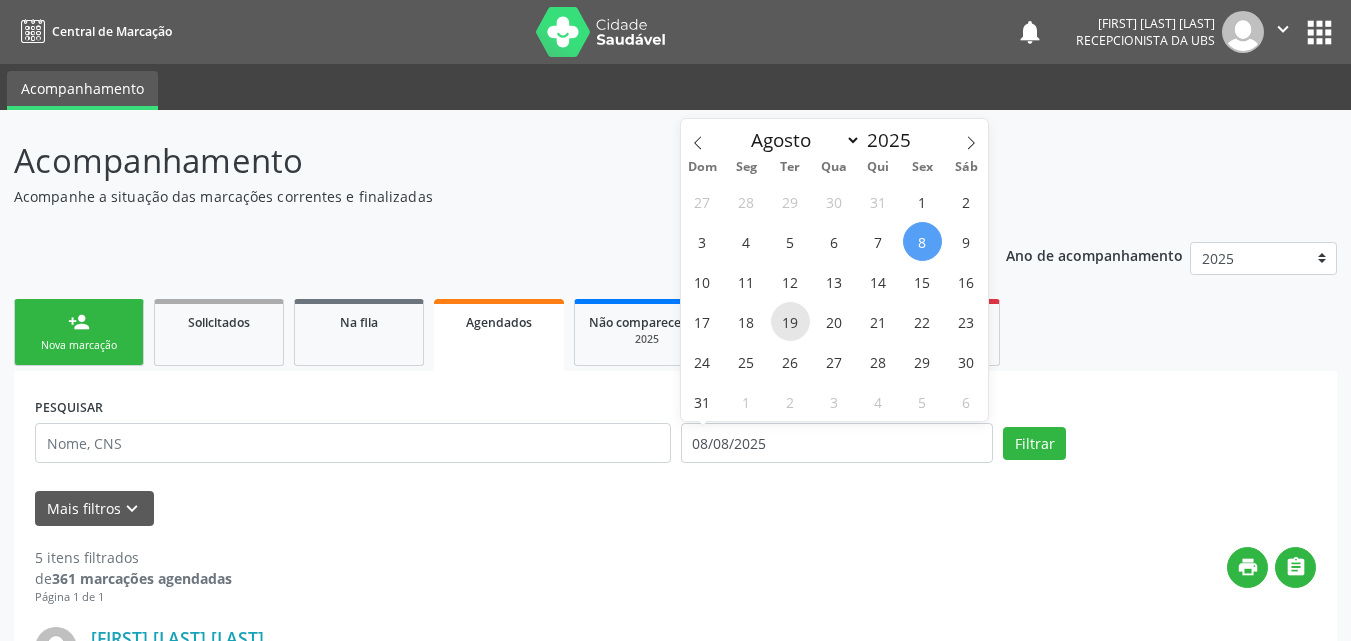 click on "19" at bounding box center [790, 321] 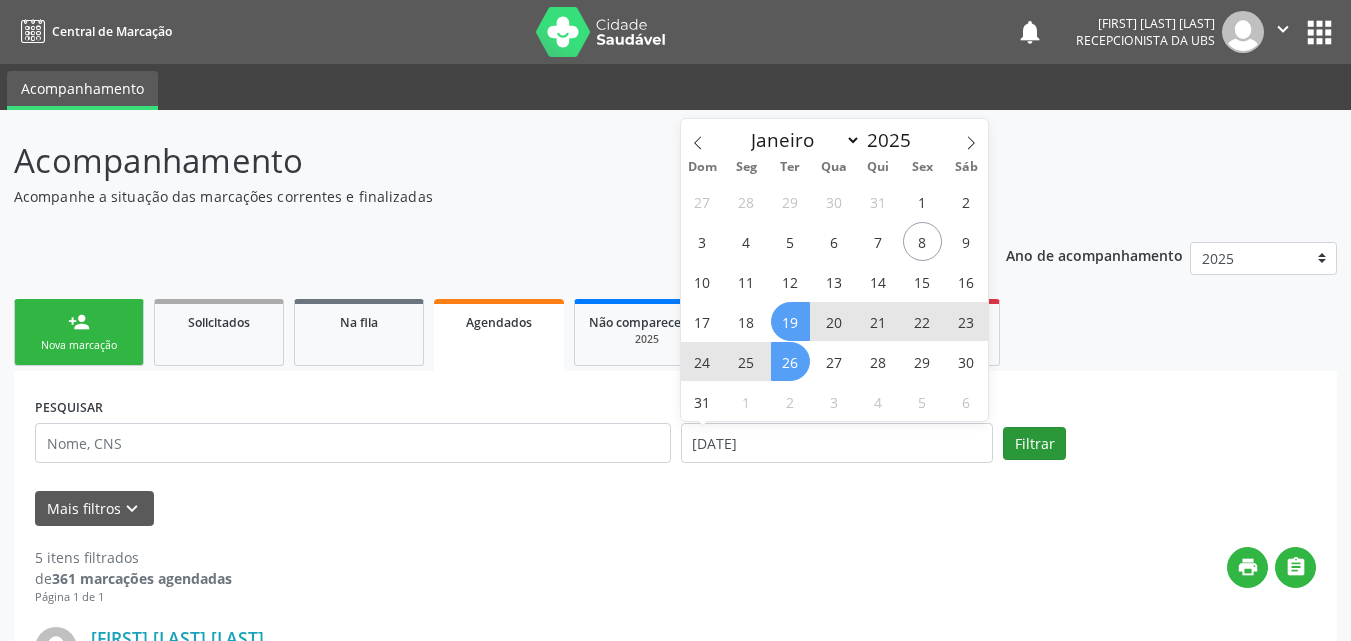 click on "Filtrar" at bounding box center [1034, 444] 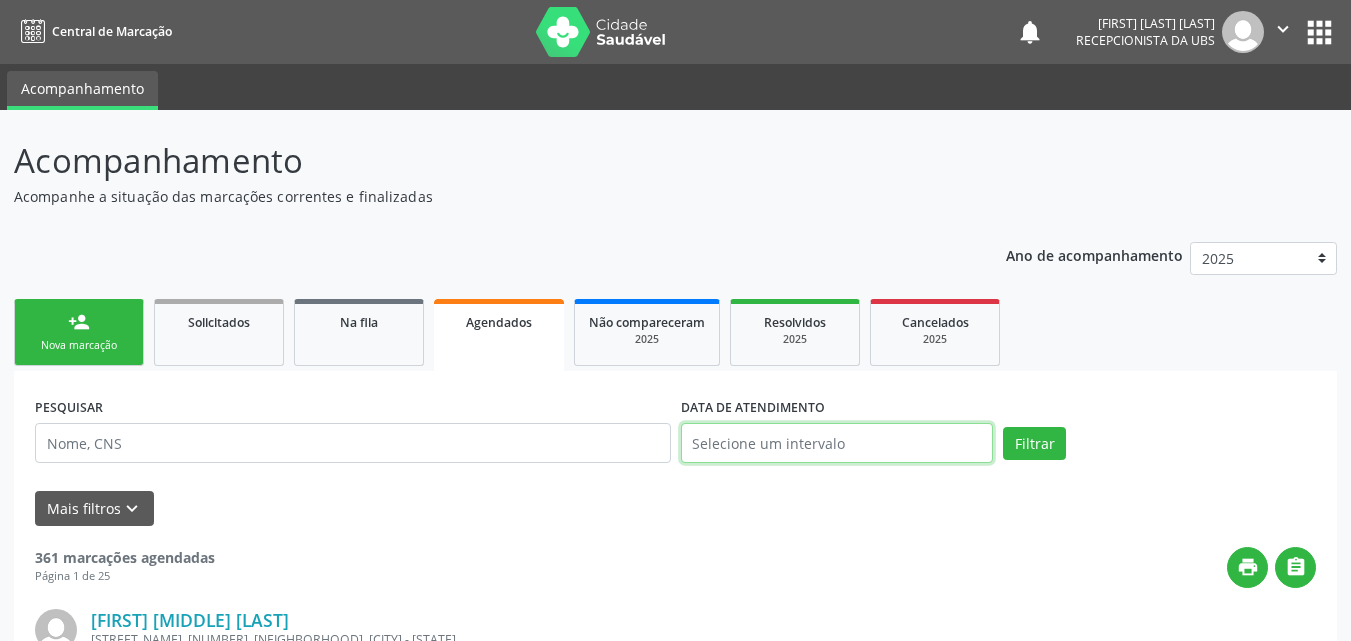 click at bounding box center [837, 443] 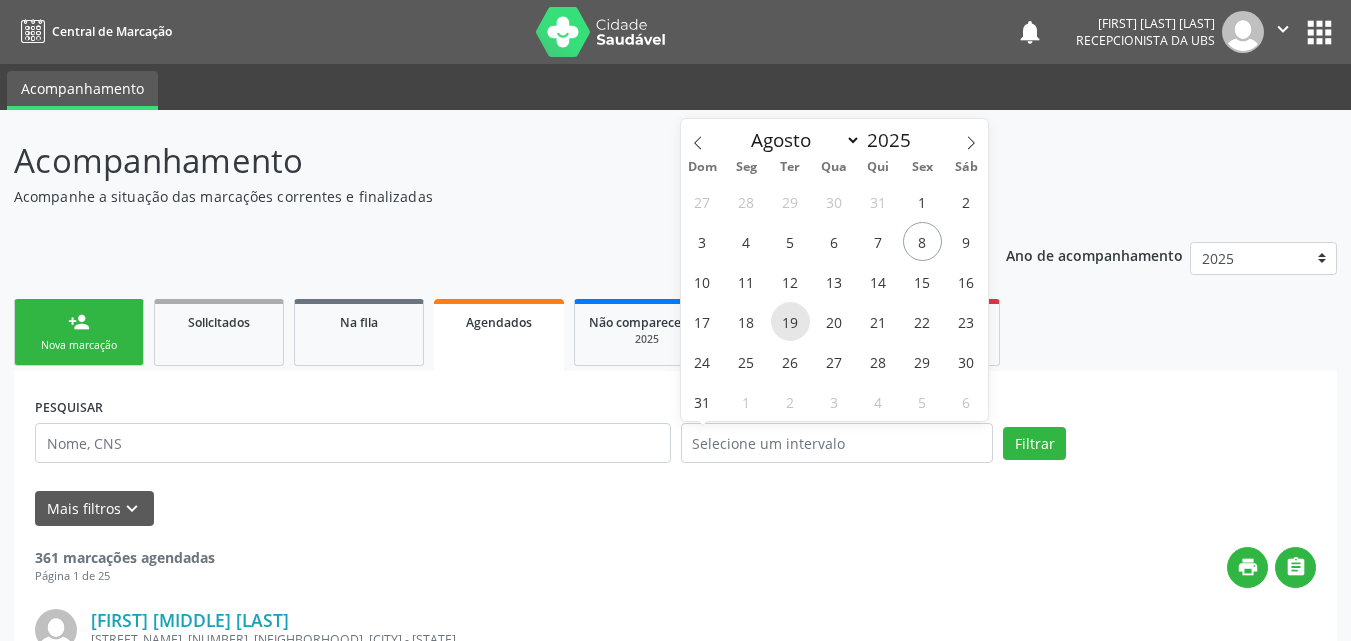 click on "19" at bounding box center [790, 321] 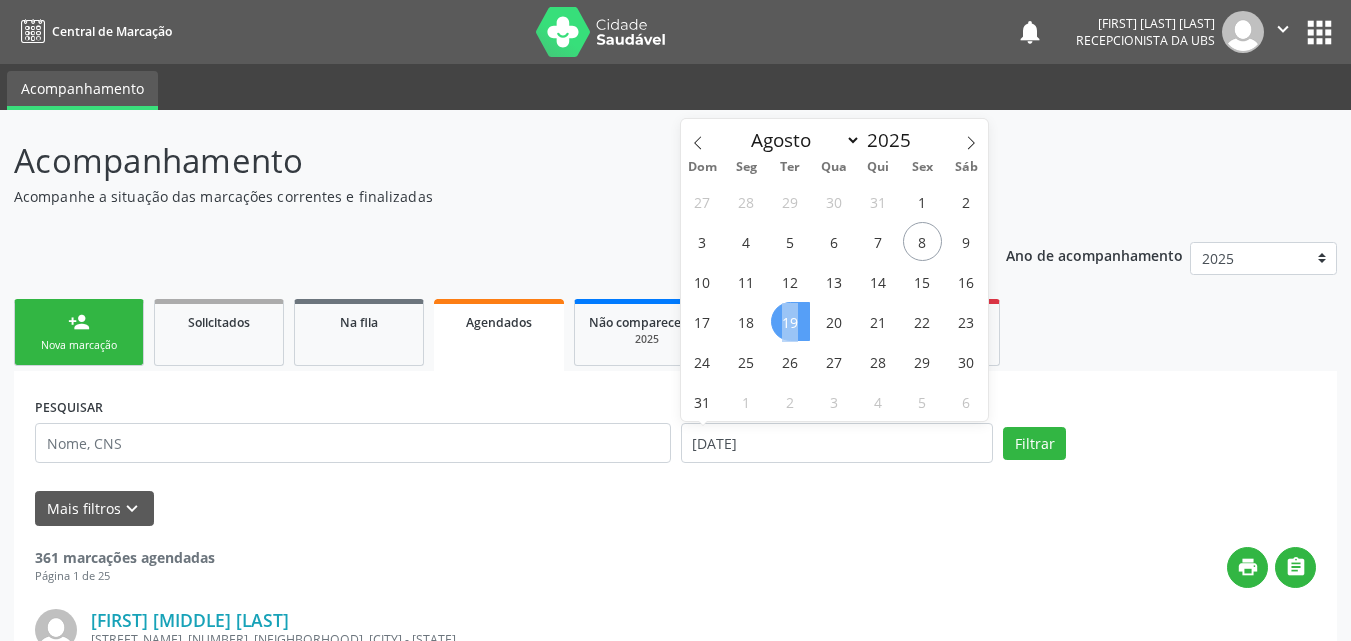click on "19" at bounding box center [790, 321] 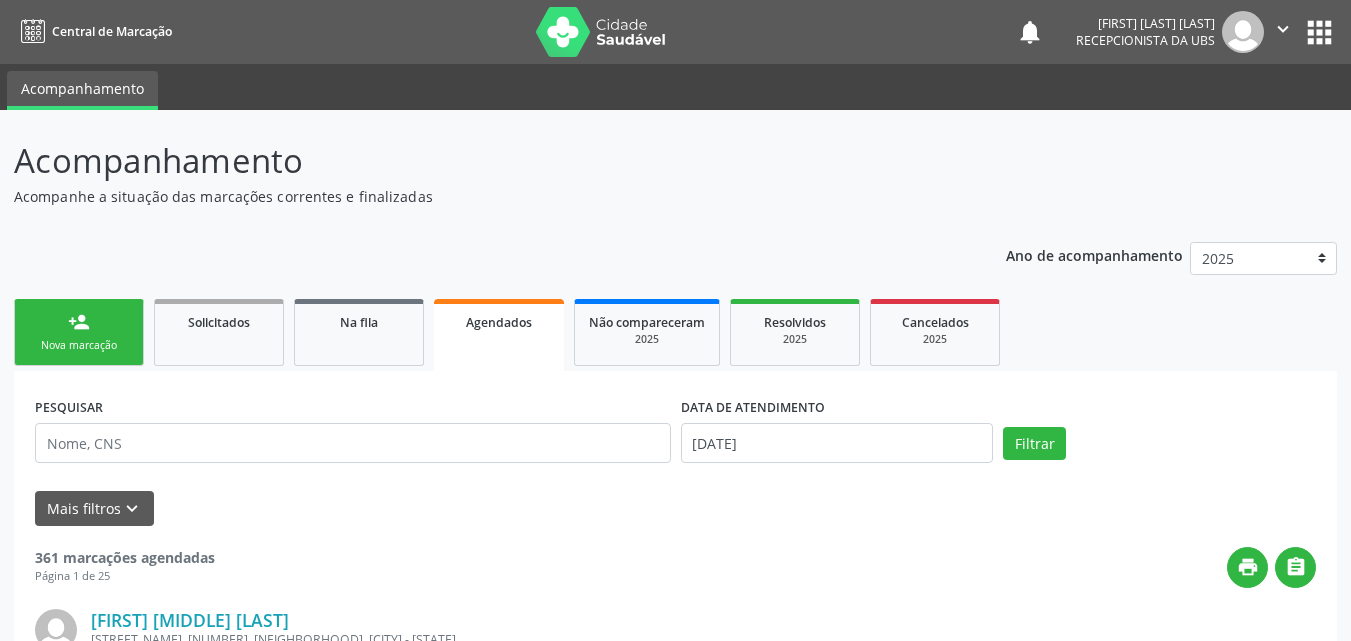 click on "Resolvidos" at bounding box center (795, 322) 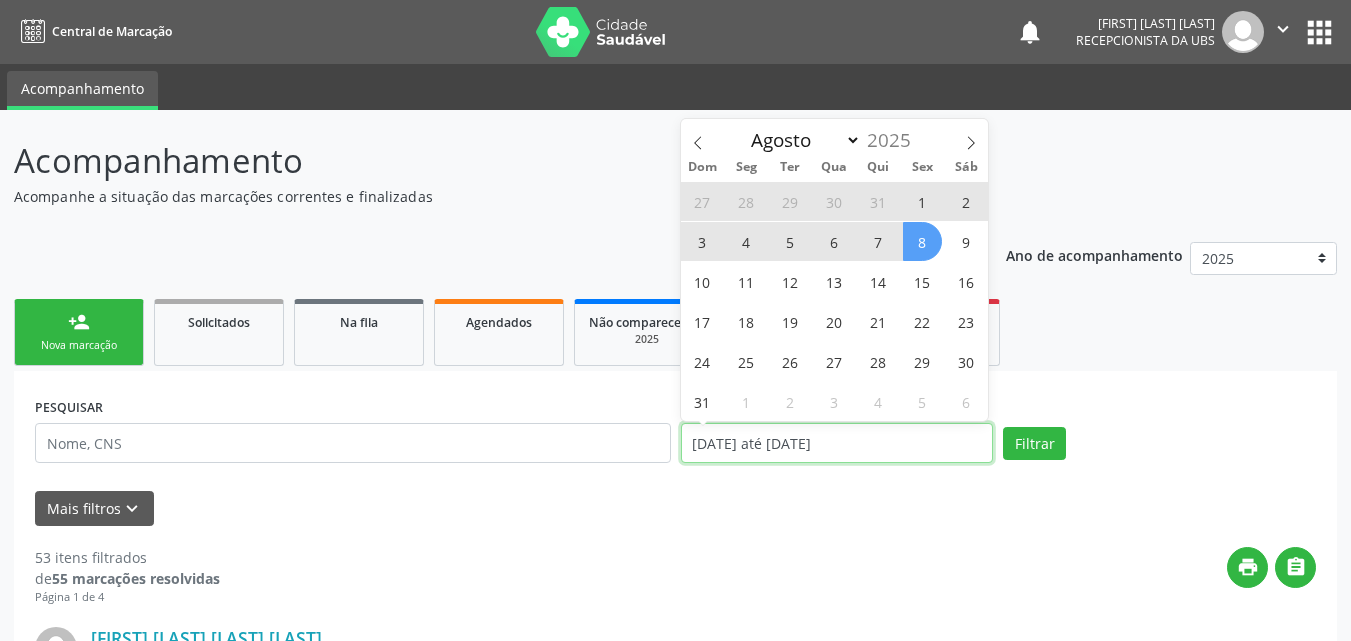 click on "01/01/2025 até 08/08/2025" at bounding box center [837, 443] 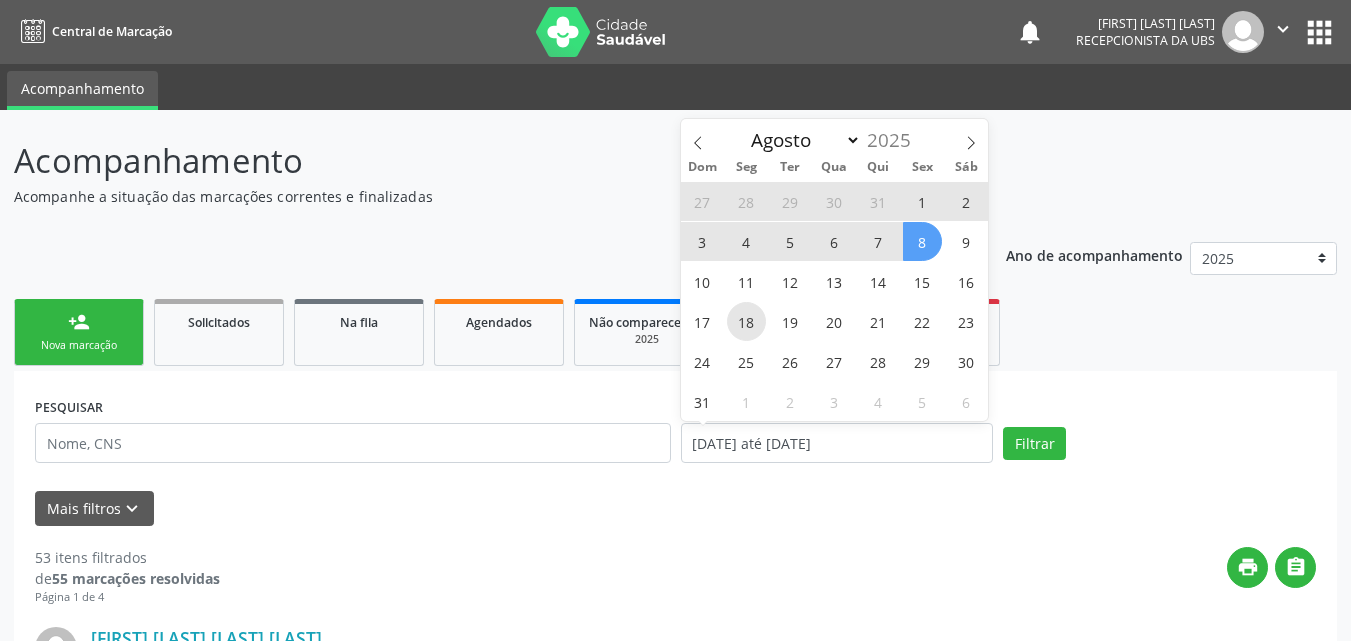 click on "18" at bounding box center (746, 321) 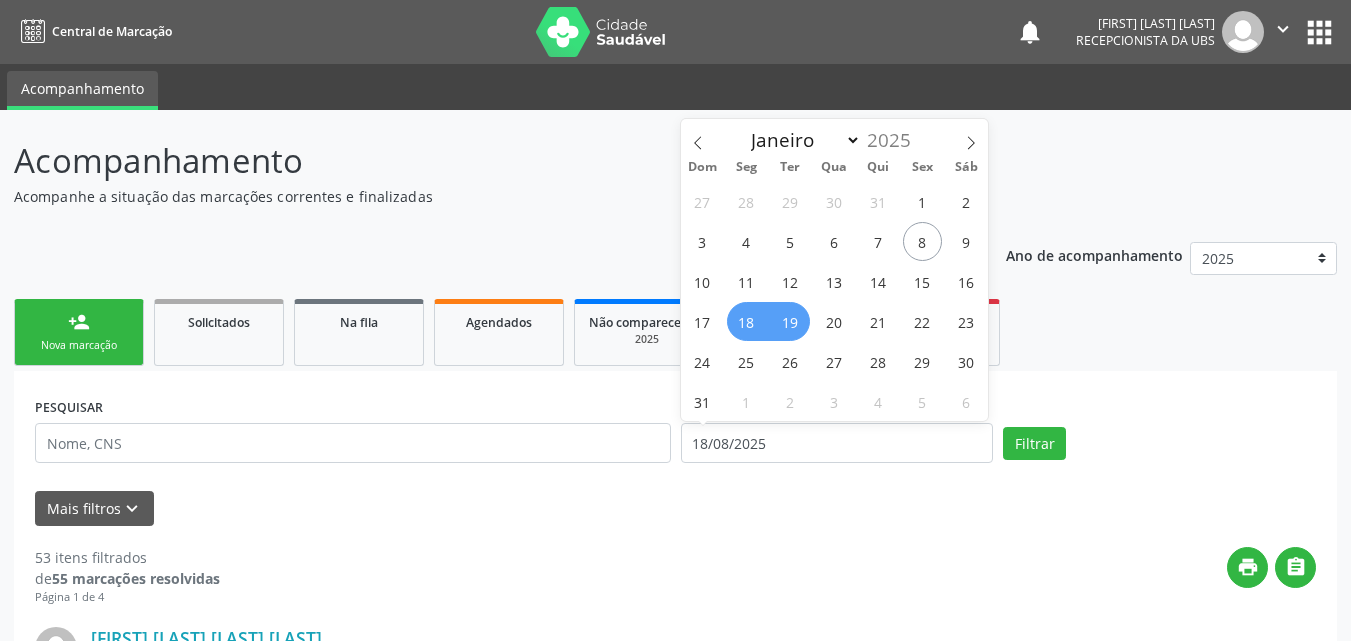 click on "19" at bounding box center (790, 321) 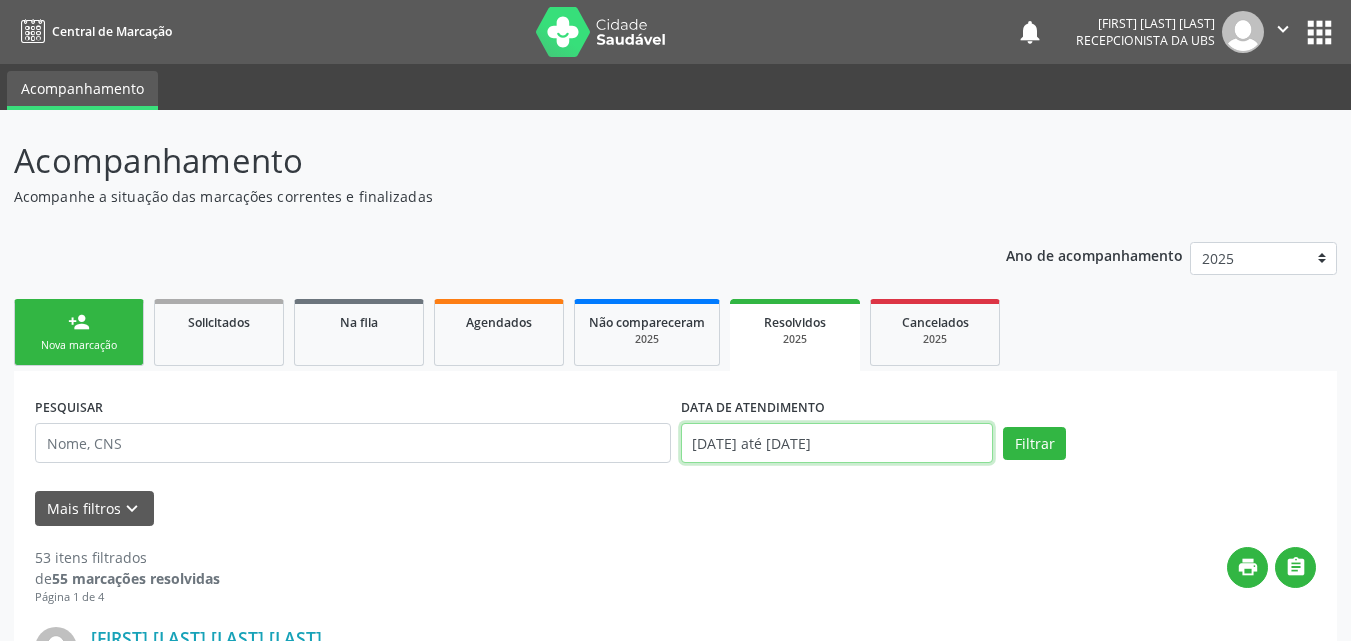 click on "18/08/2025 até 19/08/2025" at bounding box center [837, 443] 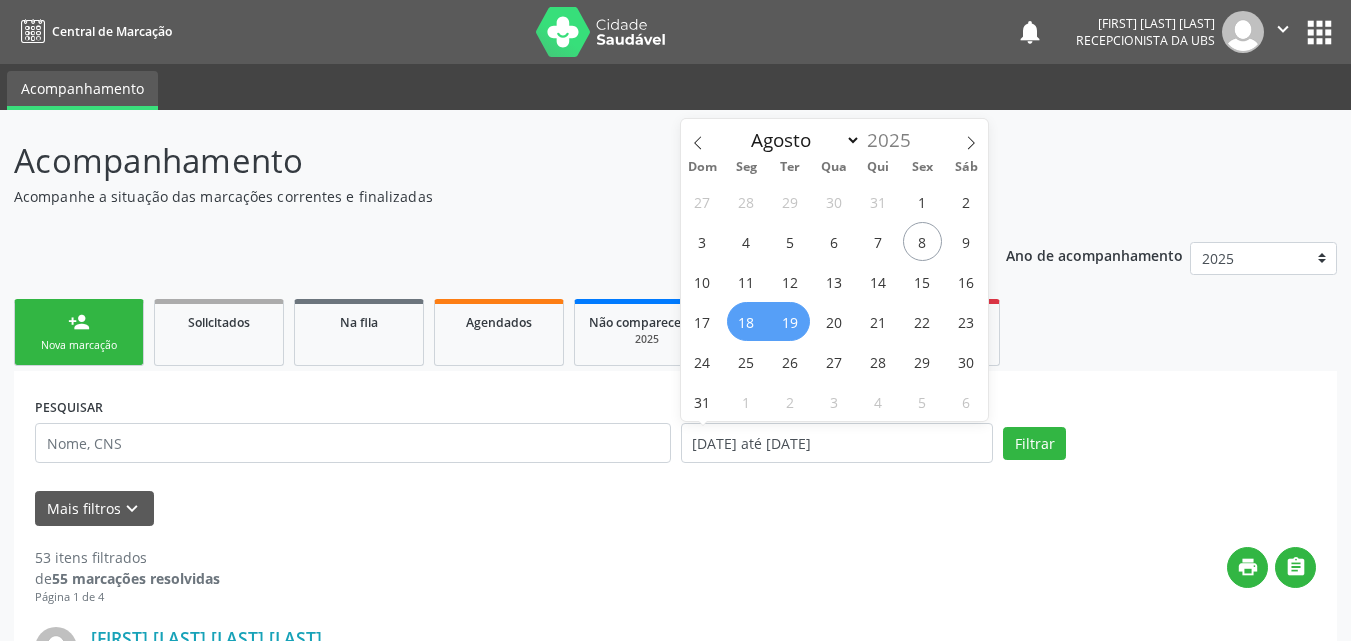 click on "19" at bounding box center [790, 321] 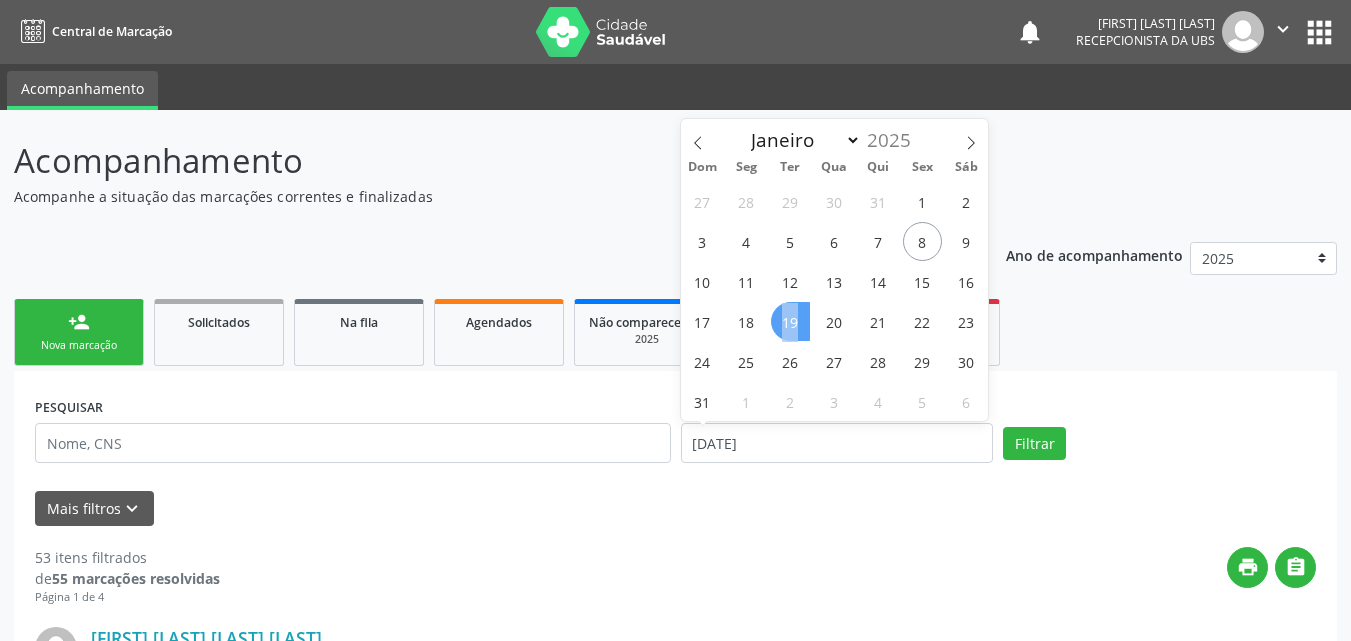 click on "19" at bounding box center [790, 321] 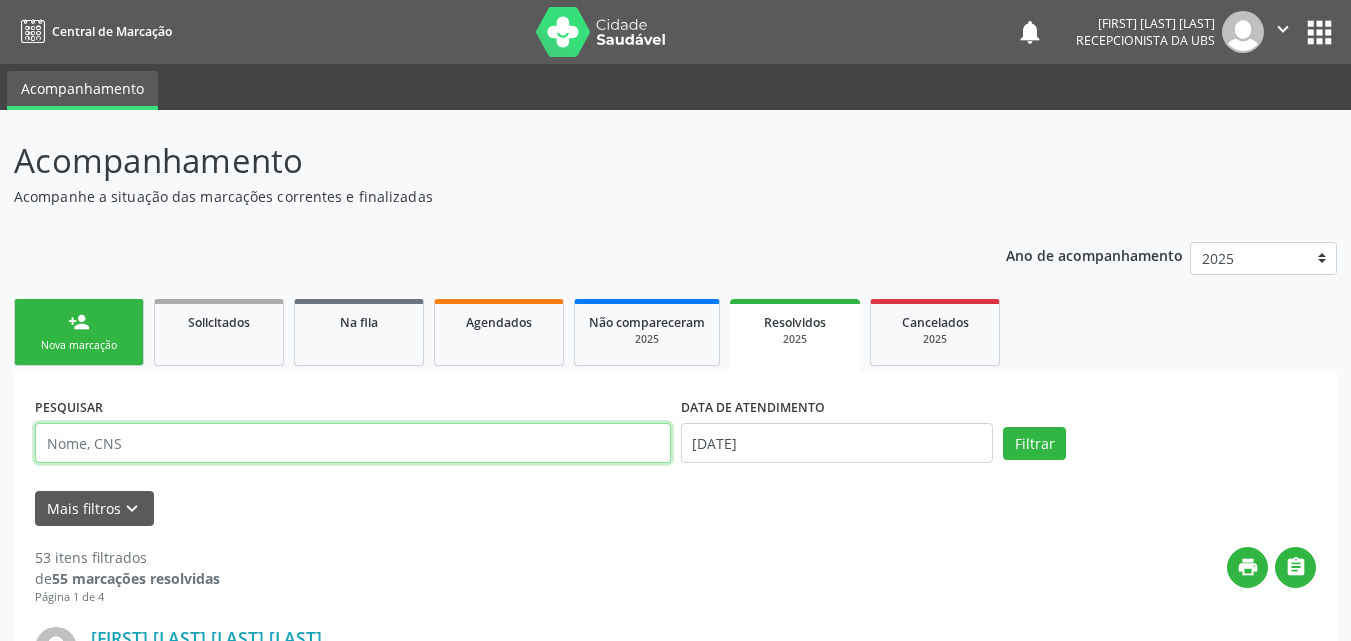click at bounding box center (353, 443) 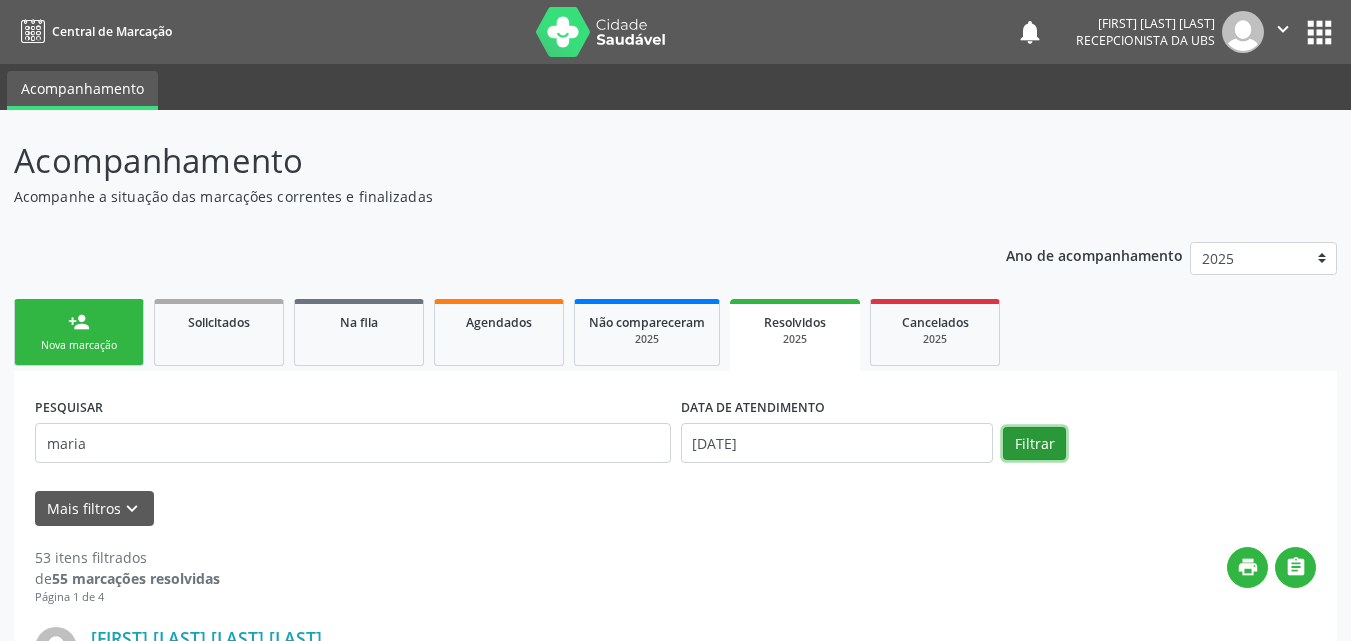 click on "Filtrar" at bounding box center [1034, 444] 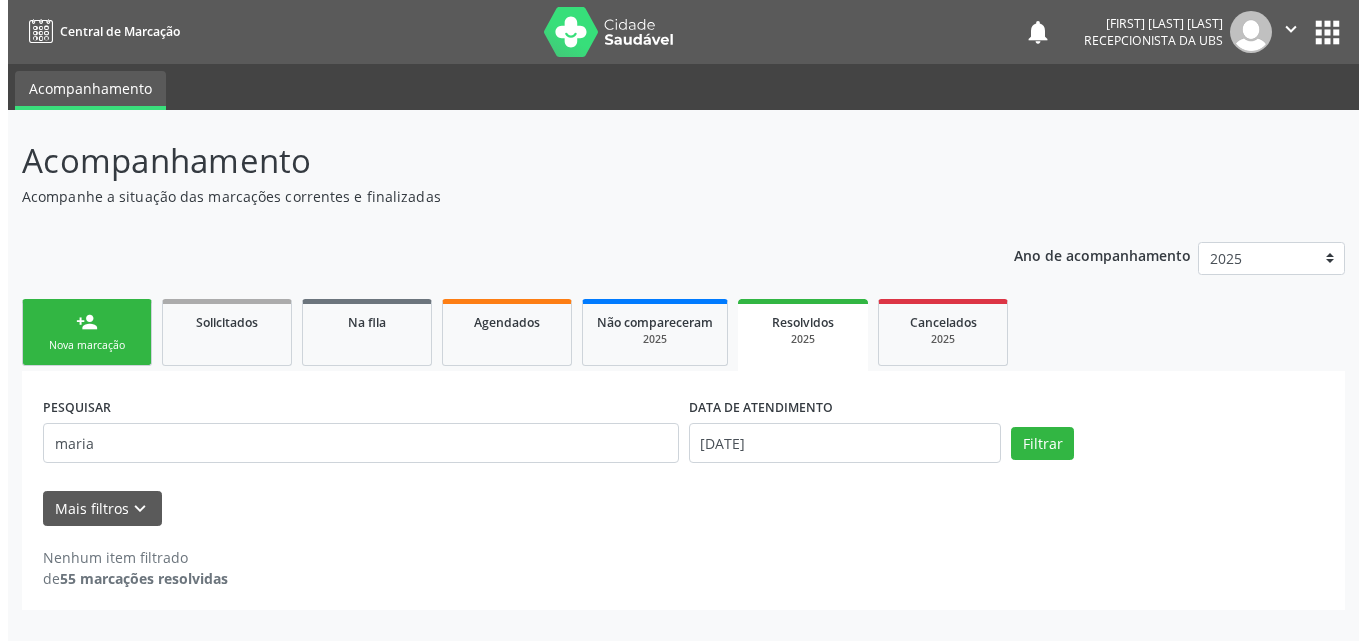 scroll, scrollTop: 0, scrollLeft: 0, axis: both 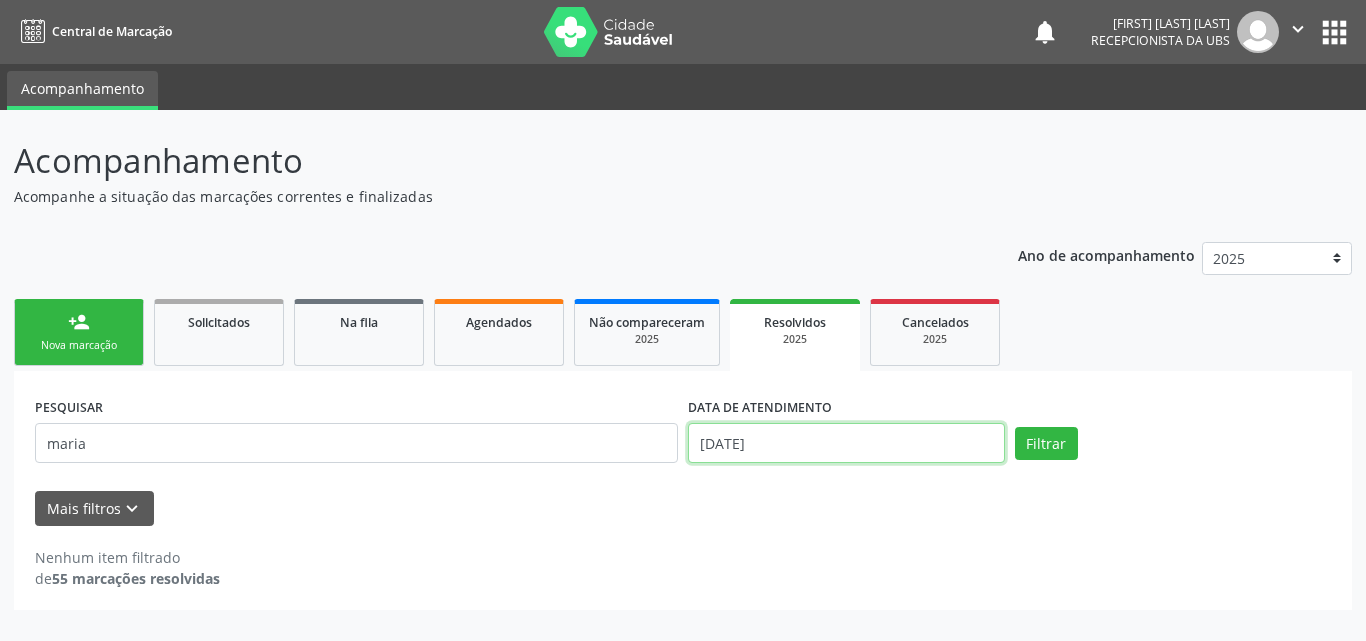 click on "[DATE]" at bounding box center (846, 443) 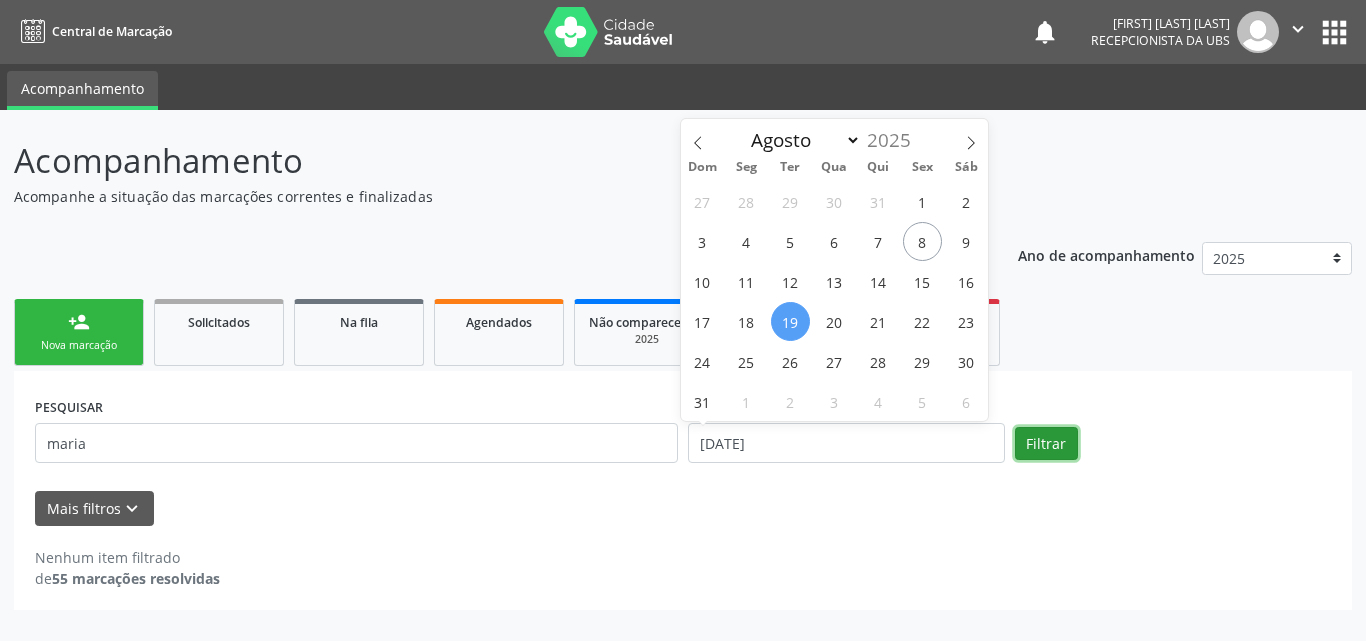 click on "Filtrar" at bounding box center (1046, 444) 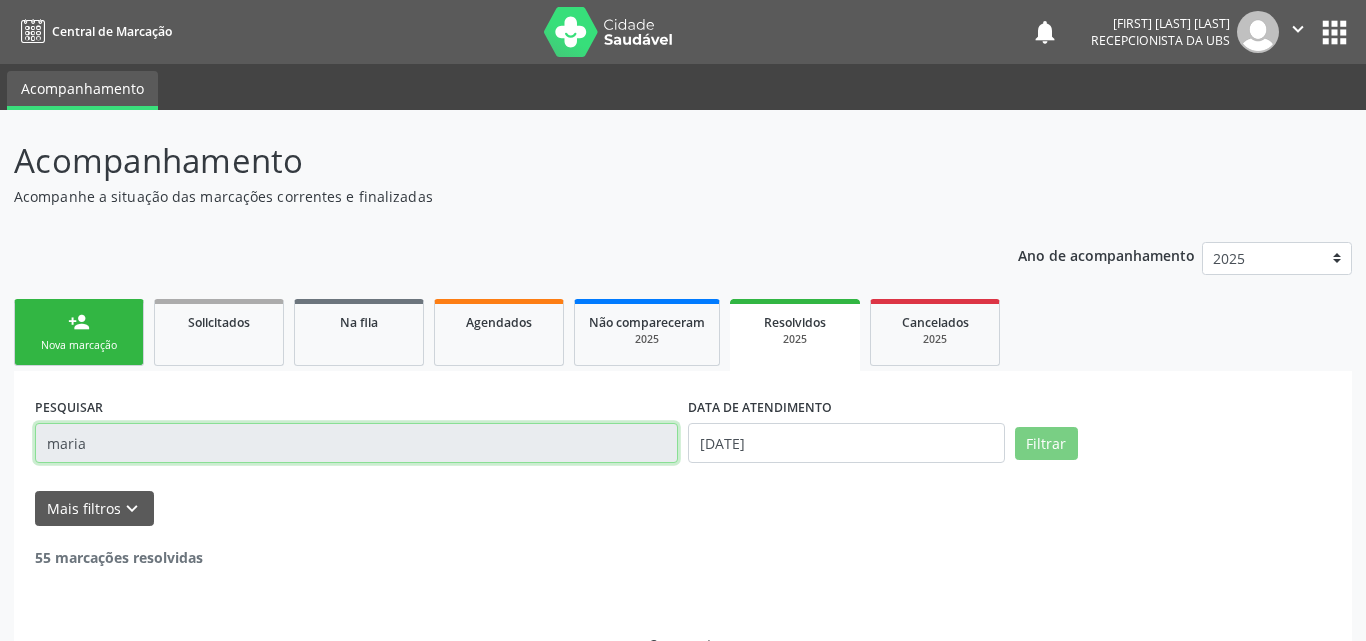 click on "maria" at bounding box center (356, 443) 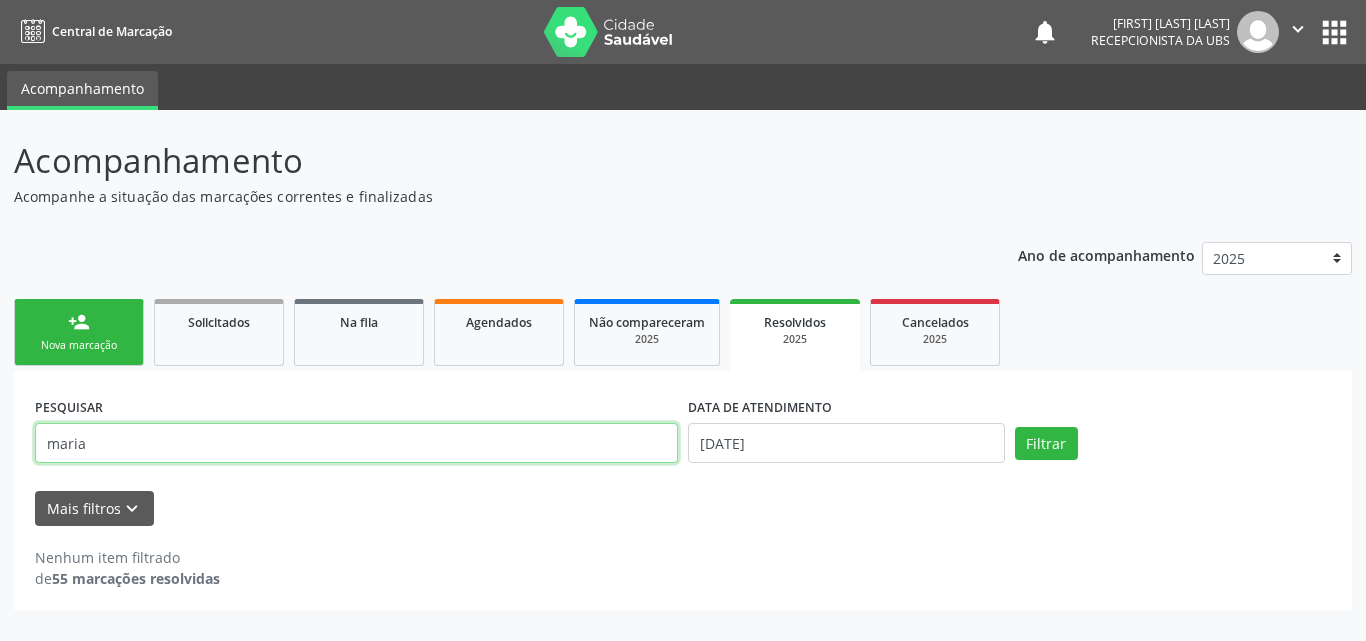 click on "maria" at bounding box center [356, 443] 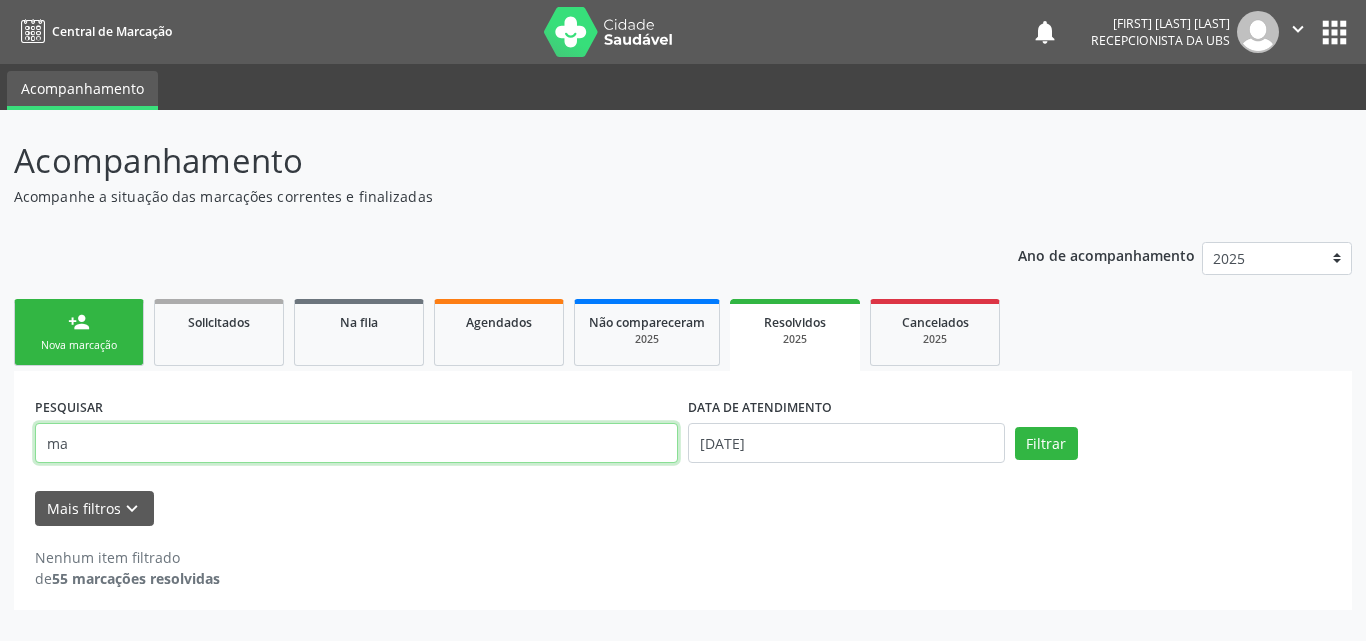 type on "m" 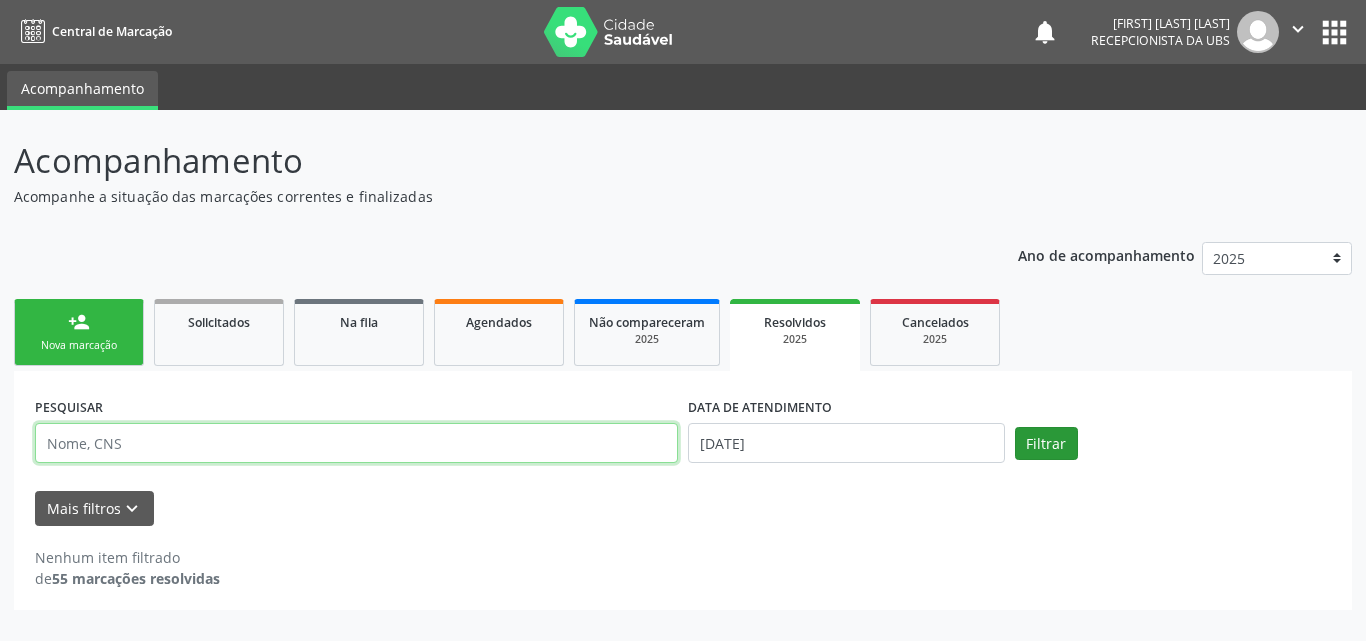 type 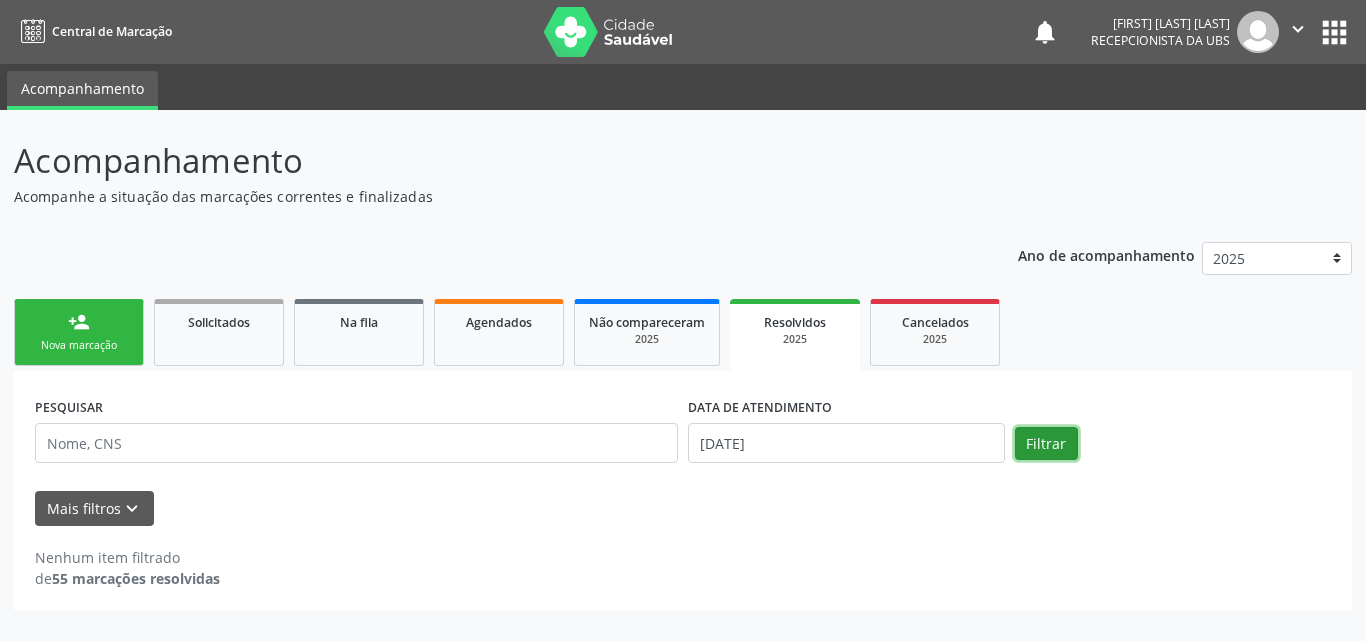 click on "Filtrar" at bounding box center [1046, 444] 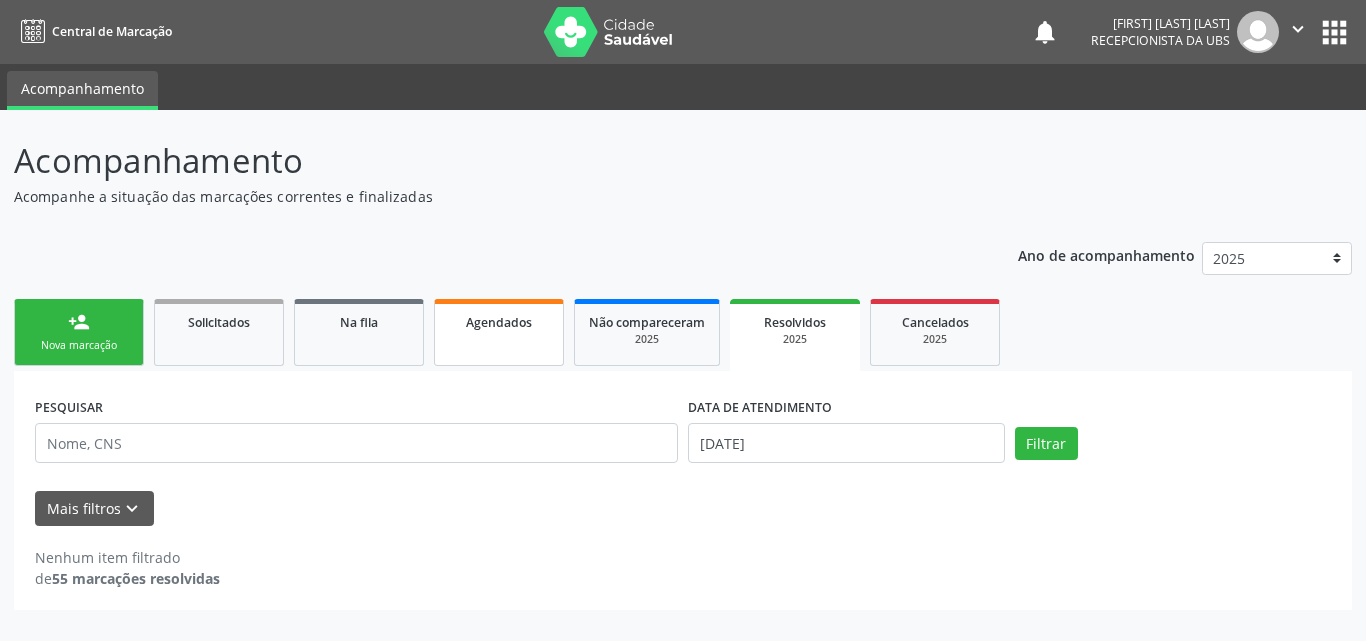 click on "Agendados" at bounding box center [499, 321] 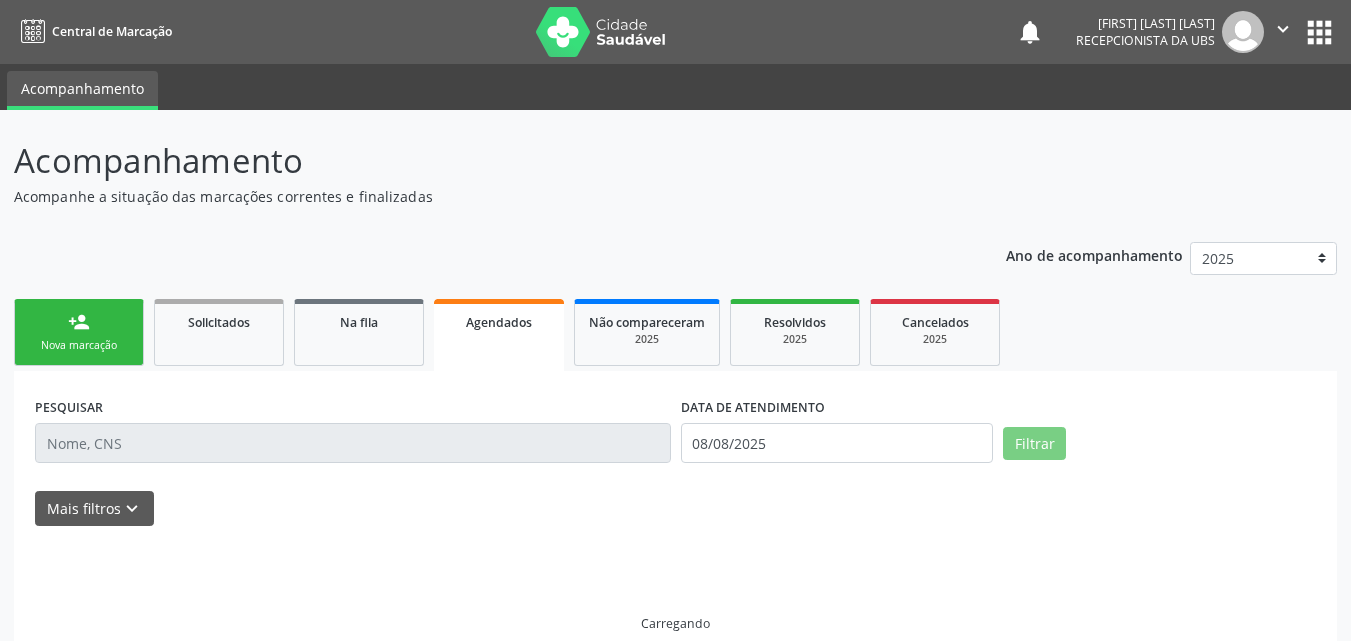 click on "Agendados" at bounding box center (499, 322) 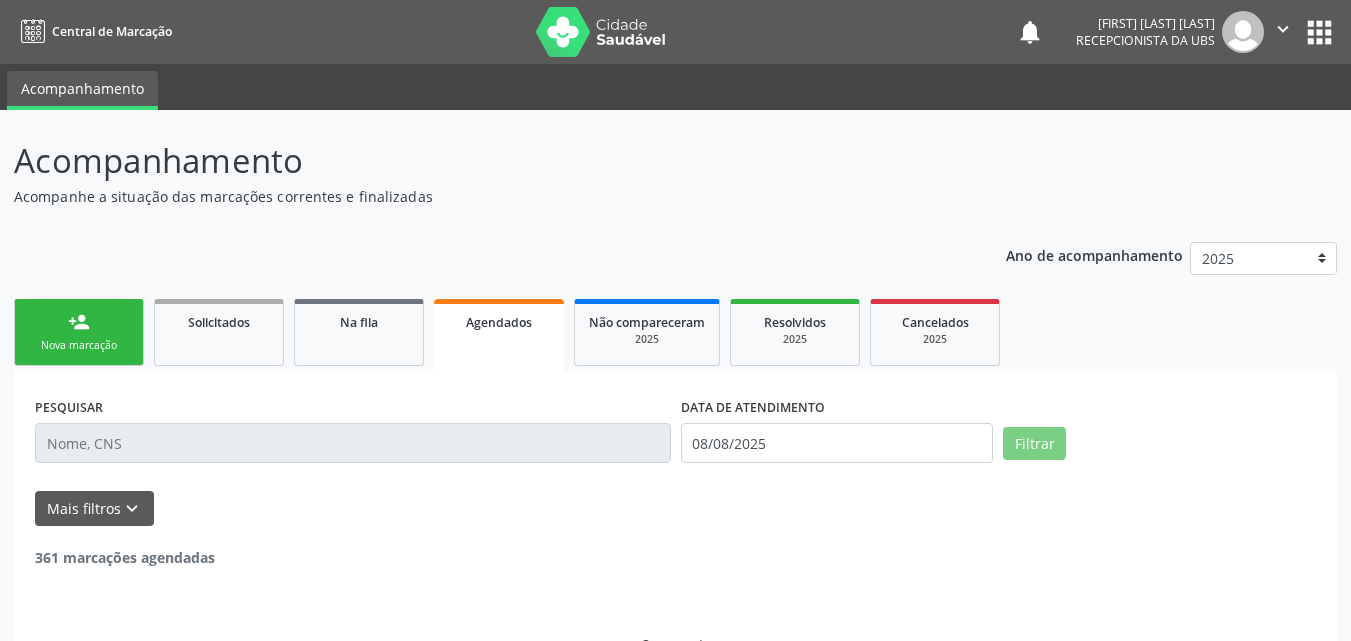 click on "Agendados" at bounding box center (499, 322) 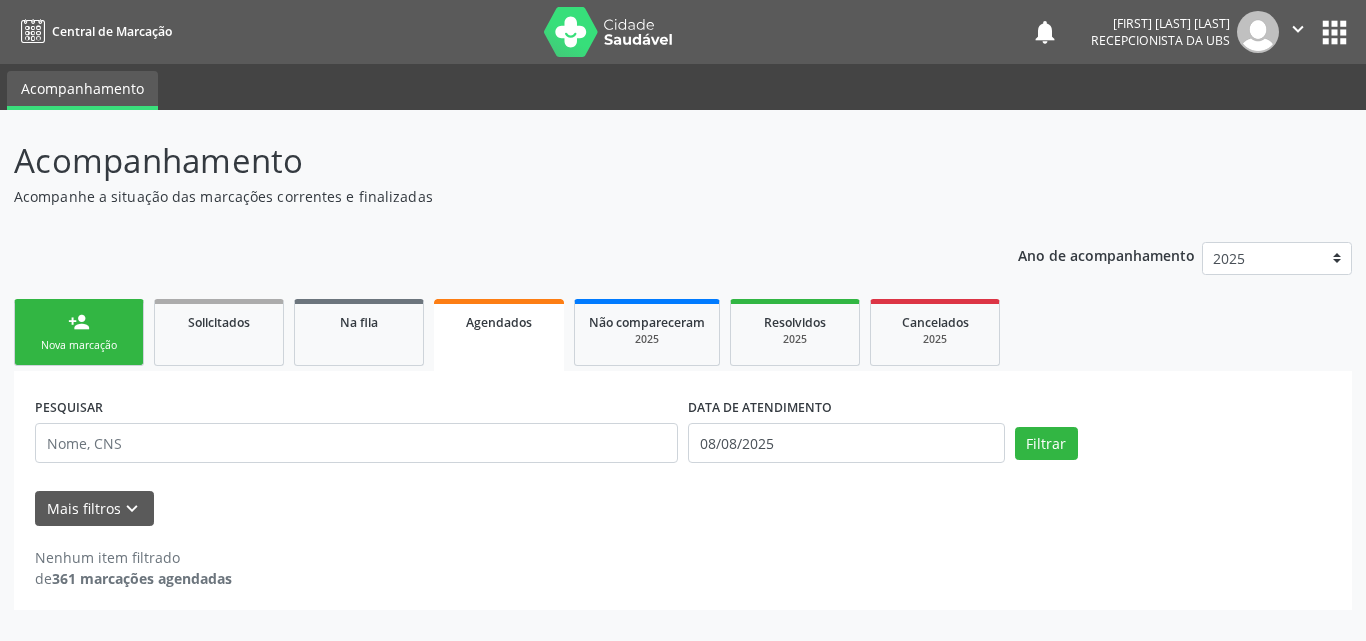 click on "Agendados" at bounding box center [499, 322] 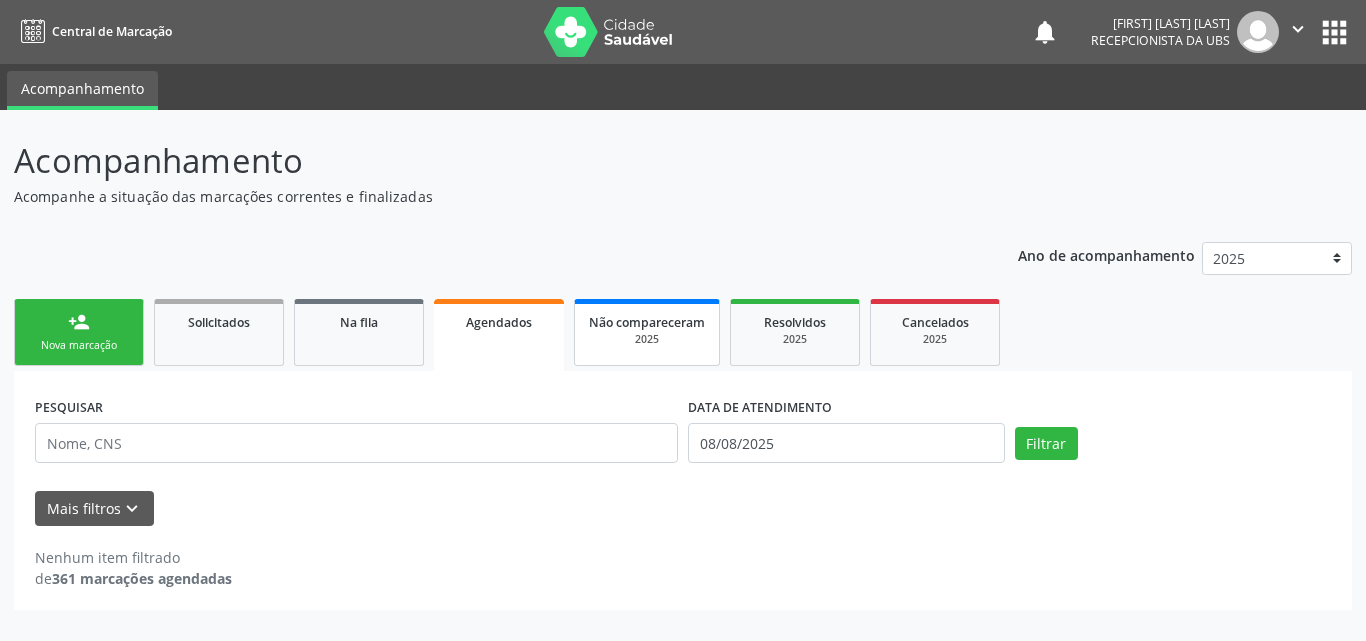 drag, startPoint x: 495, startPoint y: 313, endPoint x: 617, endPoint y: 342, distance: 125.39936 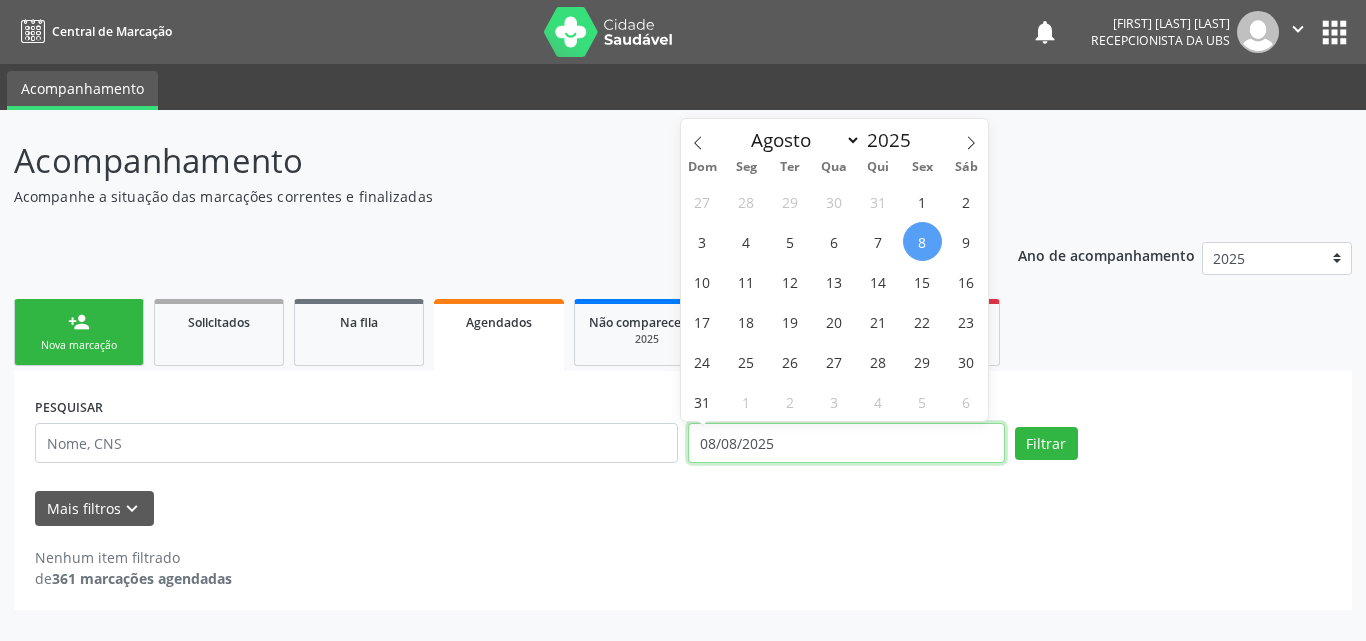 click on "08/08/2025" at bounding box center [846, 443] 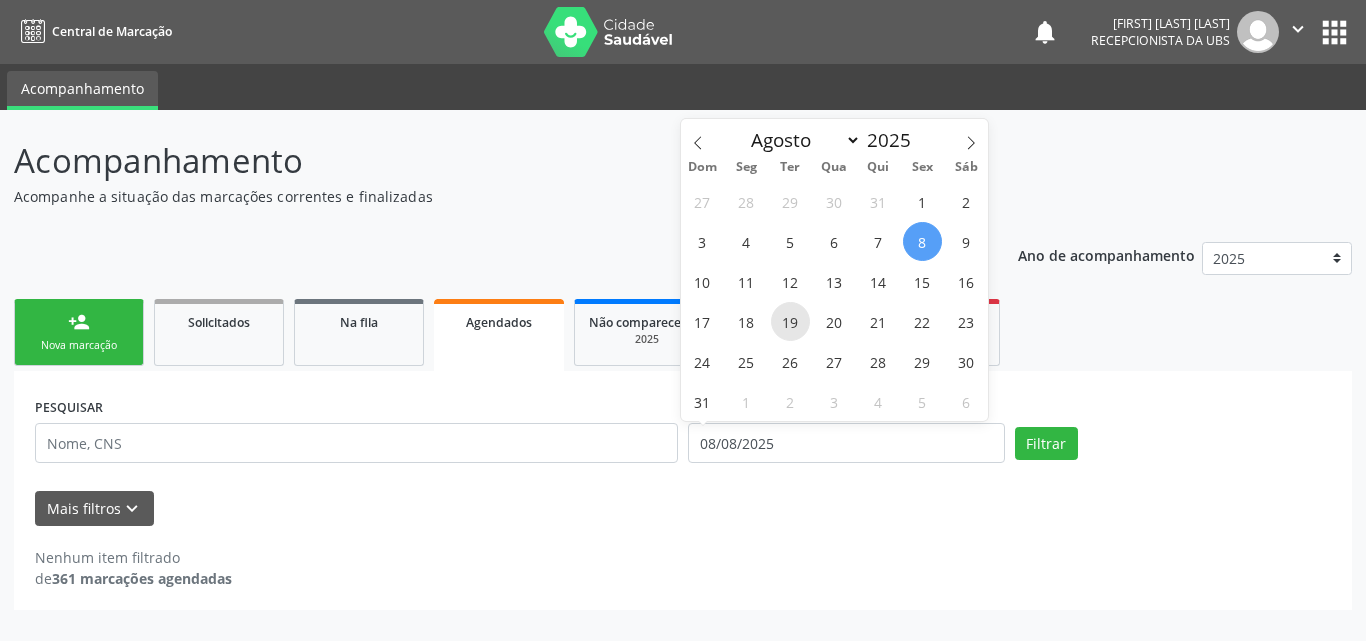 click on "19" at bounding box center [790, 321] 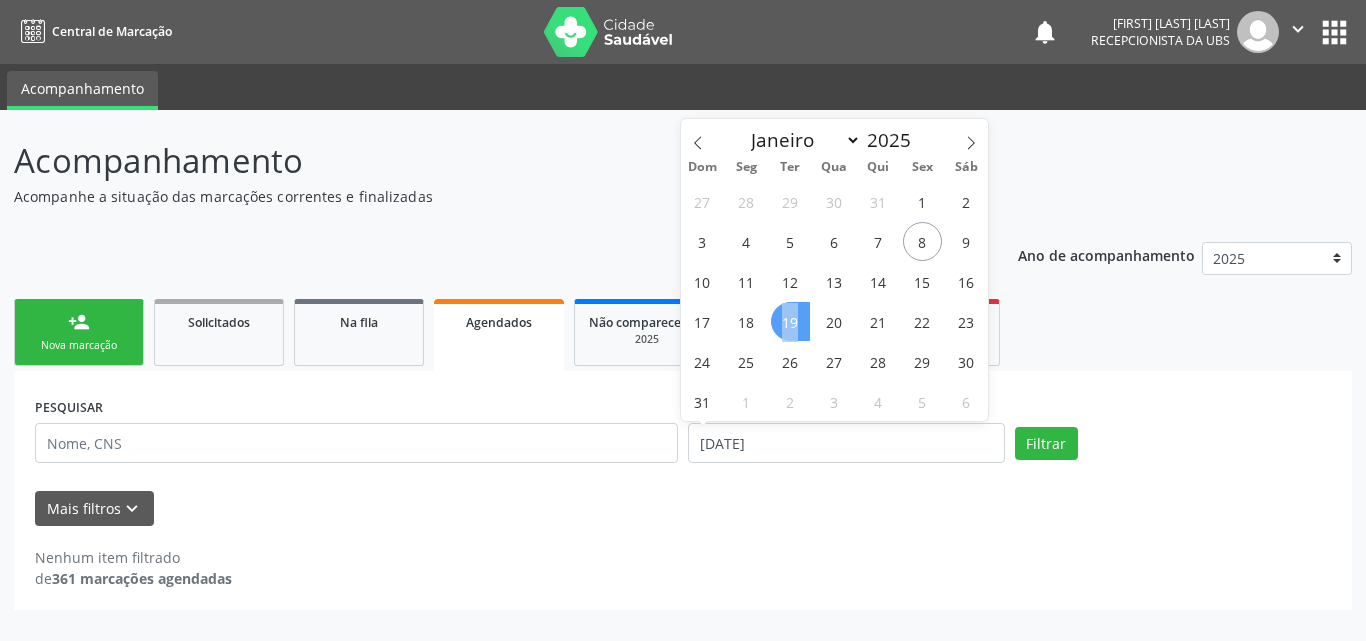 click on "19" at bounding box center (790, 321) 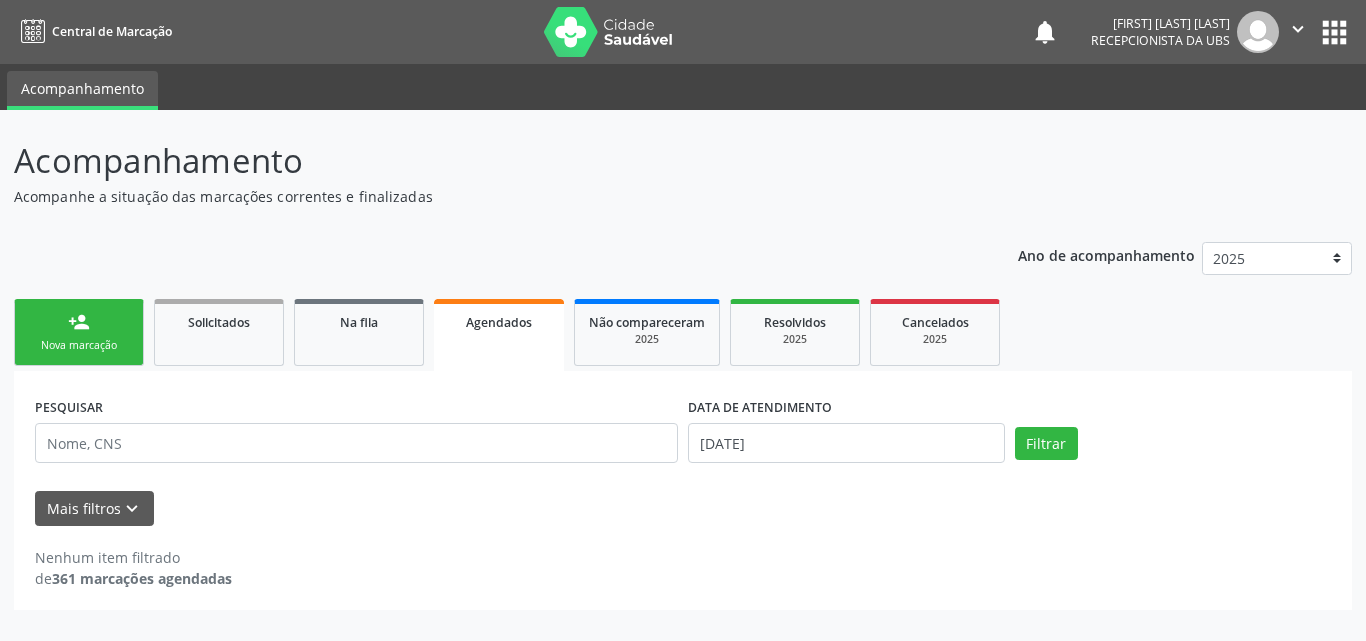 click on "Resolvidos" at bounding box center (795, 322) 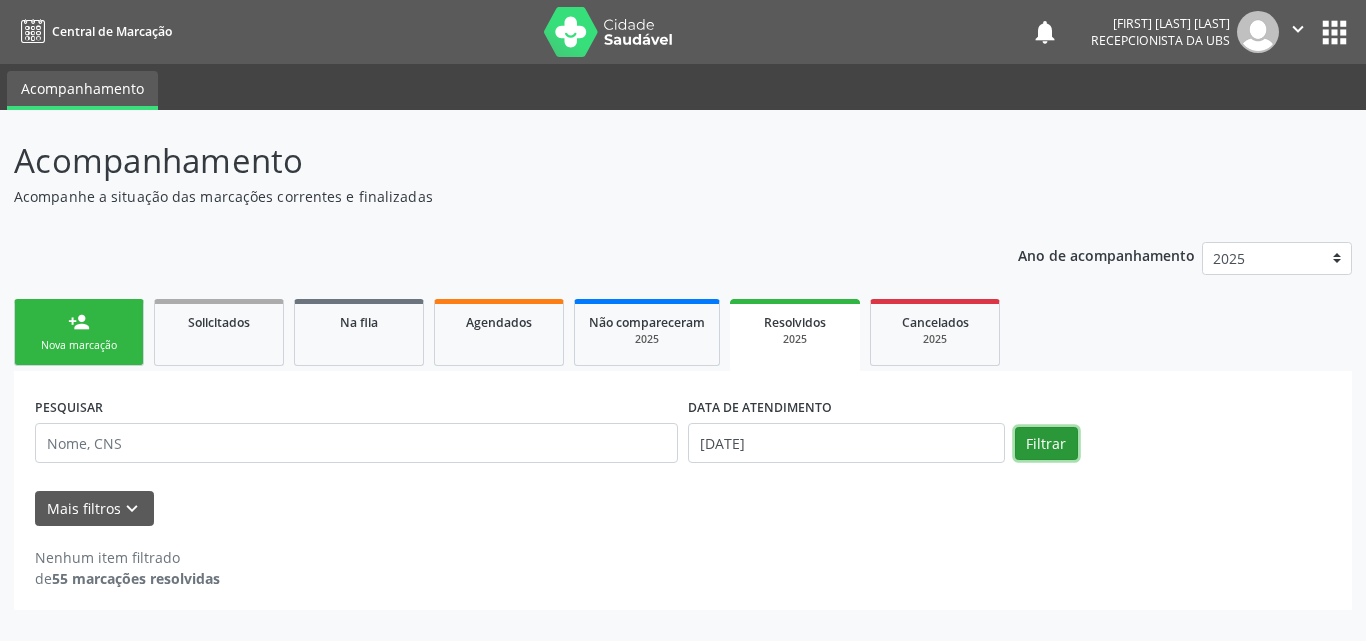click on "Filtrar" at bounding box center [1046, 444] 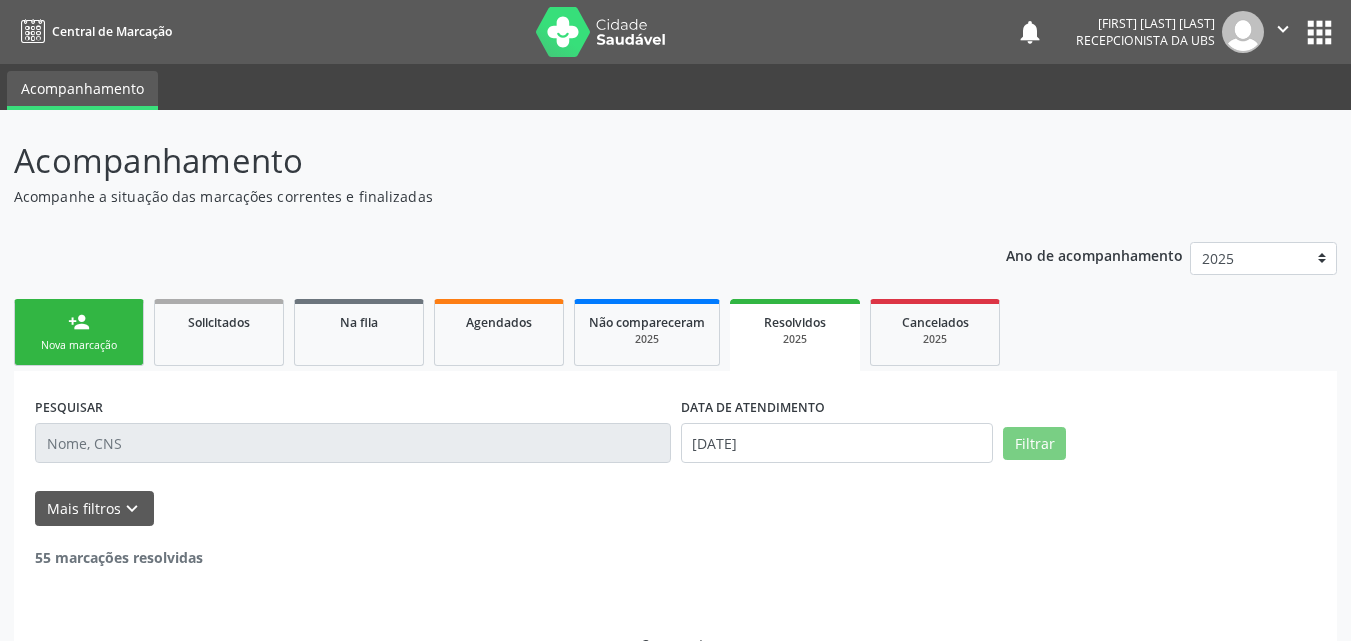 click on "Filtrar" at bounding box center [1034, 444] 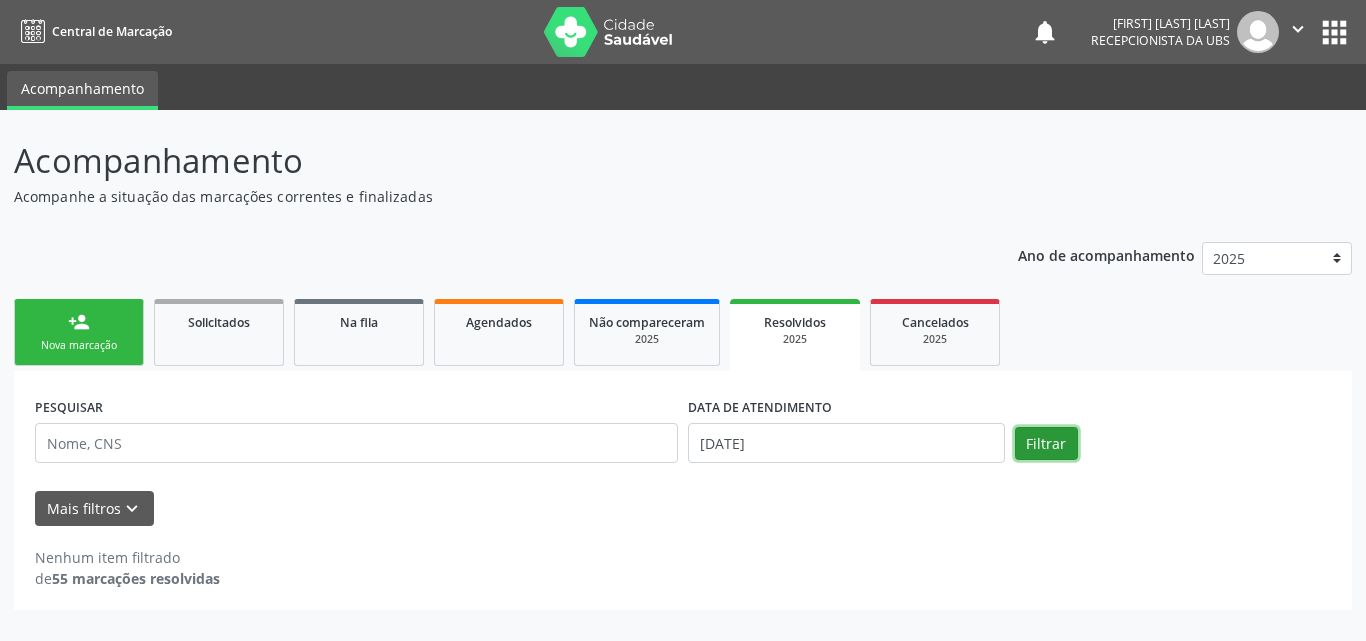 click on "Filtrar" at bounding box center [1046, 444] 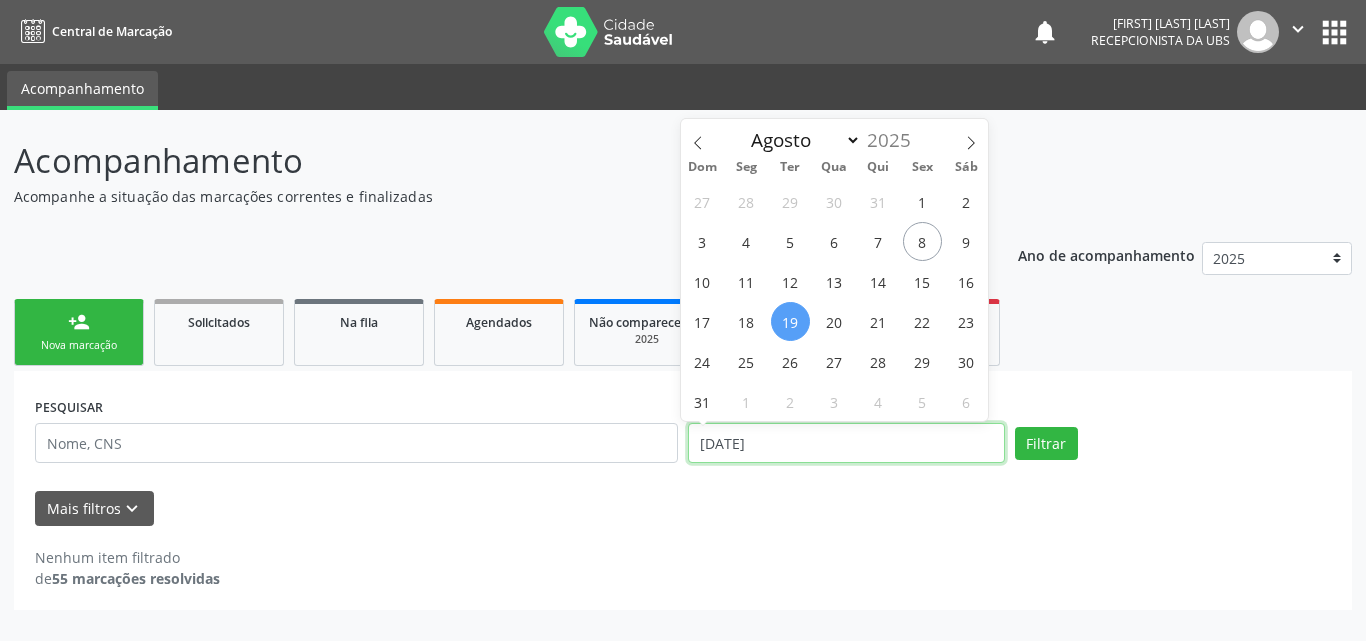 click on "[DATE]" at bounding box center (846, 443) 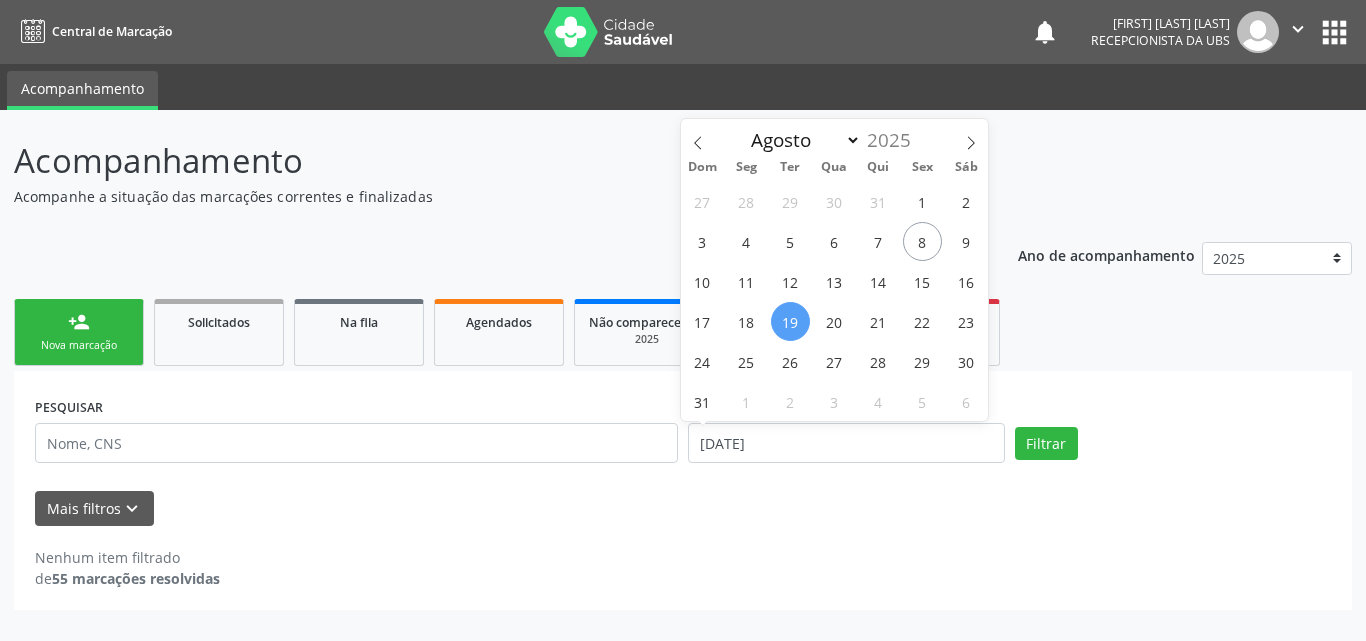 click on "19" at bounding box center [790, 321] 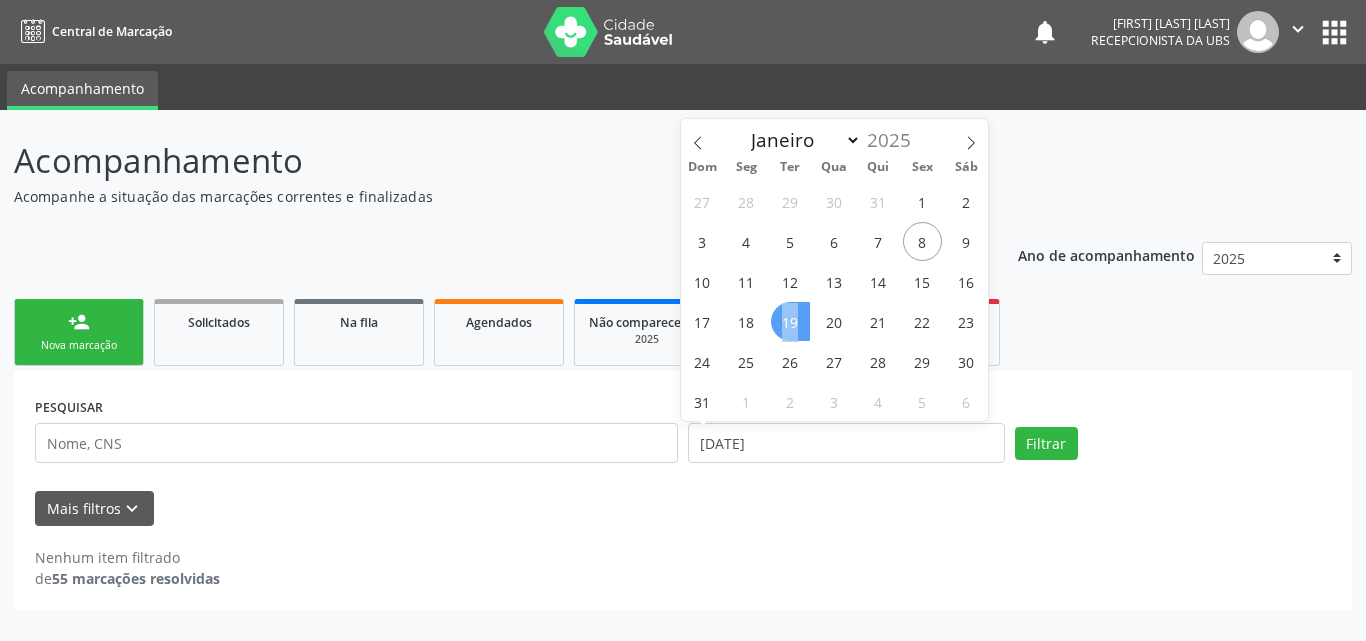 click on "19" at bounding box center (790, 321) 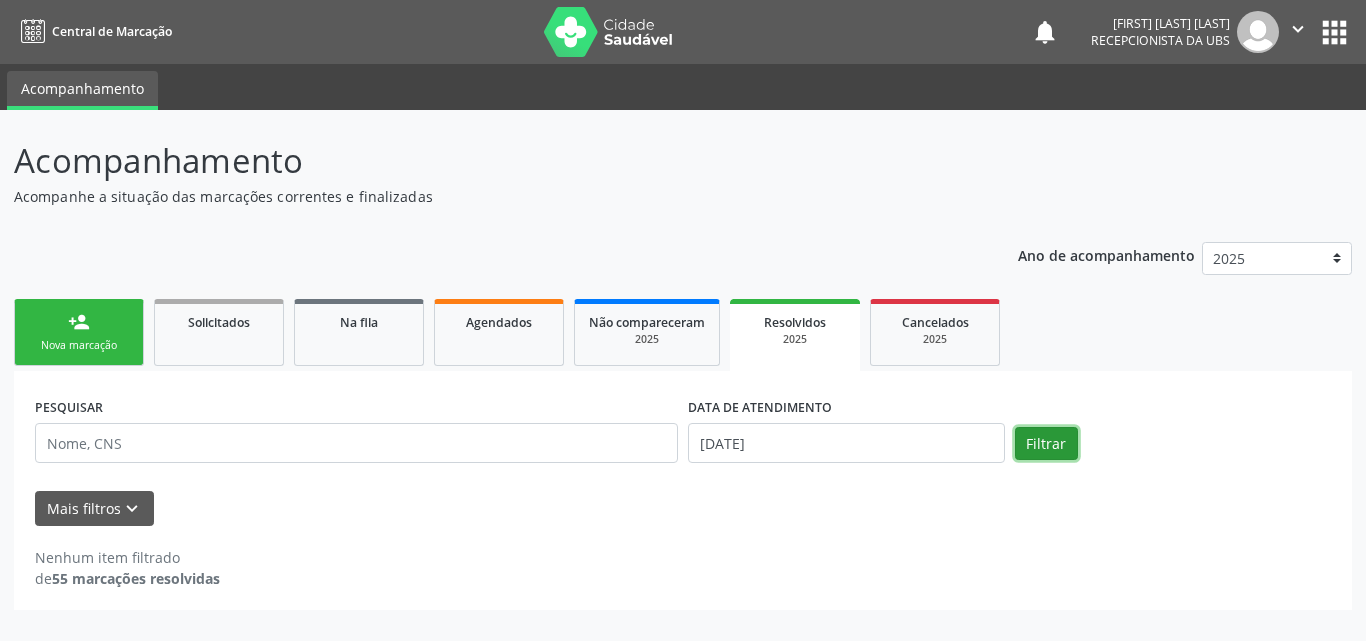 click on "Filtrar" at bounding box center (1046, 444) 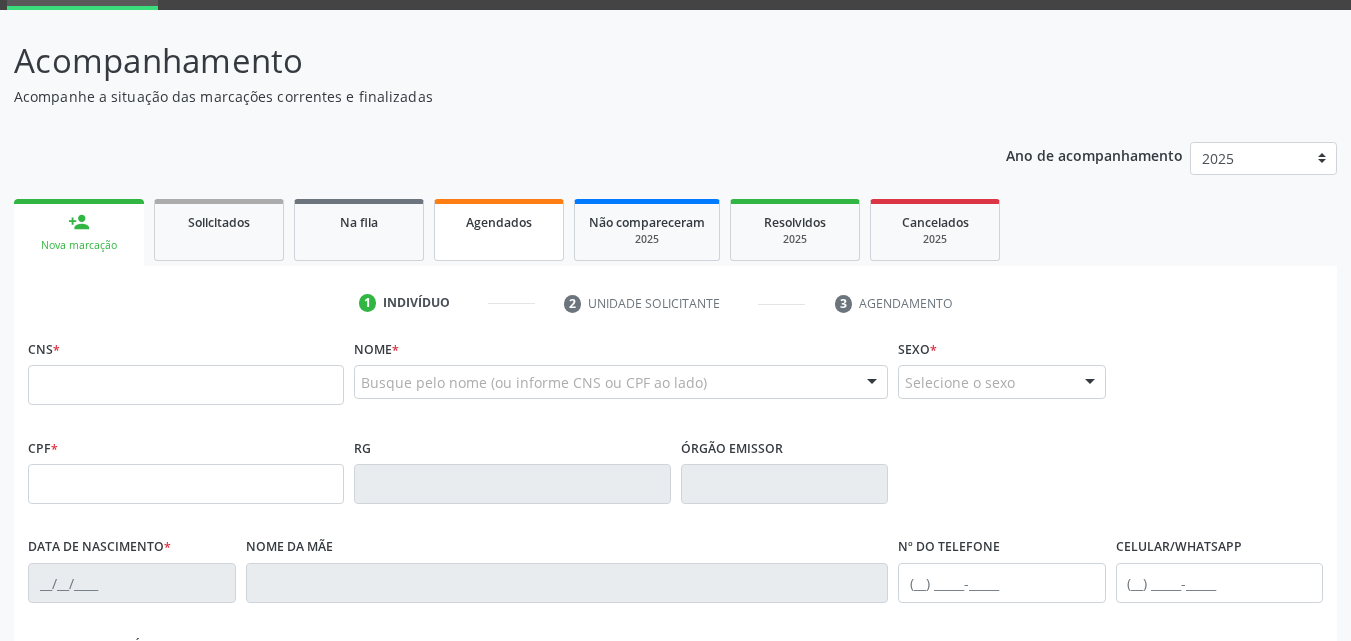 click on "Agendados" at bounding box center [499, 222] 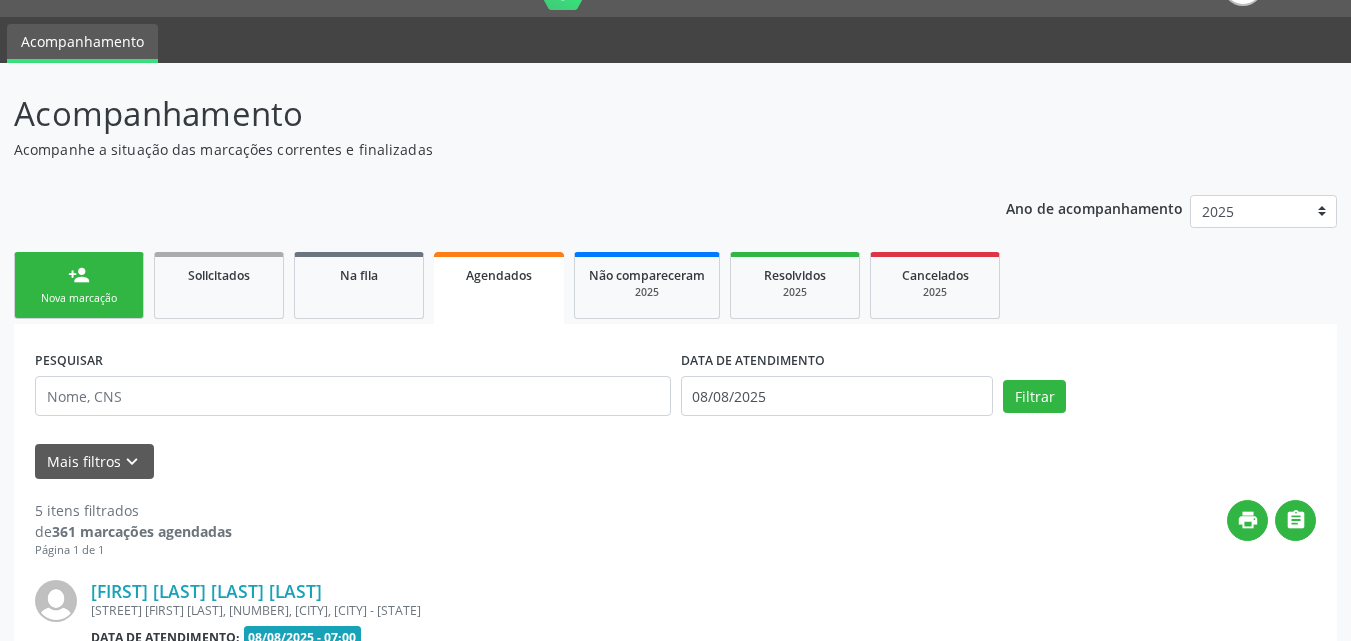 scroll, scrollTop: 100, scrollLeft: 0, axis: vertical 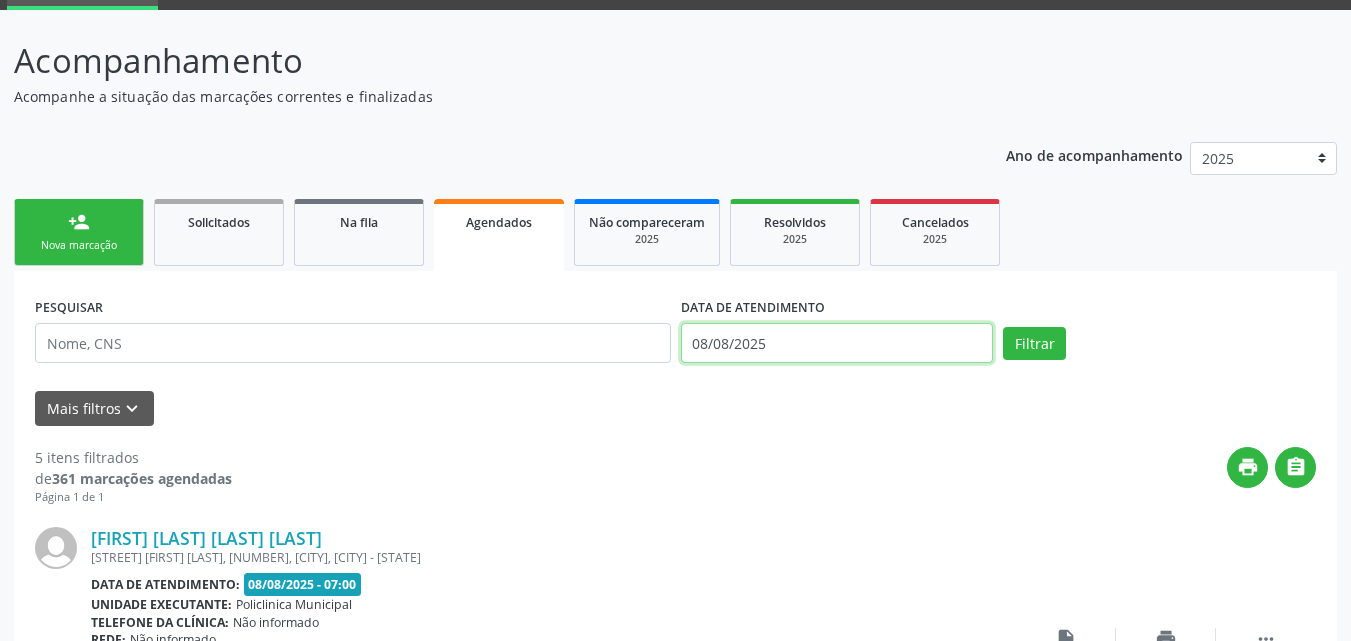 click on "08/08/2025" at bounding box center [837, 343] 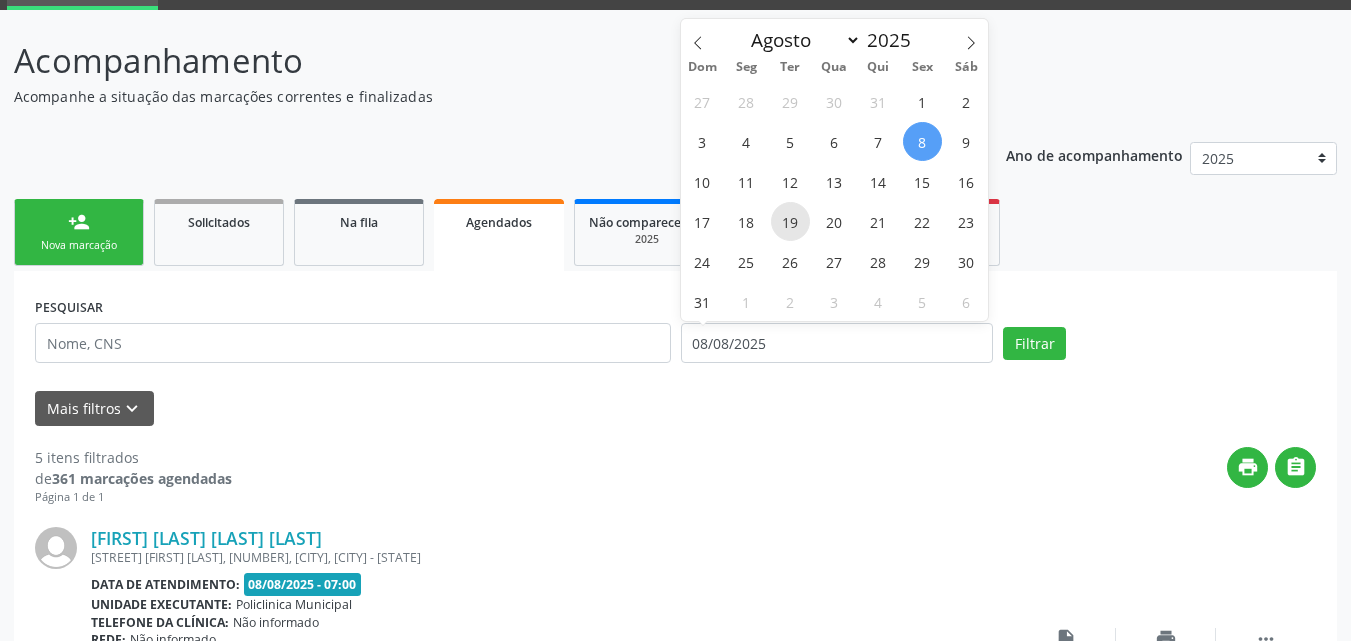 click on "19" at bounding box center [790, 221] 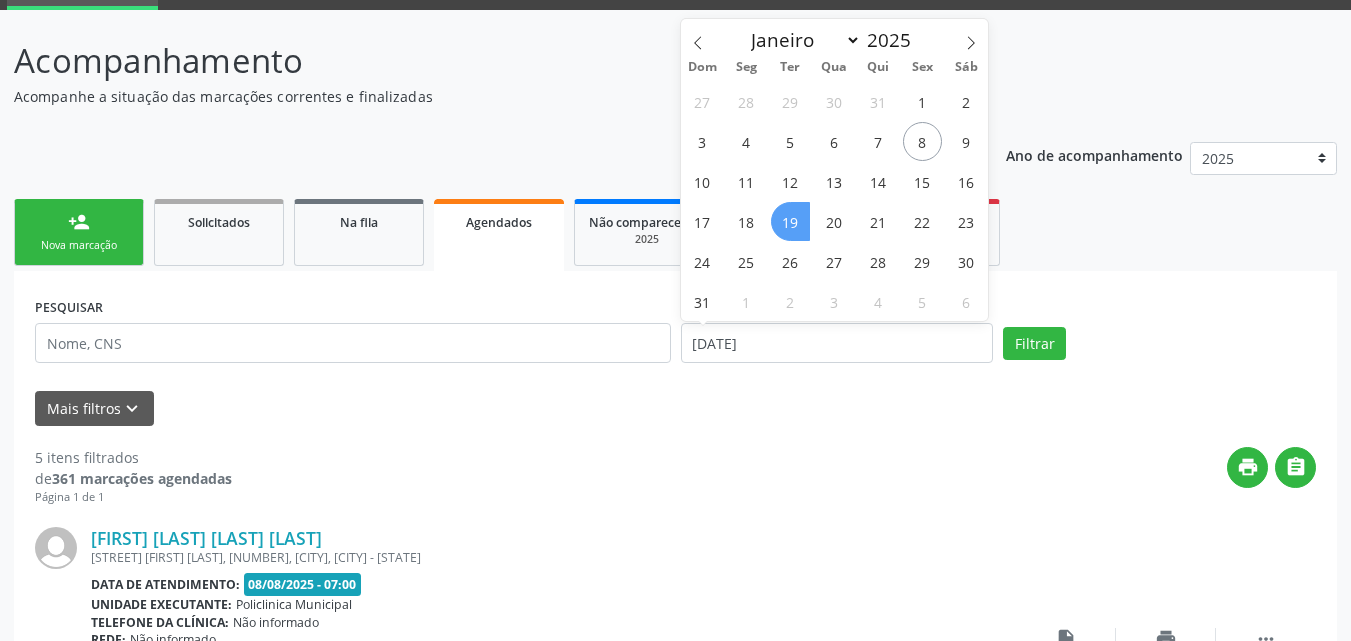 click on "19" at bounding box center [790, 221] 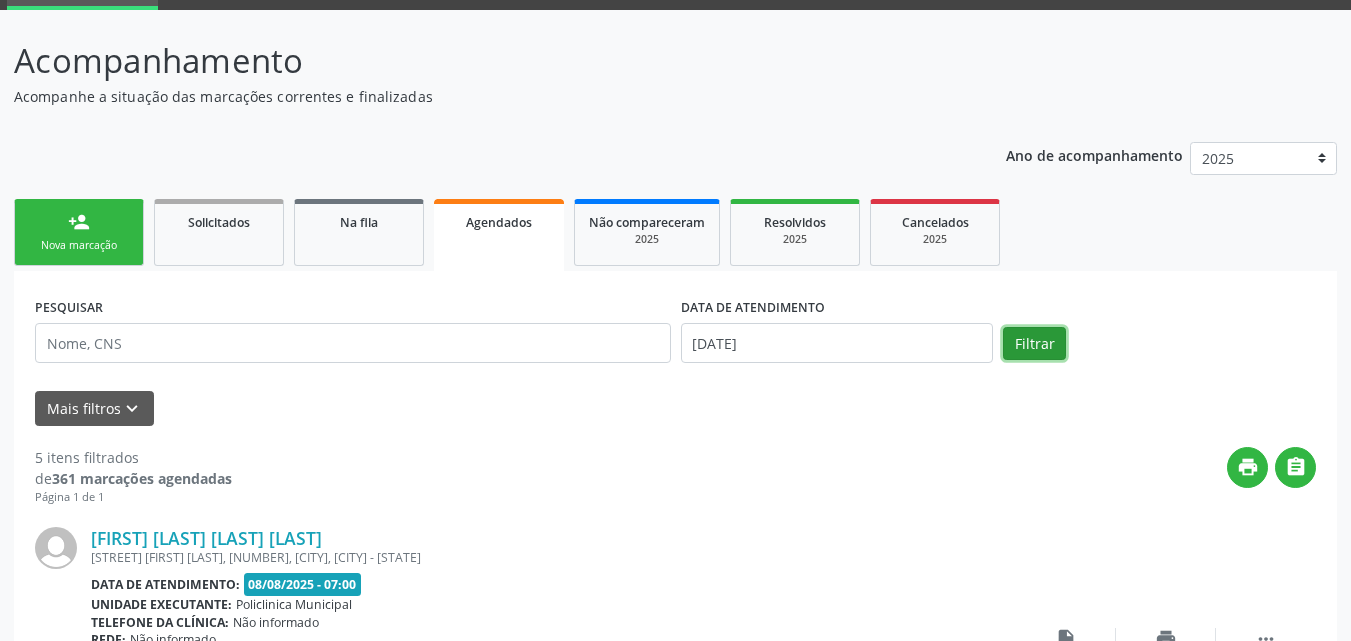 click on "Filtrar" at bounding box center (1034, 344) 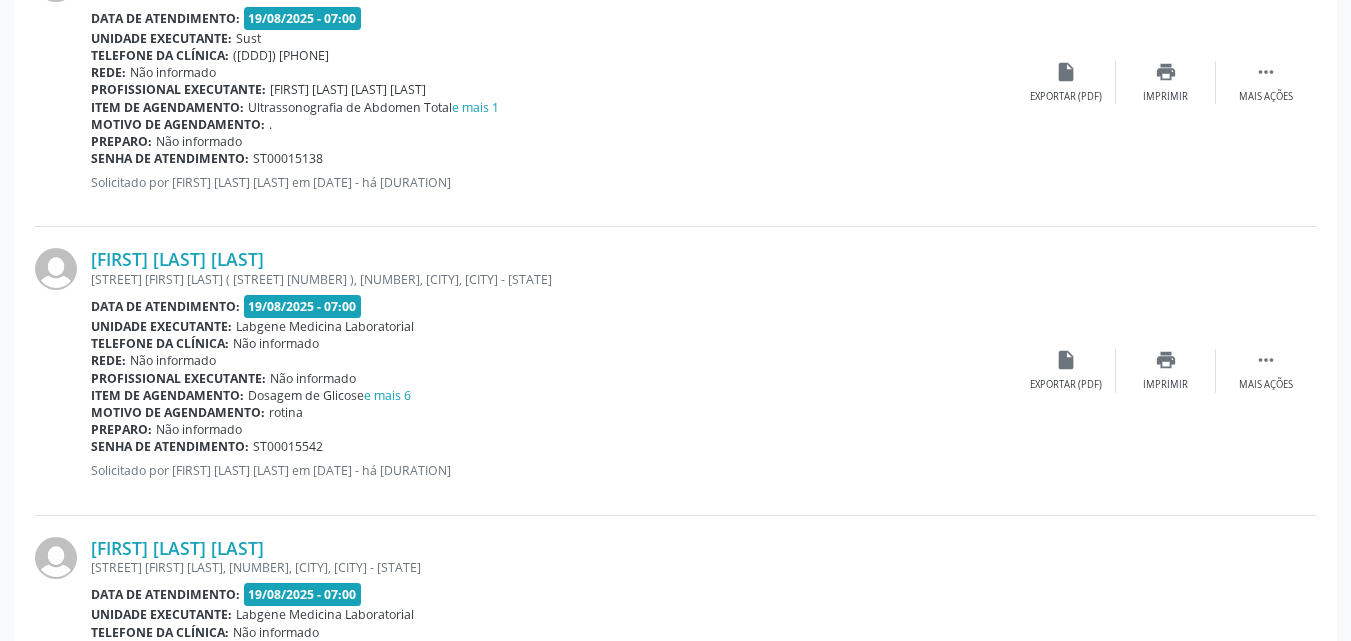 scroll, scrollTop: 1300, scrollLeft: 0, axis: vertical 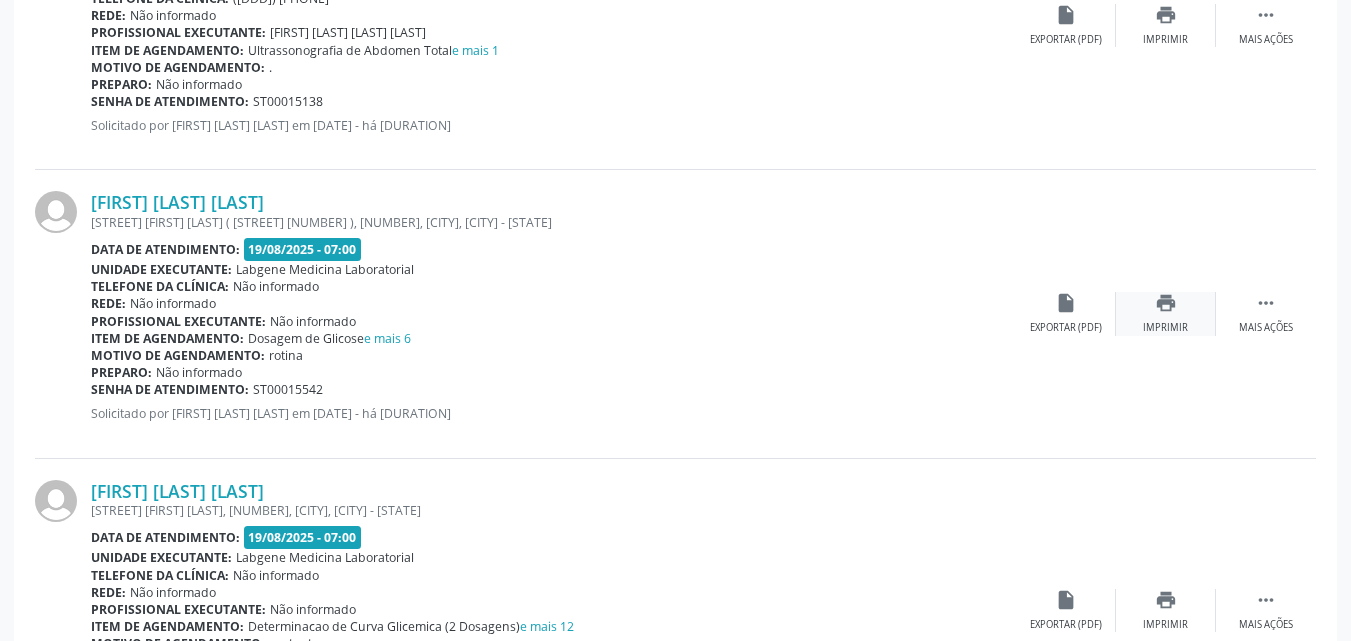 click on "Imprimir" at bounding box center [1165, 328] 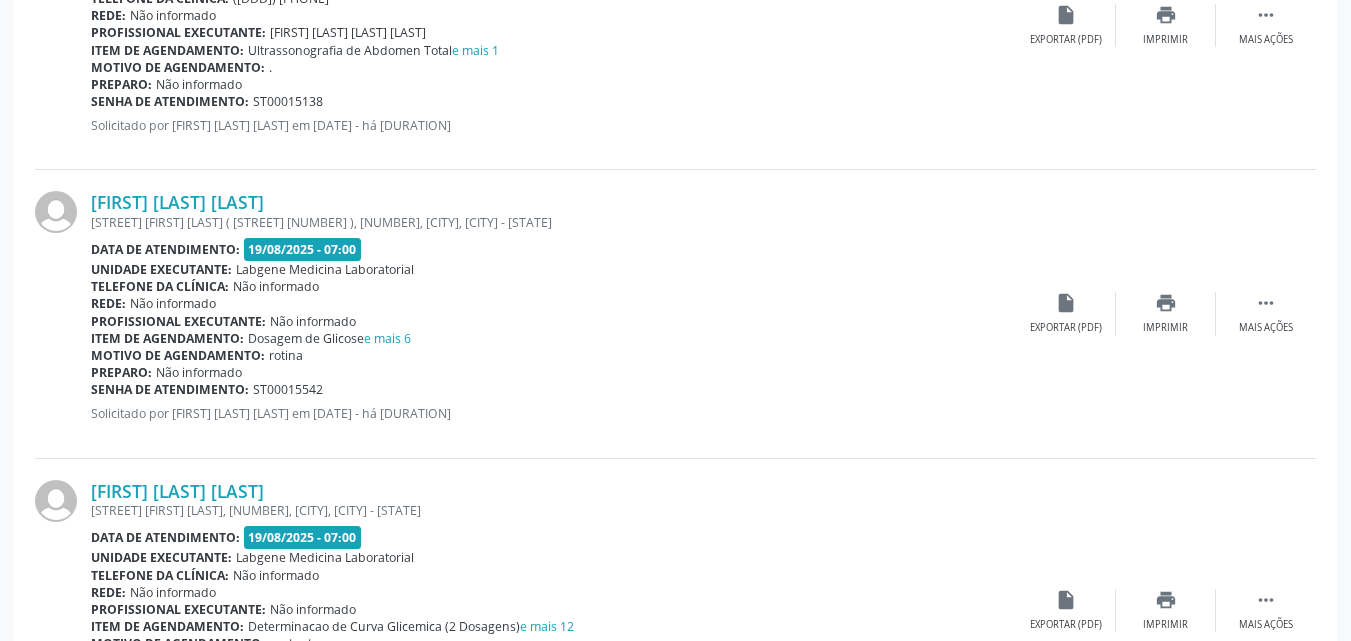 scroll, scrollTop: 0, scrollLeft: 0, axis: both 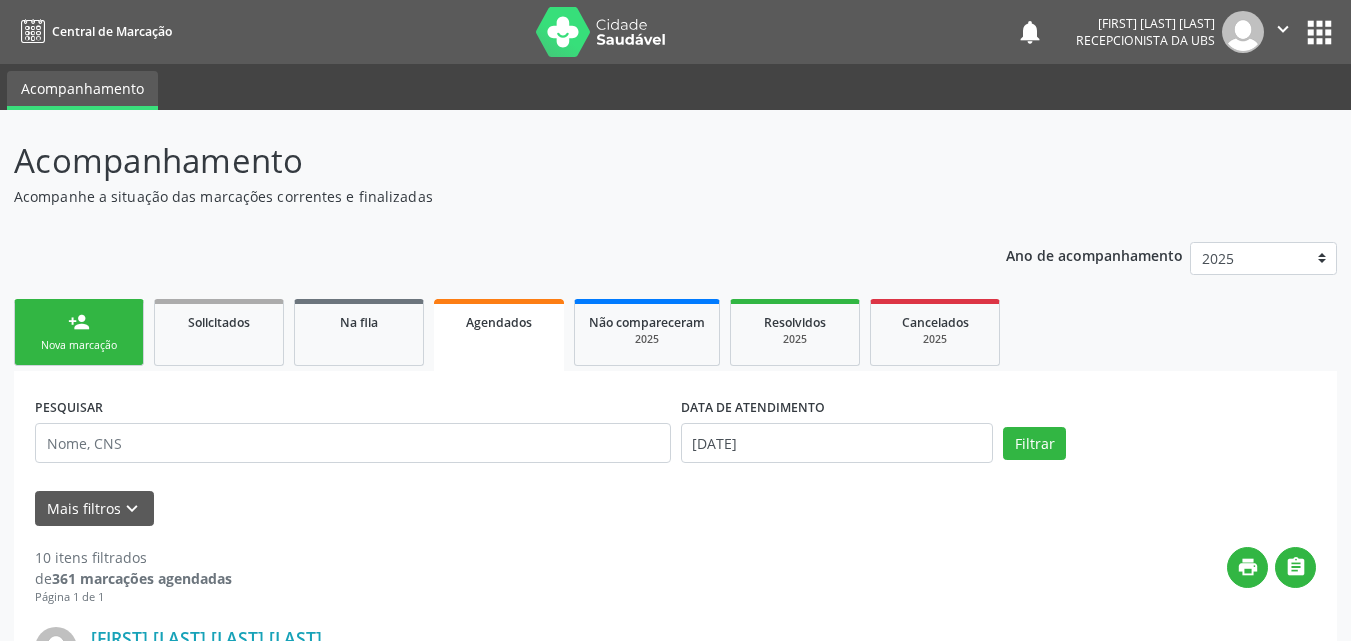 click on "person_add
Nova marcação" at bounding box center [79, 332] 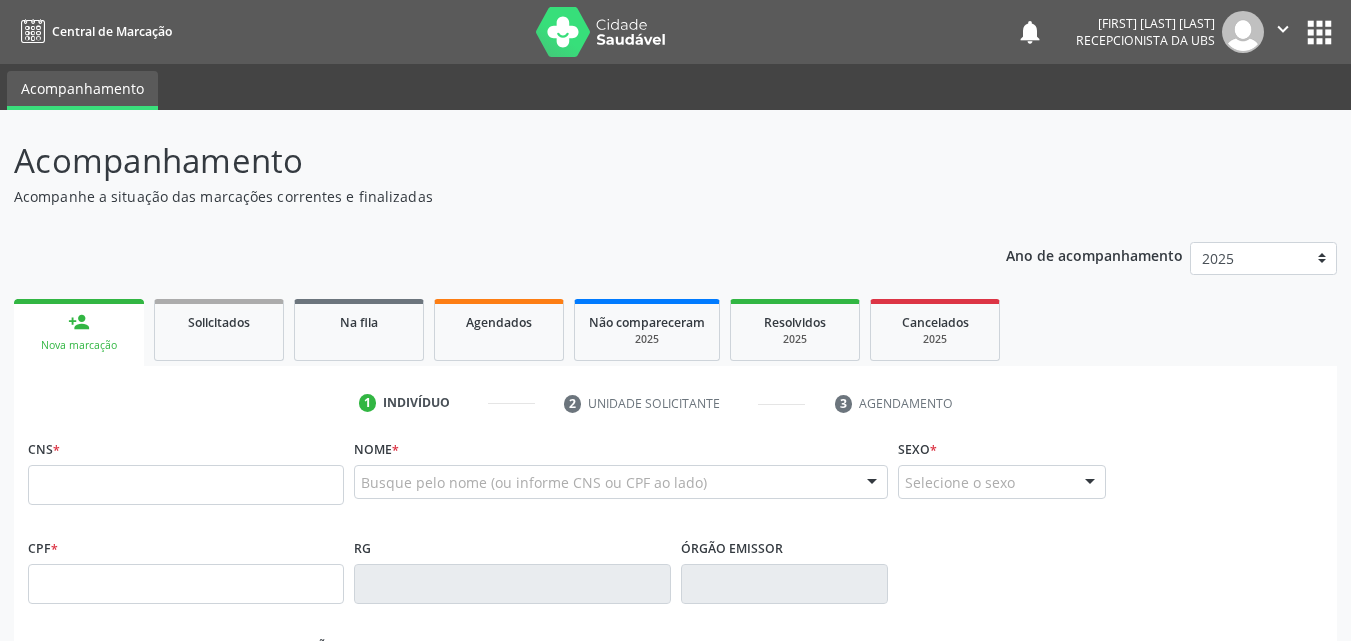 click on "person_add
Nova marcação" at bounding box center (79, 332) 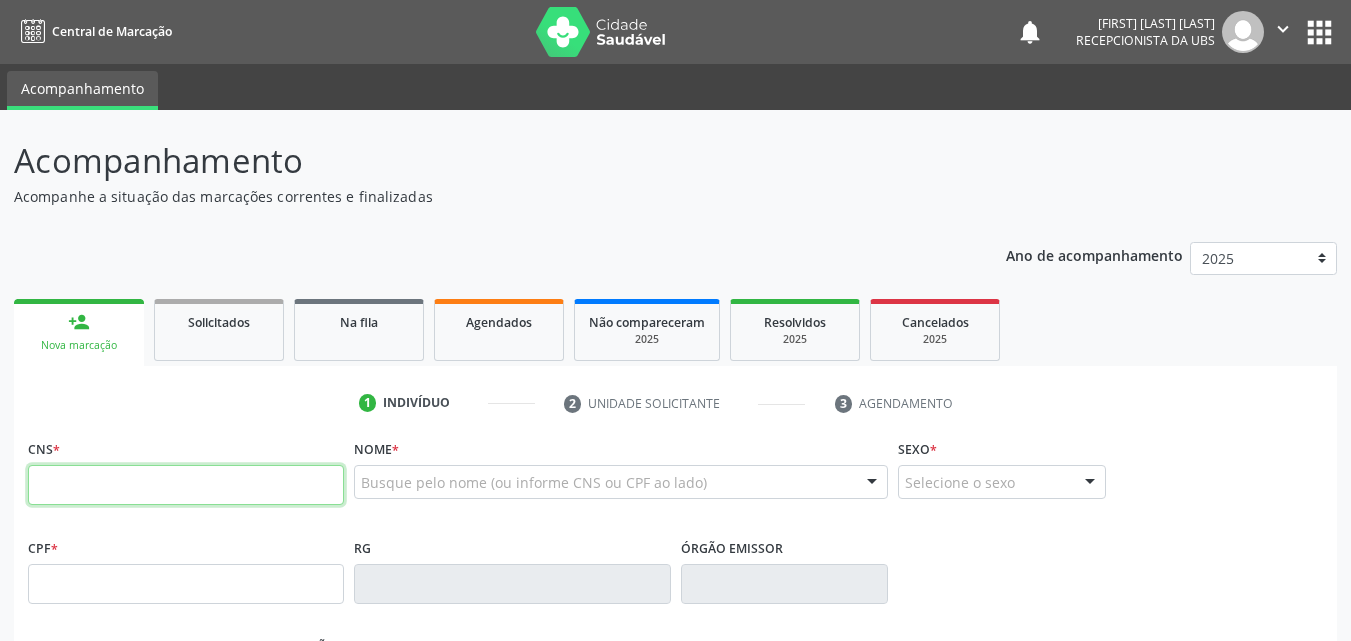 click at bounding box center (186, 485) 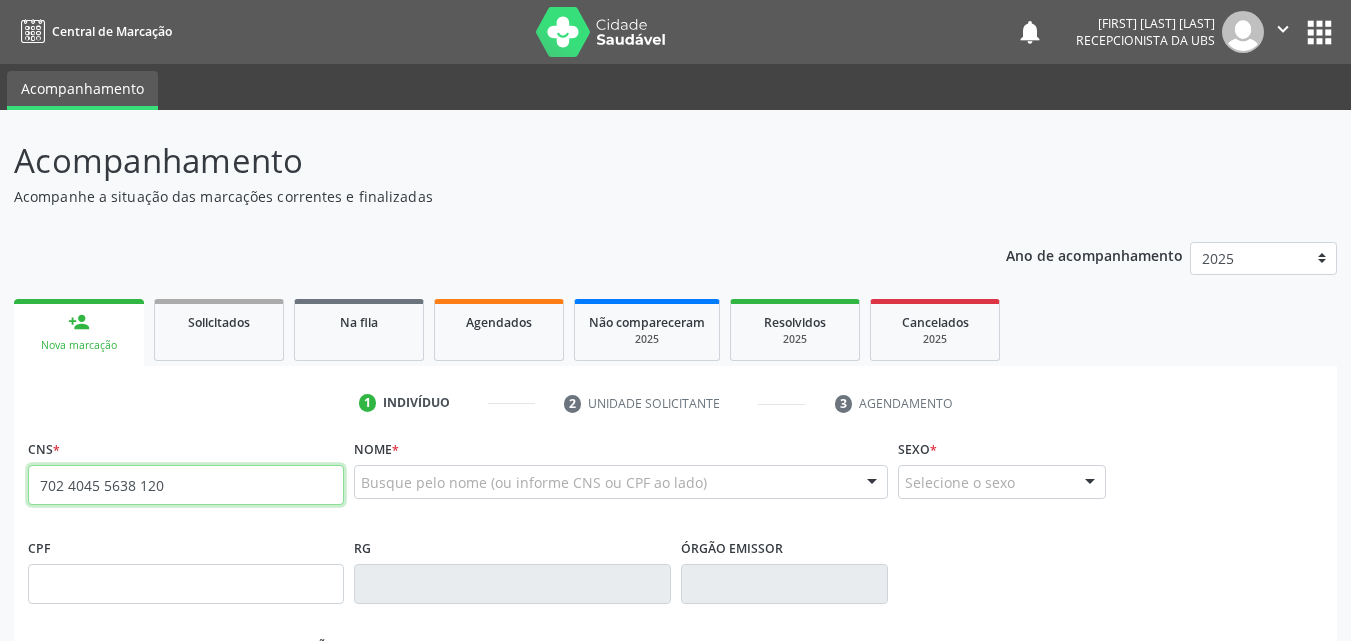 click on "702 4045 5638 120" at bounding box center (186, 485) 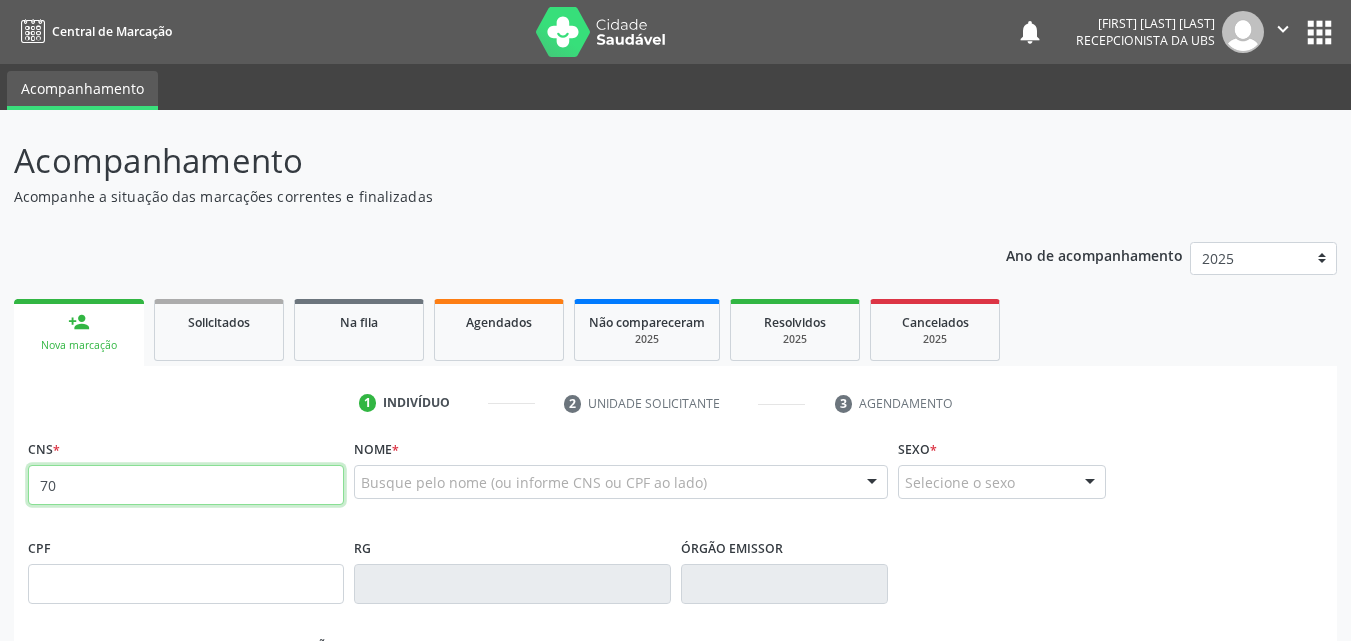 type on "7" 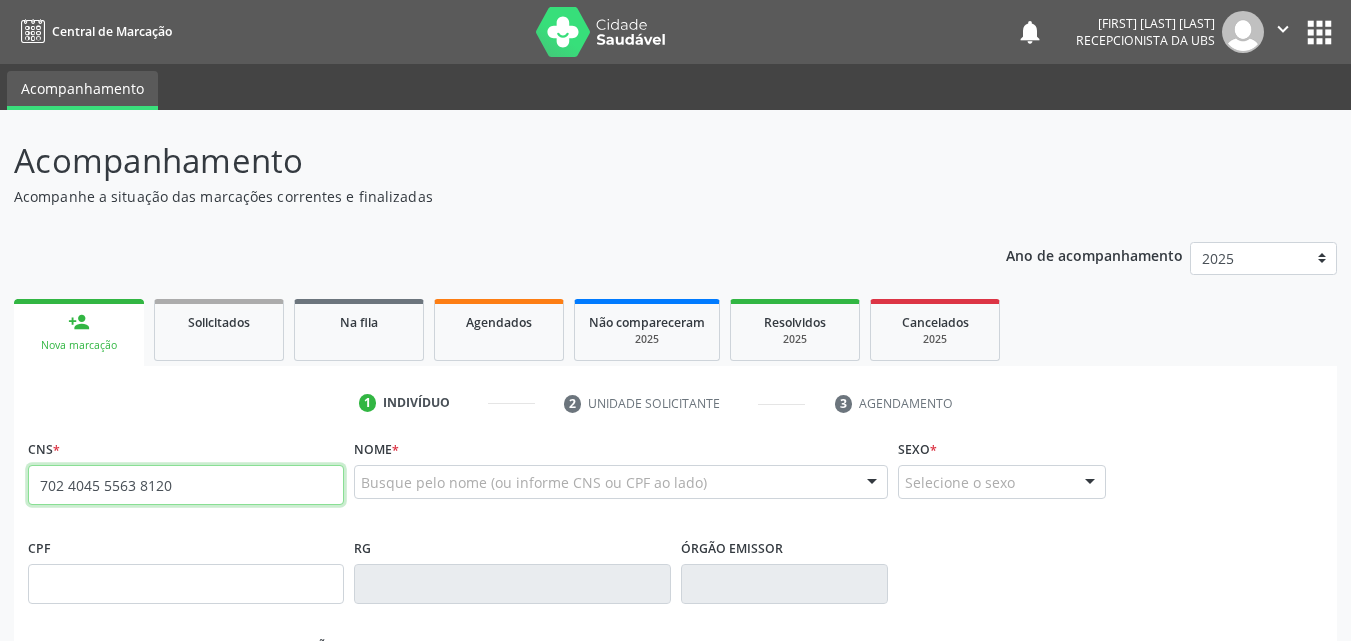 type on "702 4045 5563 8120" 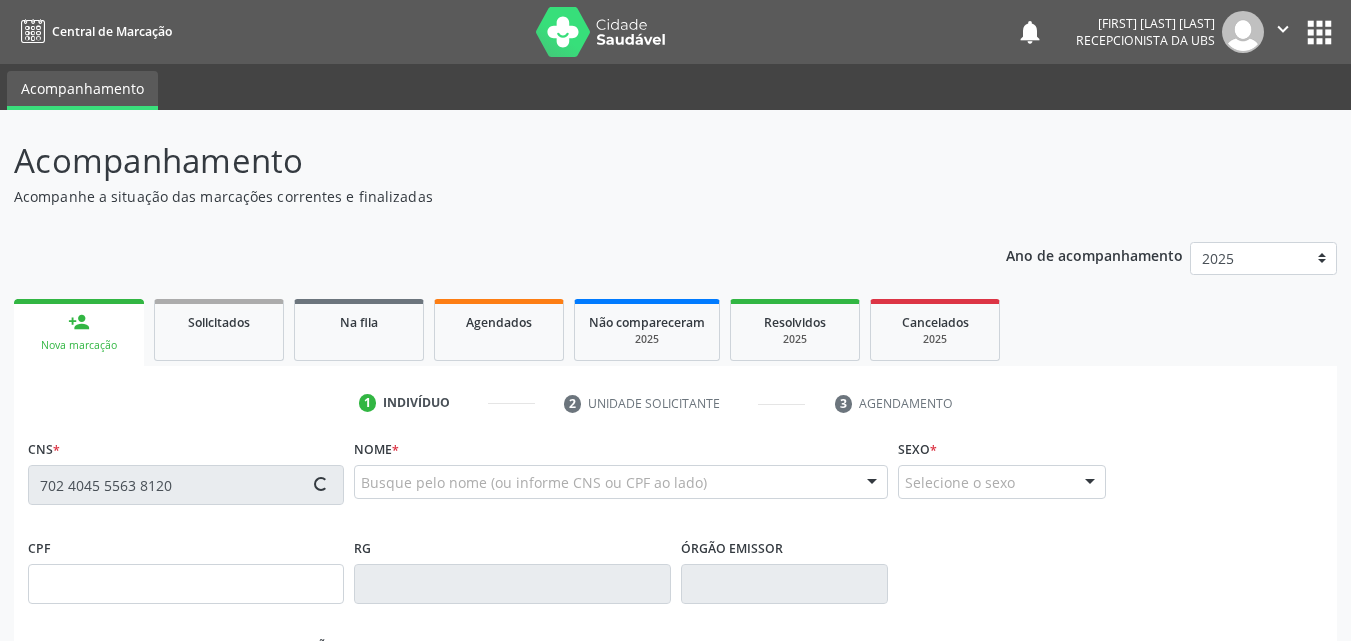 type on "160.631.134-44" 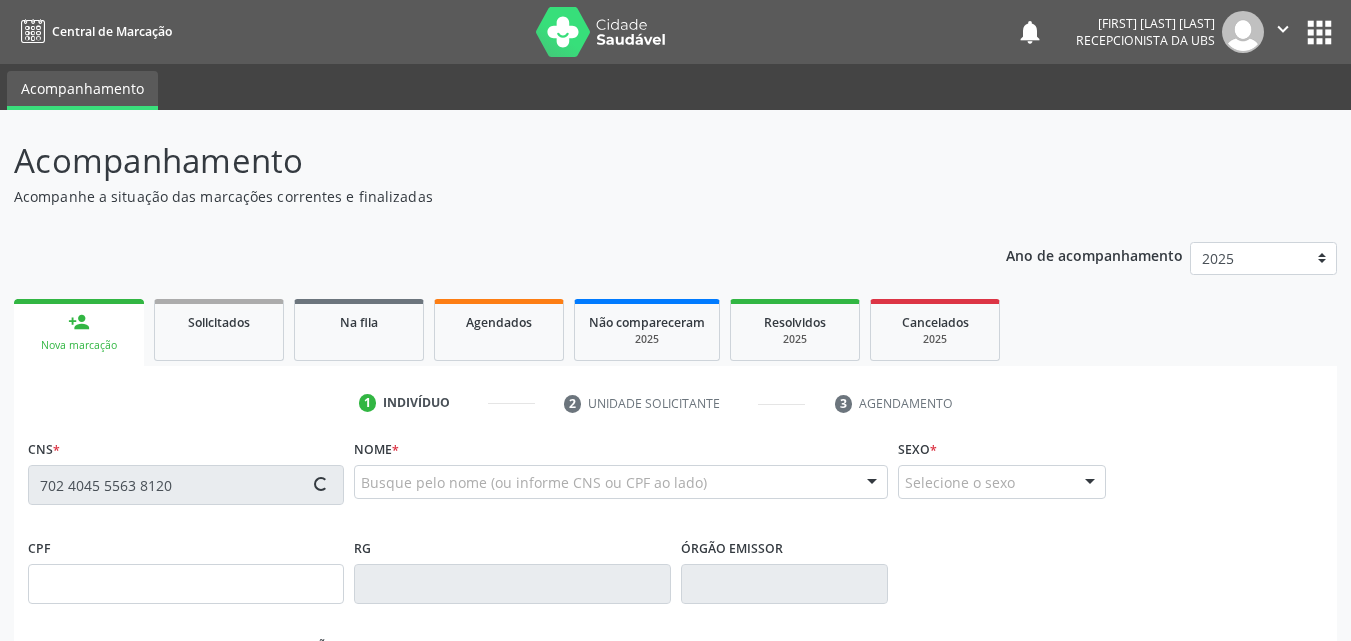 type on "29/11/2003" 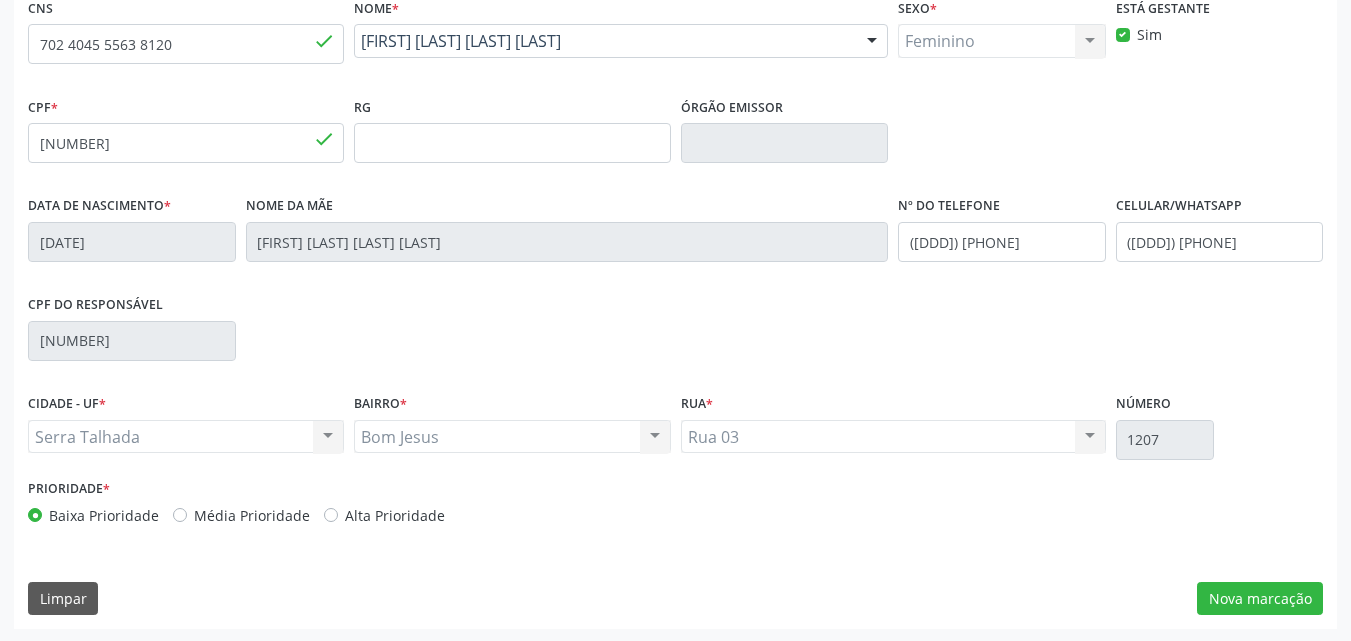 scroll, scrollTop: 443, scrollLeft: 0, axis: vertical 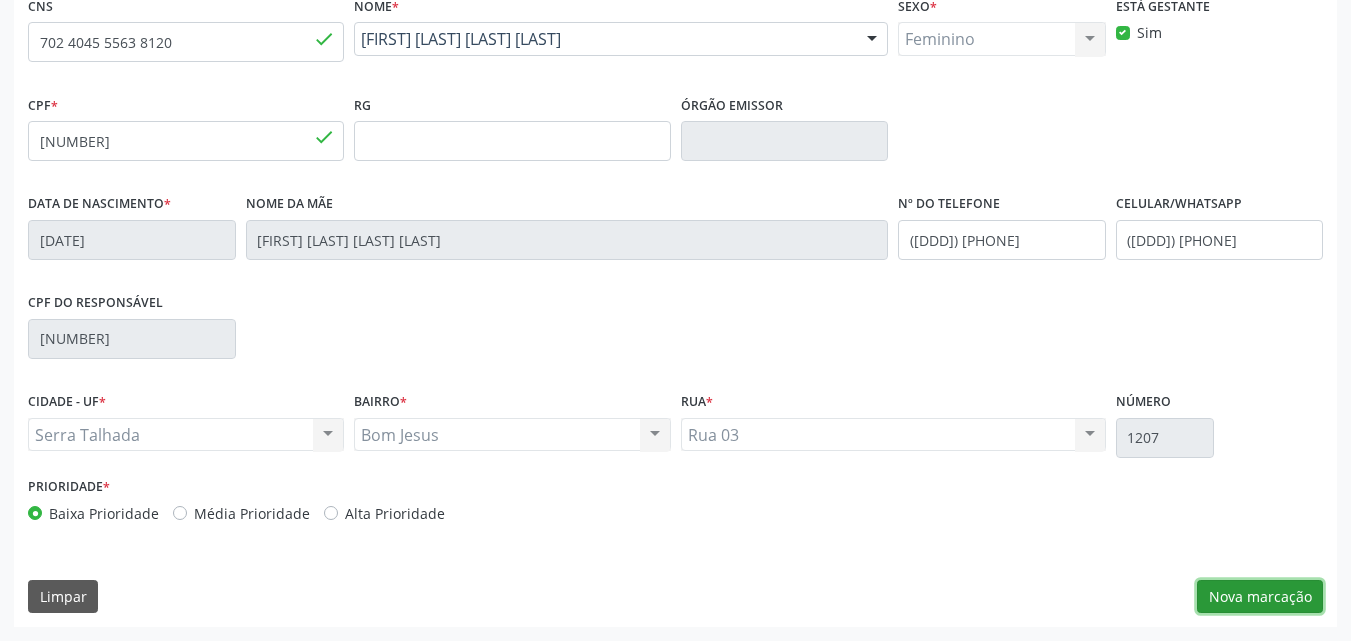 click on "Nova marcação" at bounding box center [1260, 597] 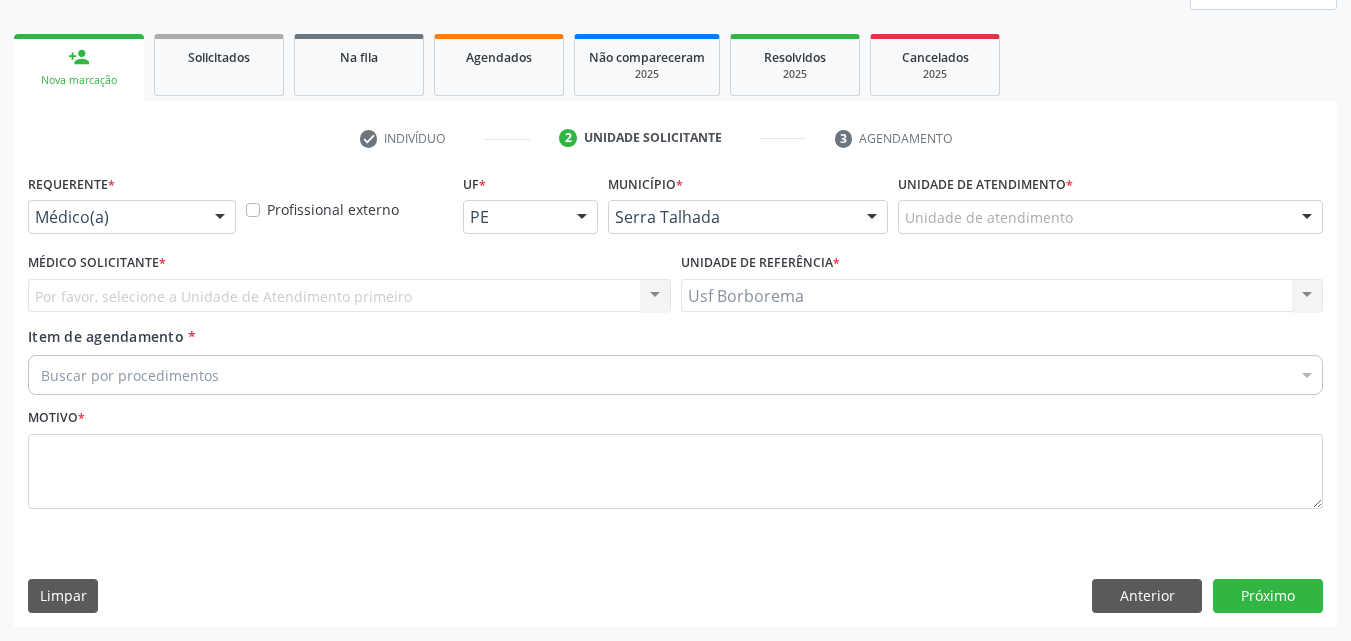scroll, scrollTop: 265, scrollLeft: 0, axis: vertical 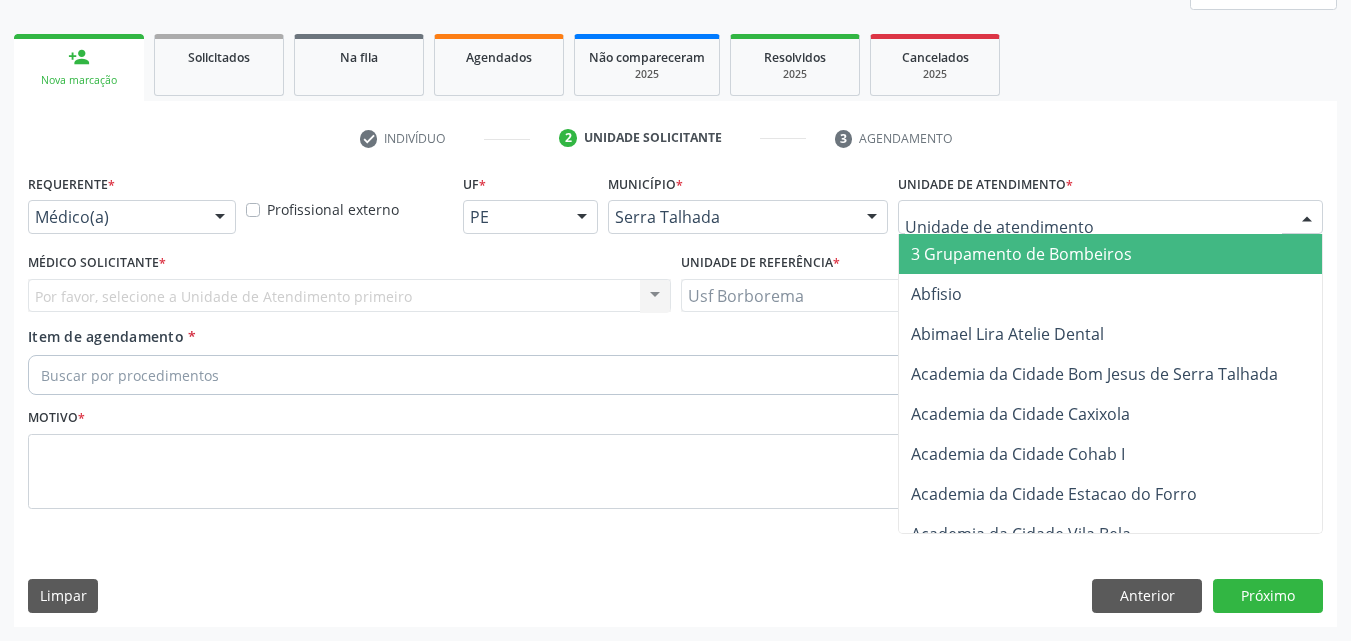 click at bounding box center [1110, 217] 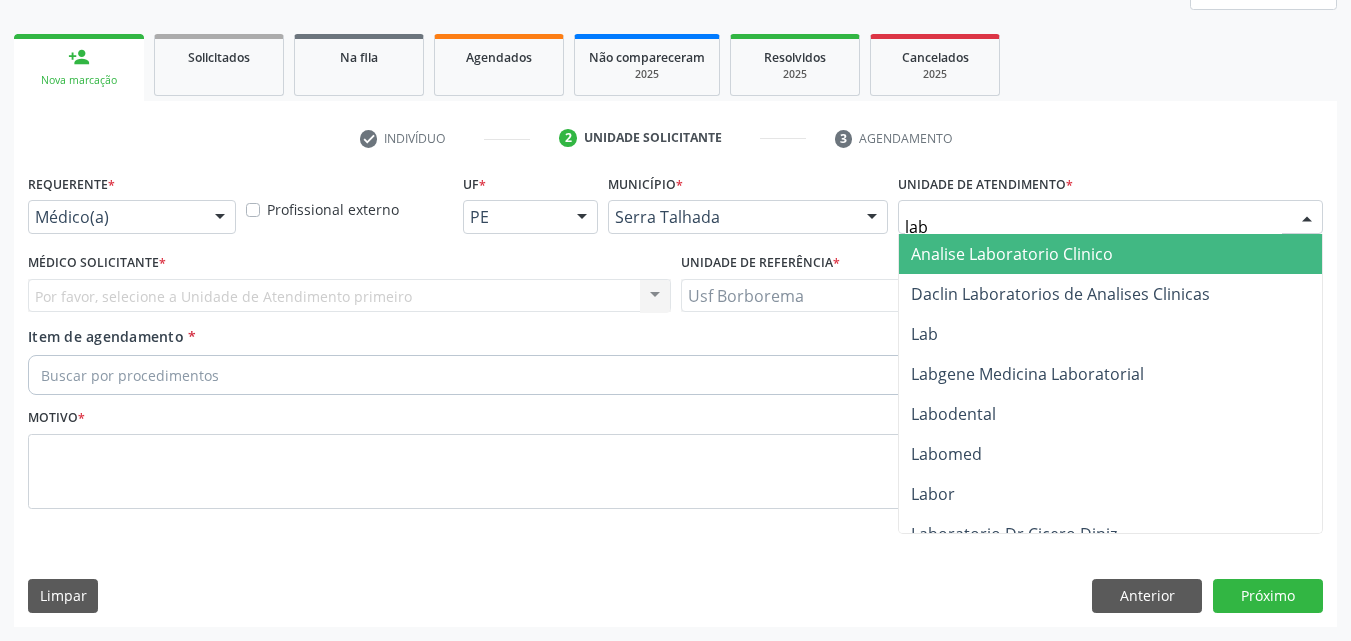 type on "labg" 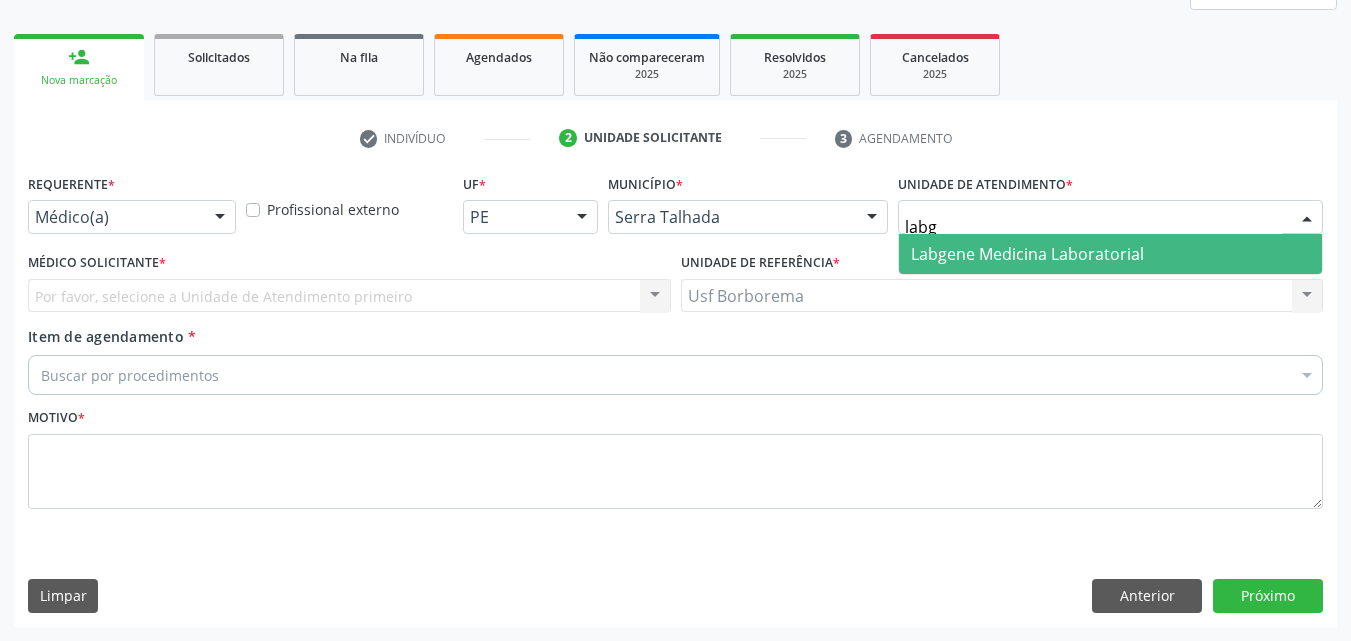 click on "Labgene Medicina Laboratorial" at bounding box center [1027, 254] 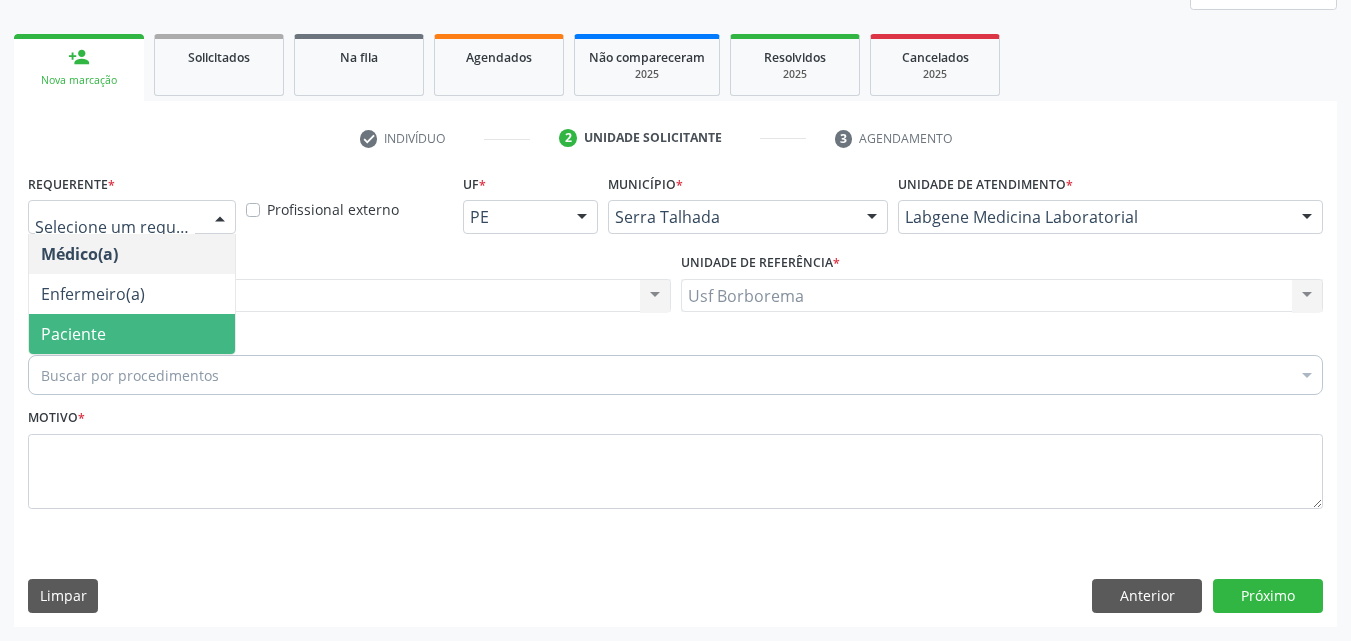 click on "Paciente" at bounding box center [132, 334] 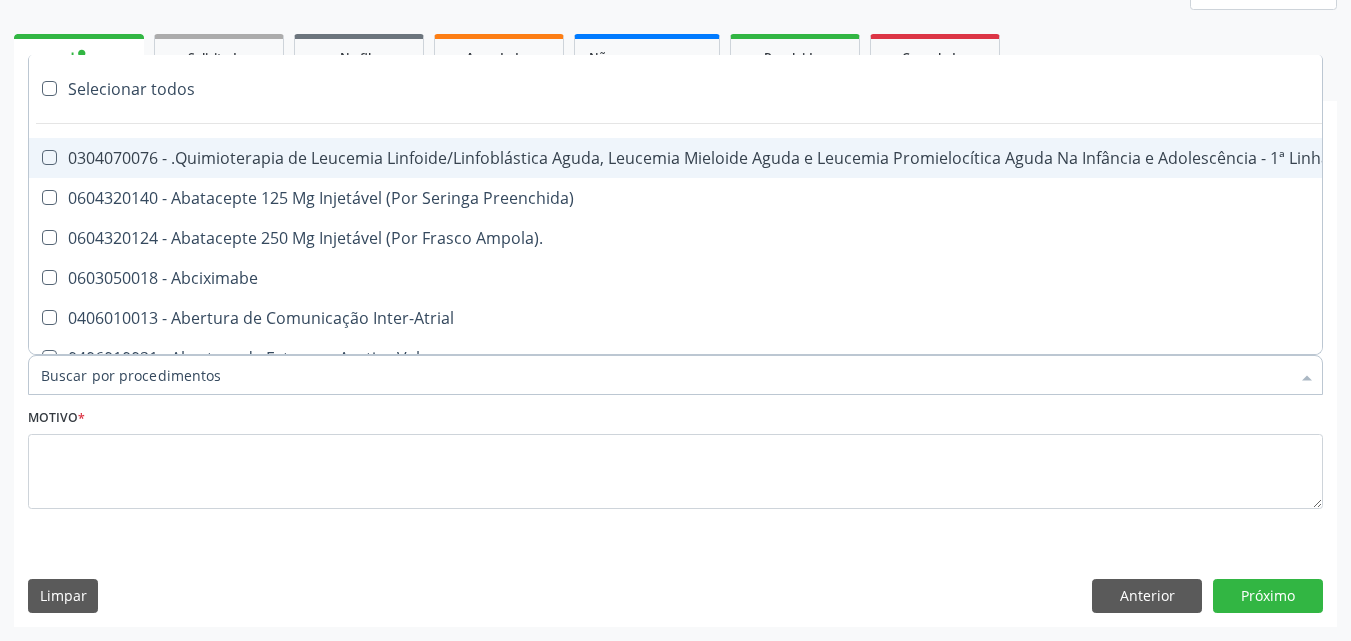 click on "Item de agendamento
*" at bounding box center (665, 375) 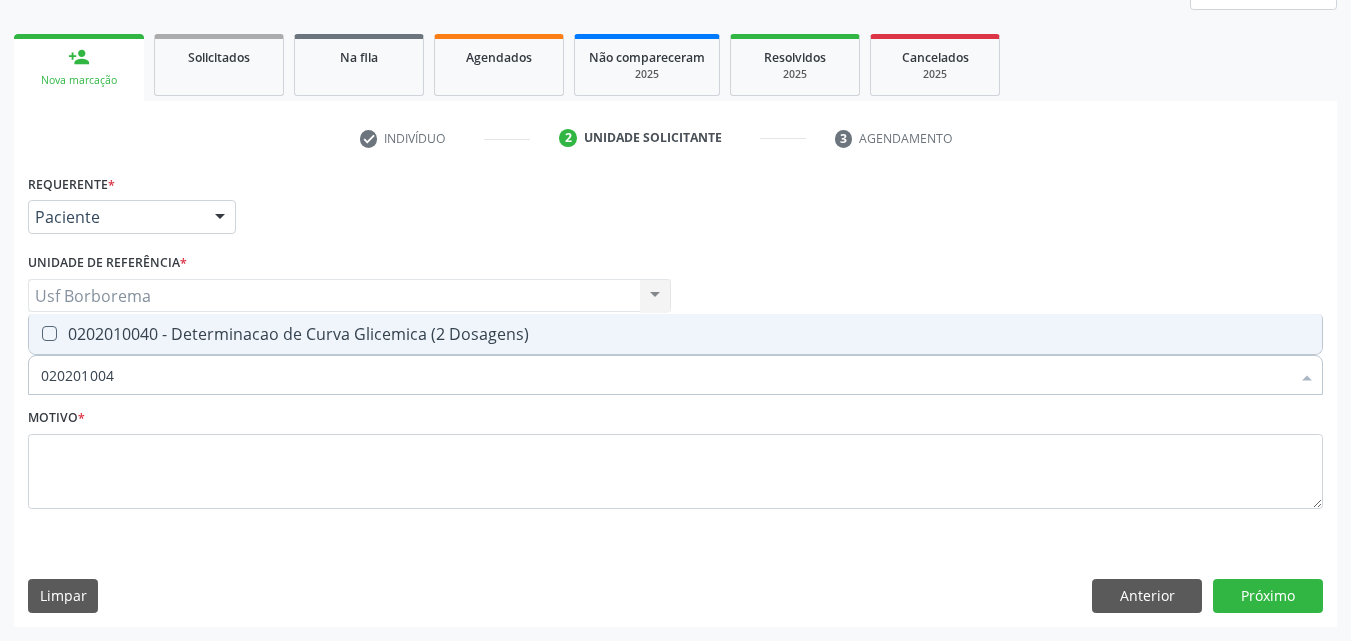 type on "0202010040" 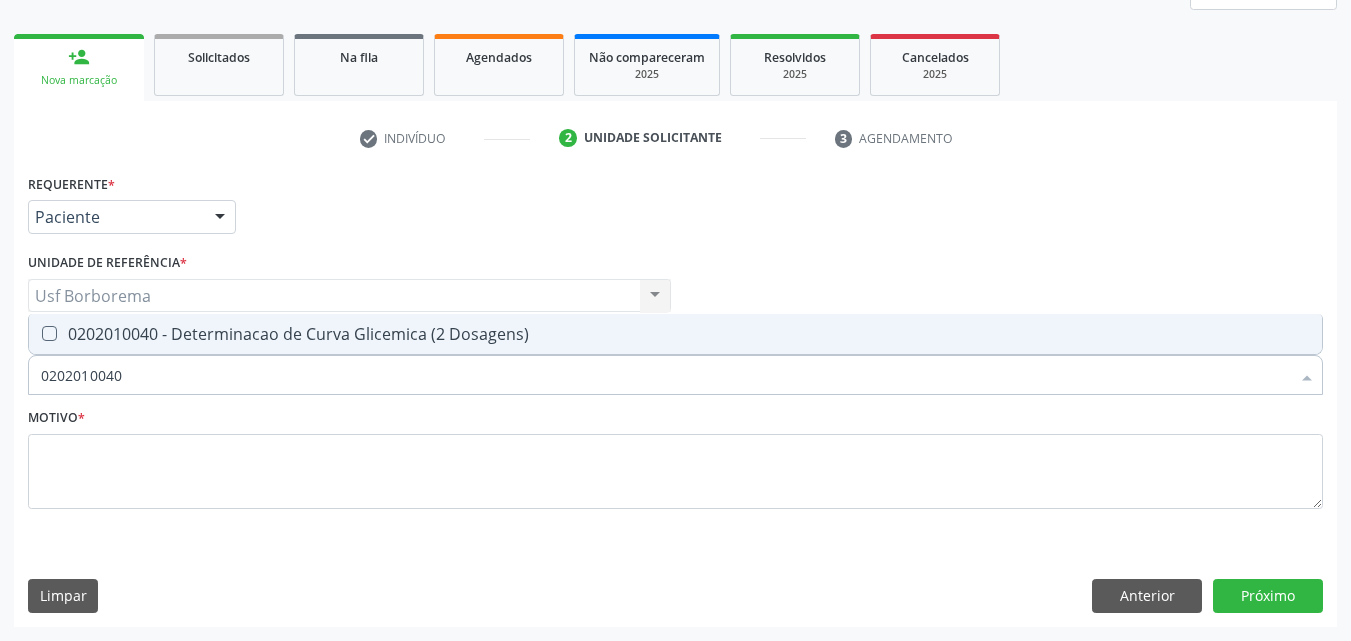 click on "0202010040 - Determinacao de Curva Glicemica (2 Dosagens)" at bounding box center (675, 334) 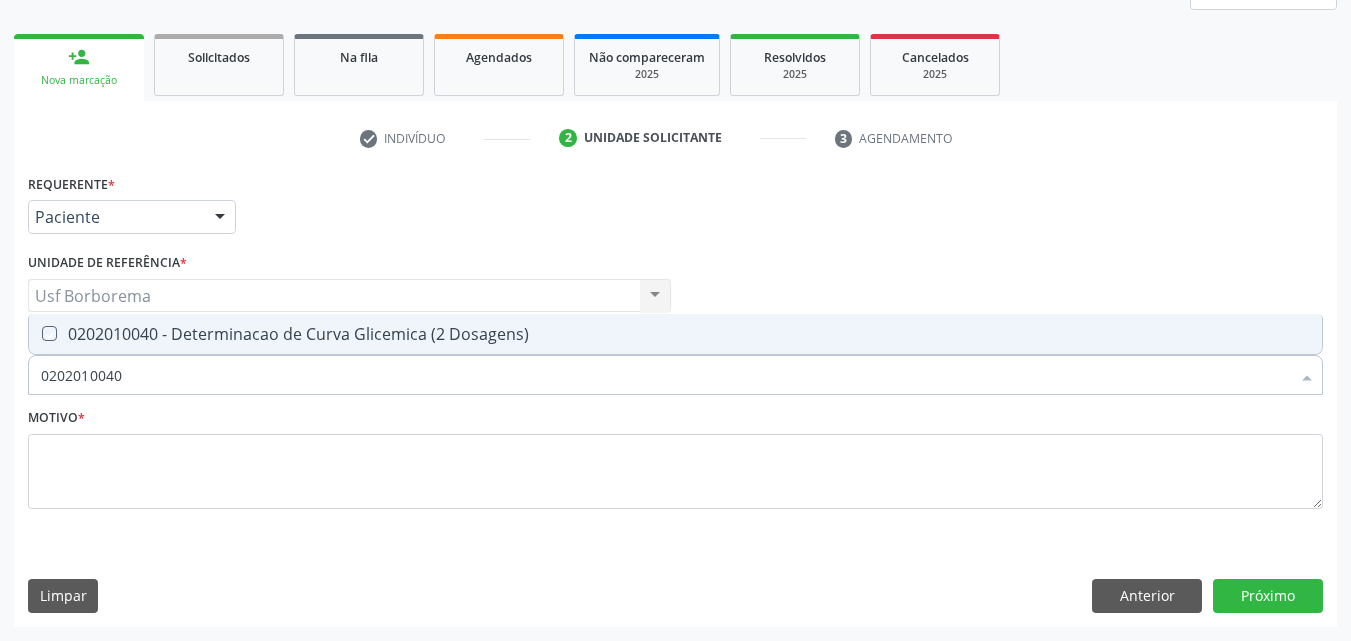 checkbox on "true" 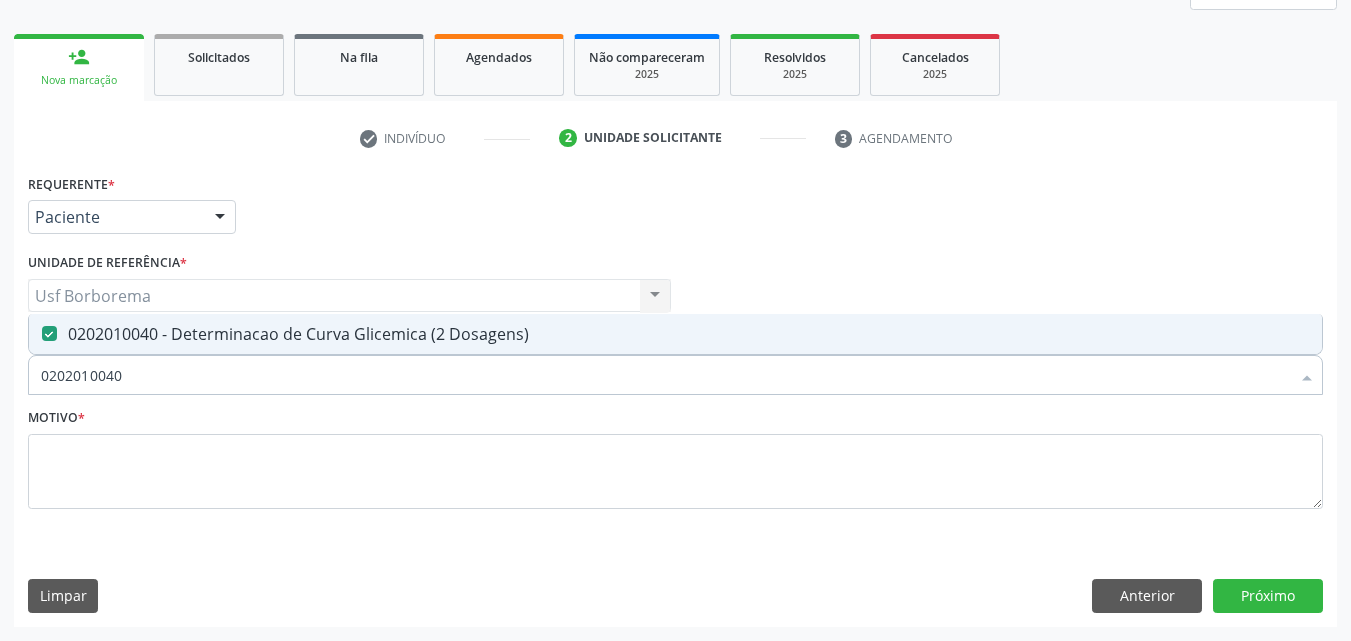 click on "0202010040" at bounding box center [665, 375] 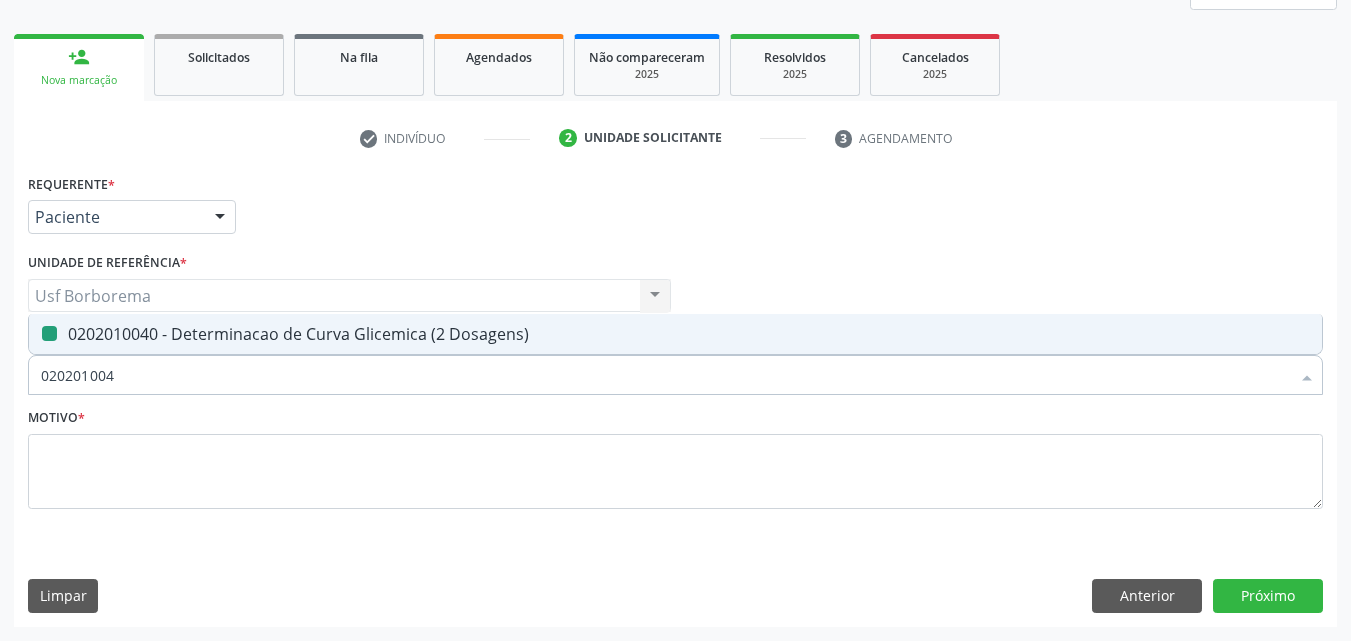 type on "02020100" 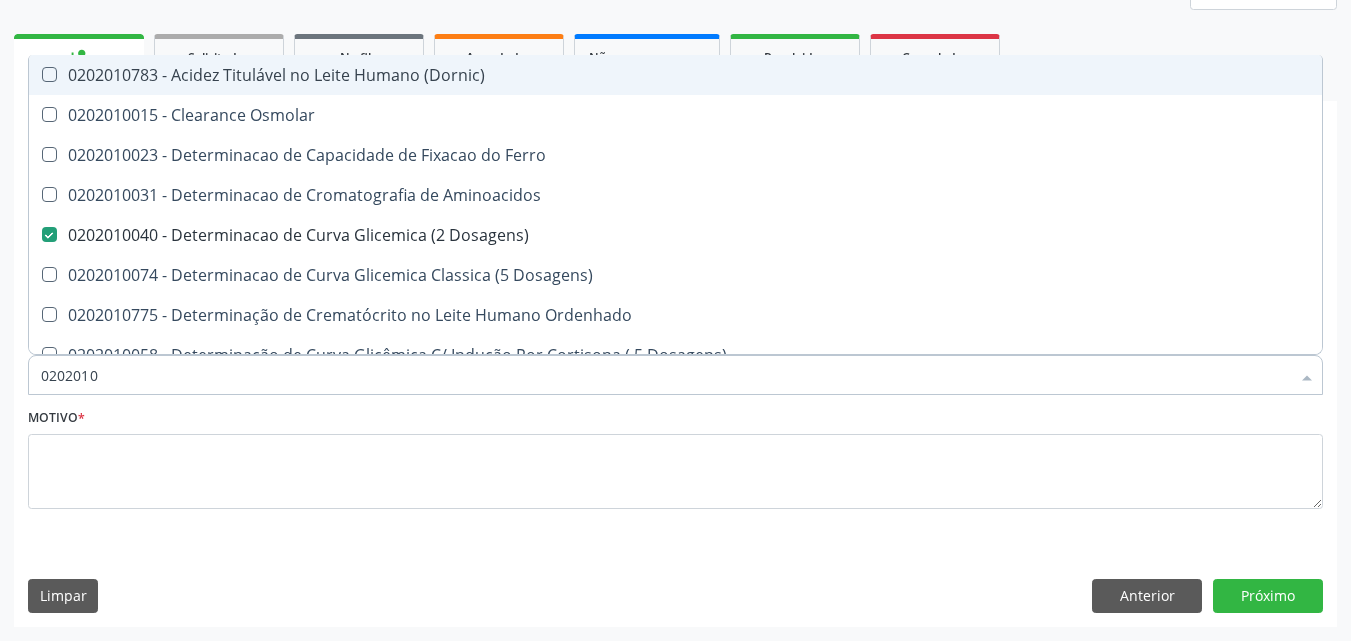 type on "020201" 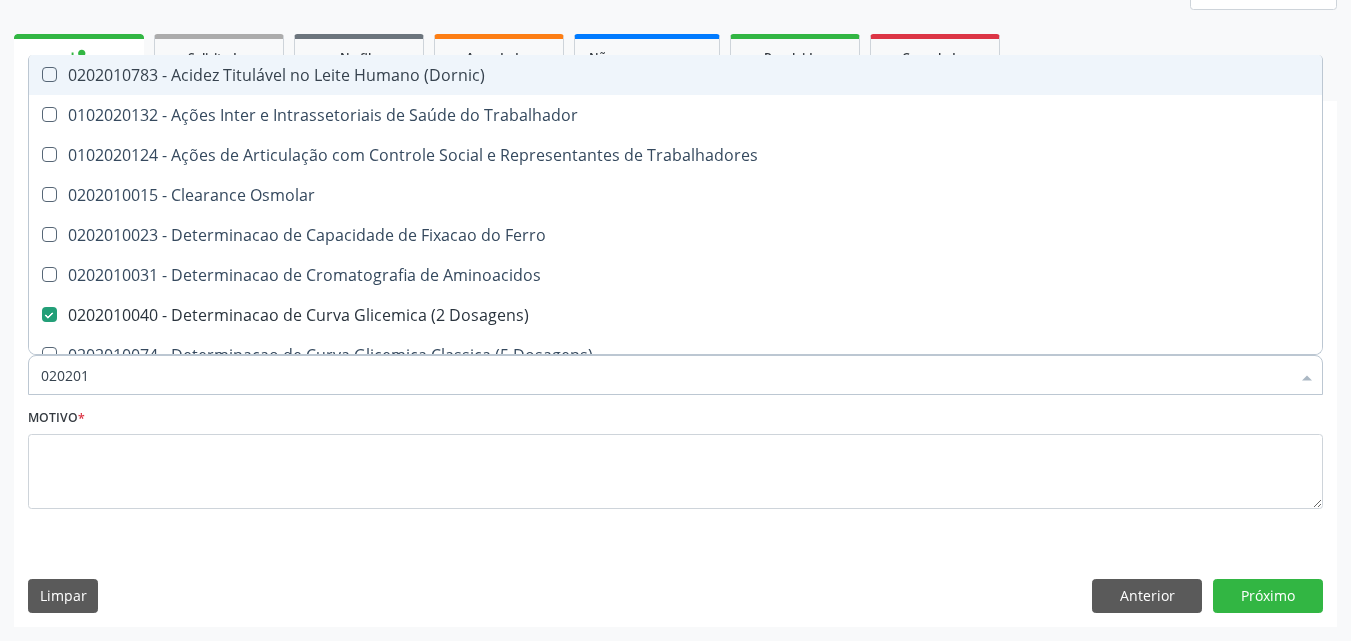 type on "02020" 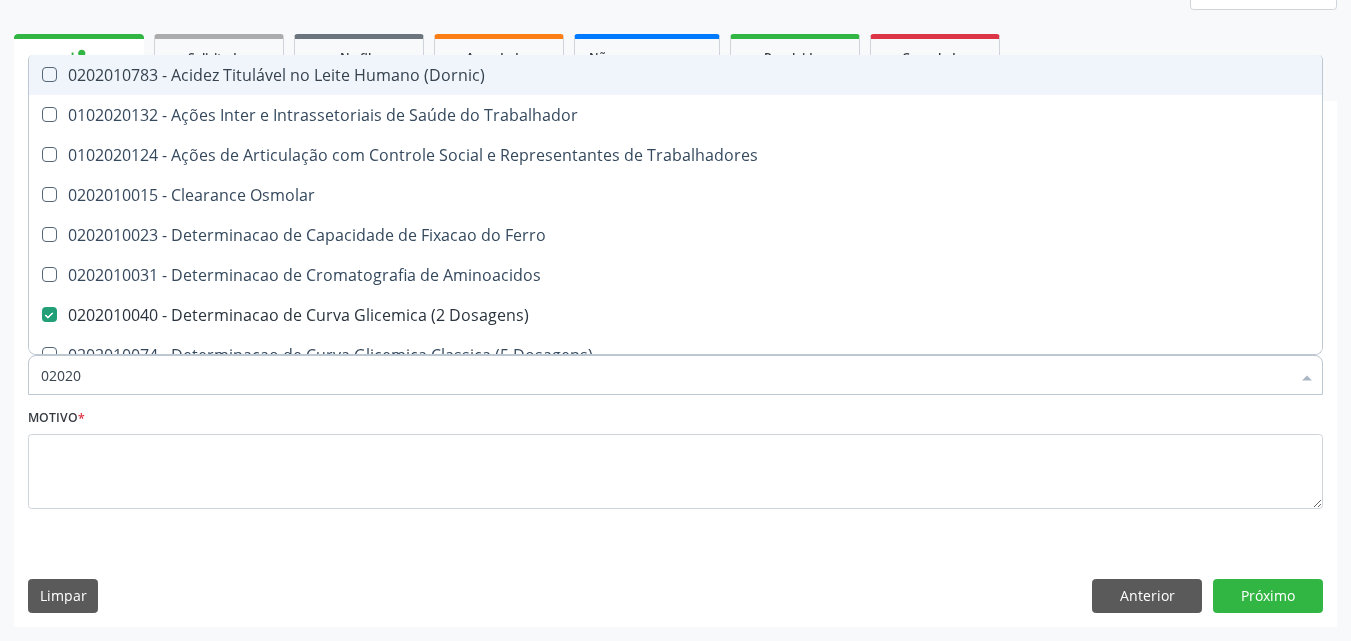 checkbox on "false" 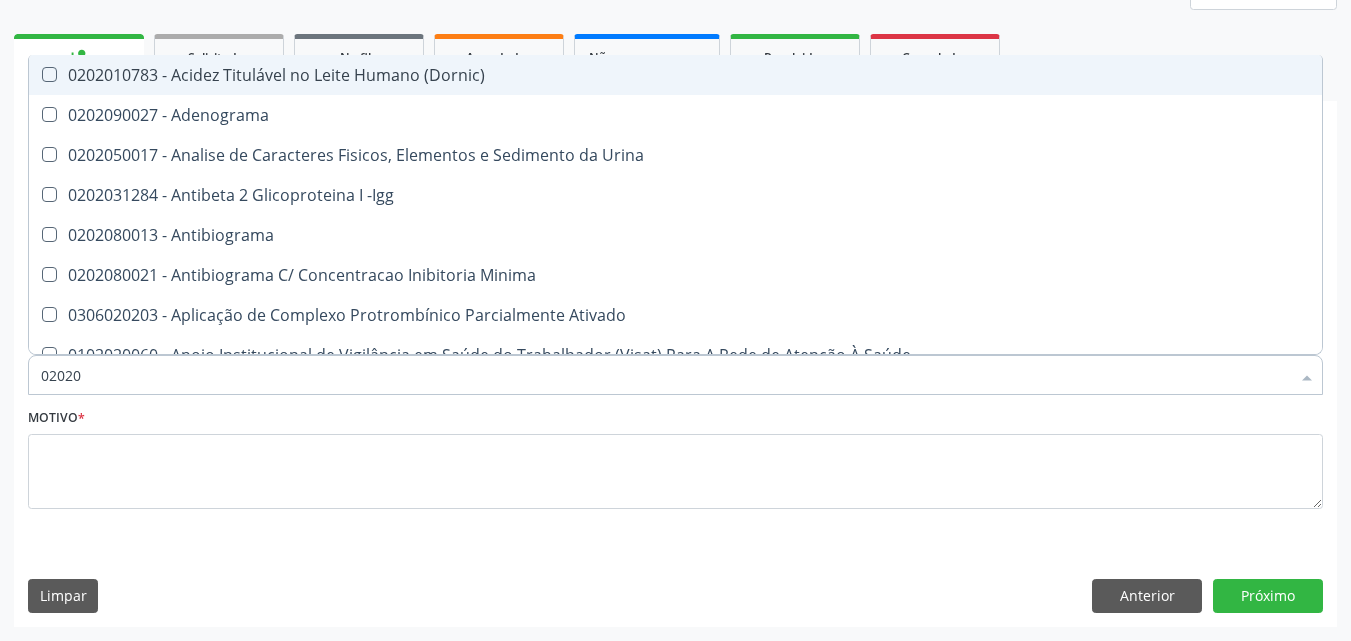 type on "0202" 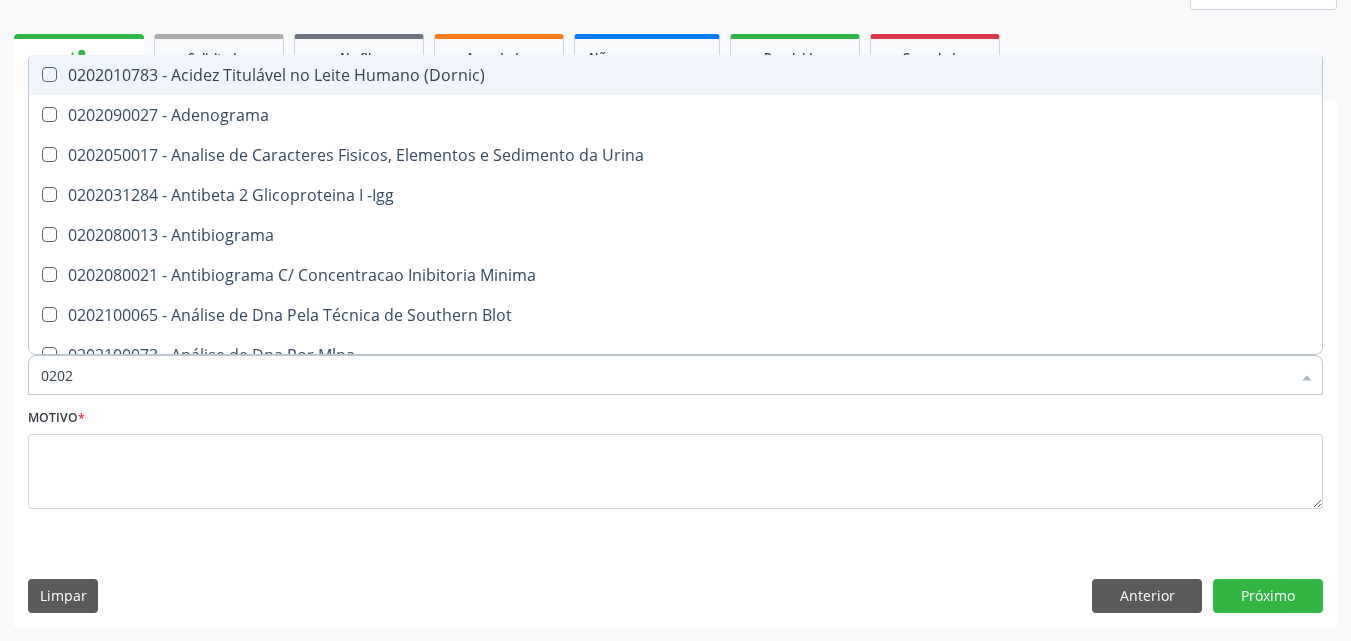 type on "02020" 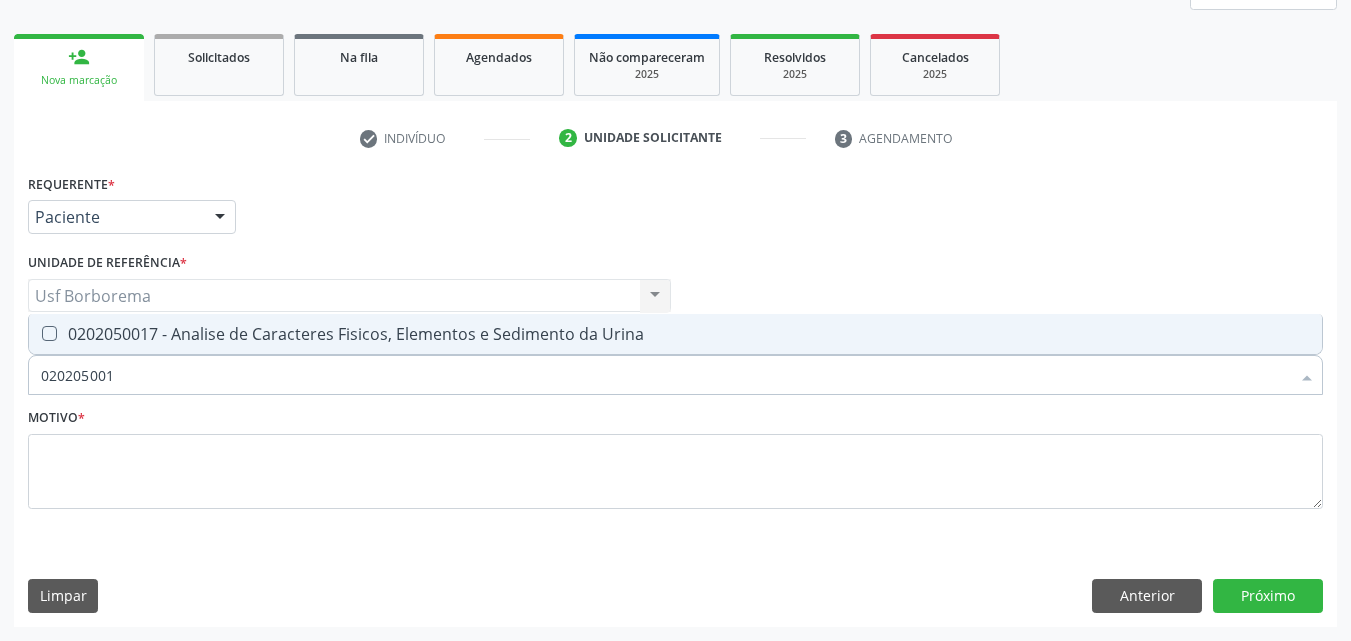 type on "0202050017" 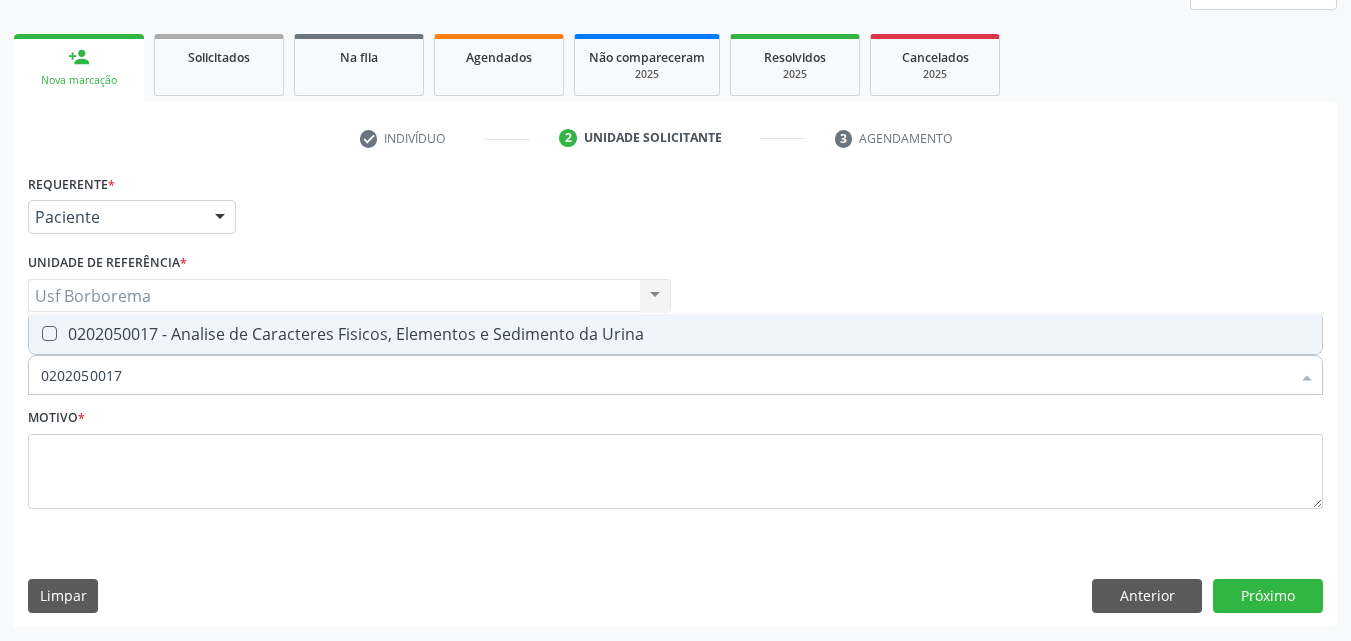 click on "0202050017 - Analise de Caracteres Fisicos, Elementos e Sedimento da Urina" at bounding box center [675, 334] 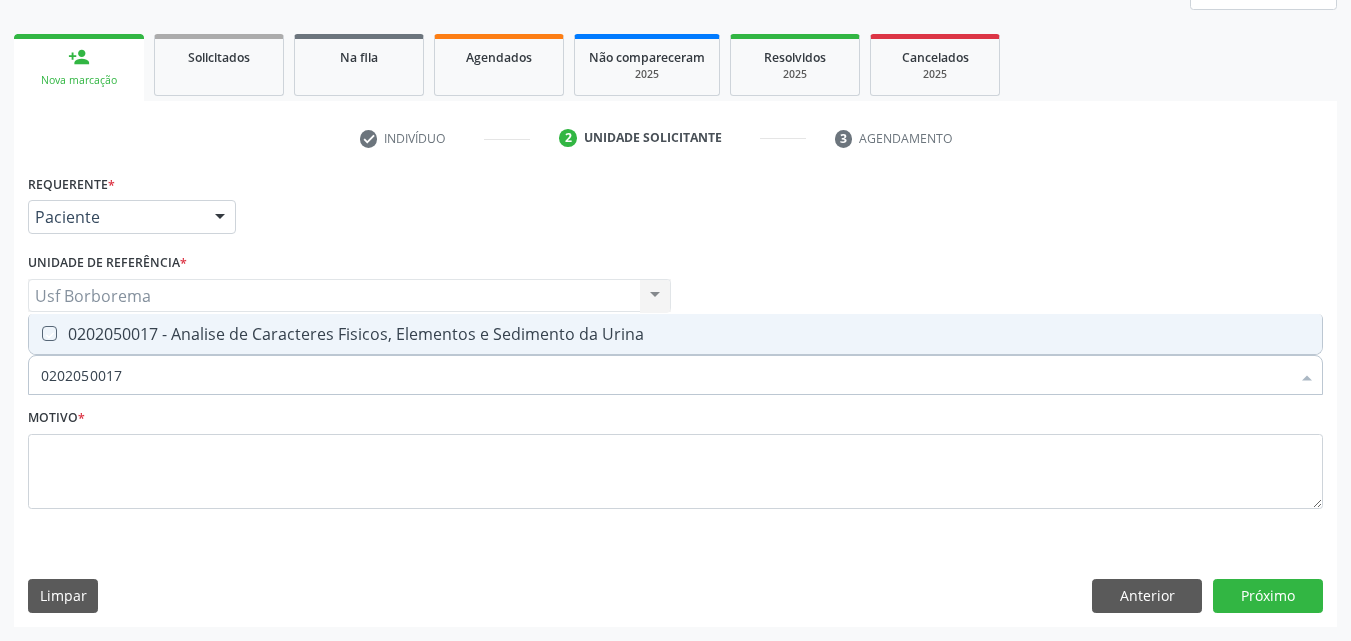 checkbox on "true" 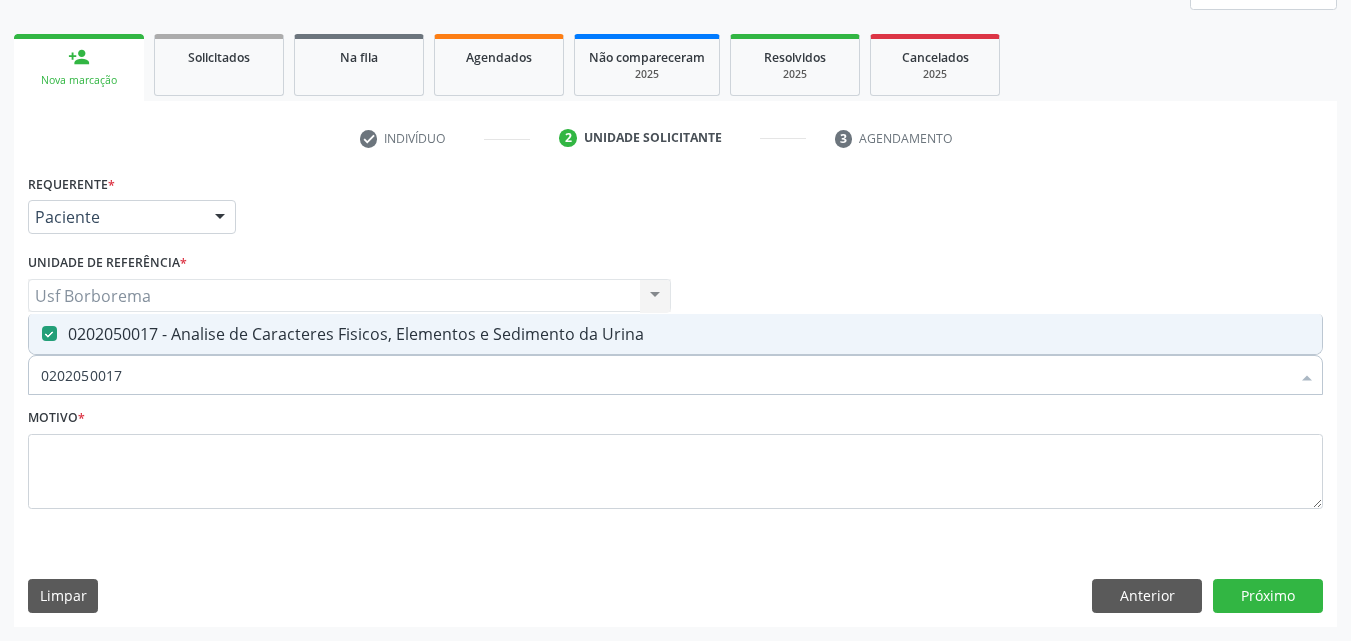 click on "0202050017" at bounding box center (665, 375) 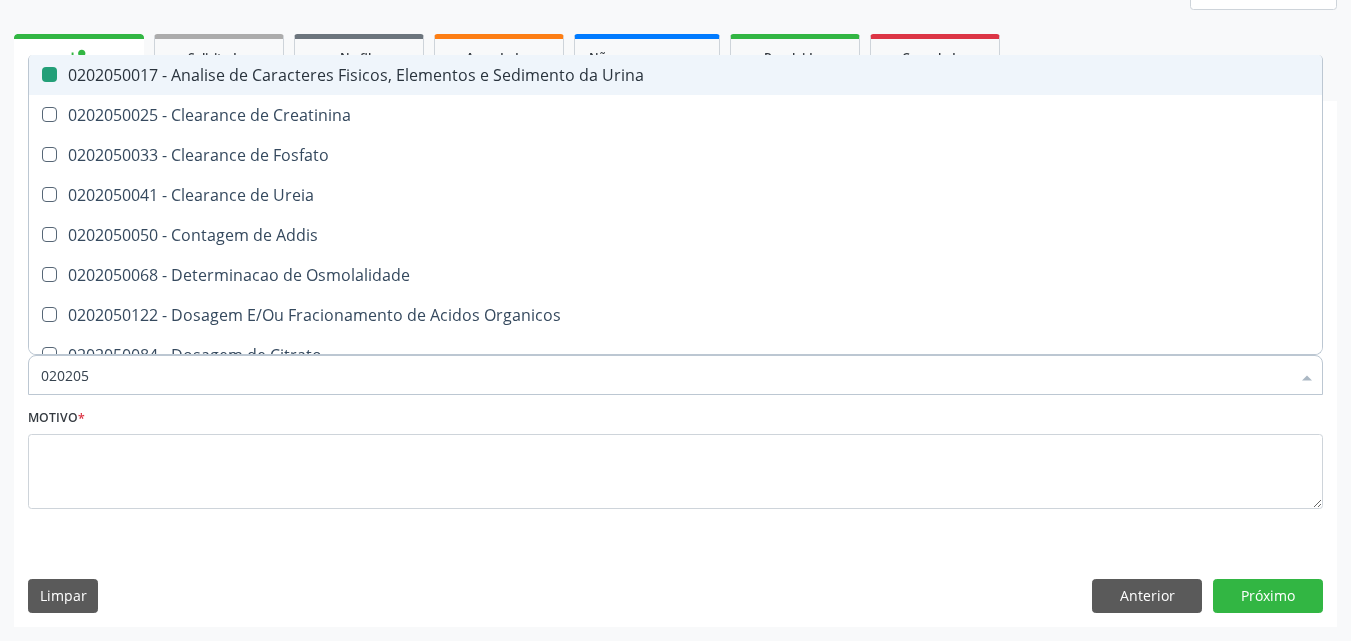 type on "02020" 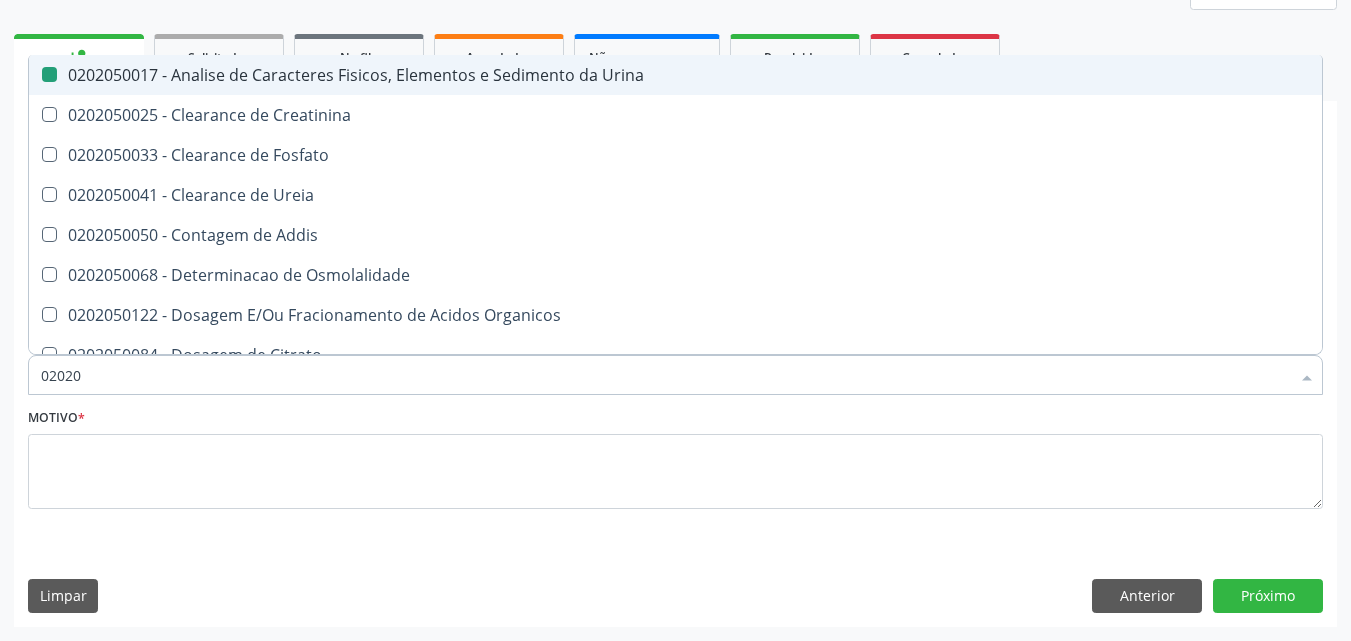 checkbox on "false" 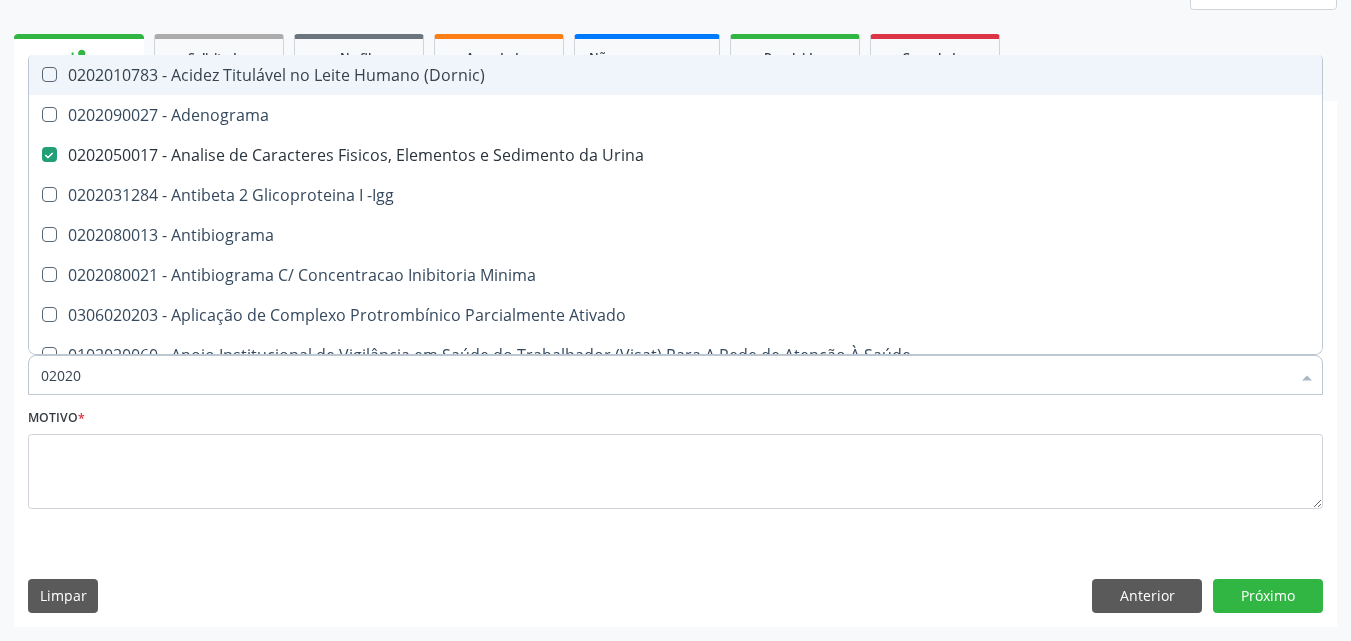 type on "0202" 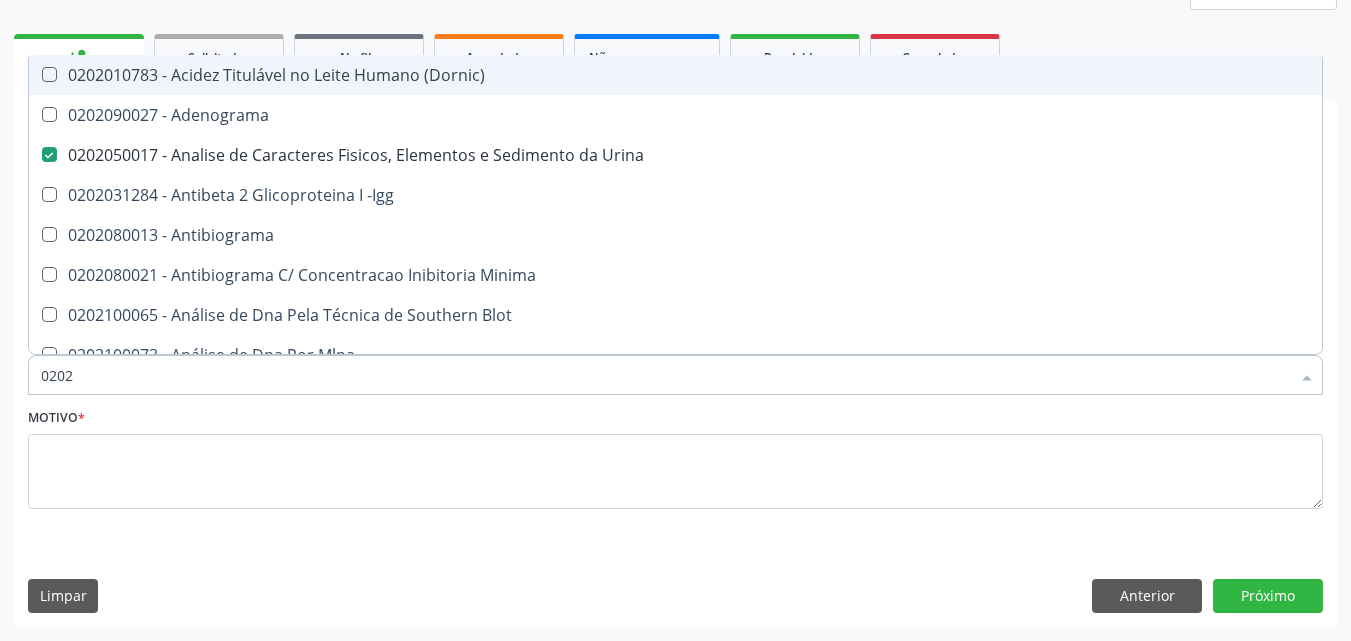 type on "02020" 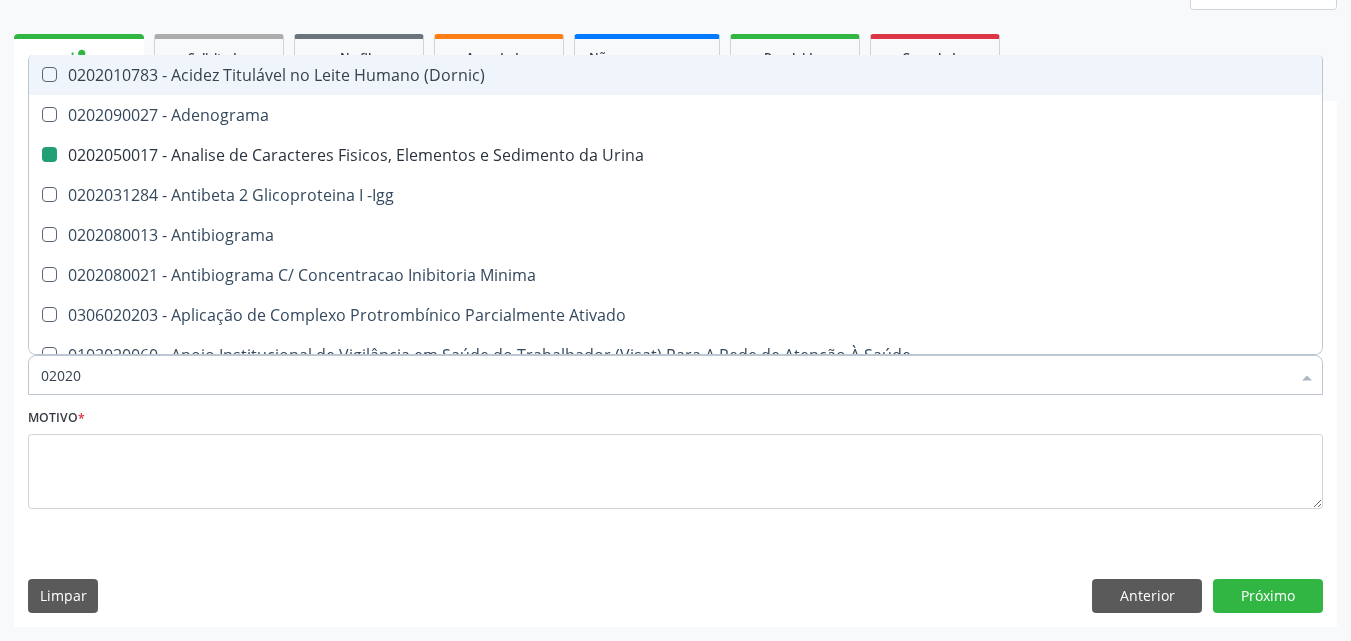 type on "020202" 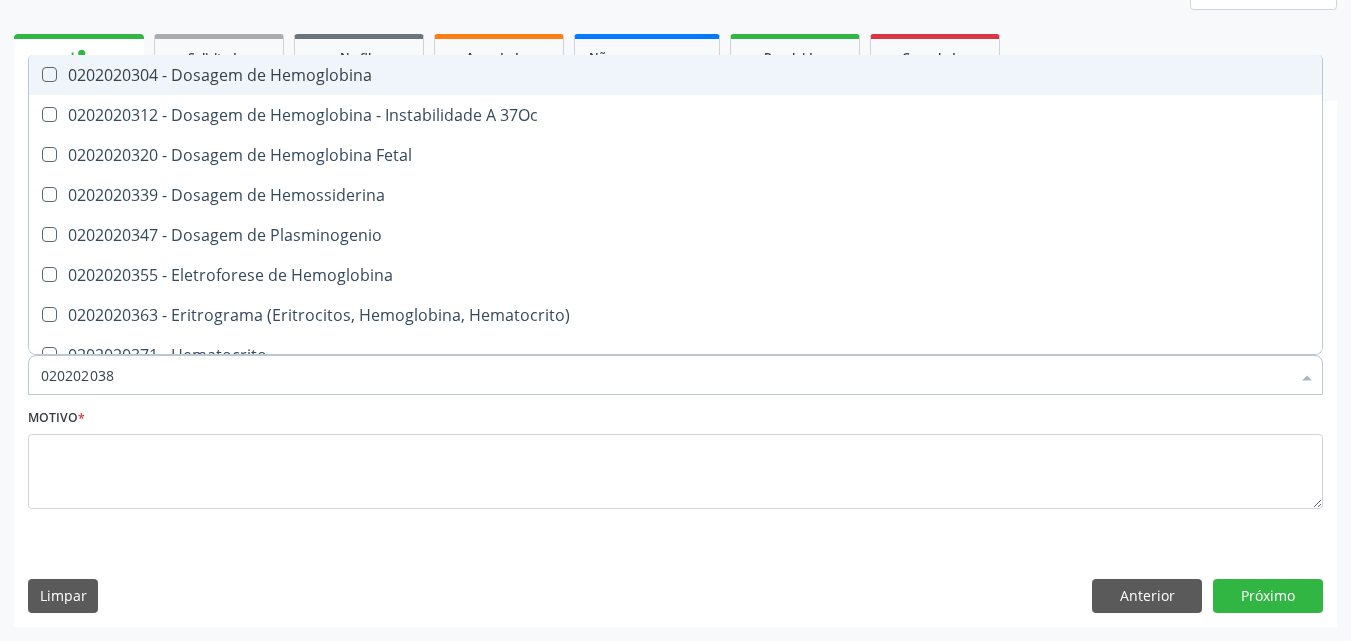 type on "0202020380" 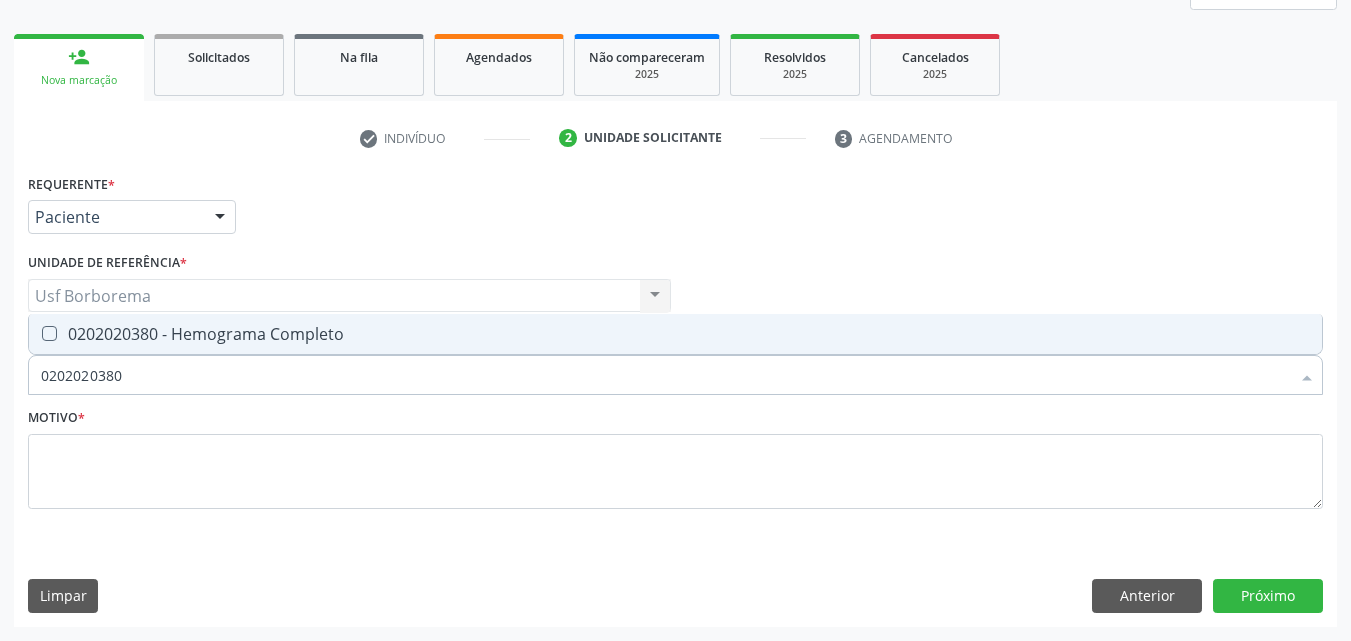 drag, startPoint x: 251, startPoint y: 339, endPoint x: 264, endPoint y: 362, distance: 26.41969 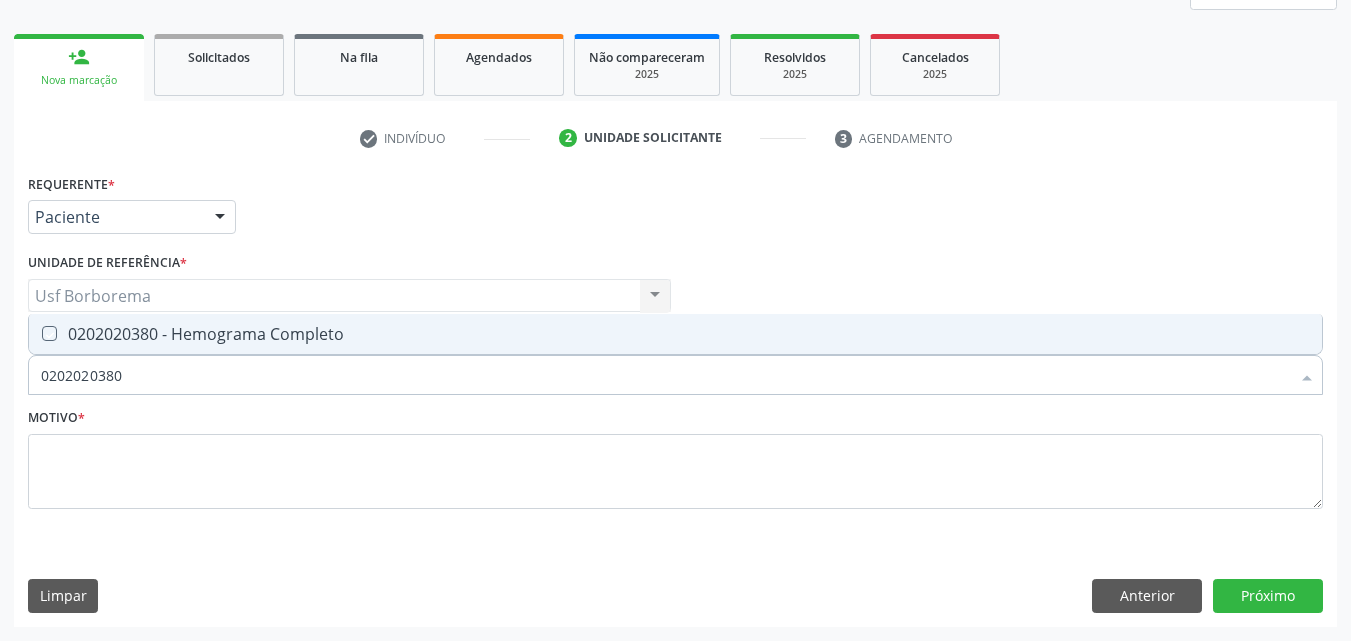 checkbox on "true" 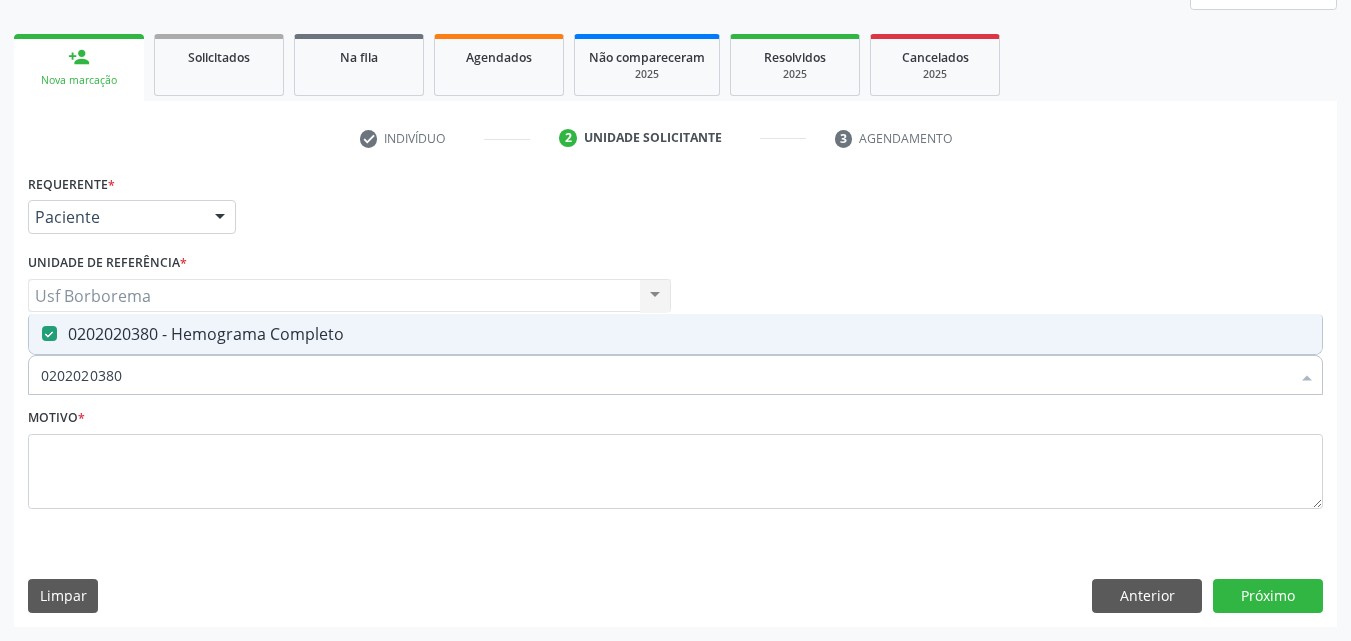 click on "0202020380" at bounding box center (665, 375) 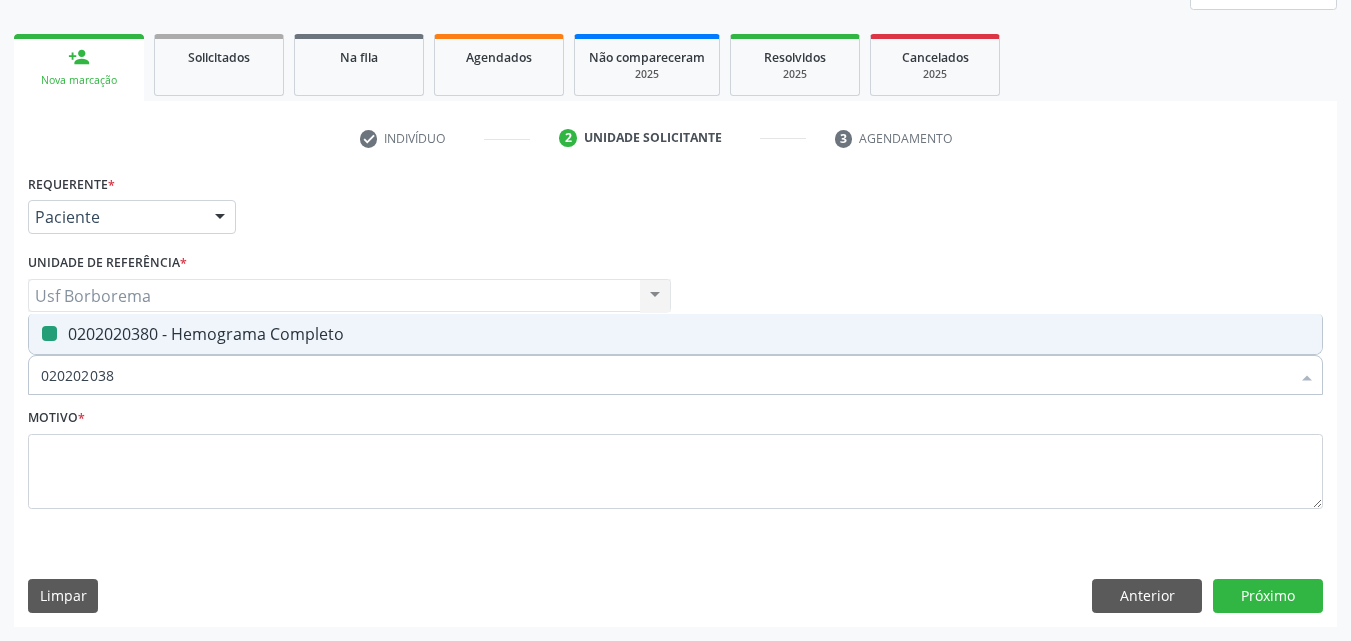 type on "02020203" 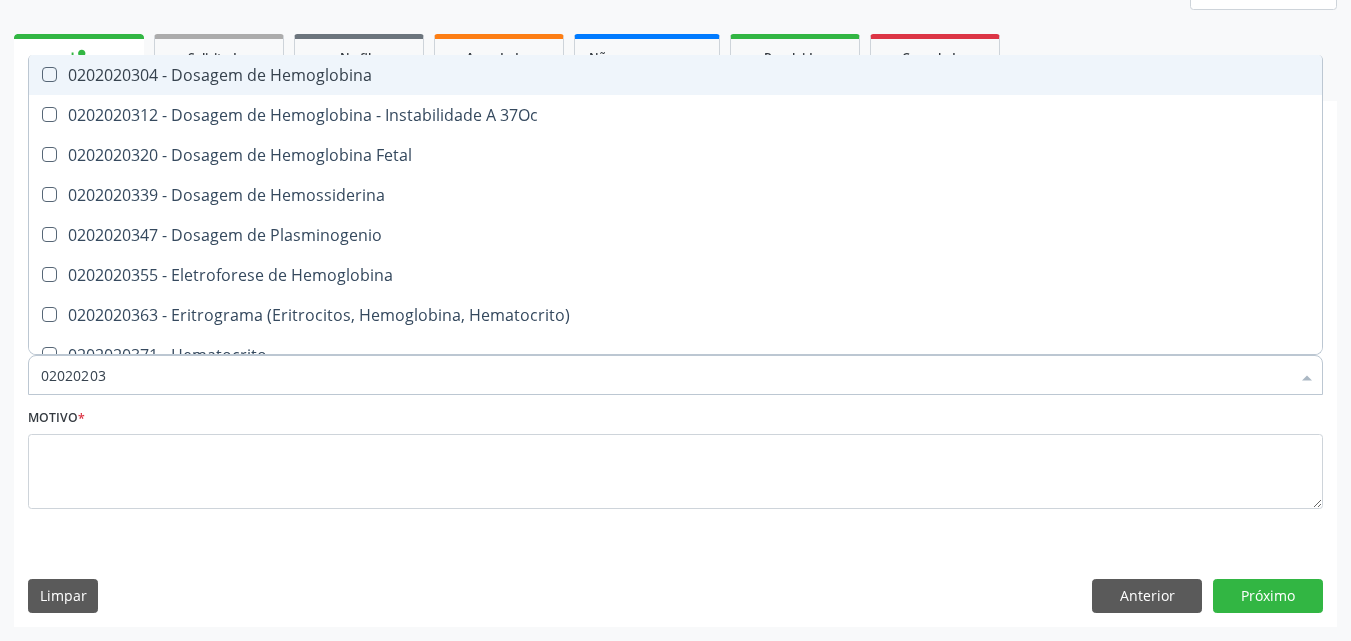 type on "0202020" 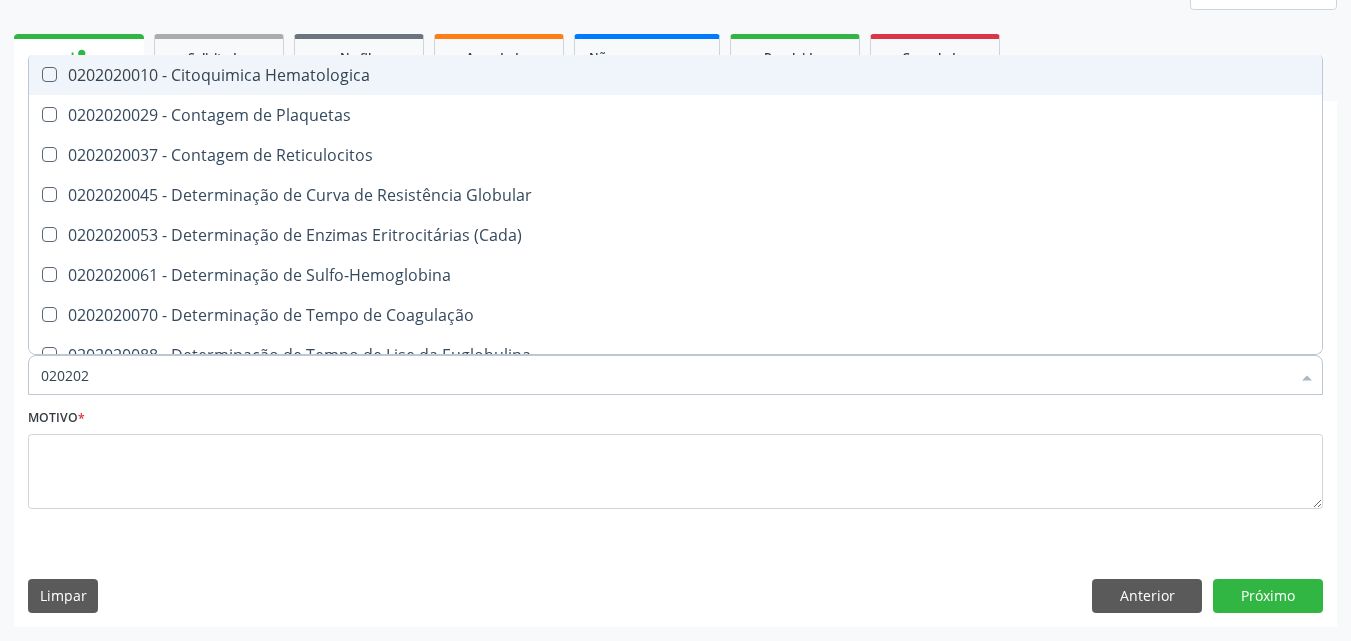 type on "02020" 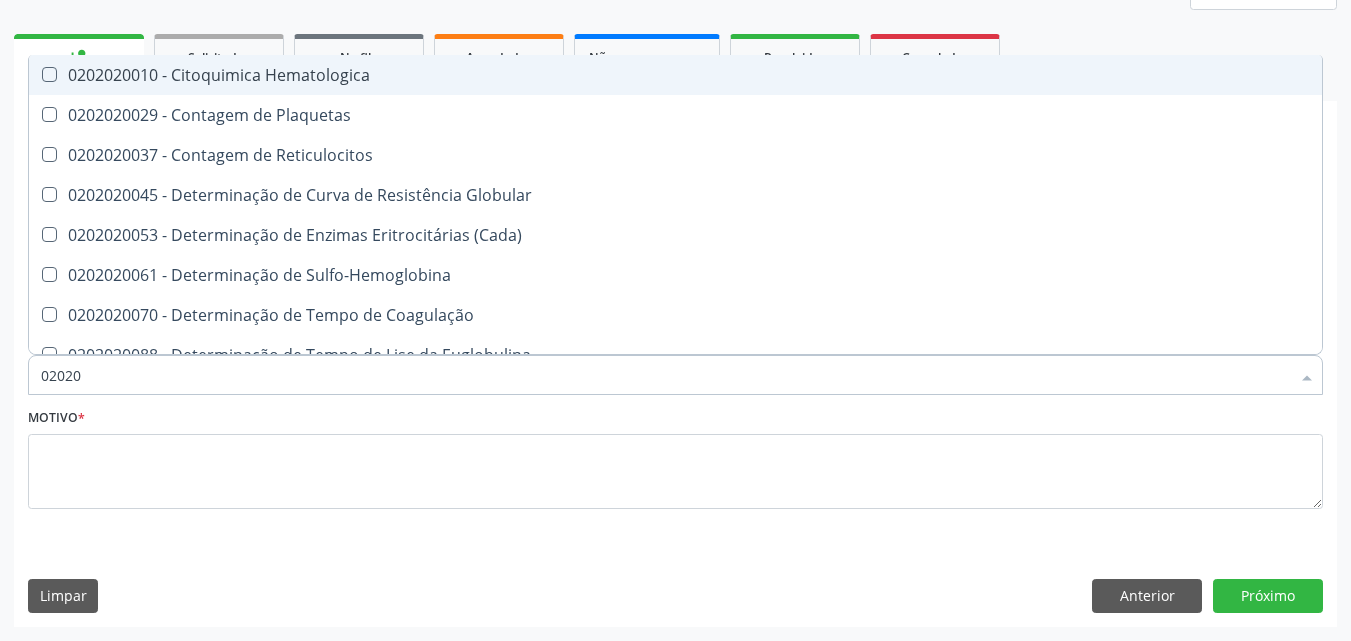 checkbox on "true" 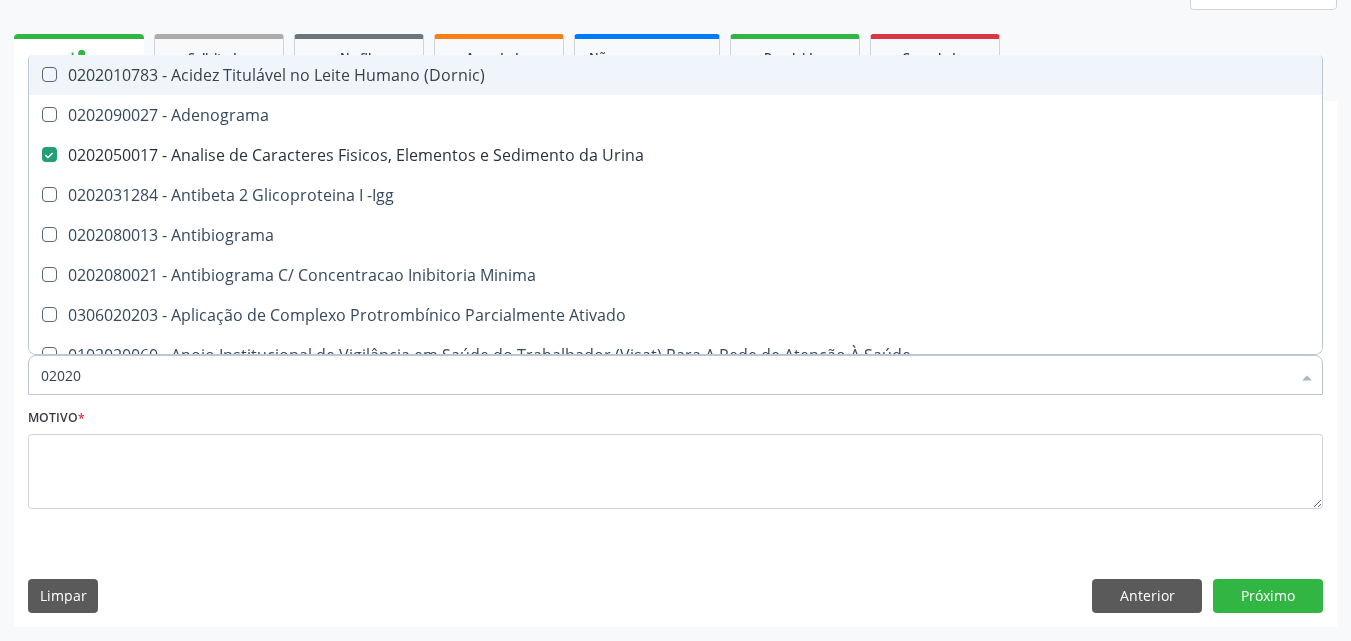 type on "020203" 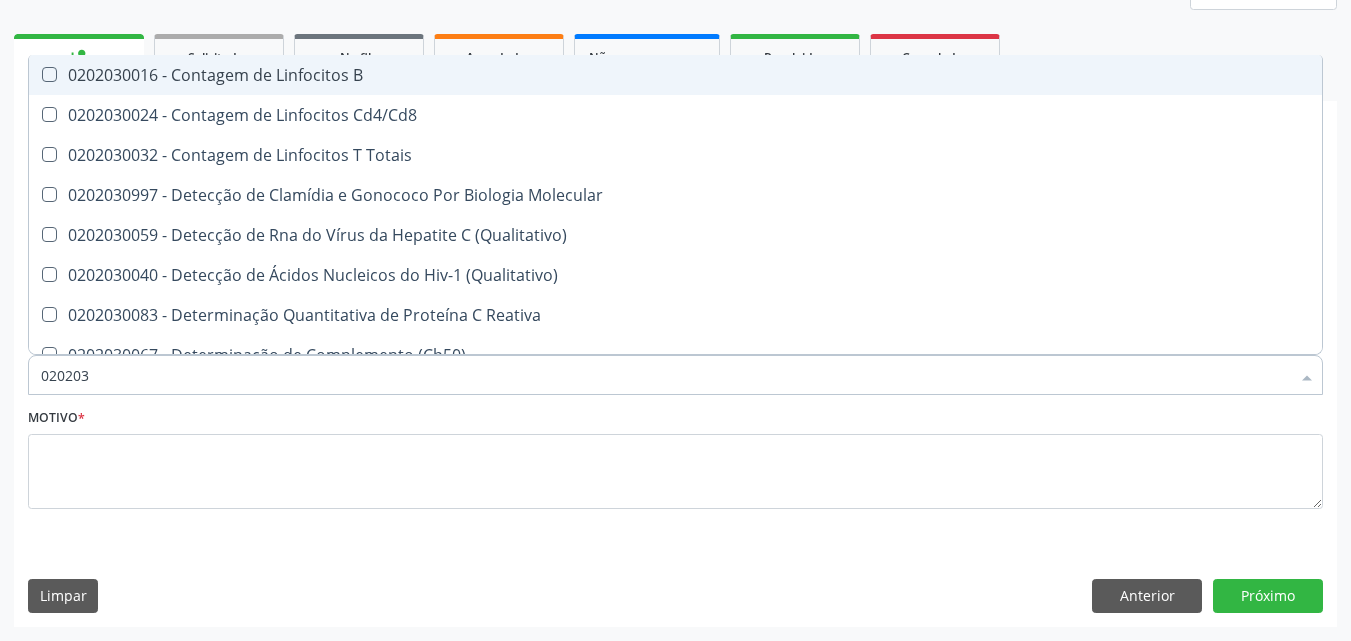 type on "0202030" 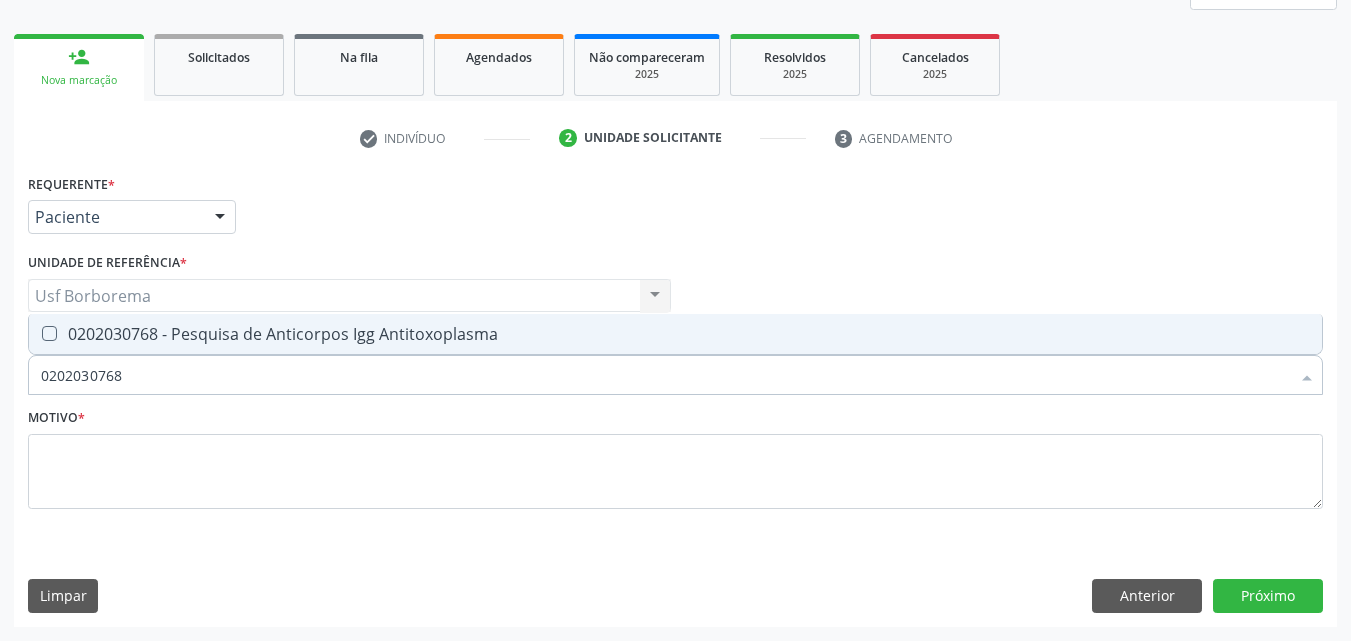 drag, startPoint x: 262, startPoint y: 333, endPoint x: 281, endPoint y: 386, distance: 56.302753 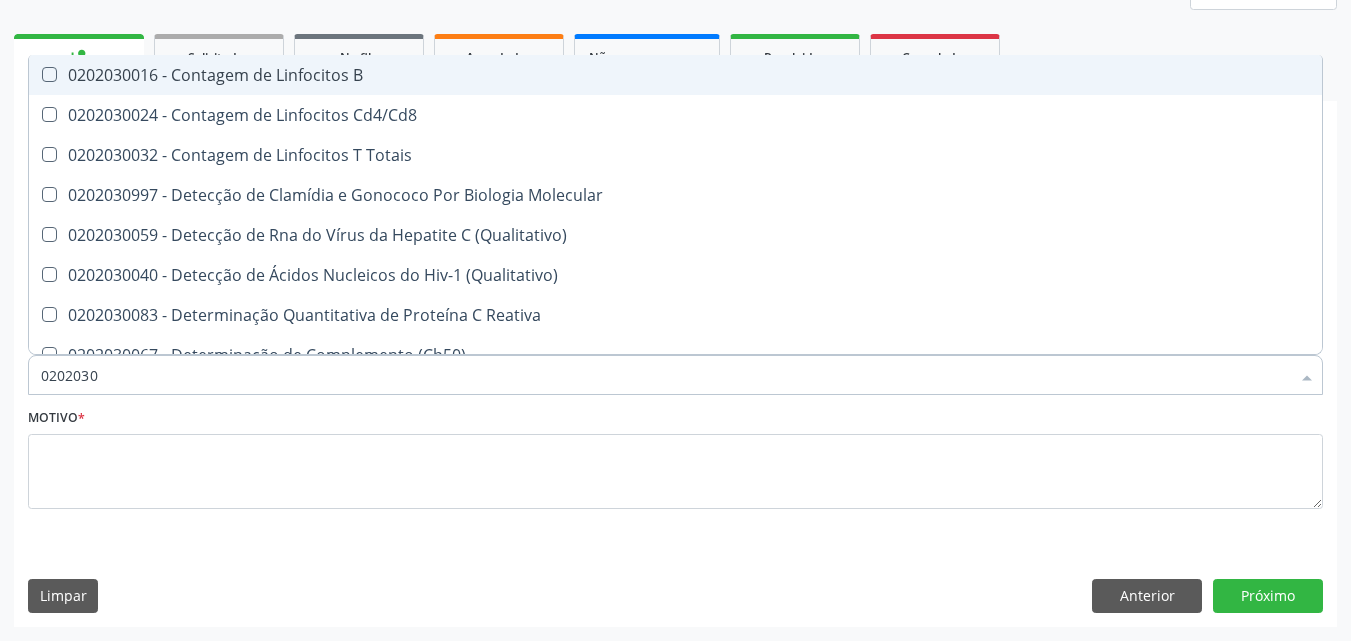 type on "020203" 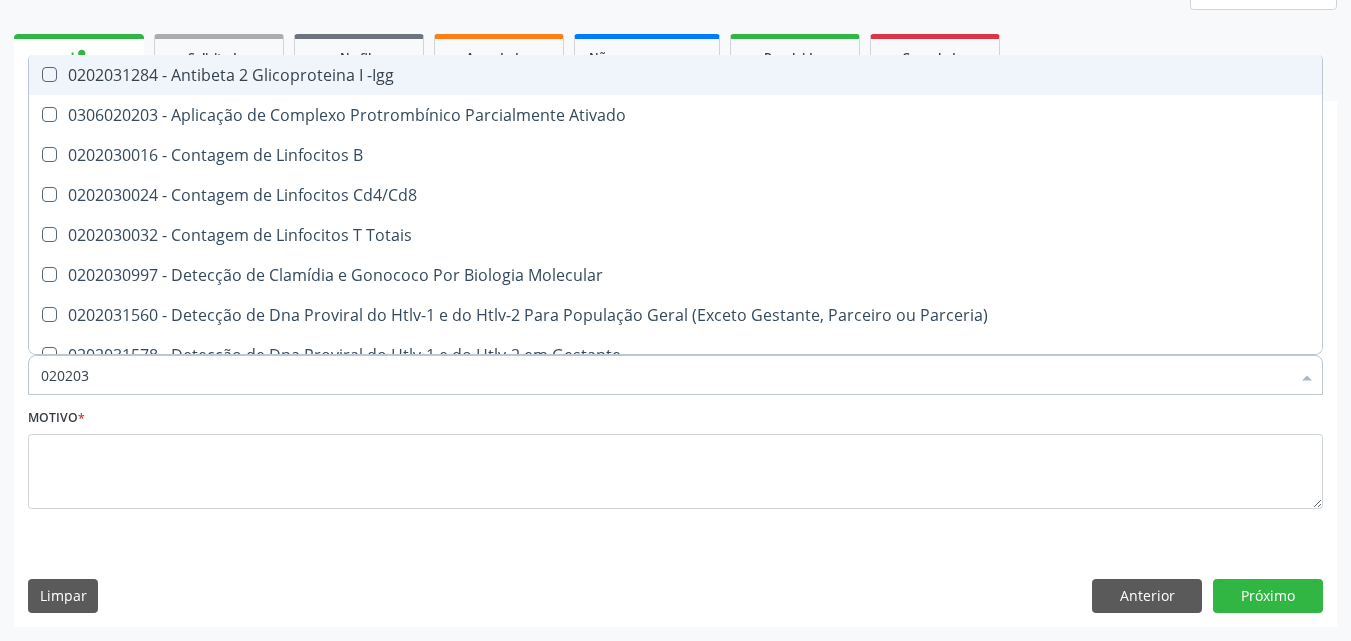 type on "0202030" 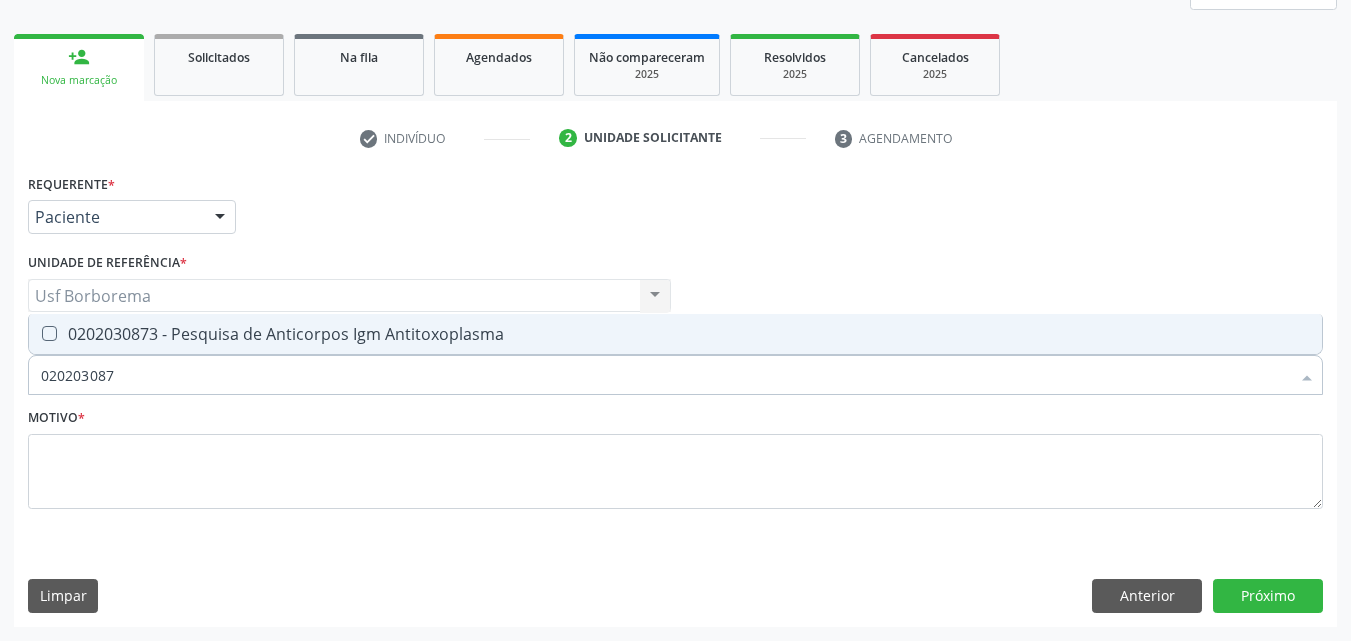 type on "0202030873" 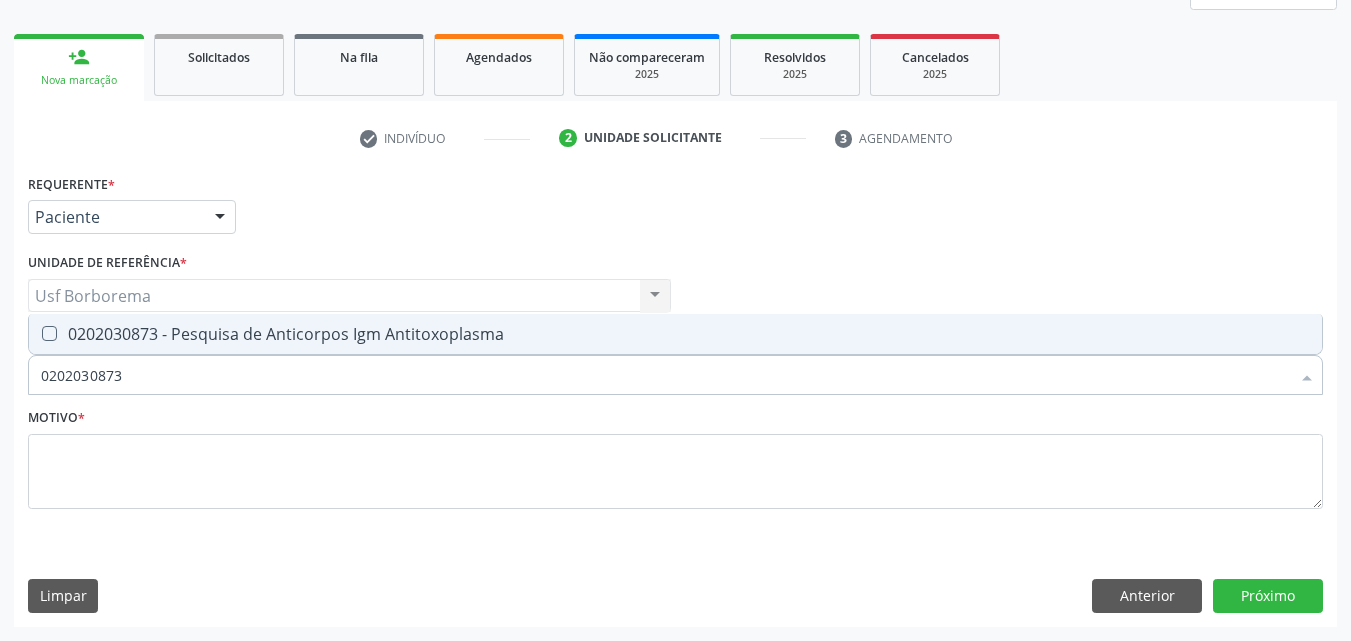 click on "0202030873 - Pesquisa de Anticorpos Igm Antitoxoplasma" at bounding box center [675, 334] 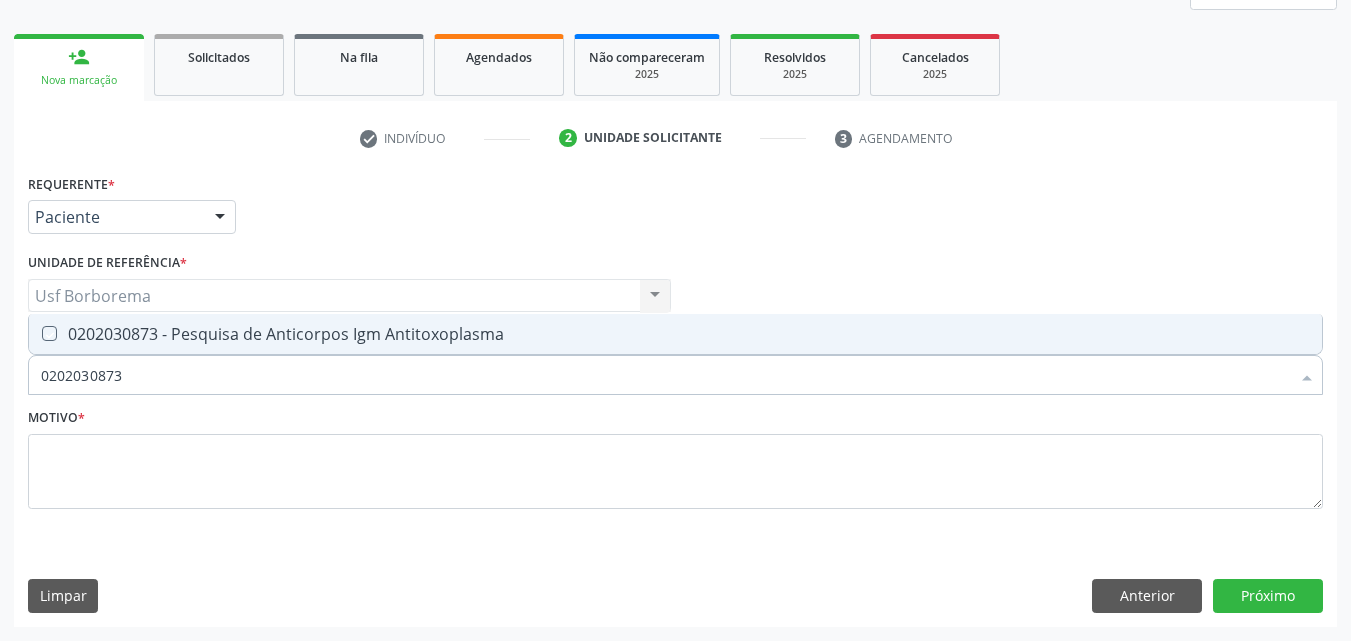 checkbox on "true" 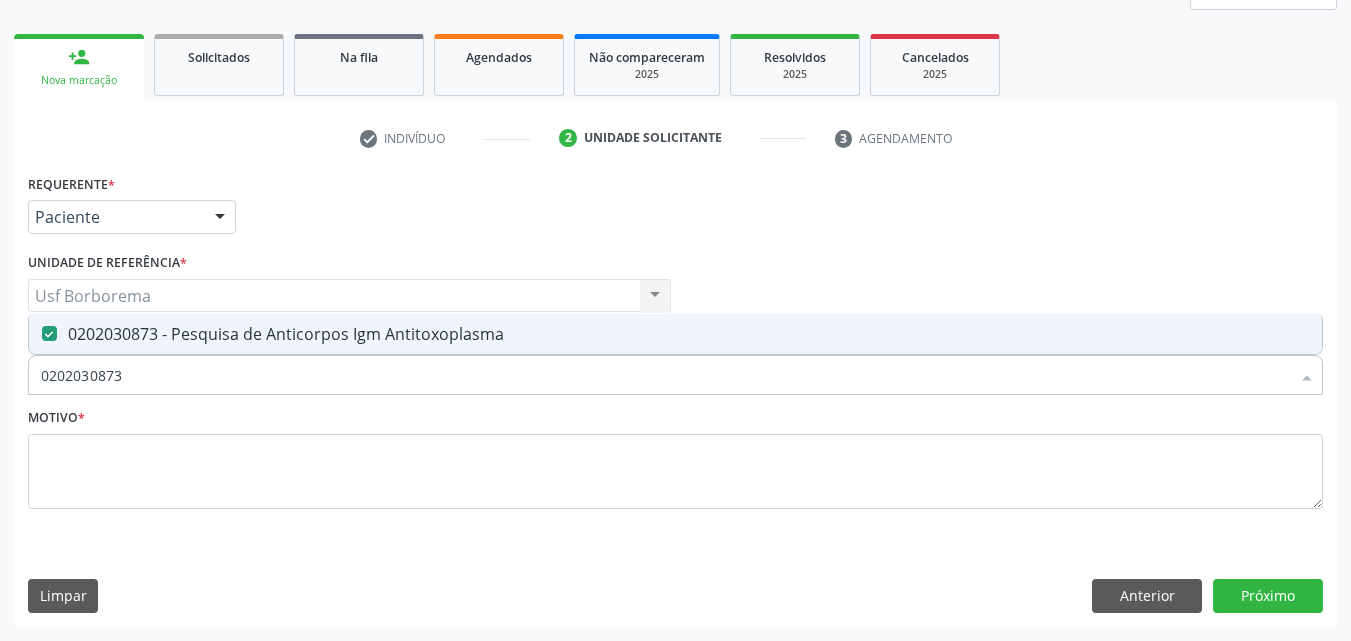 click on "0202030873" at bounding box center [665, 375] 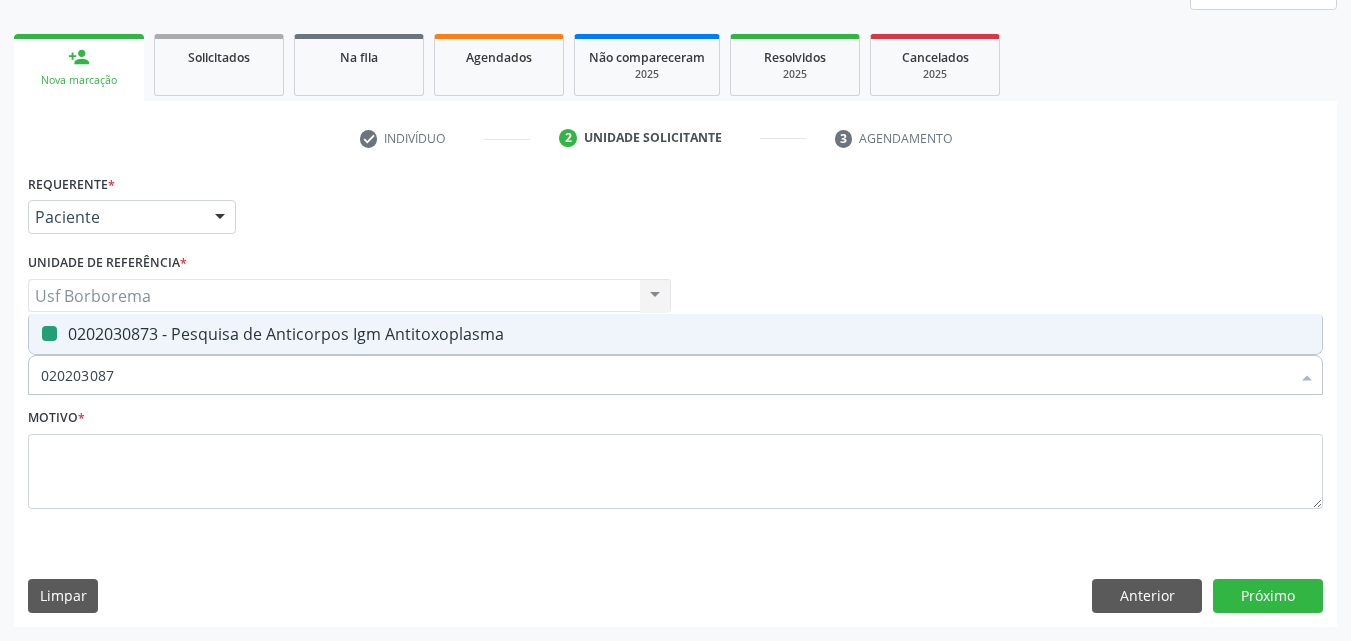 type on "02020308" 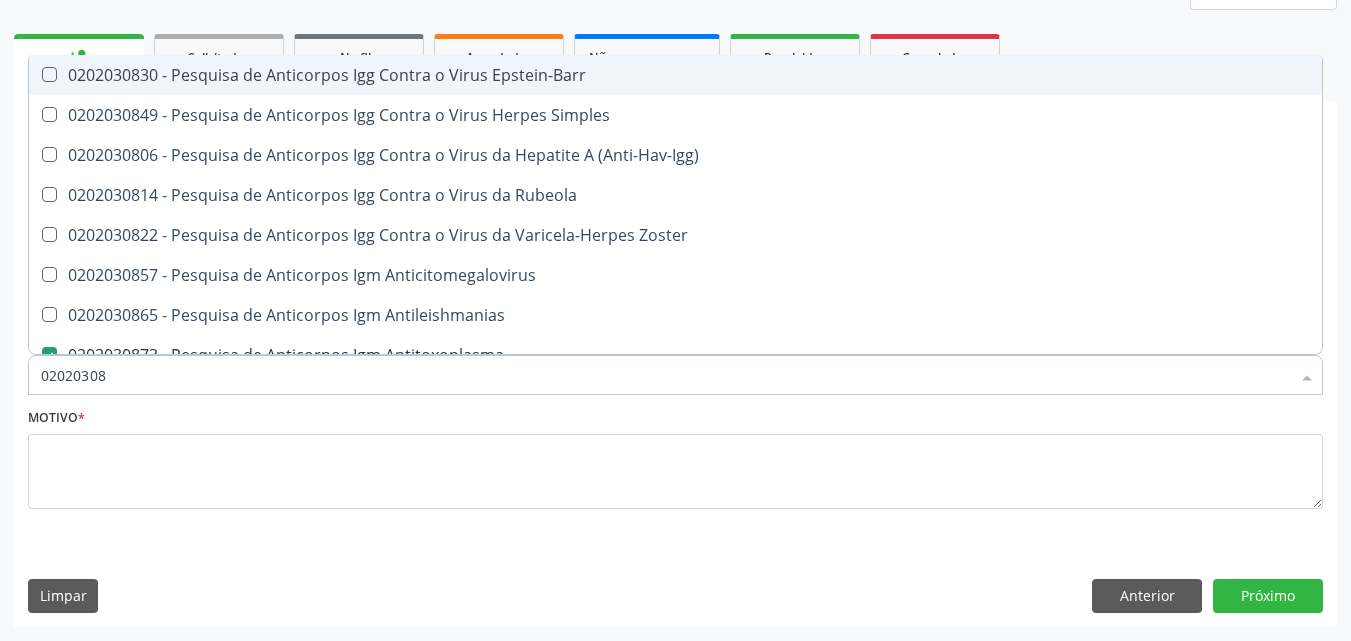 type on "0202030" 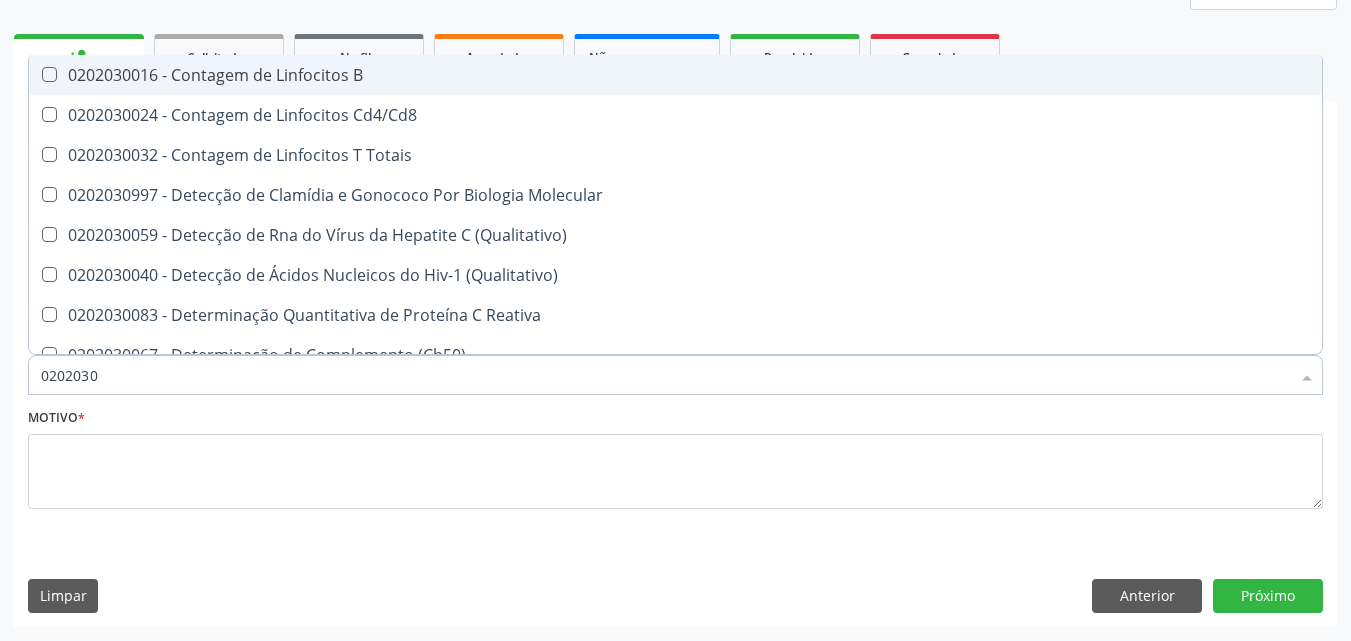 type on "020203" 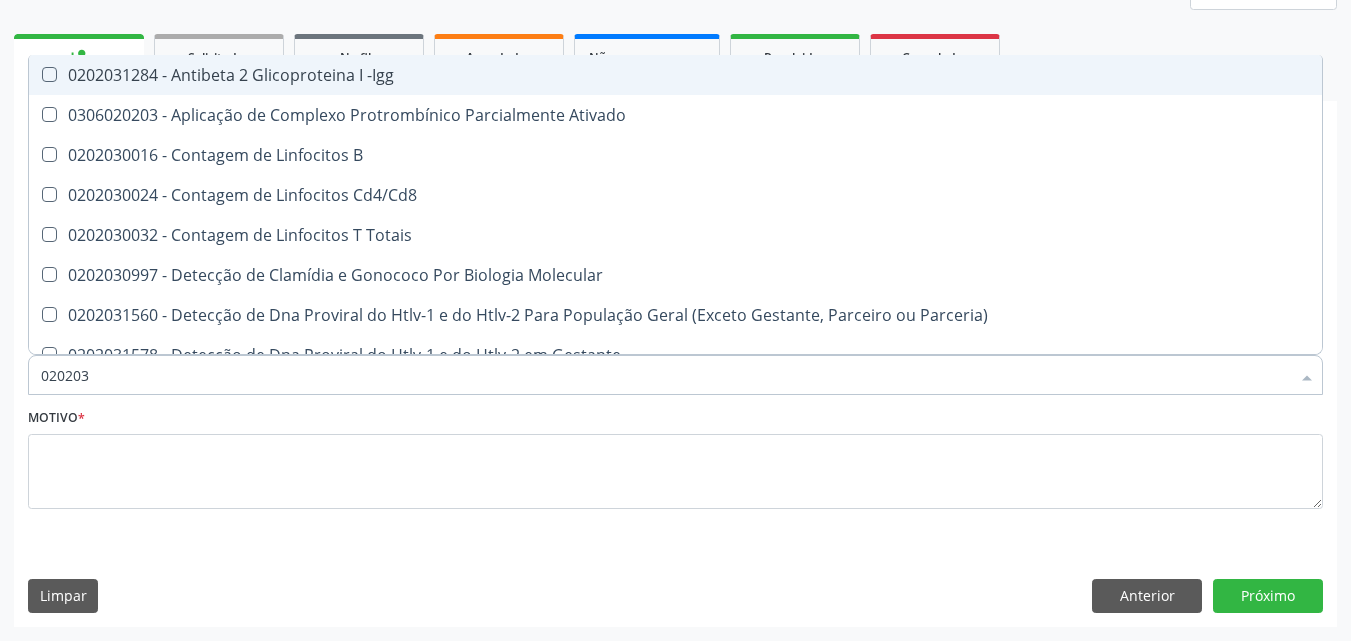 type on "0202031" 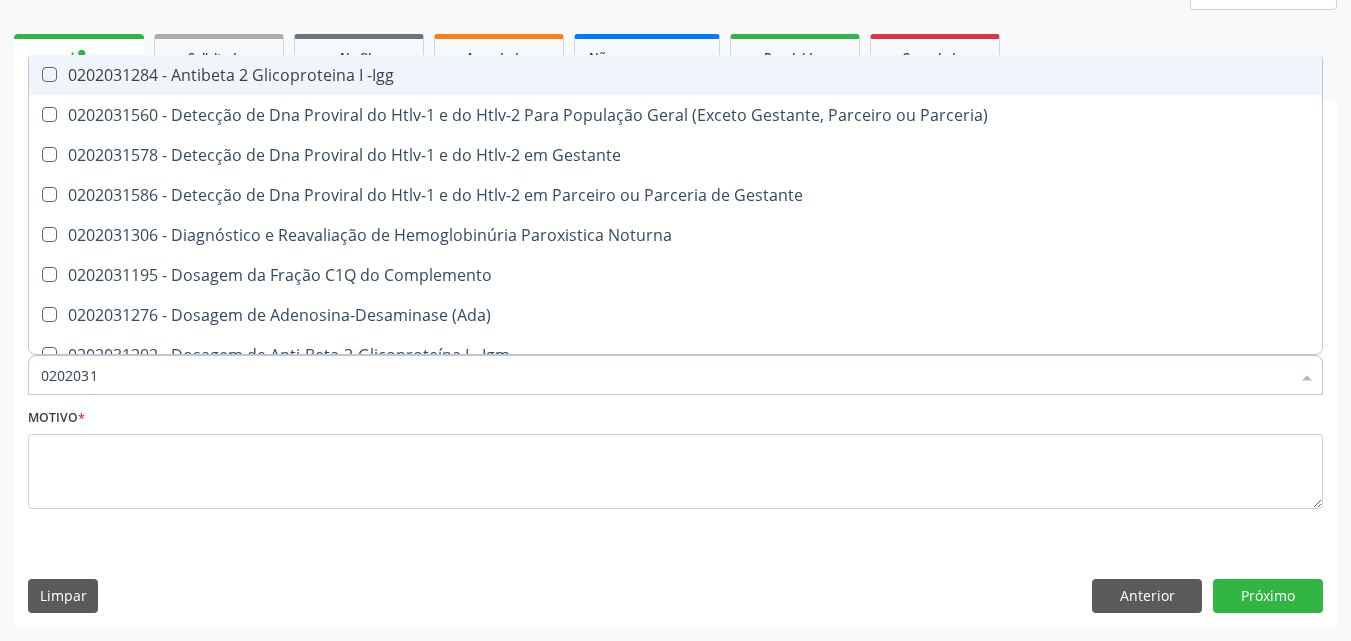 type on "020203" 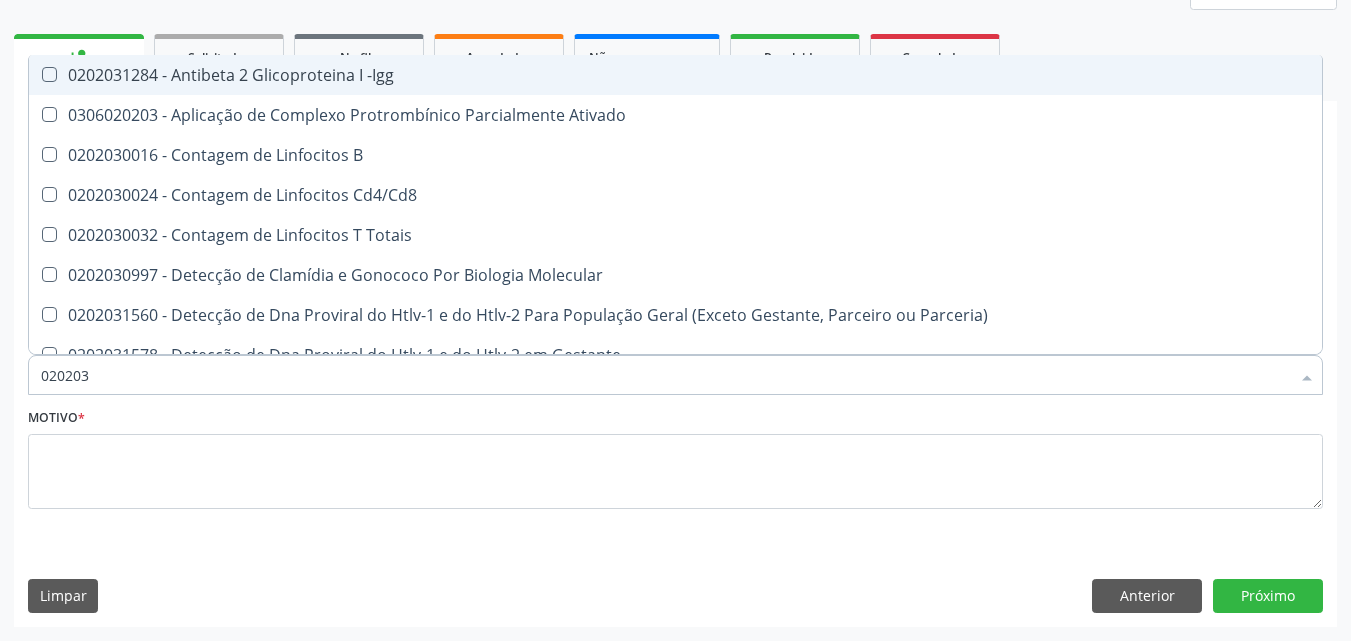 type on "02020" 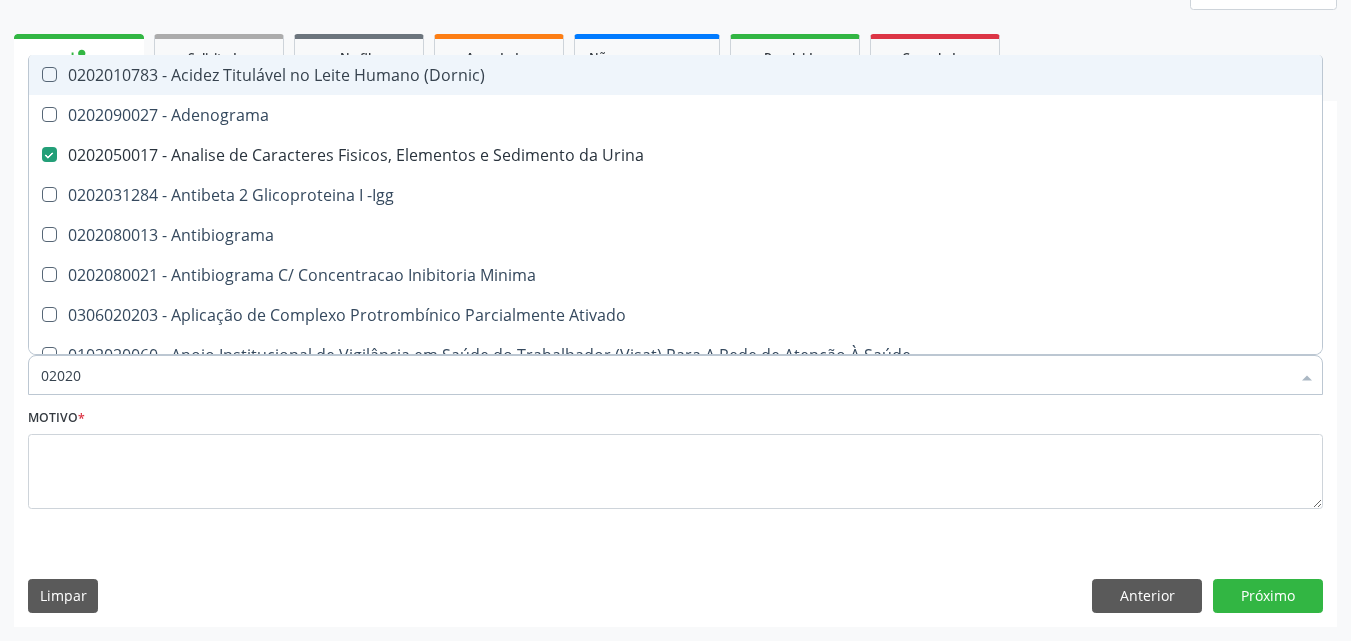 type on "020208" 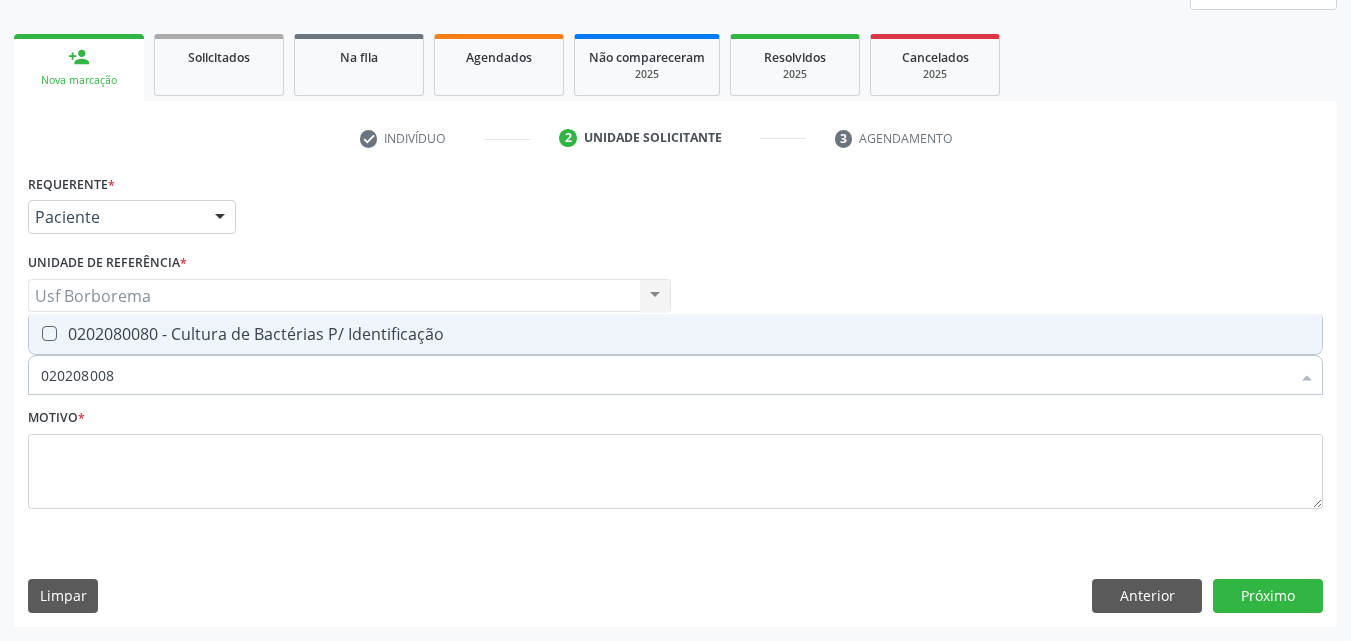type on "0202080080" 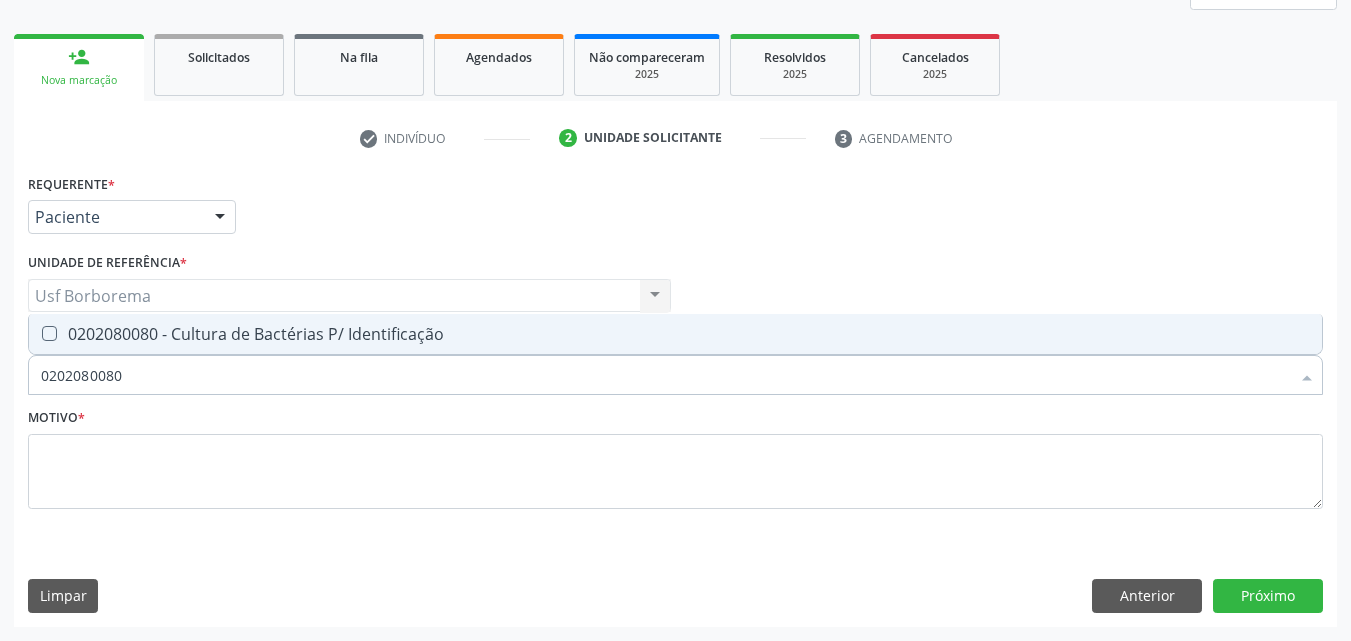click on "0202080080 - Cultura de Bactérias P/ Identificação" at bounding box center (675, 334) 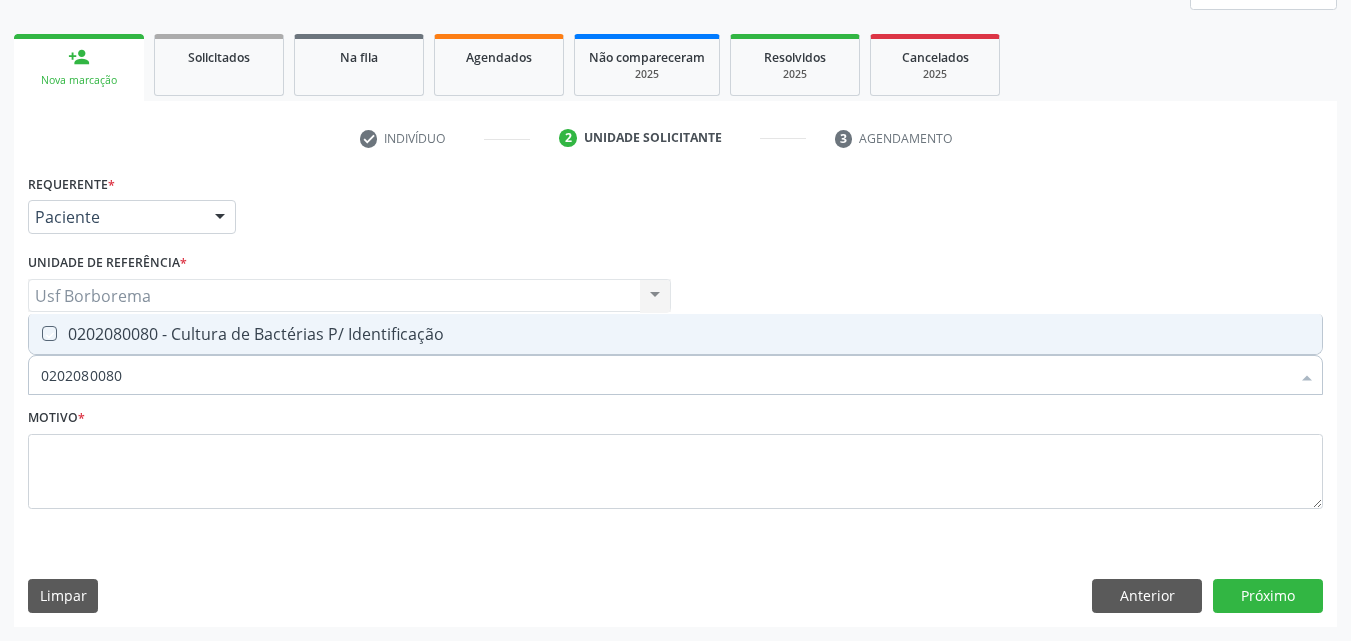 checkbox on "true" 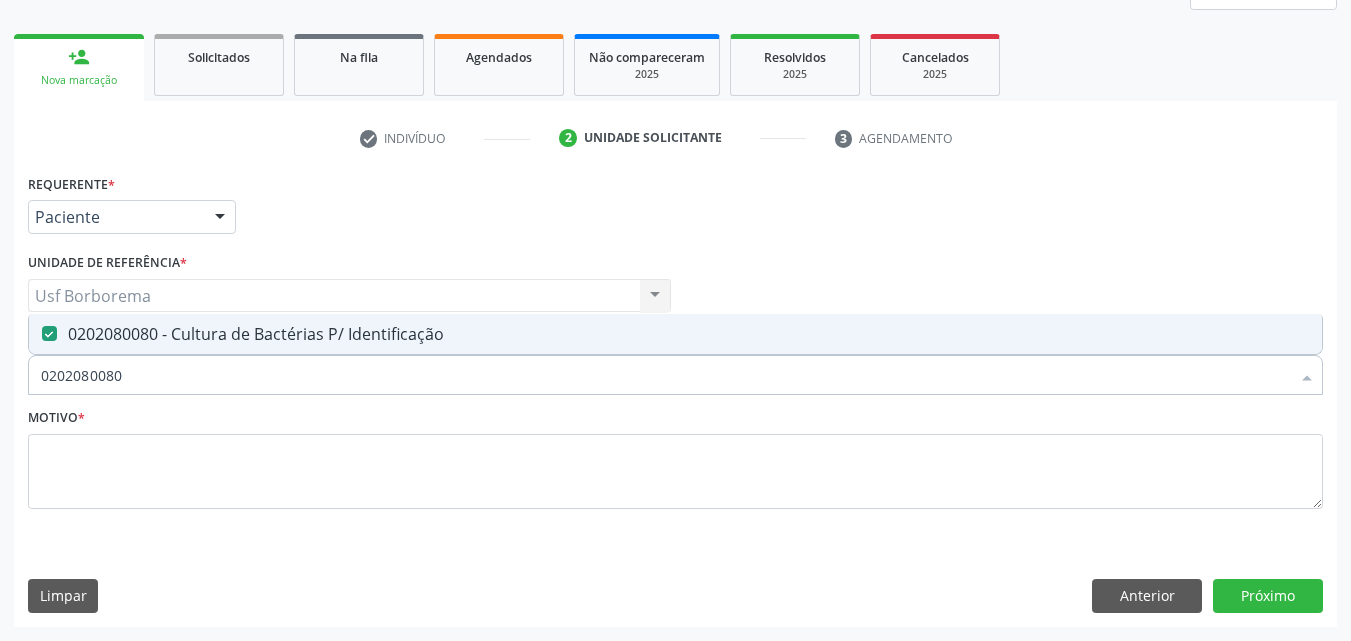 click on "0202080080" at bounding box center [665, 375] 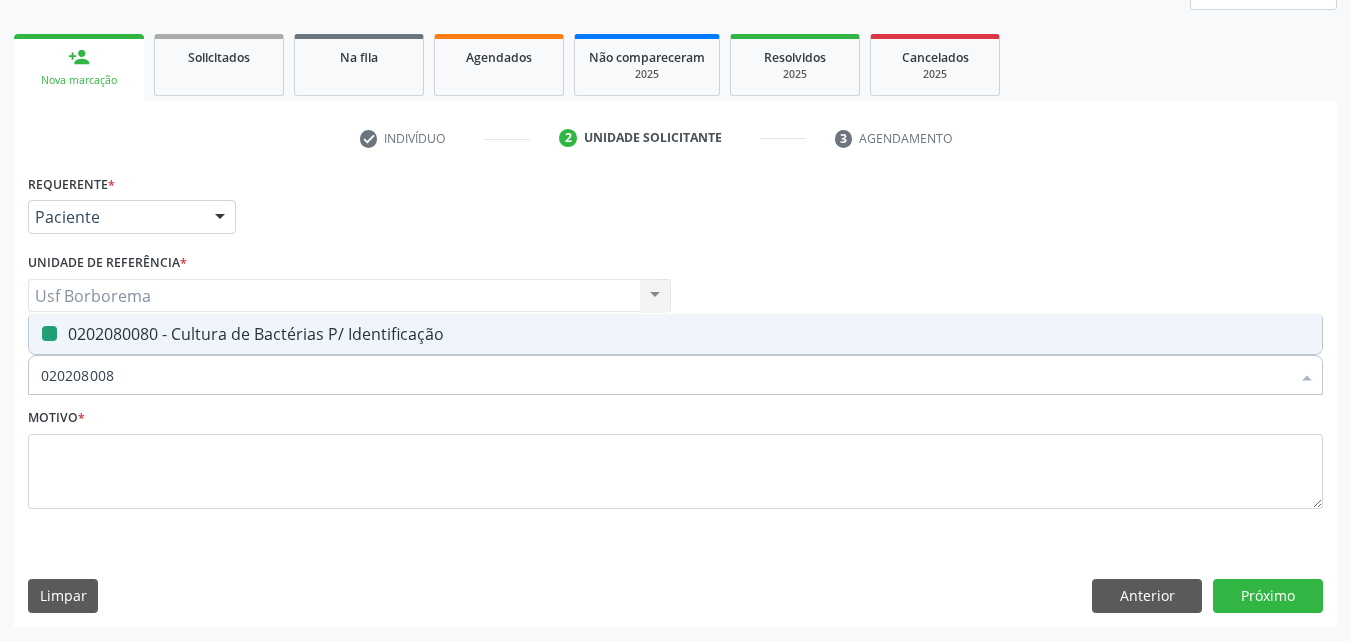 type on "02020800" 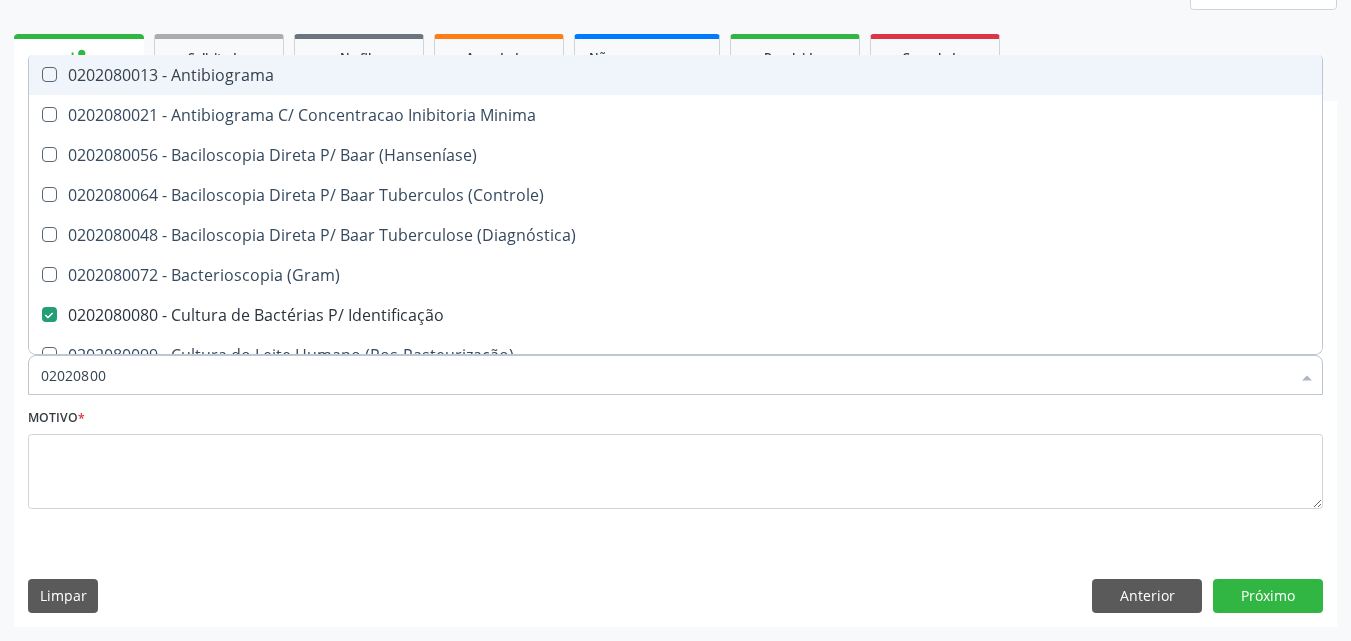 type on "0202080" 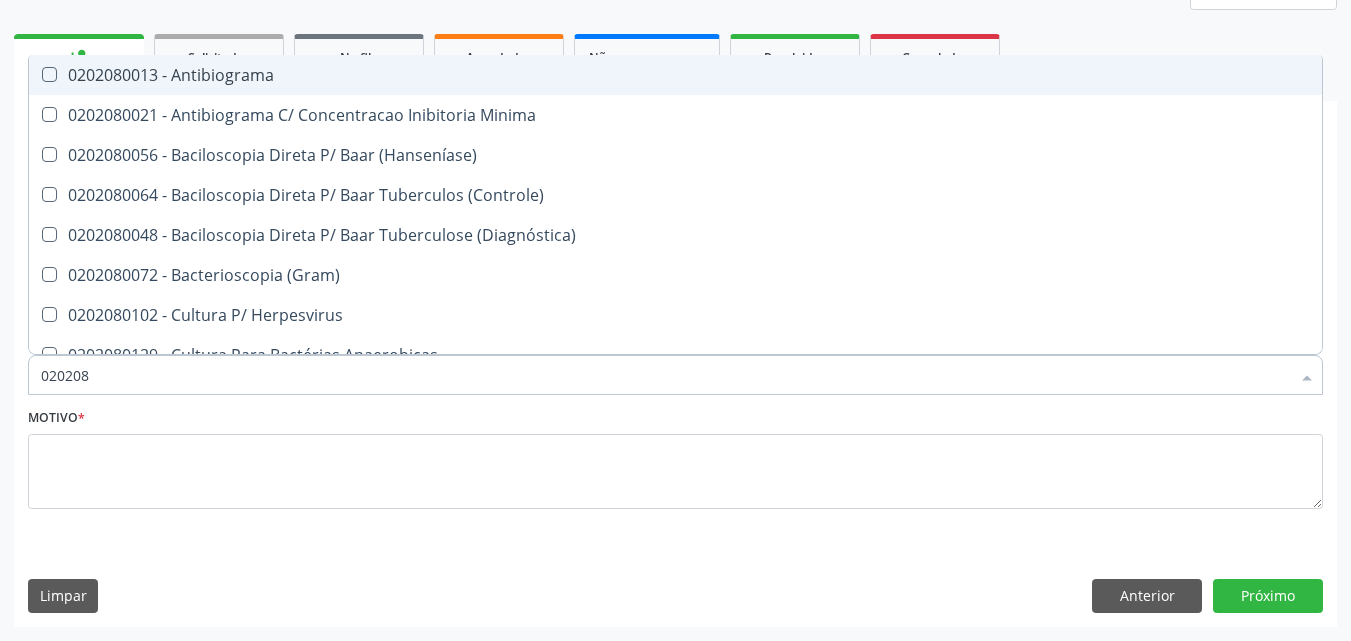 type on "02020" 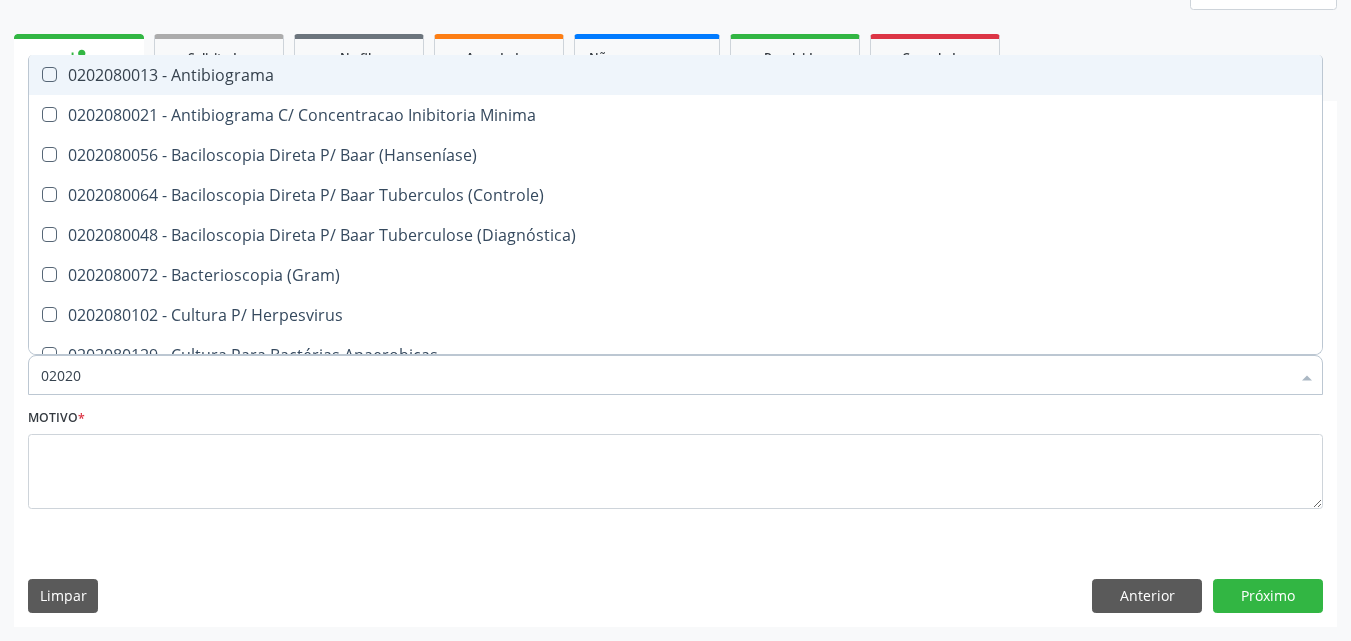 checkbox on "true" 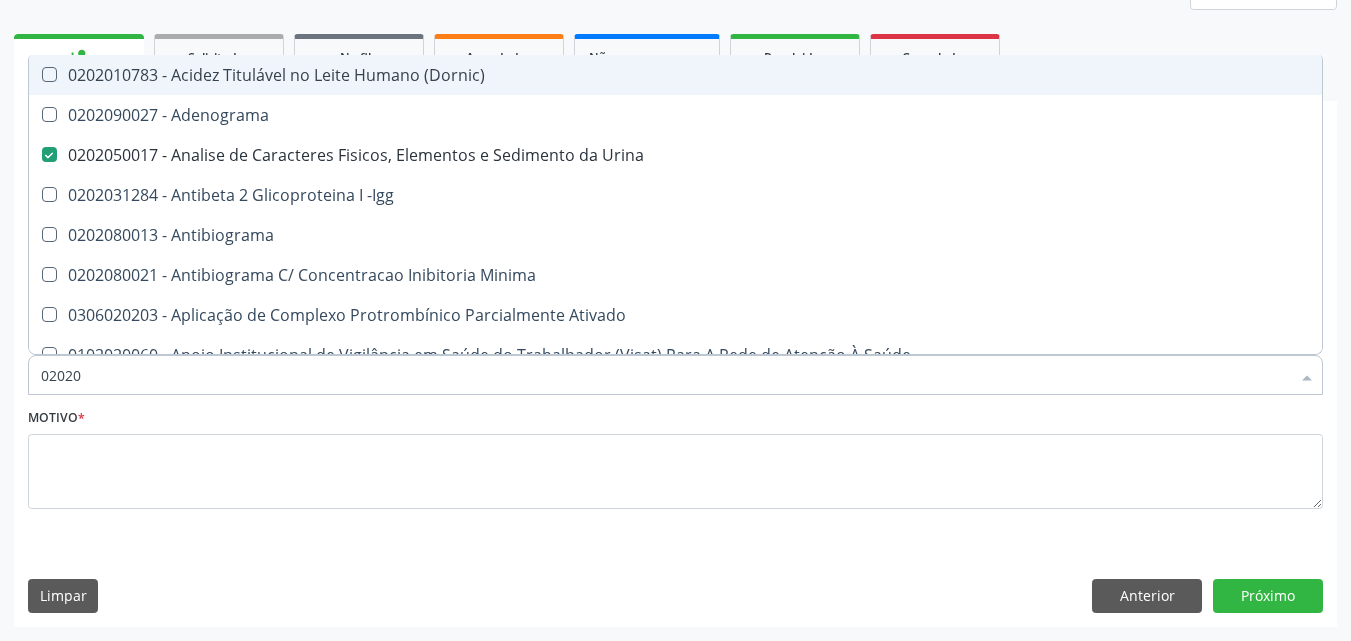 type on "020203" 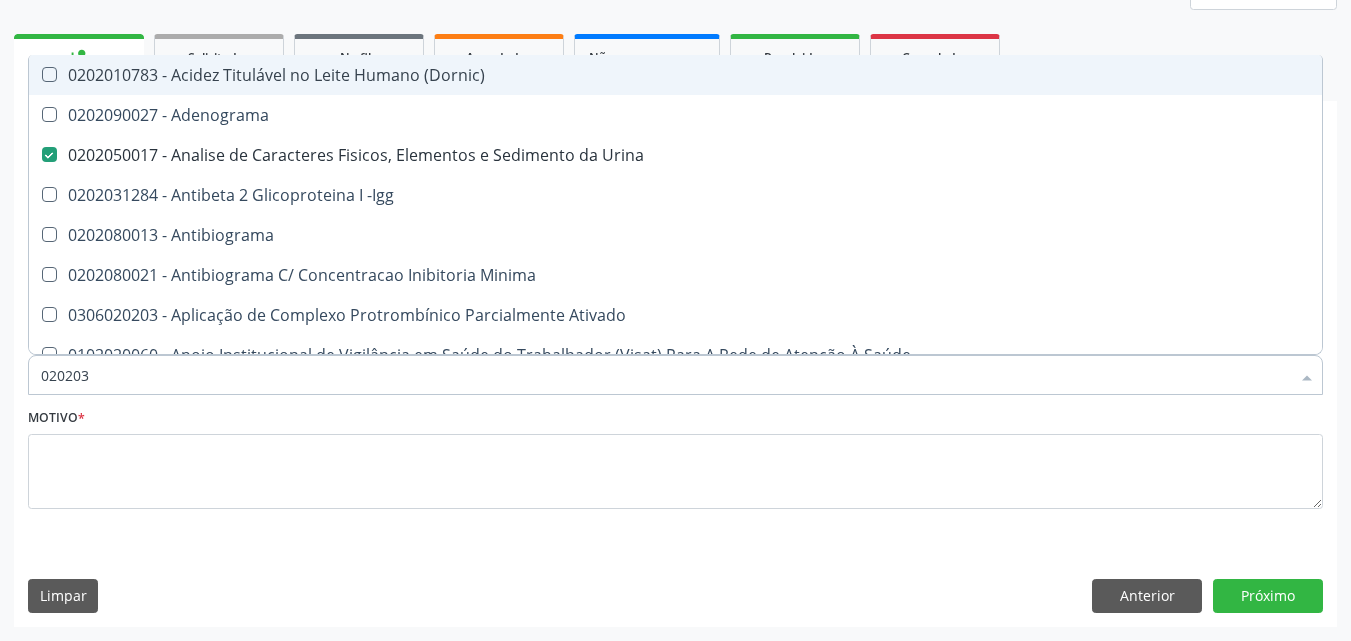 checkbox on "false" 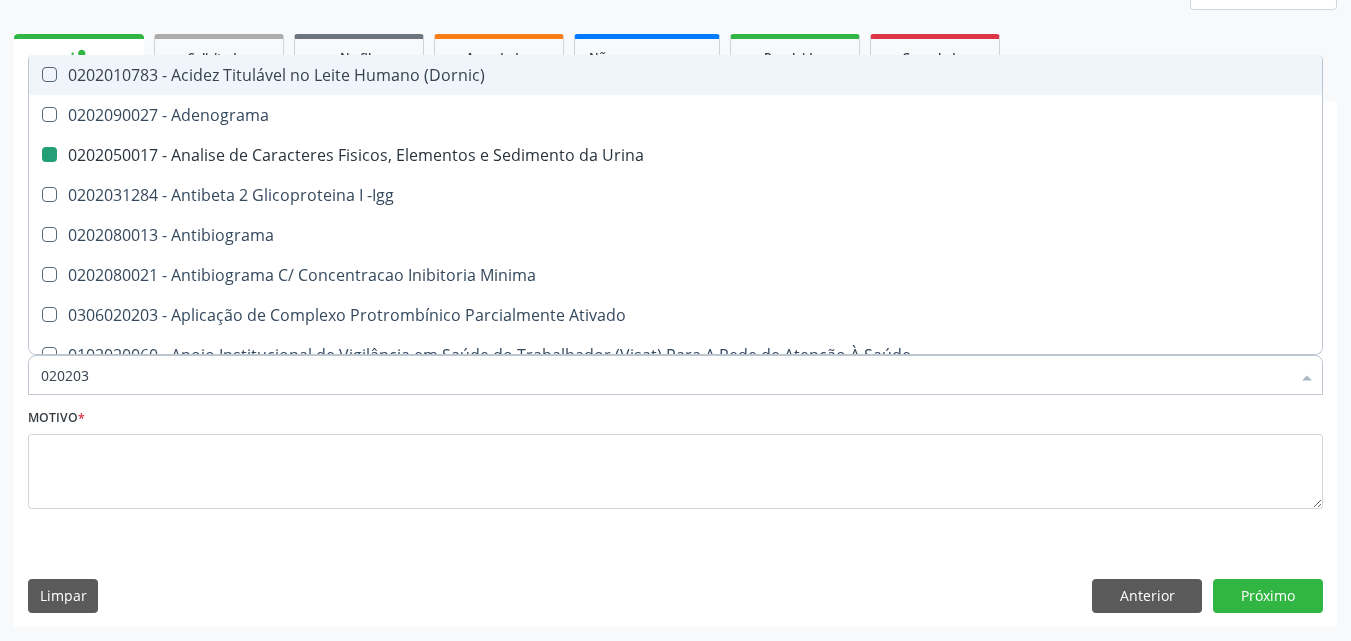 checkbox on "true" 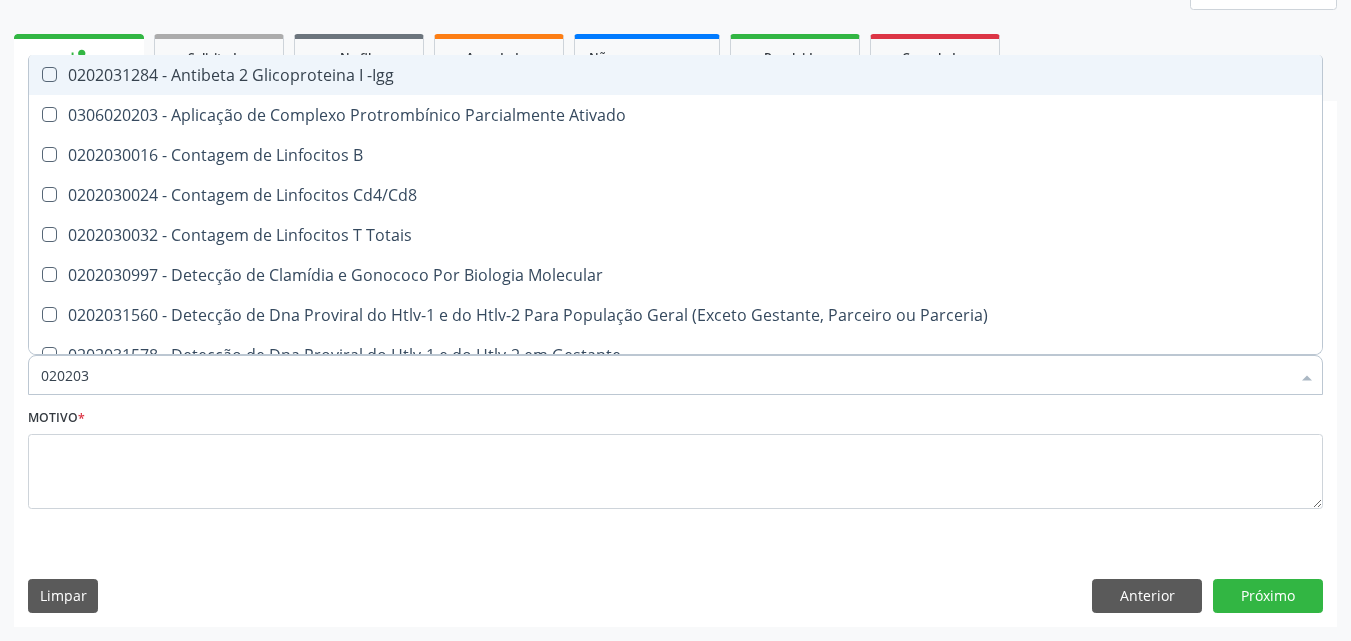 type on "0202030" 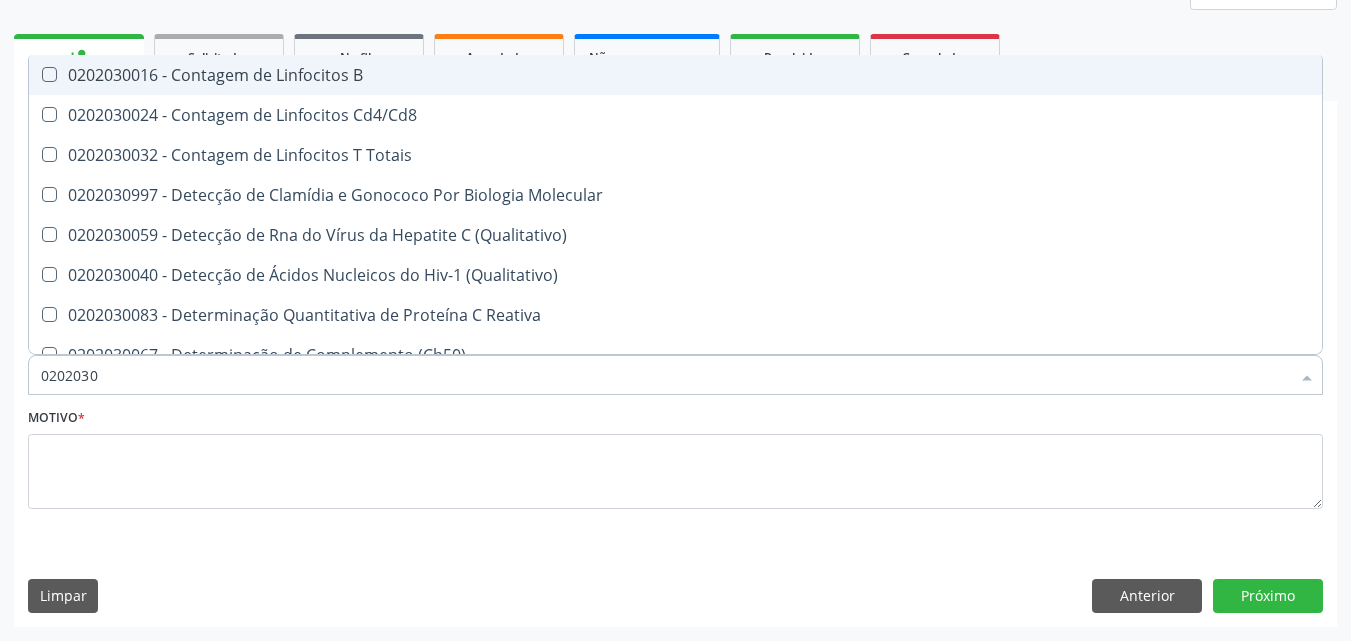 type on "02020308" 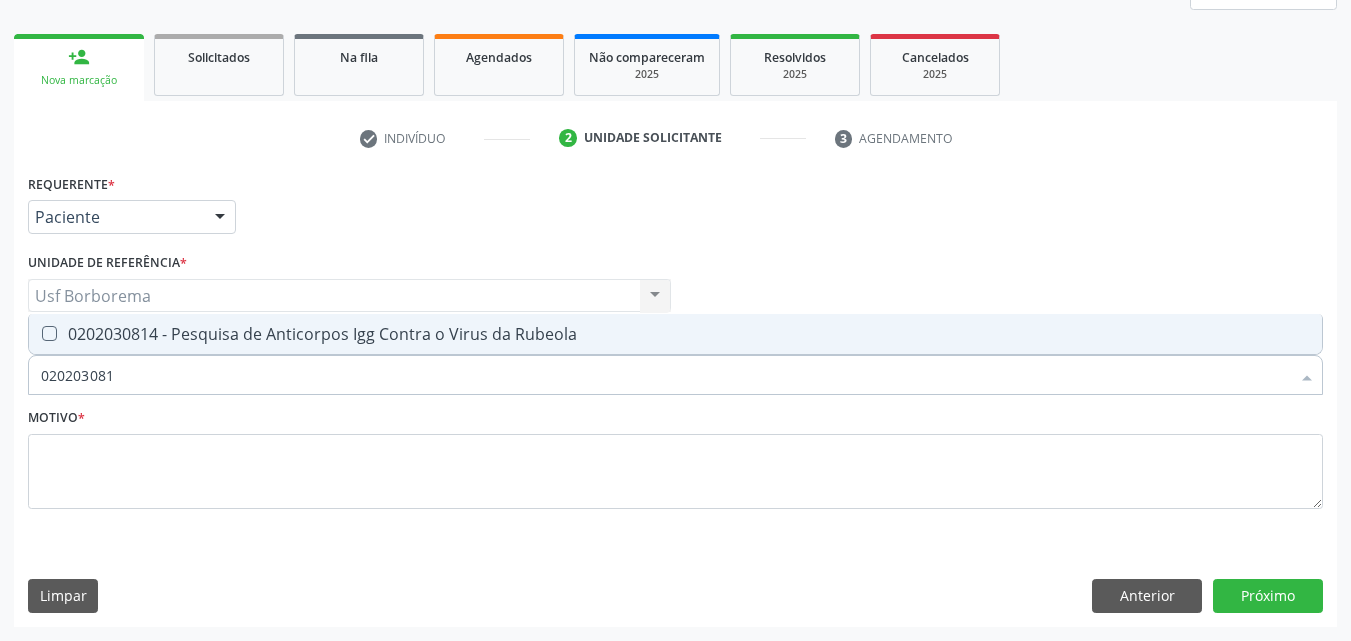 type on "0202030814" 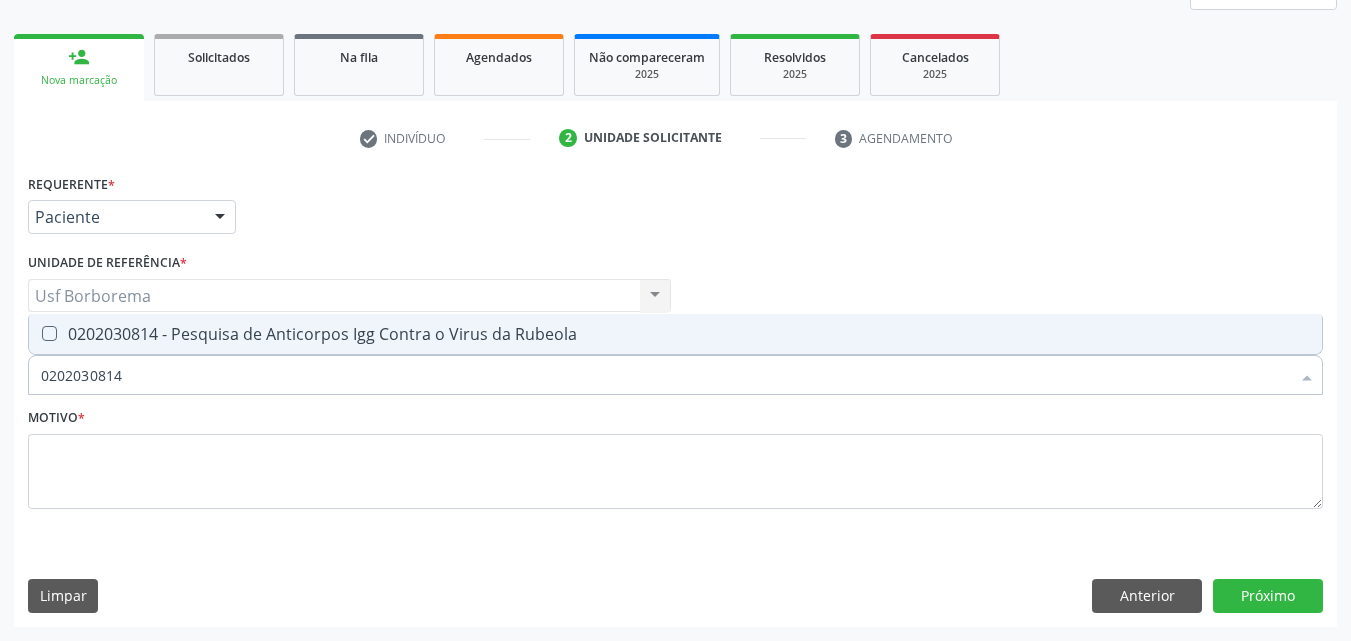 drag, startPoint x: 329, startPoint y: 333, endPoint x: 329, endPoint y: 354, distance: 21 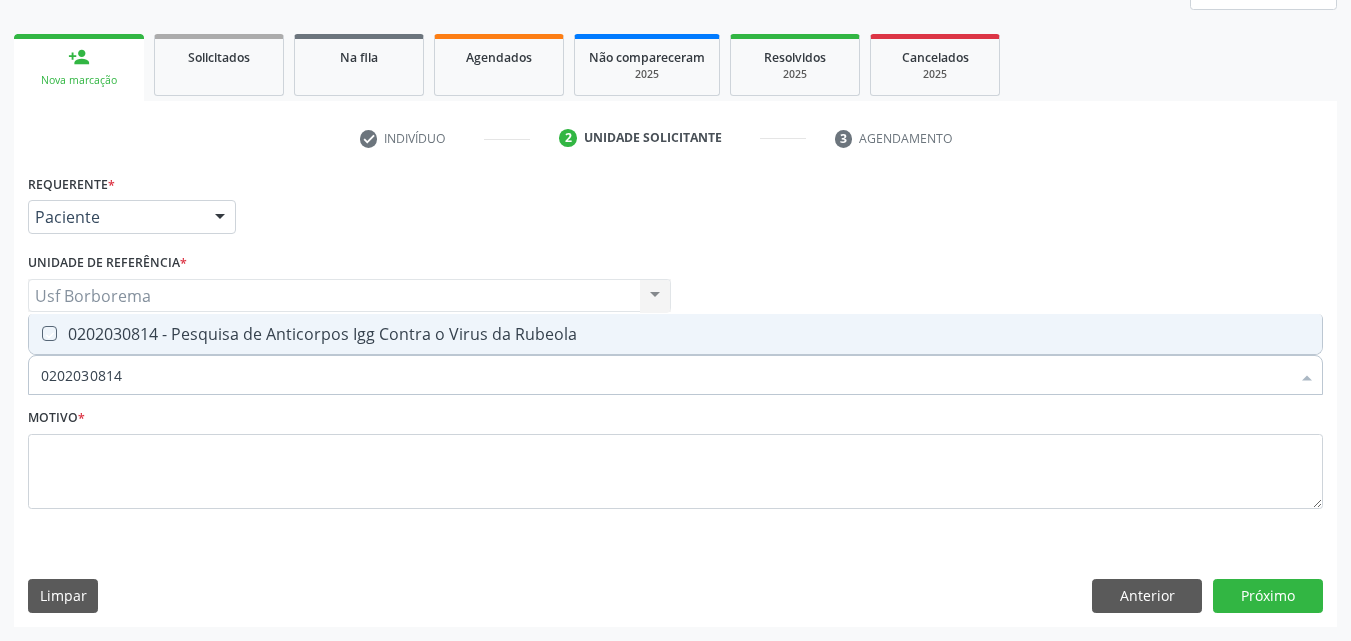 checkbox on "true" 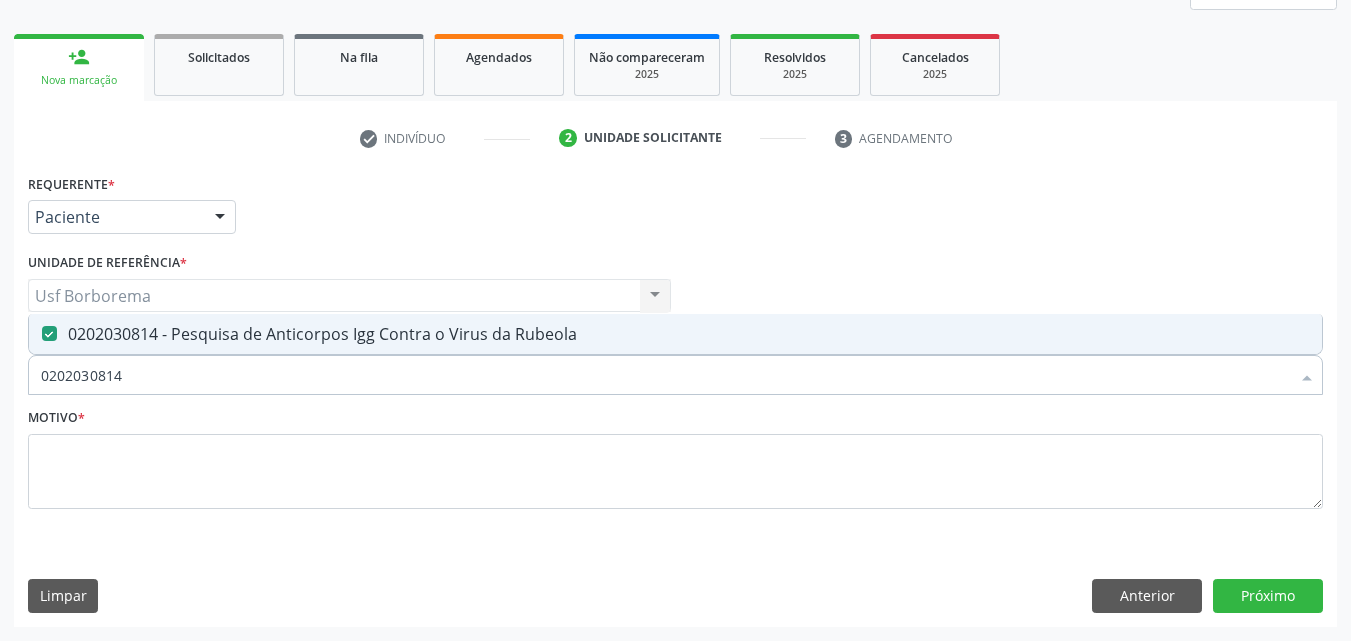 click on "0202030814" at bounding box center [665, 375] 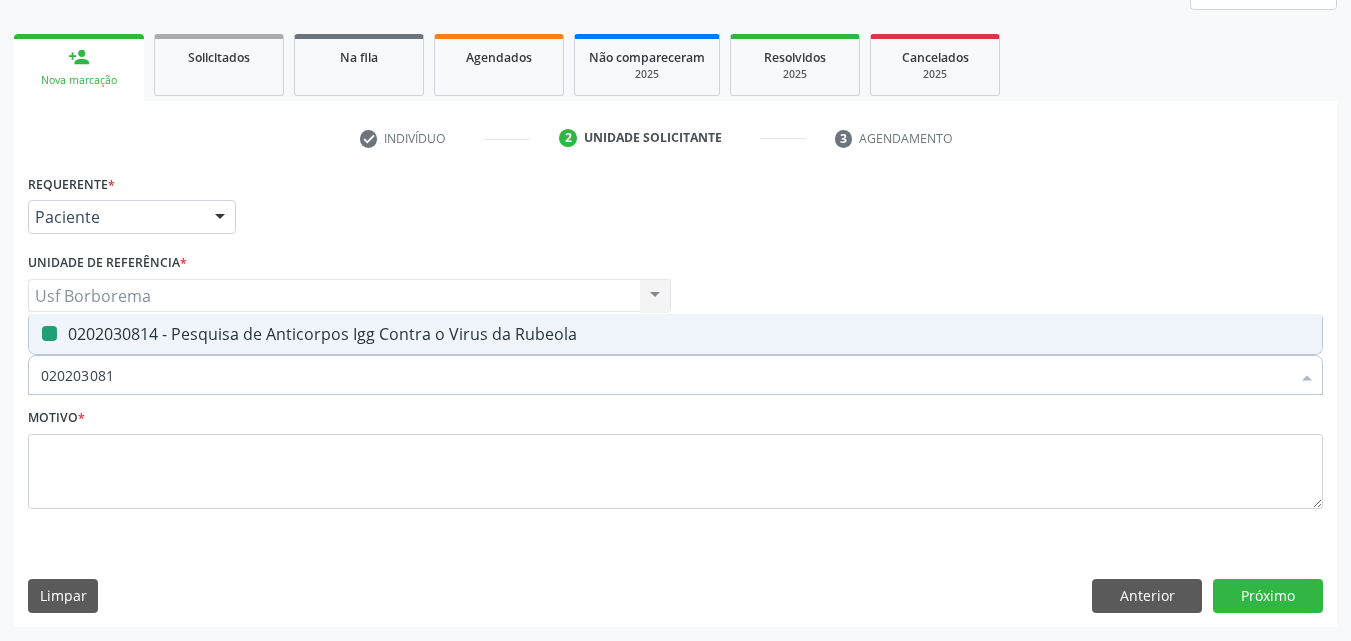 type on "02020308" 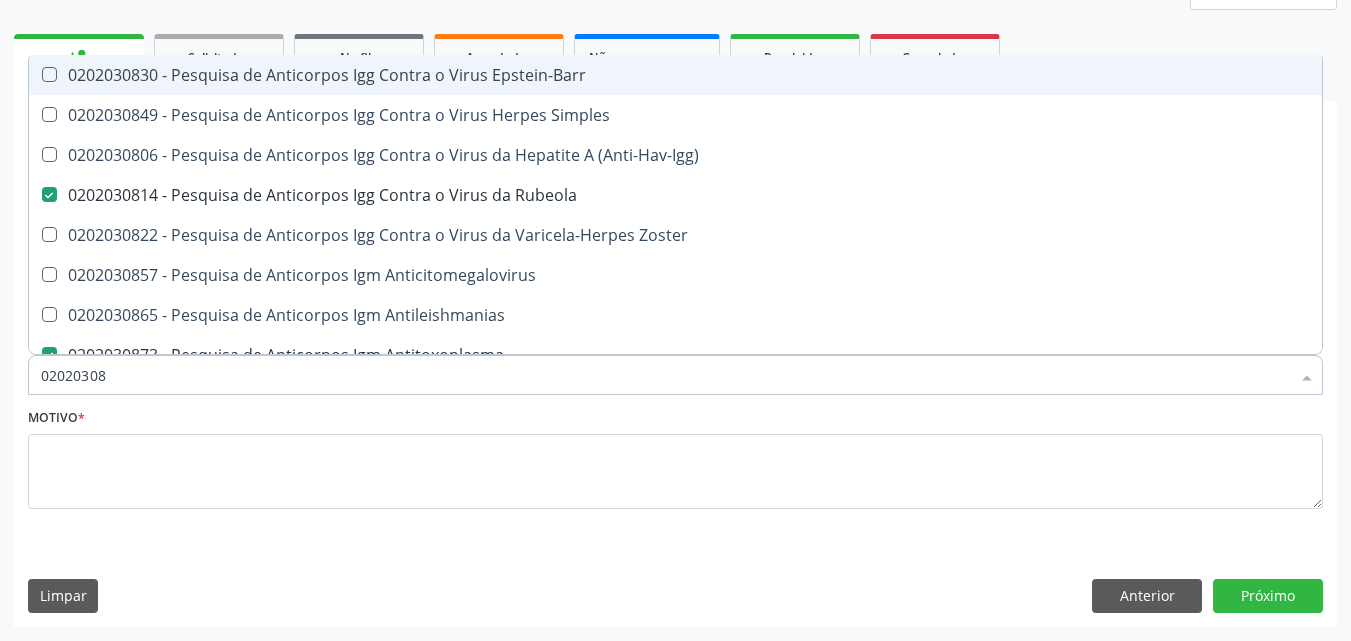 type on "0202030" 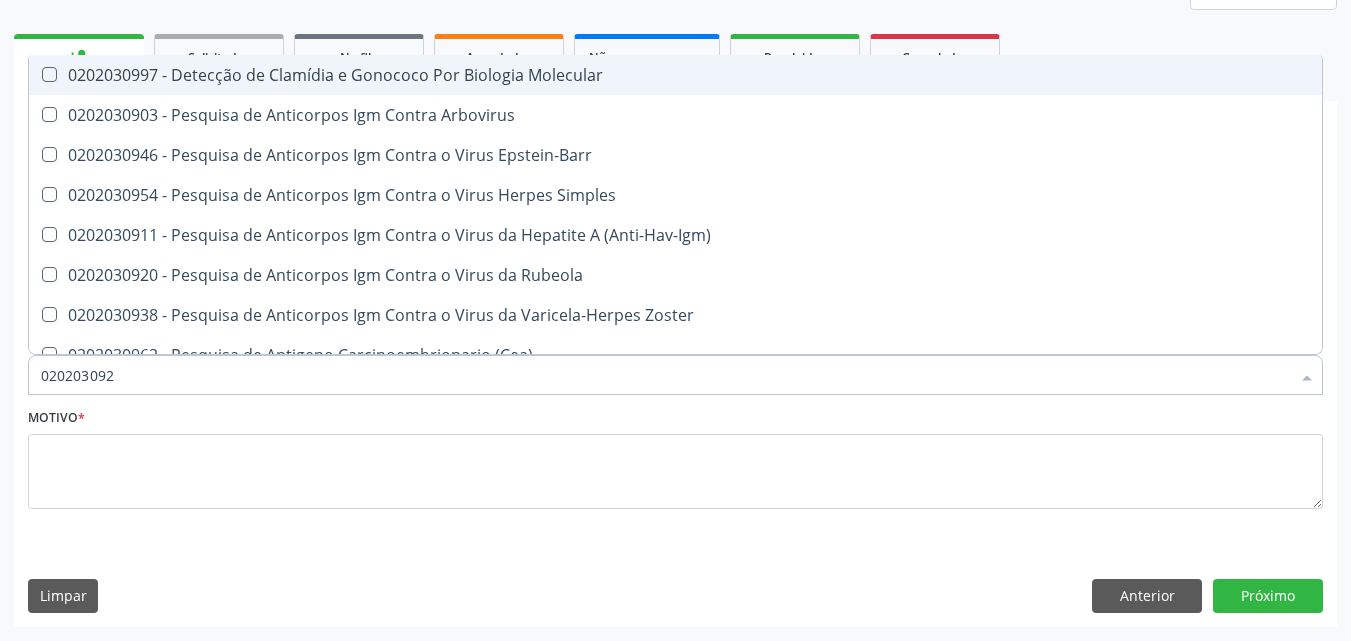 type on "0202030920" 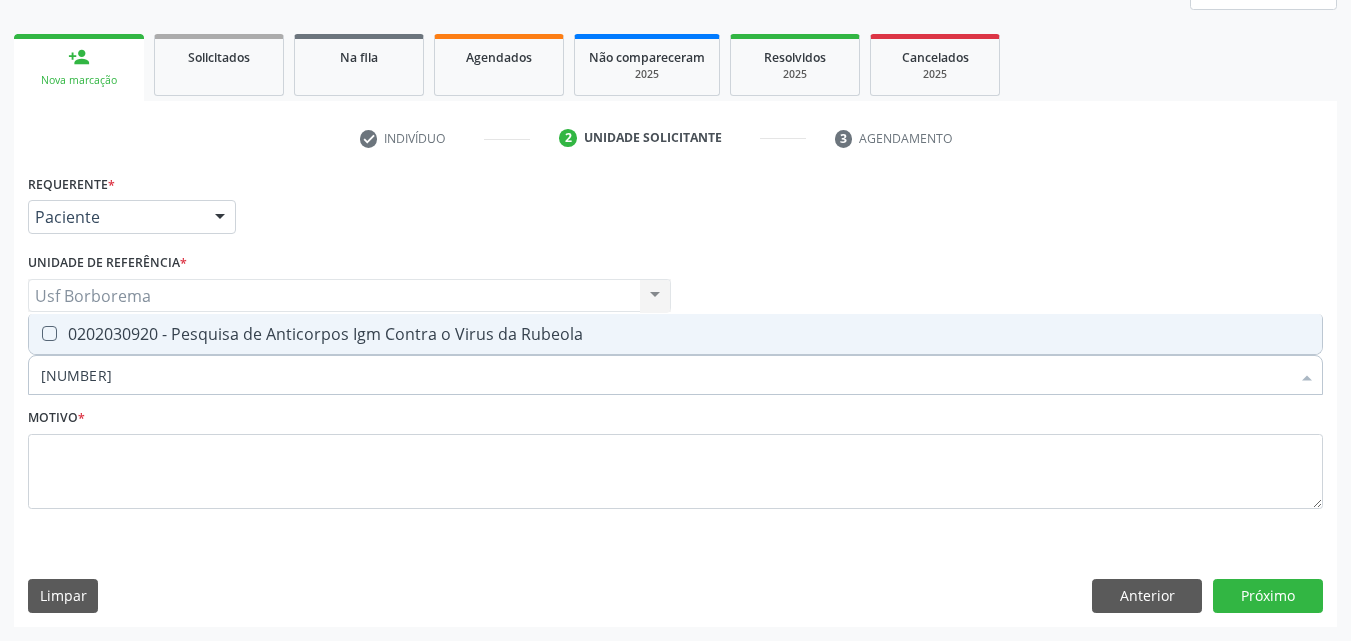 drag, startPoint x: 336, startPoint y: 336, endPoint x: 337, endPoint y: 360, distance: 24.020824 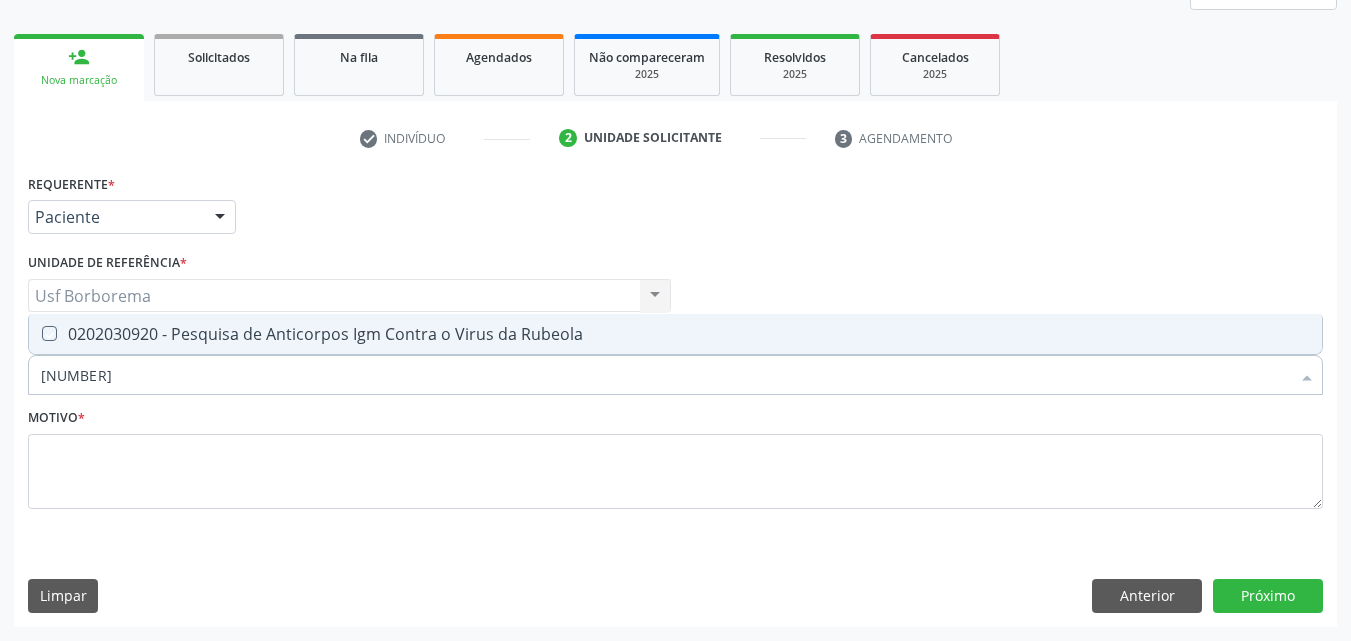 checkbox on "true" 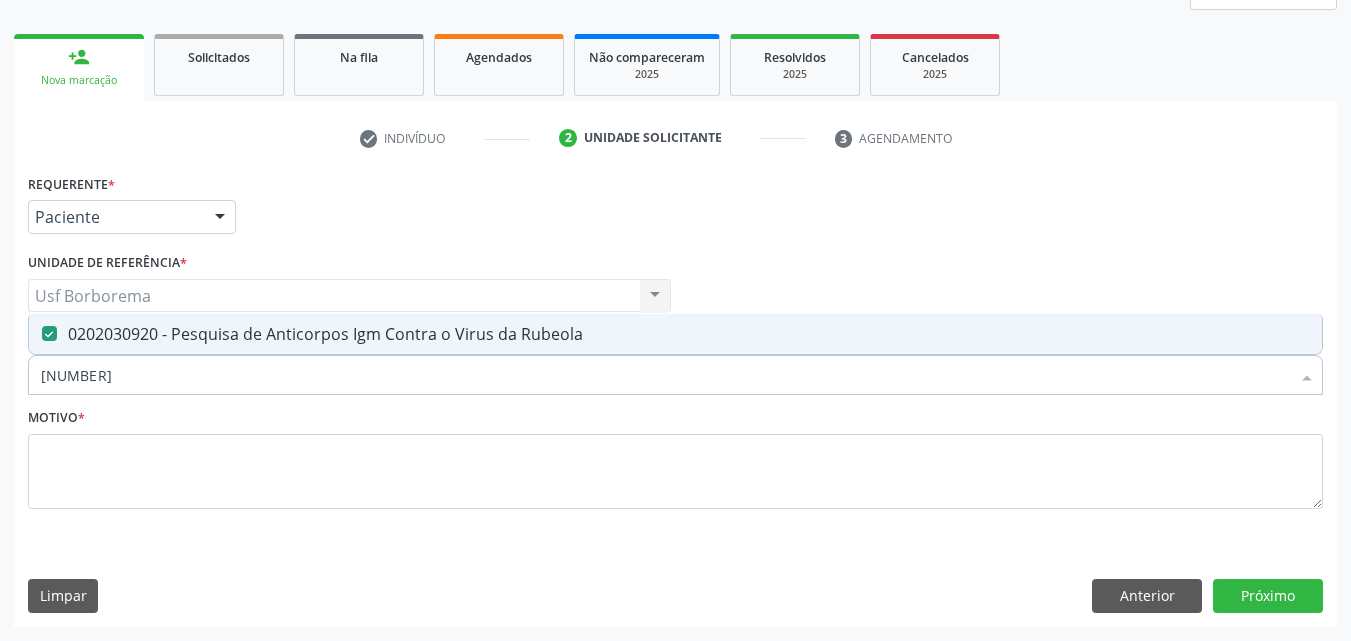 click on "0202030920" at bounding box center (665, 375) 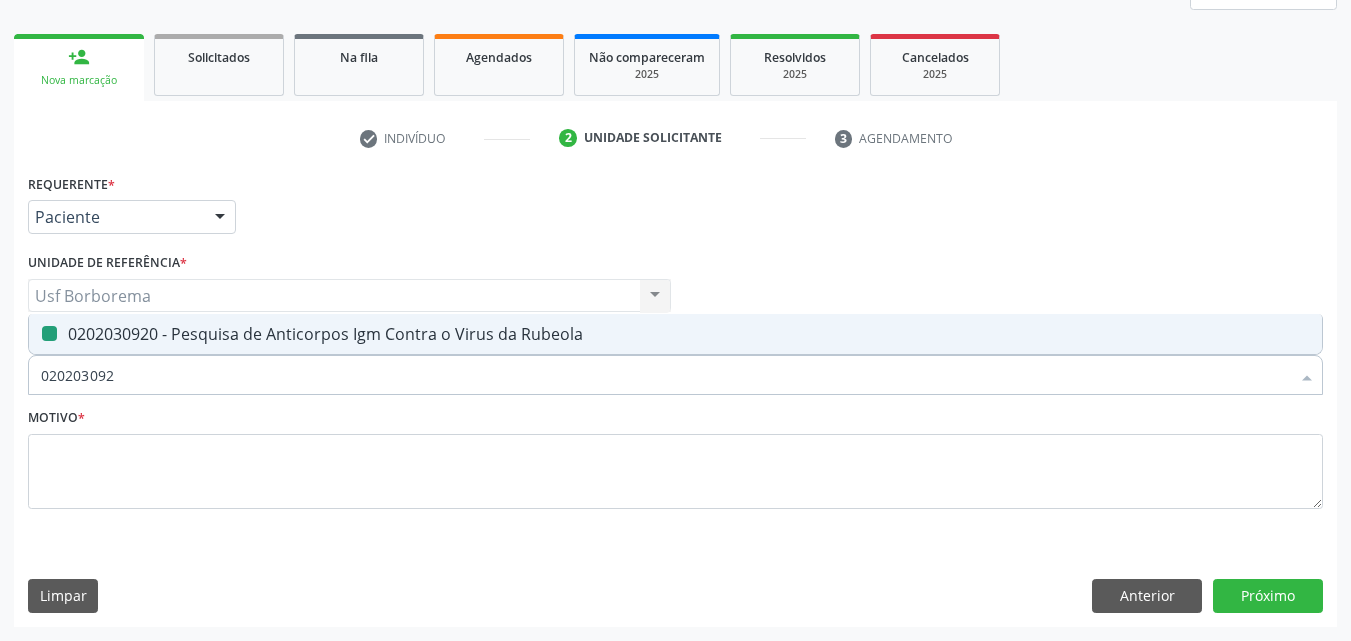 type on "02020309" 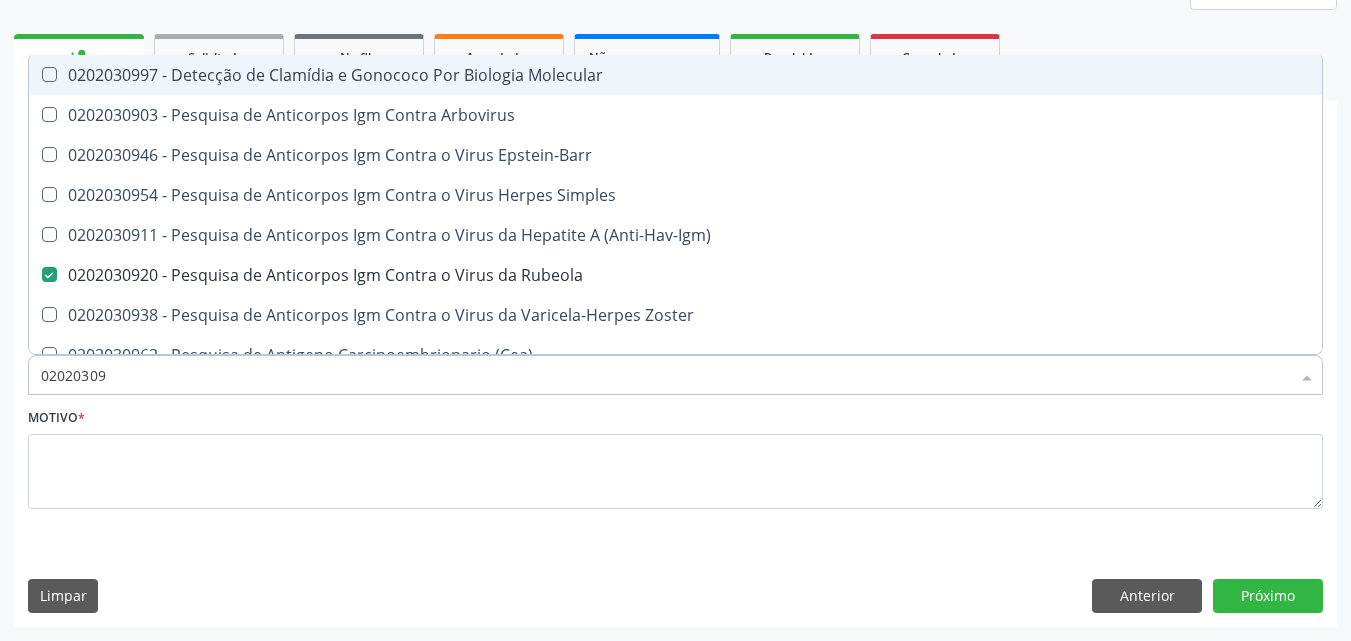 type on "0202030" 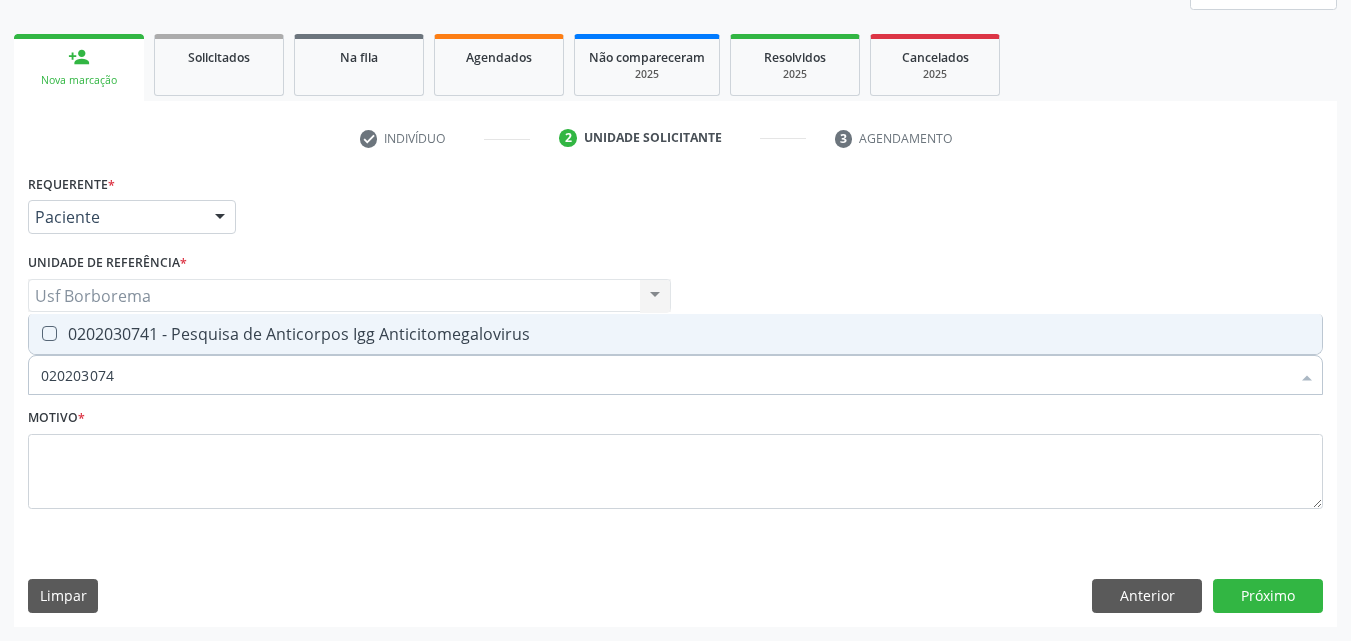type on "0202030741" 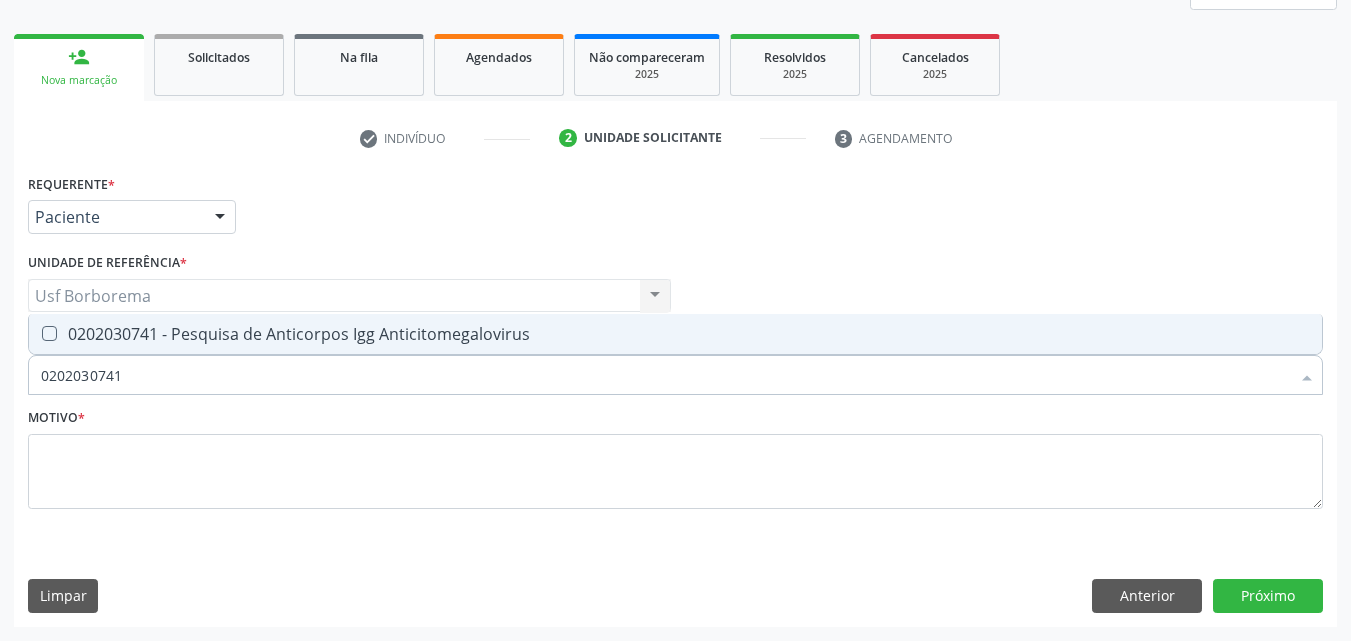 click on "0202030741 - Pesquisa de Anticorpos Igg Anticitomegalovirus" at bounding box center (675, 334) 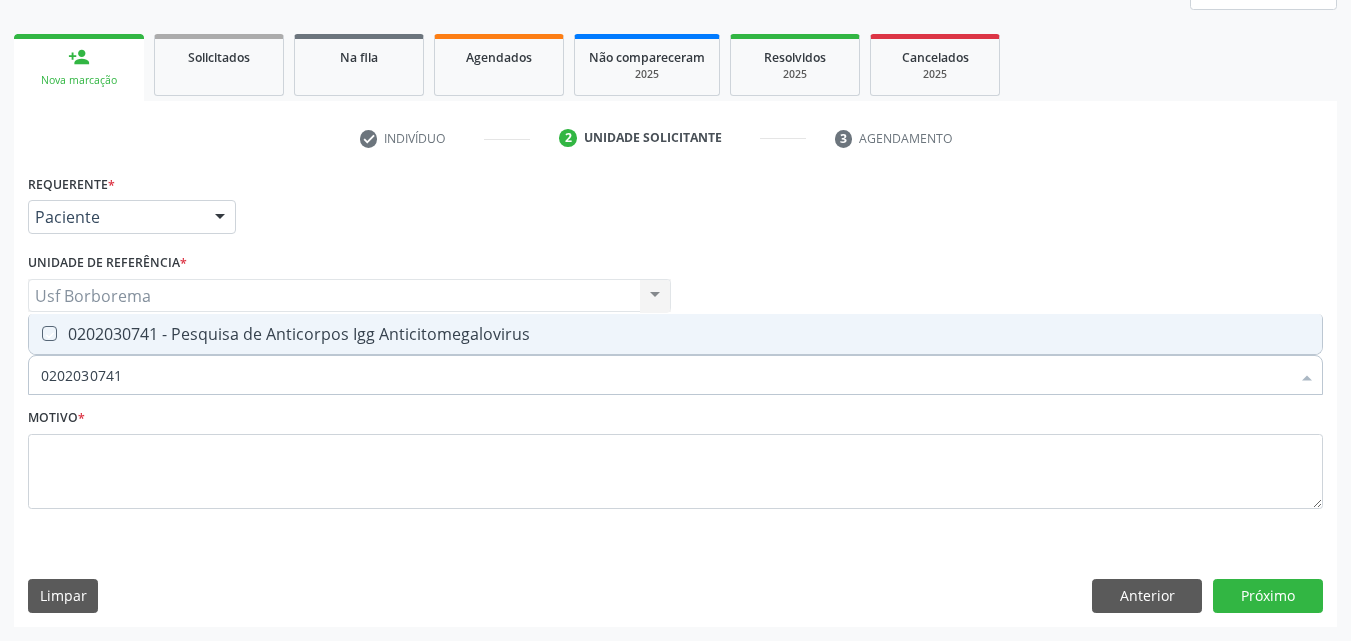 checkbox on "true" 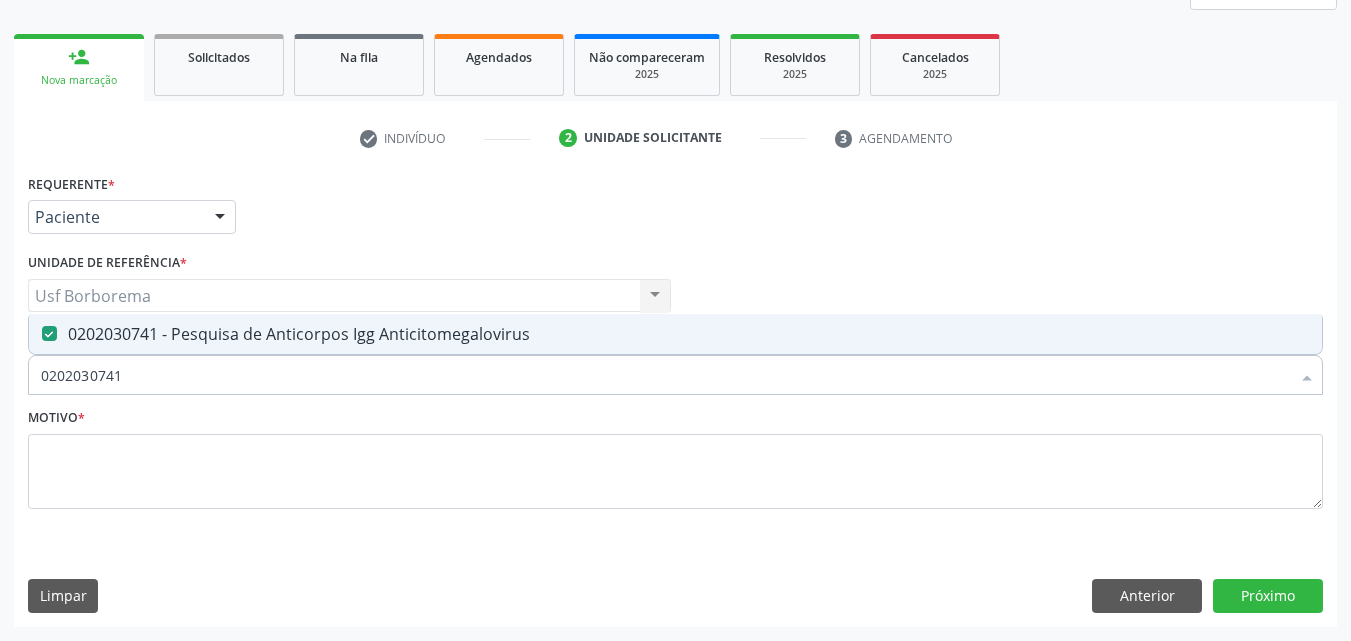 click on "0202030741" at bounding box center [665, 375] 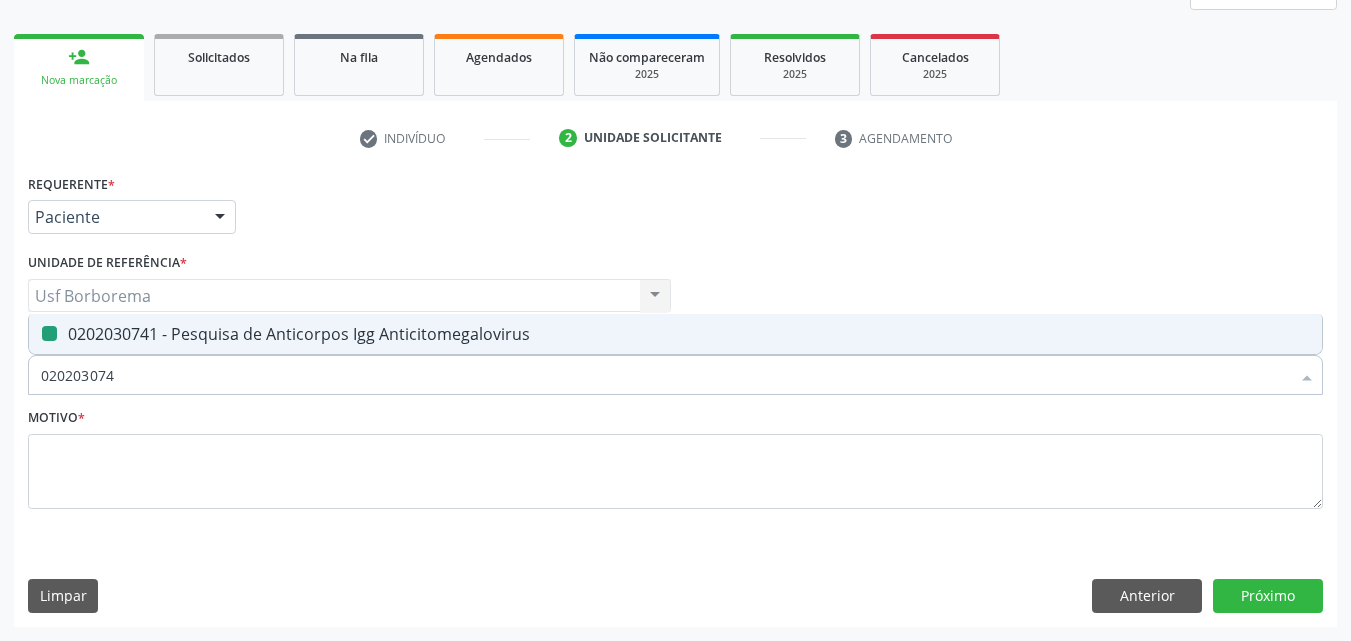 type on "02020307" 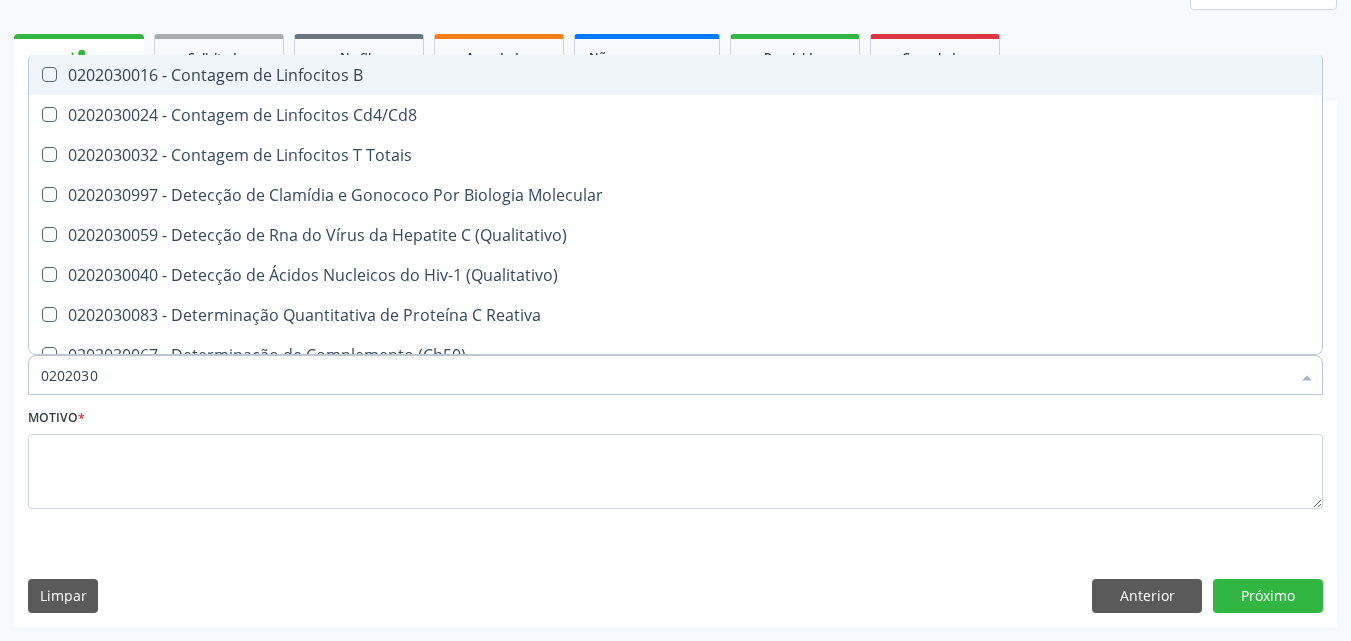 type on "02020308" 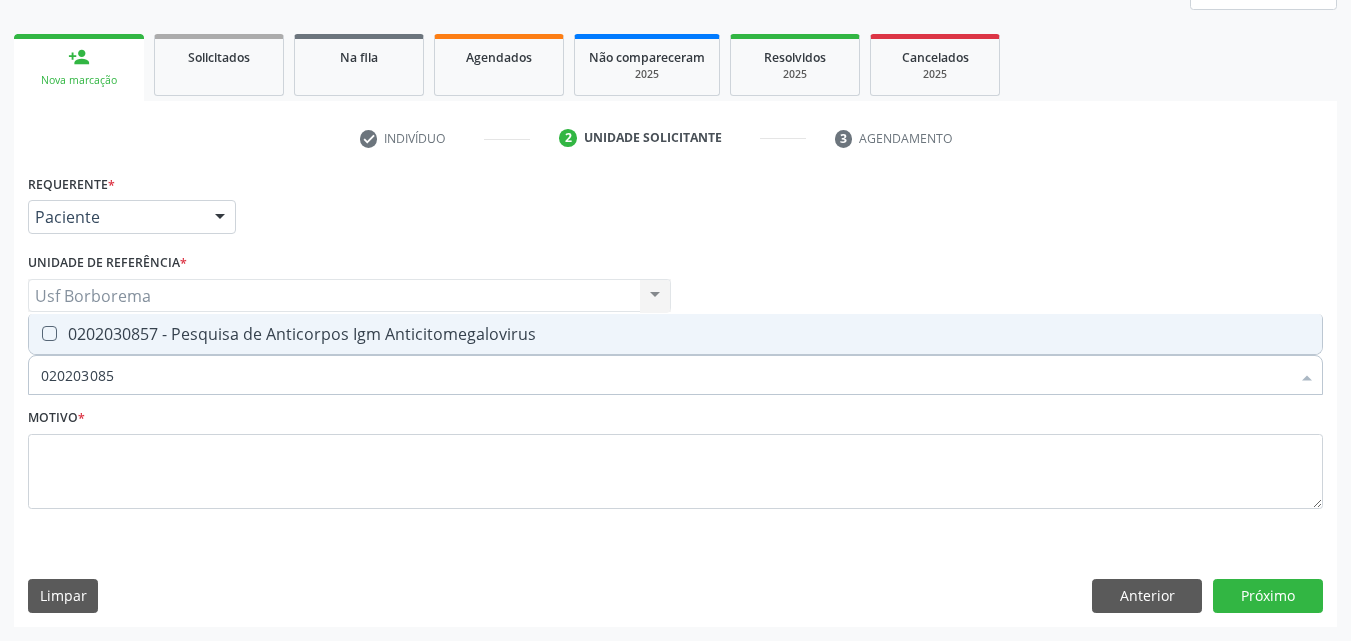 type on "0202030857" 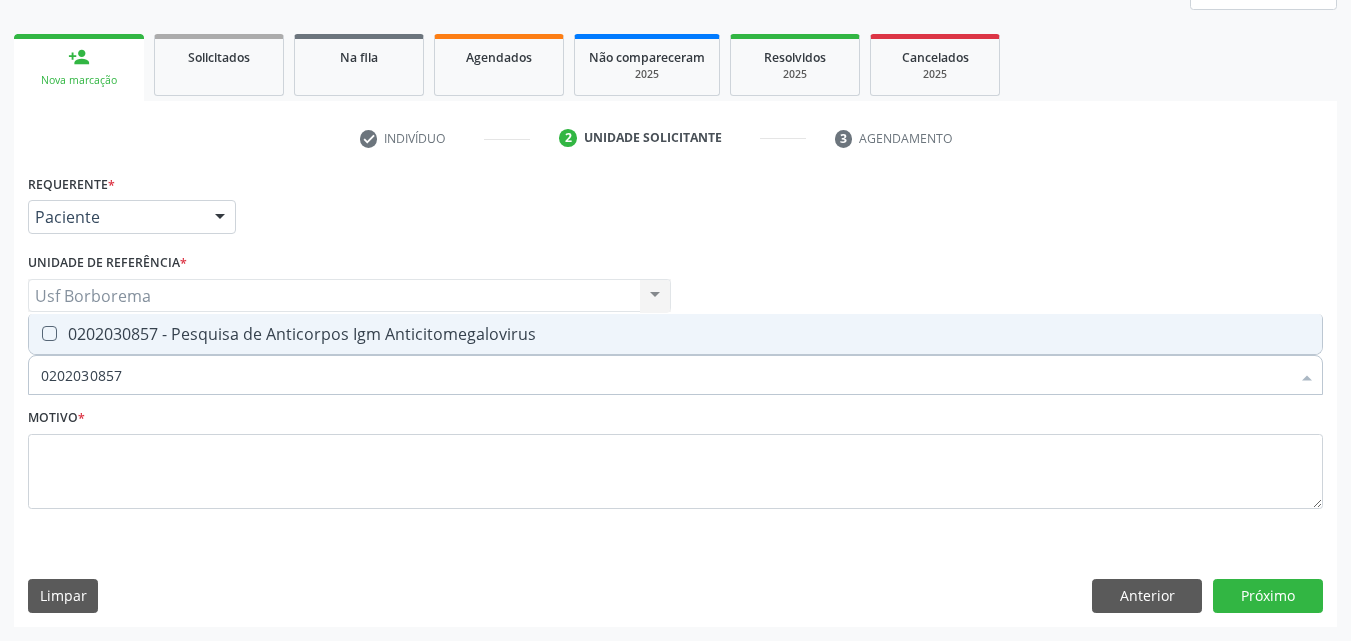 click on "0202030857 - Pesquisa de Anticorpos Igm Anticitomegalovirus" at bounding box center [675, 334] 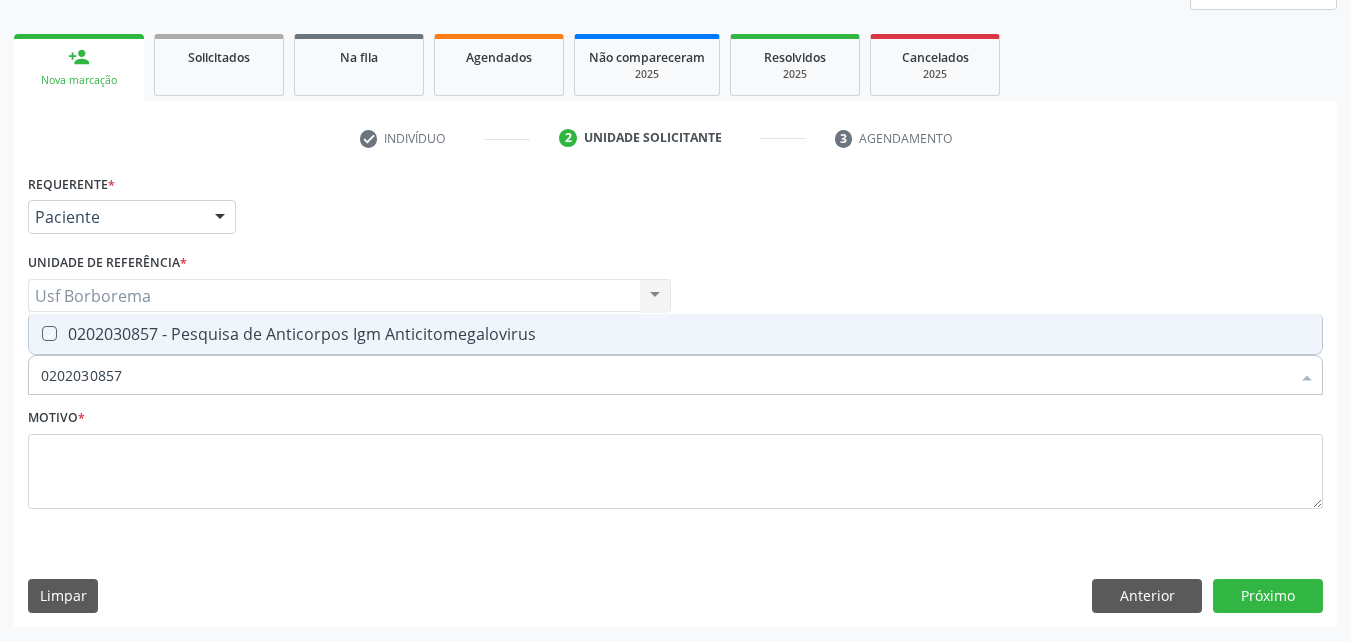 checkbox on "true" 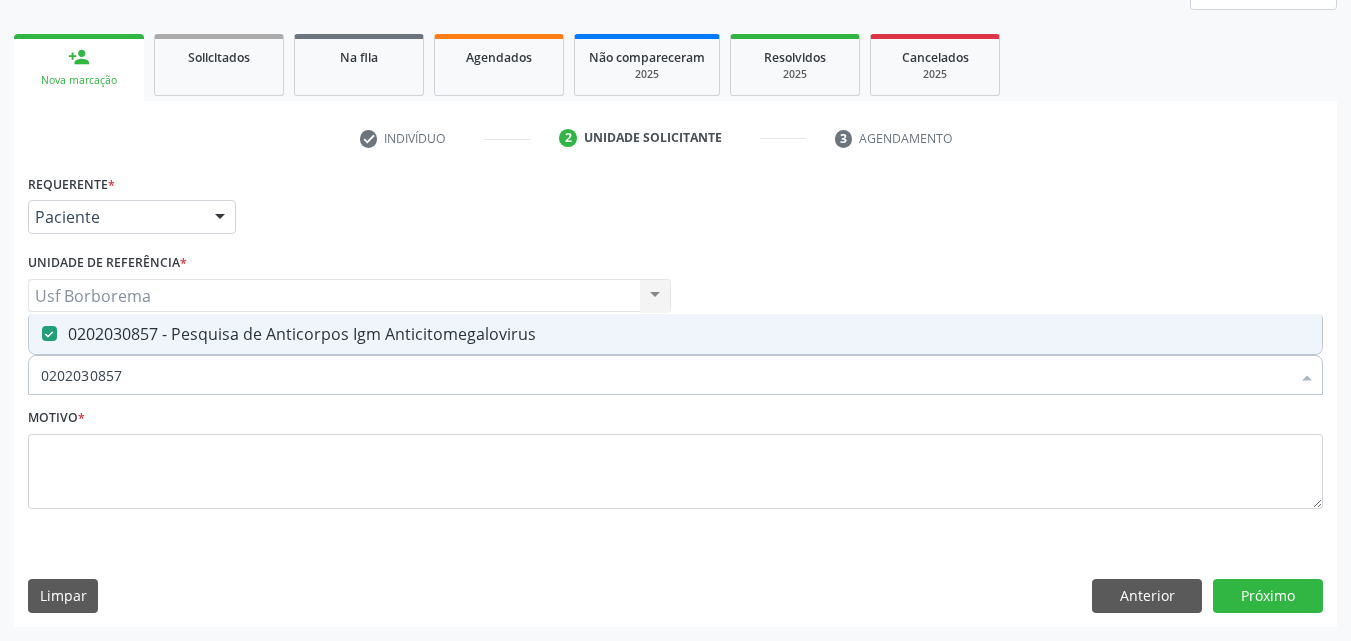 click on "0202030857" at bounding box center [665, 375] 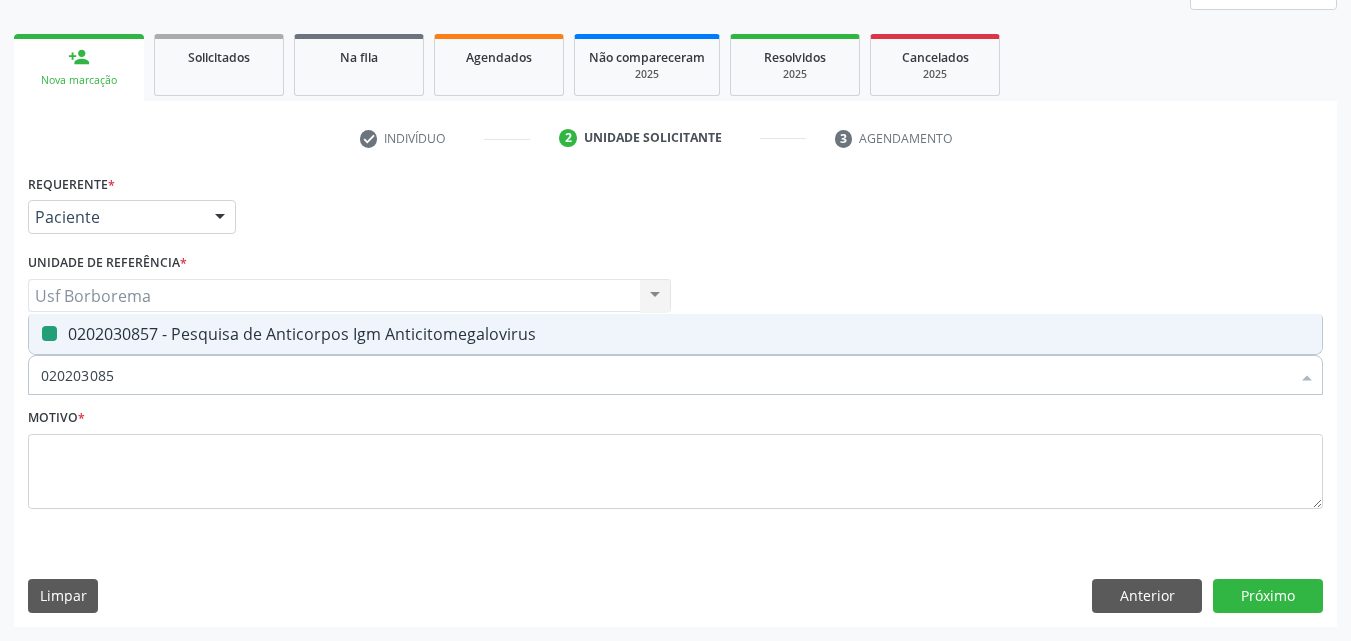 type on "02020308" 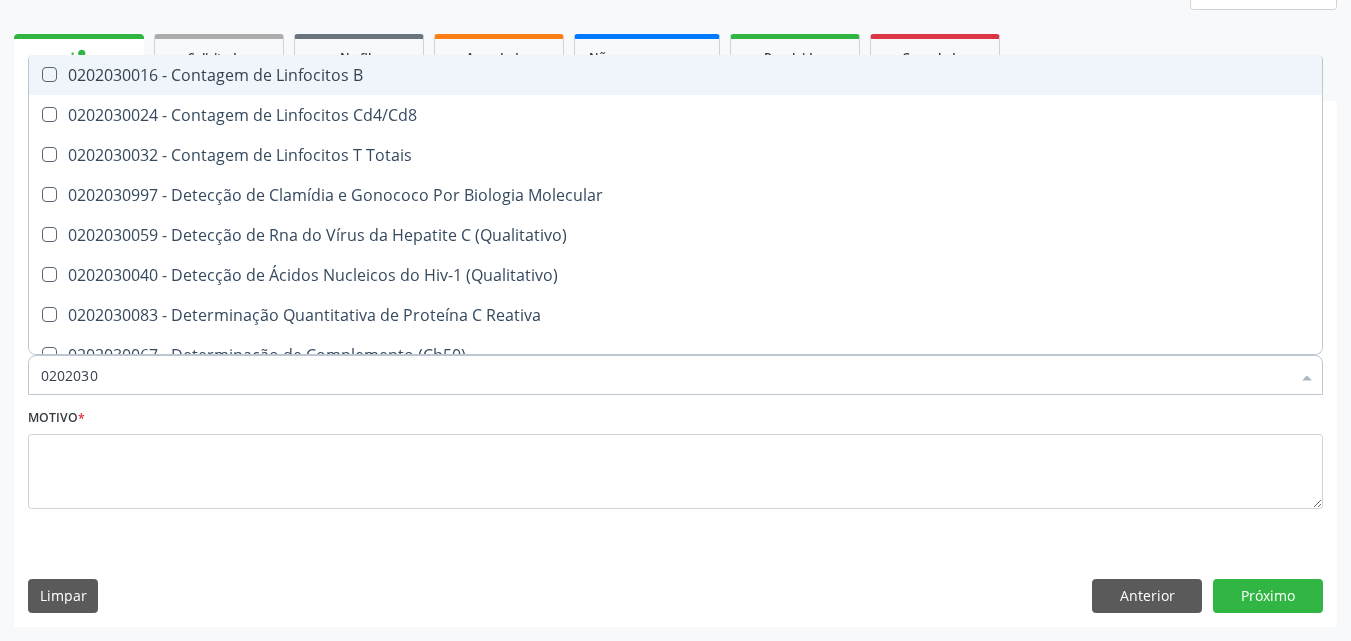 type on "020203" 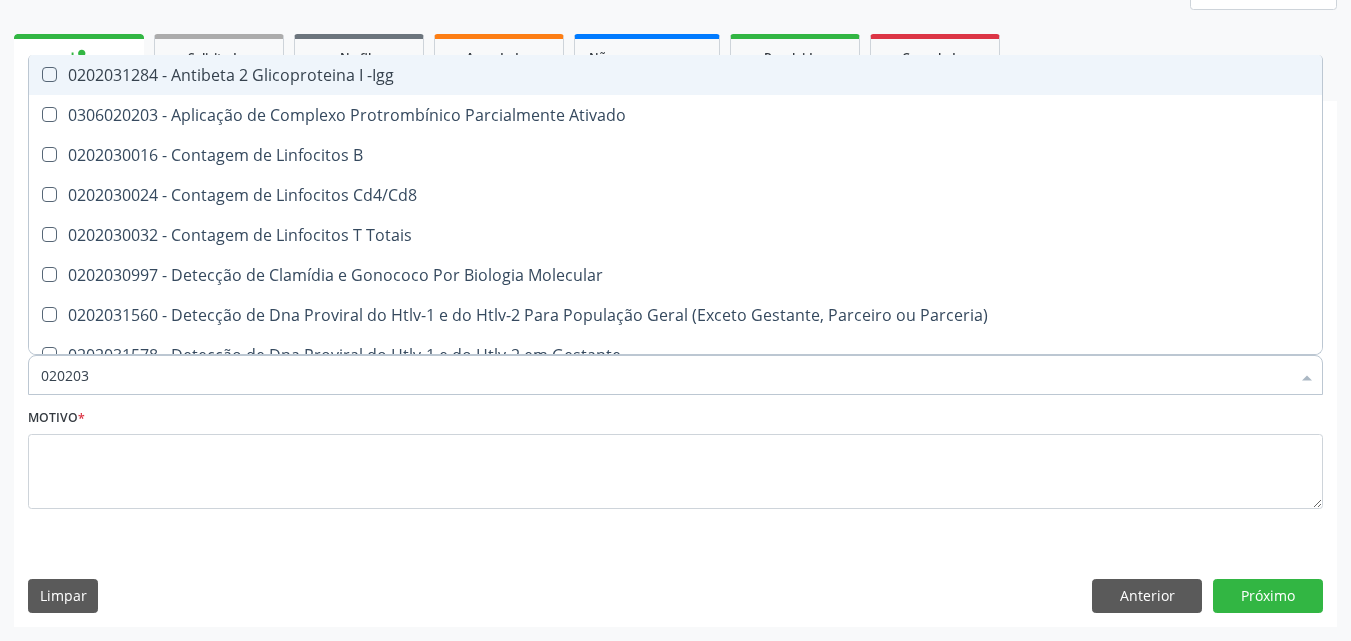 type on "0202031" 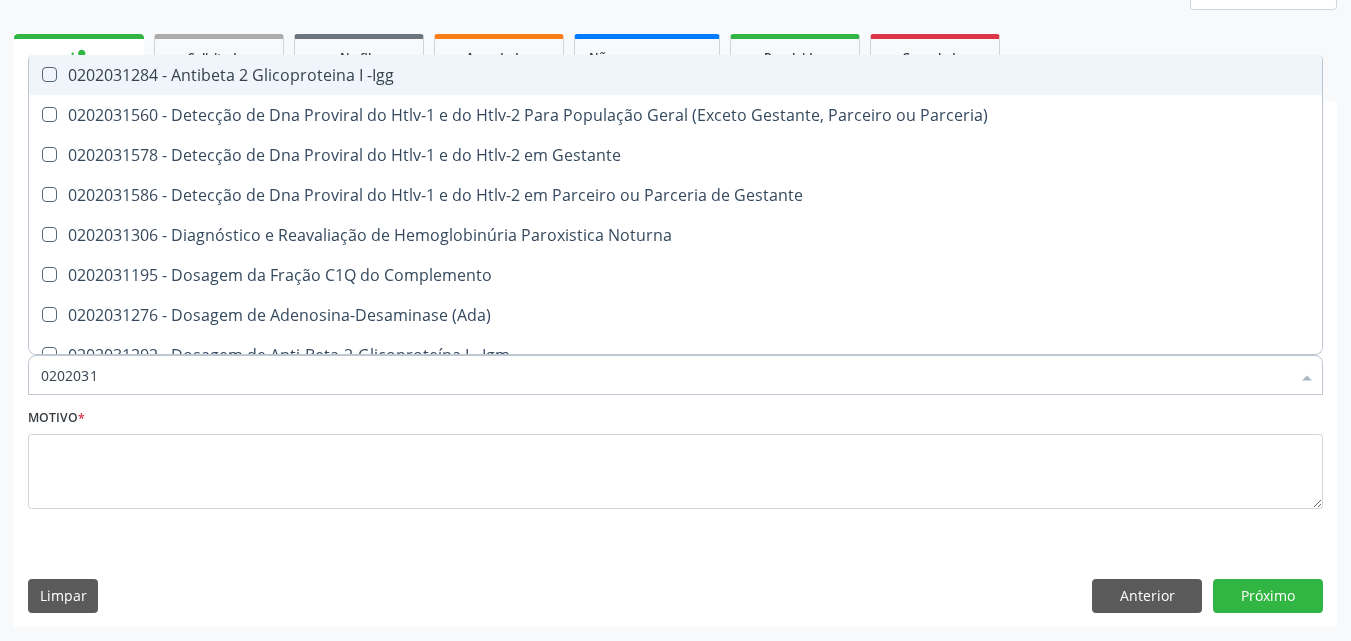 type on "020203" 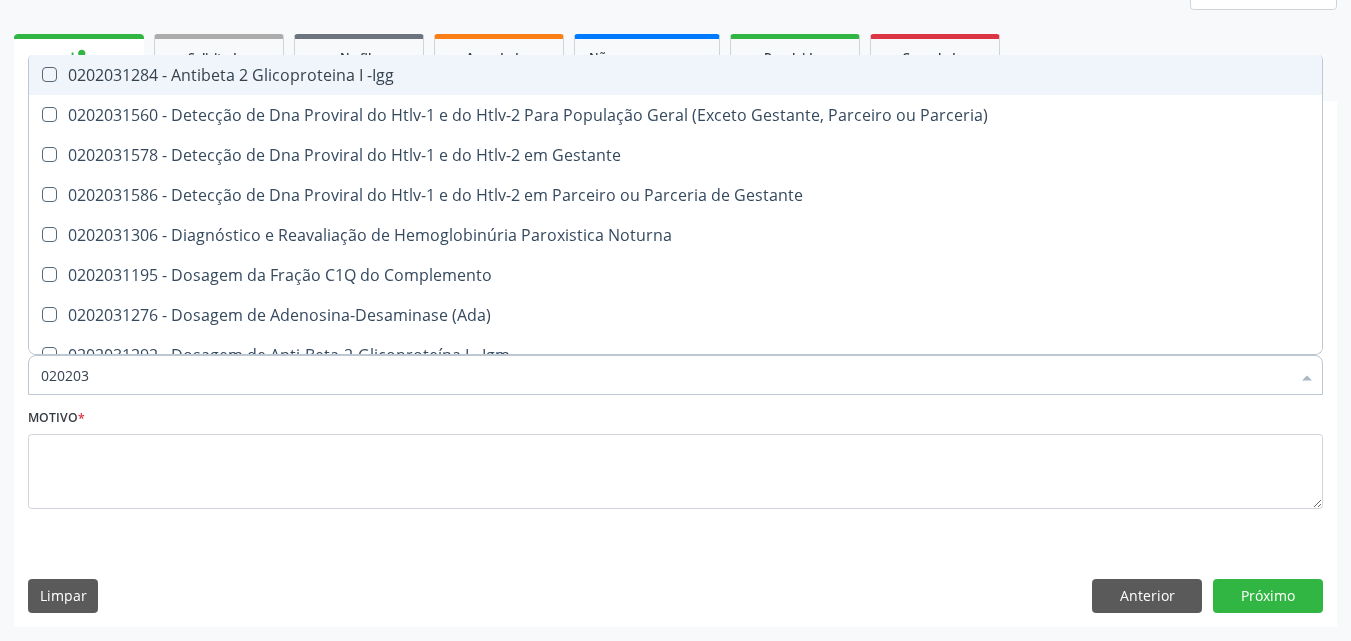 checkbox on "true" 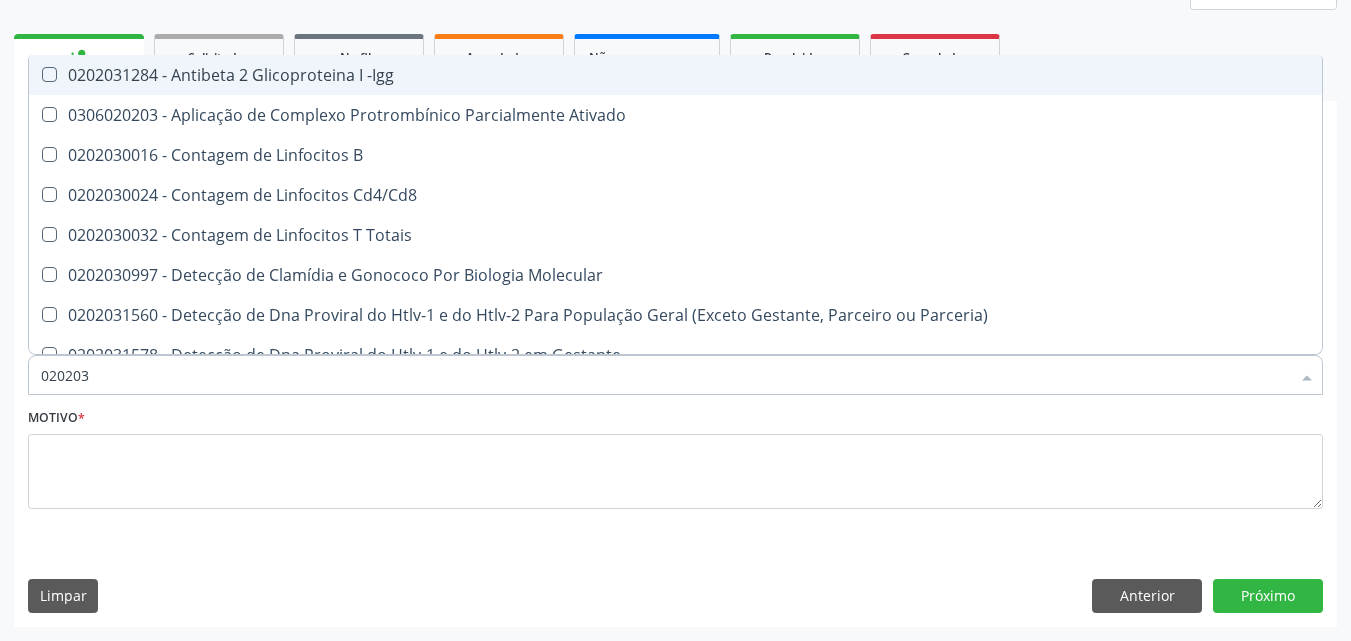 type on "0202031" 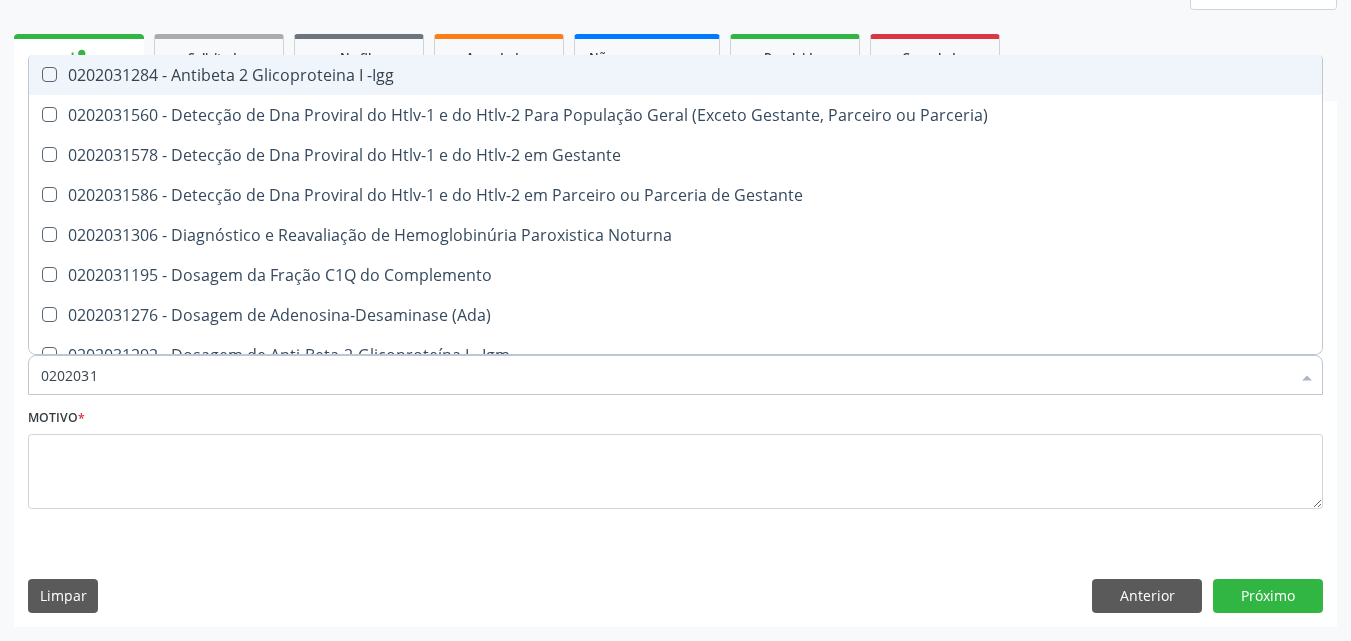 type on "020203" 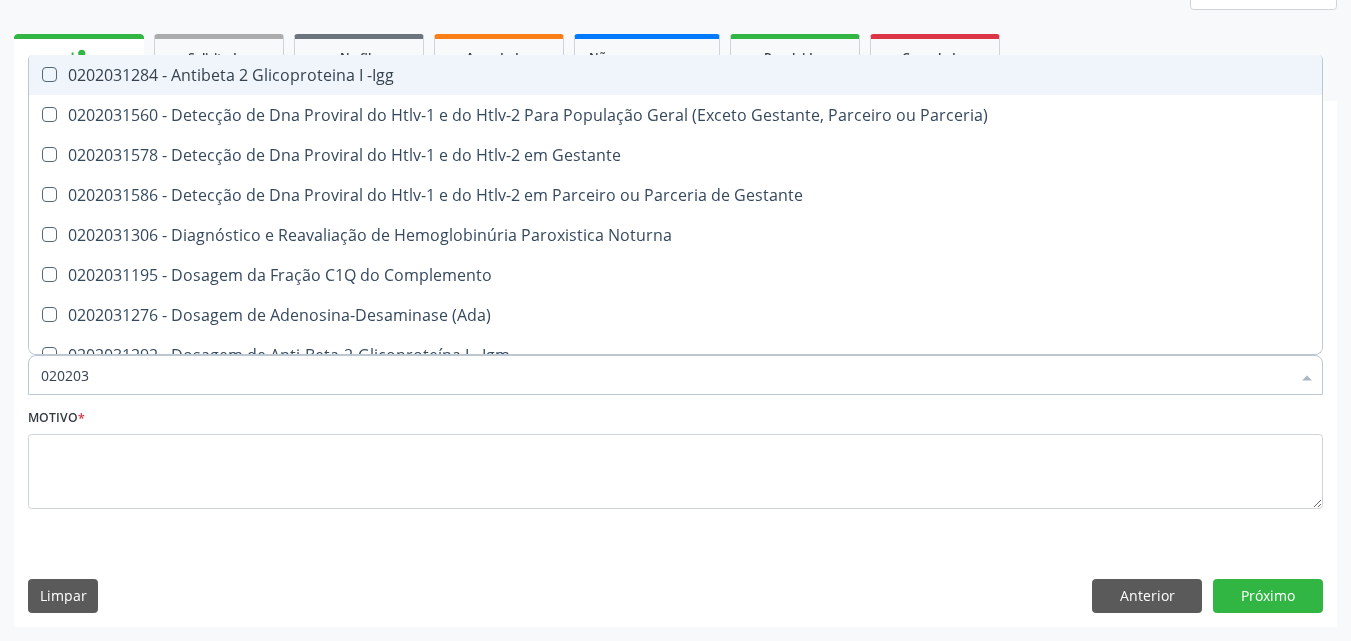 type on "02020" 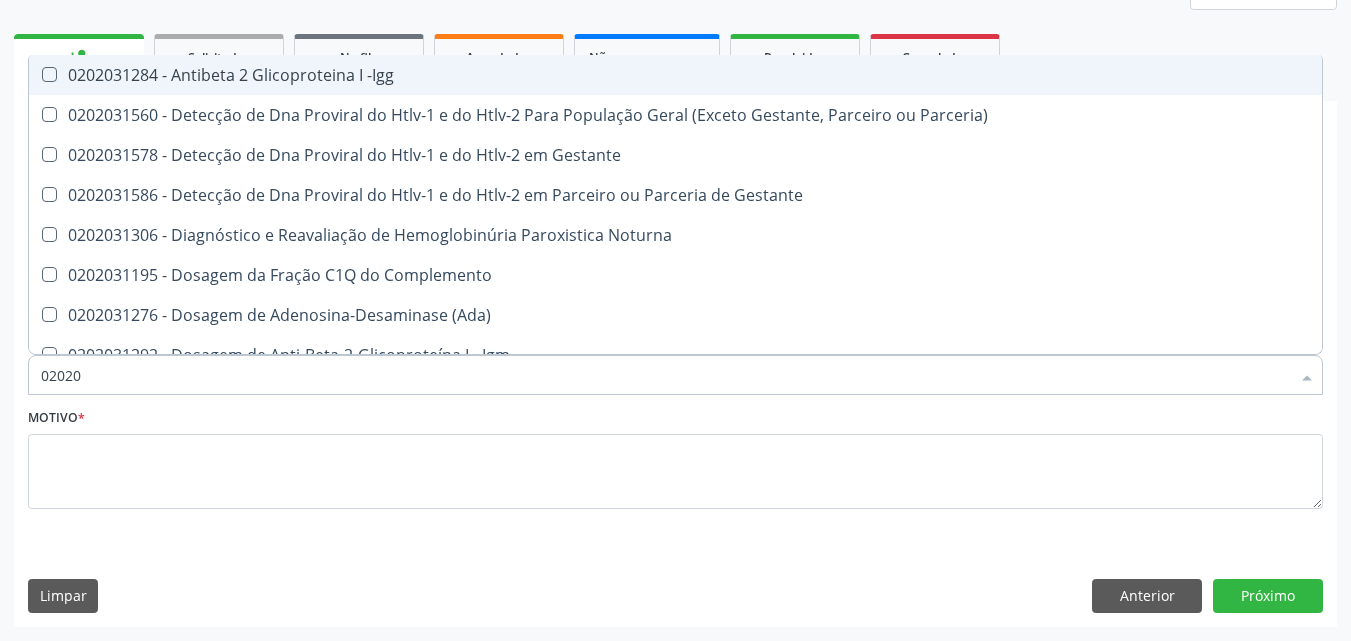 checkbox on "true" 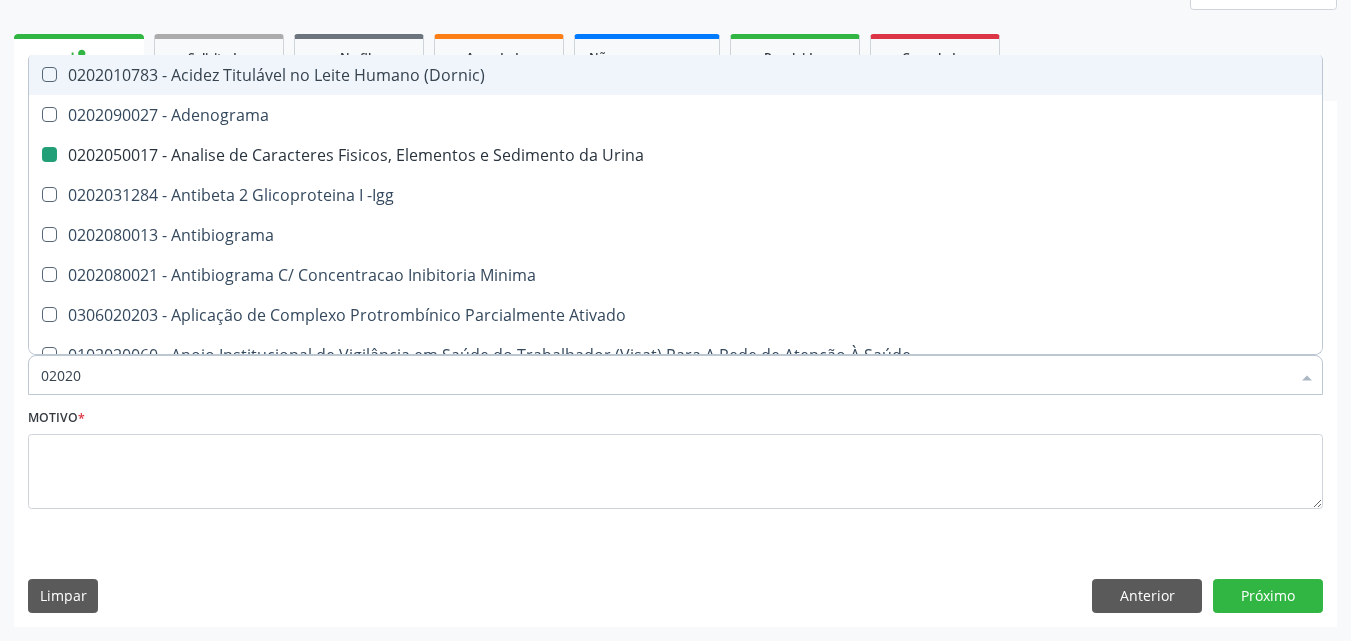 type on "020201" 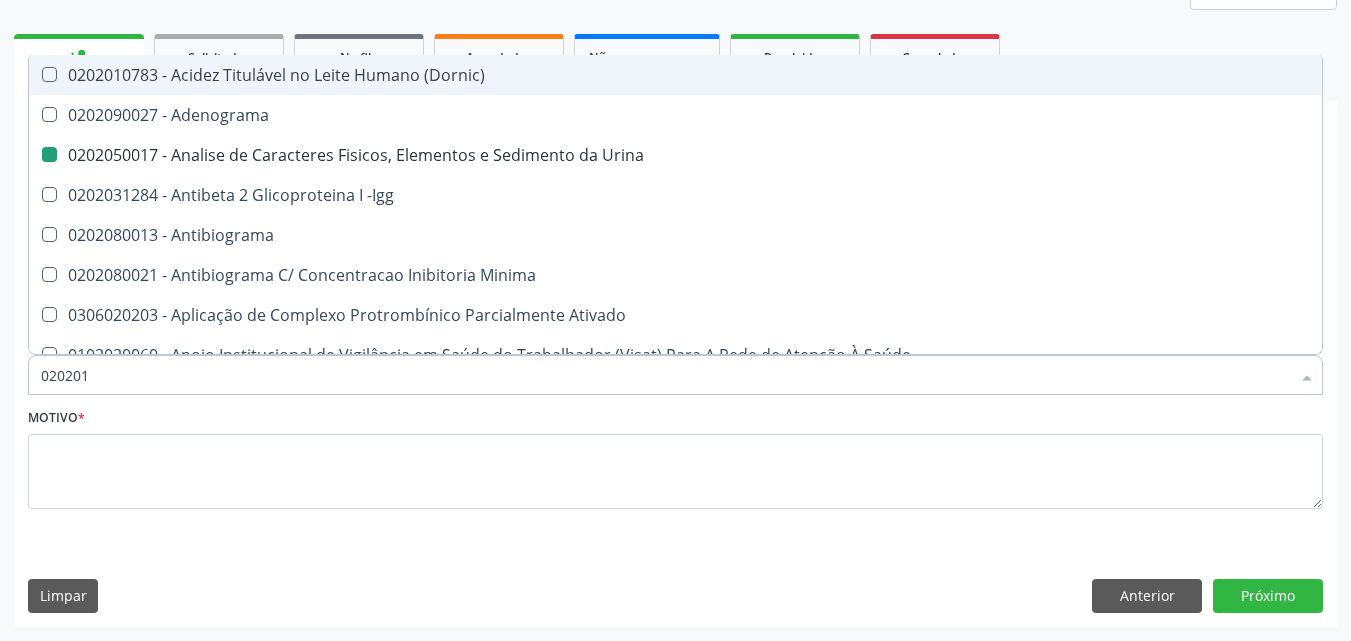 type on "0202010" 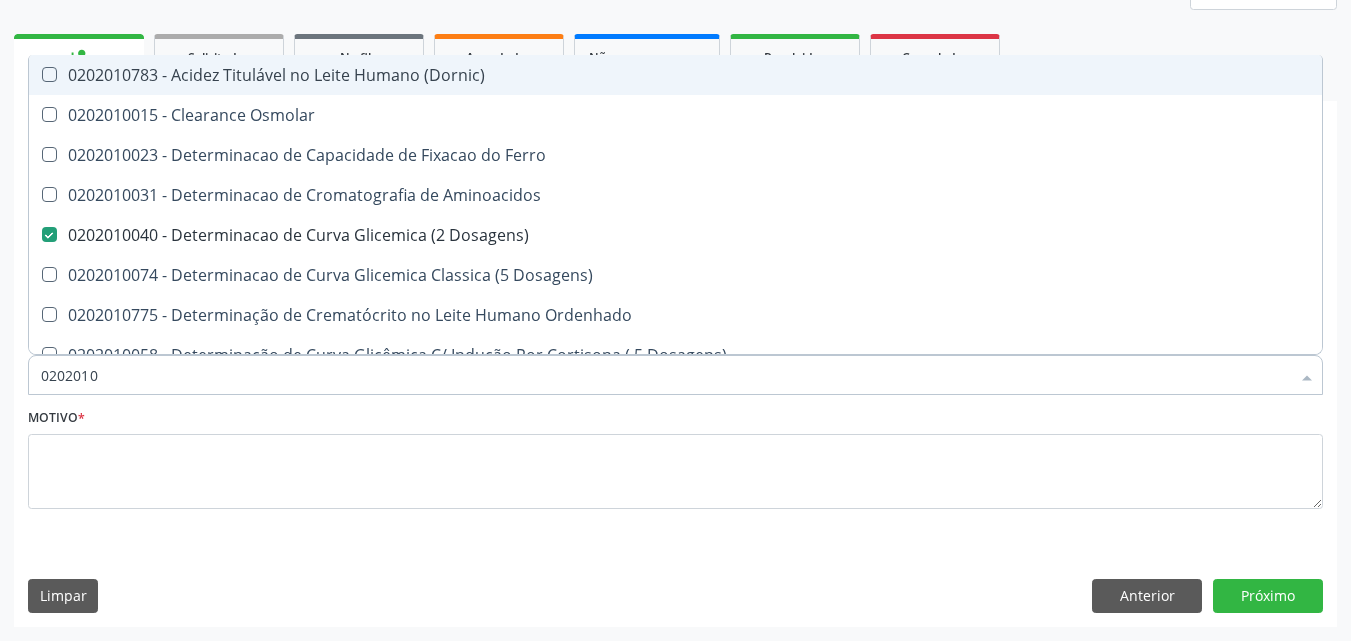type on "02020103" 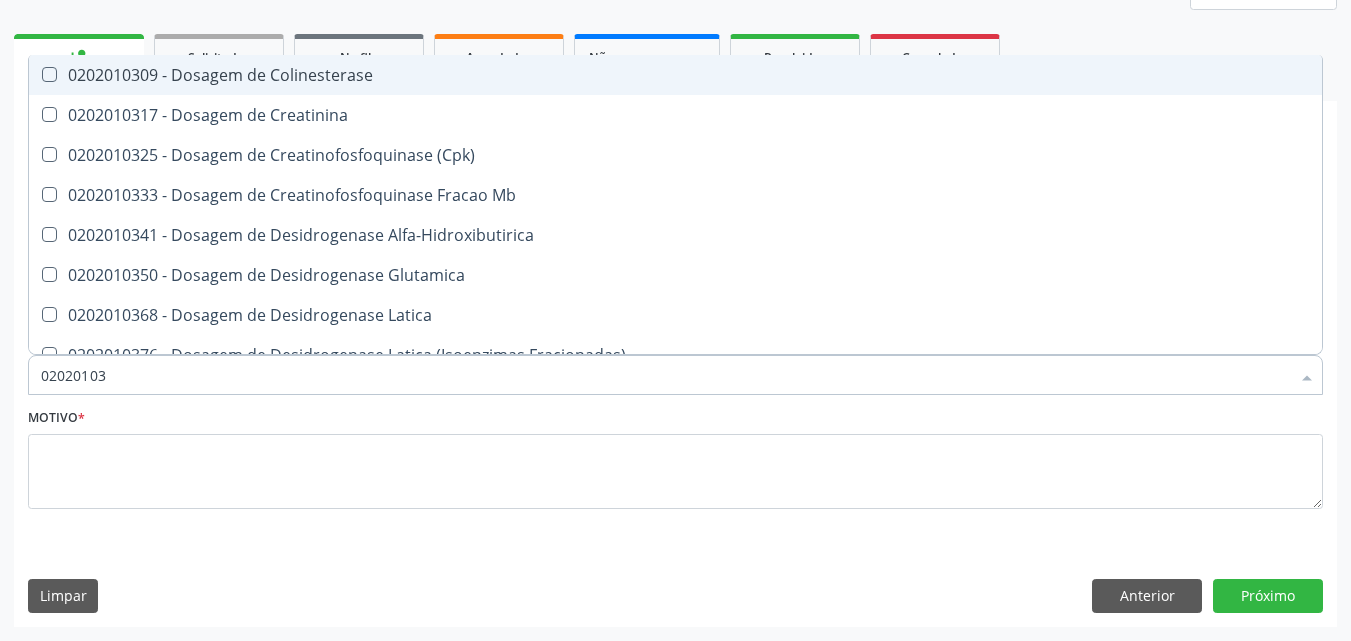 type on "0202010" 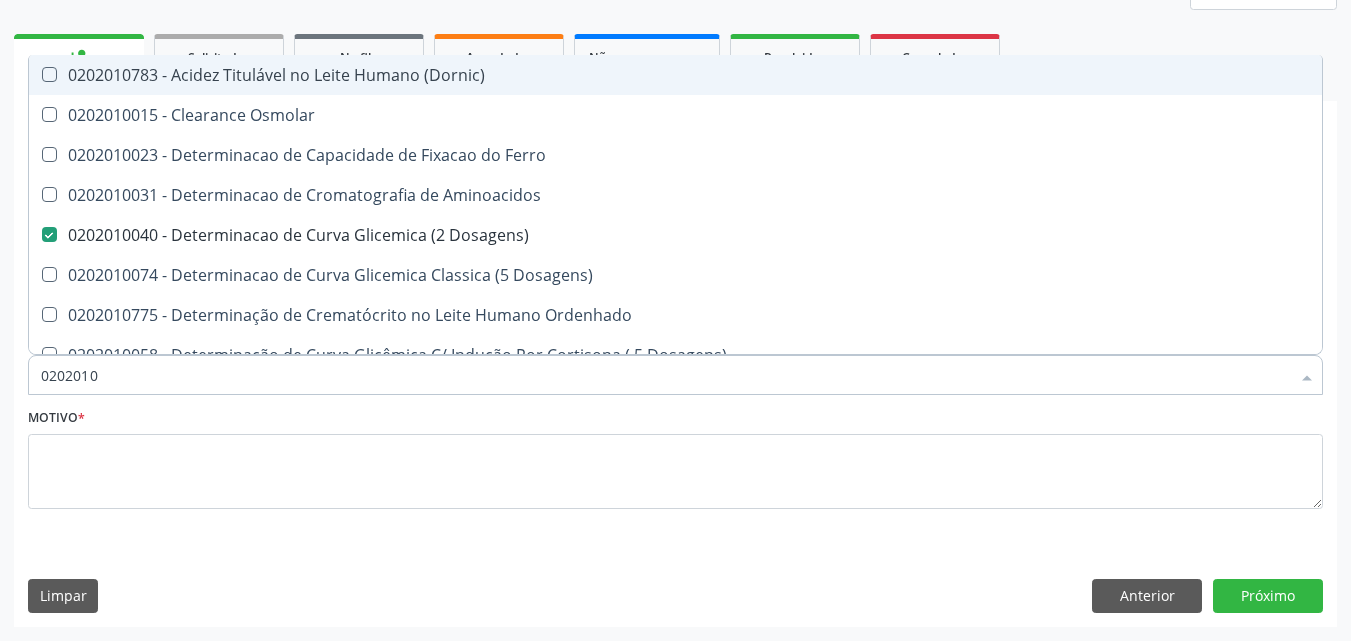 type on "02020104" 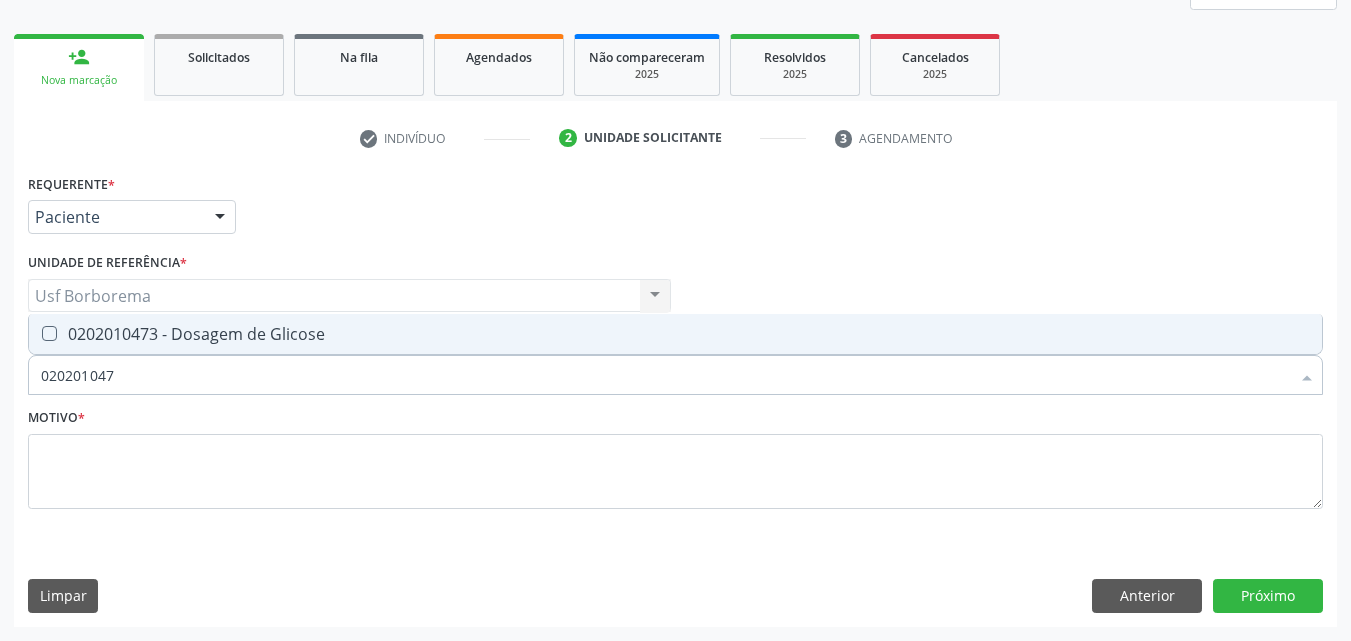 type on "0202010473" 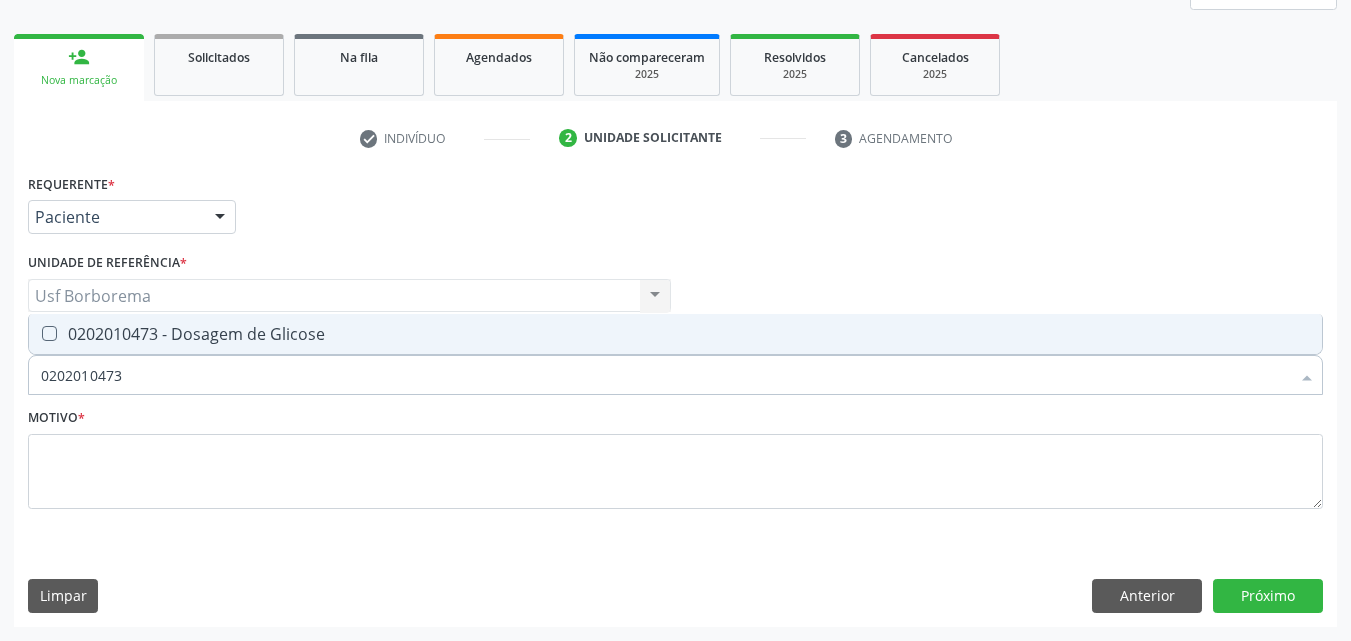 drag, startPoint x: 411, startPoint y: 330, endPoint x: 405, endPoint y: 348, distance: 18.973665 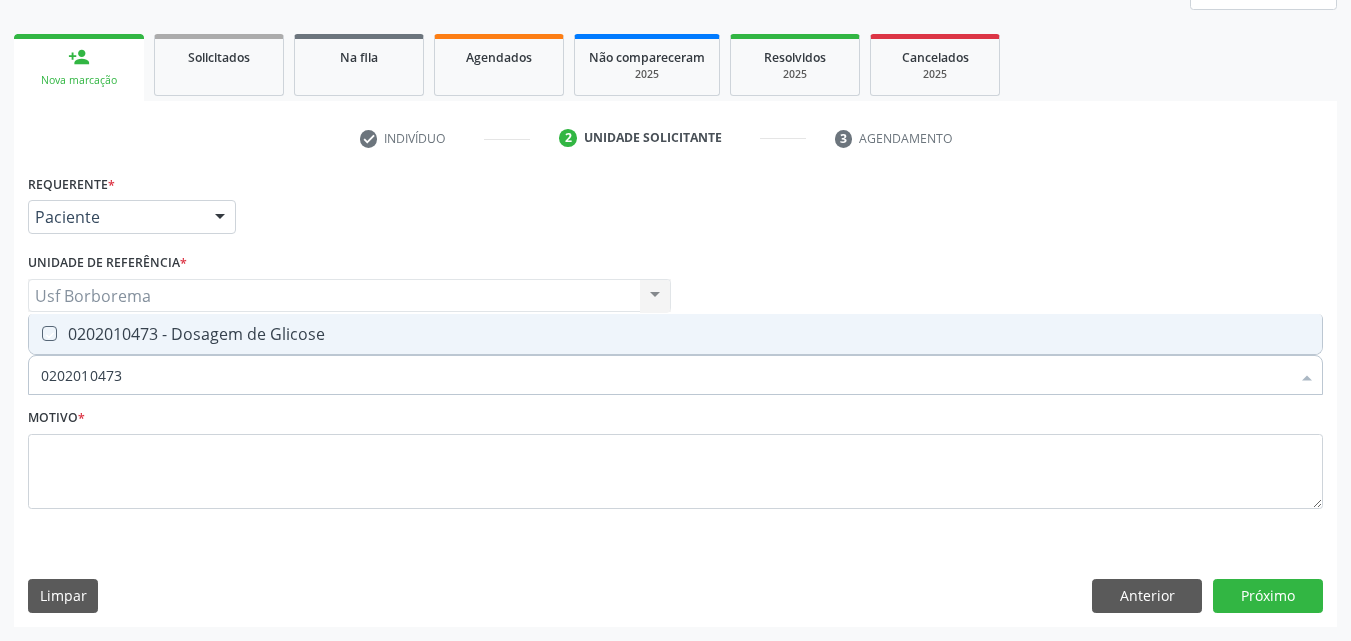 checkbox on "true" 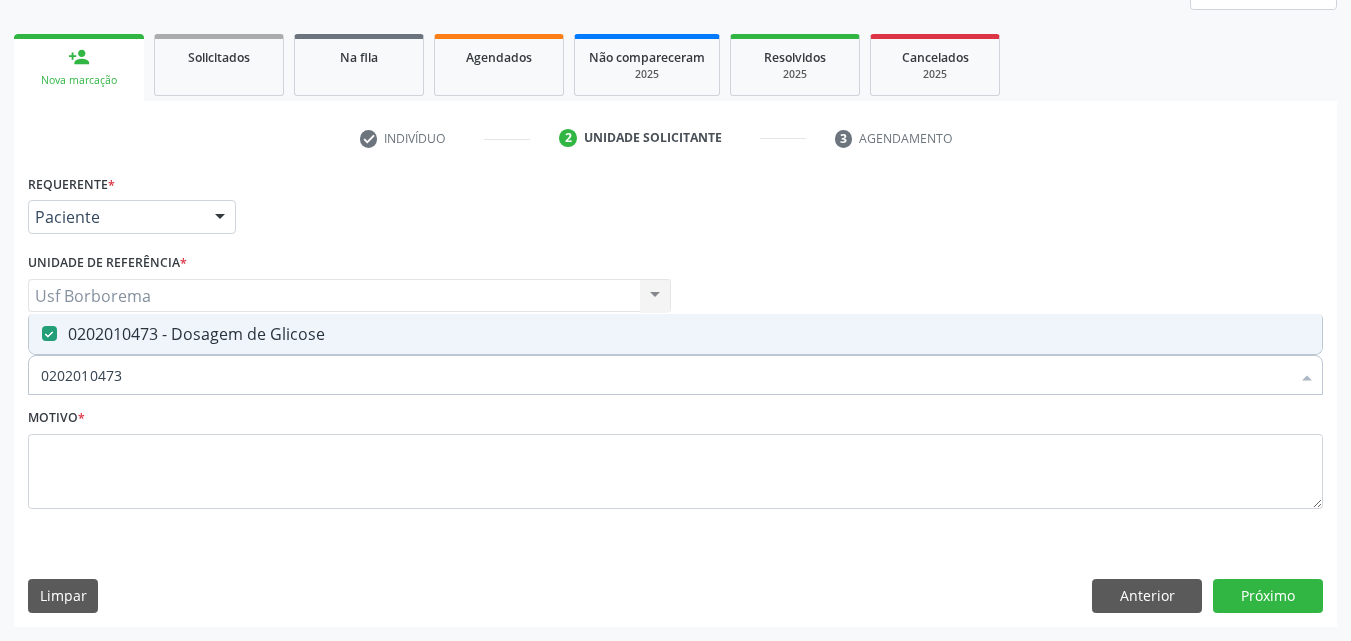 click on "0202010473" at bounding box center (665, 375) 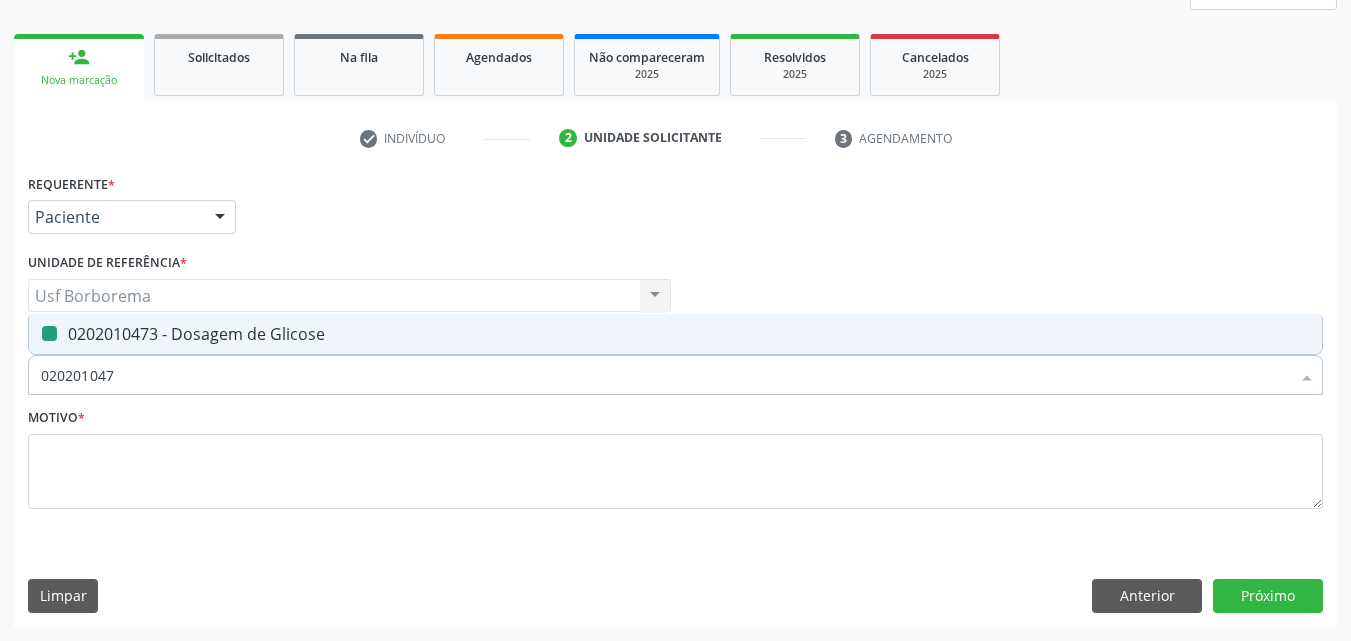 type on "02020104" 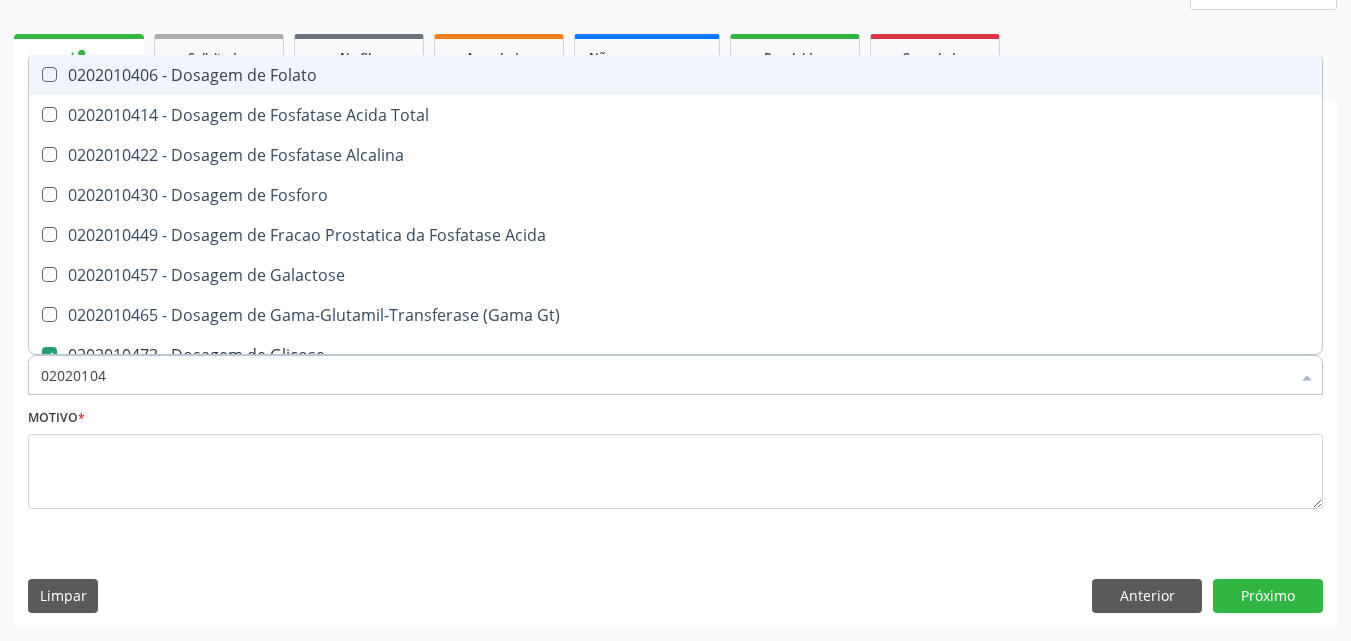 type on "0202010" 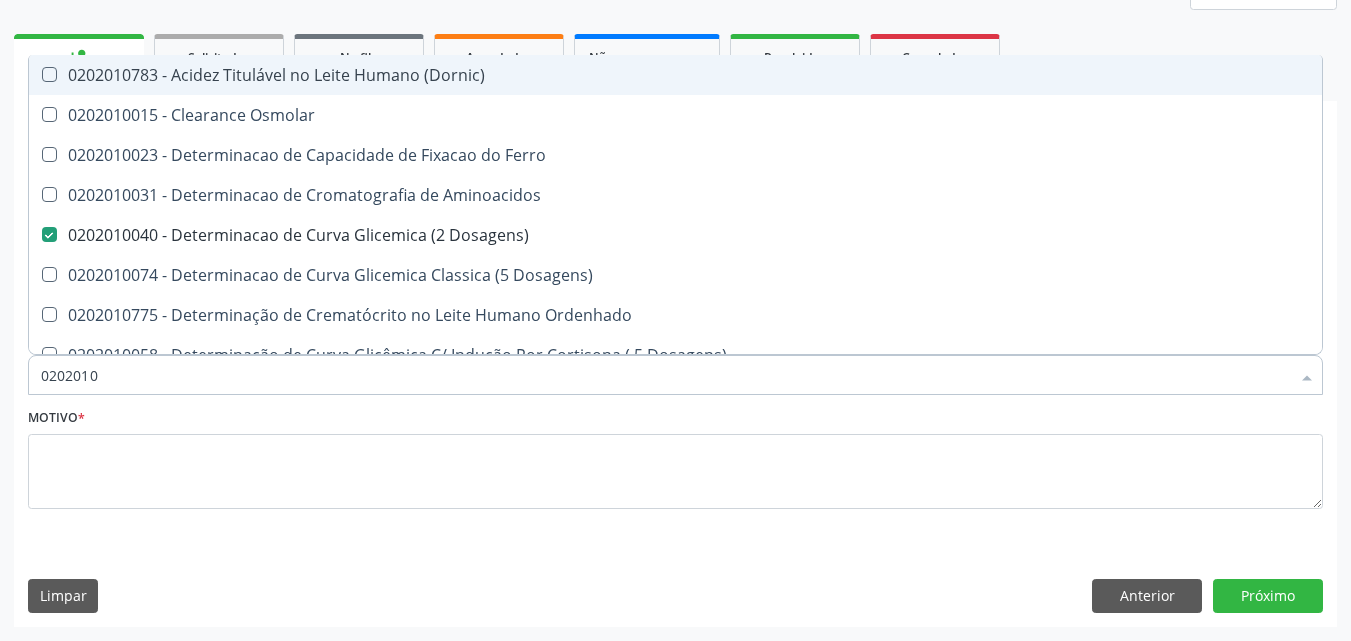 type on "02020103" 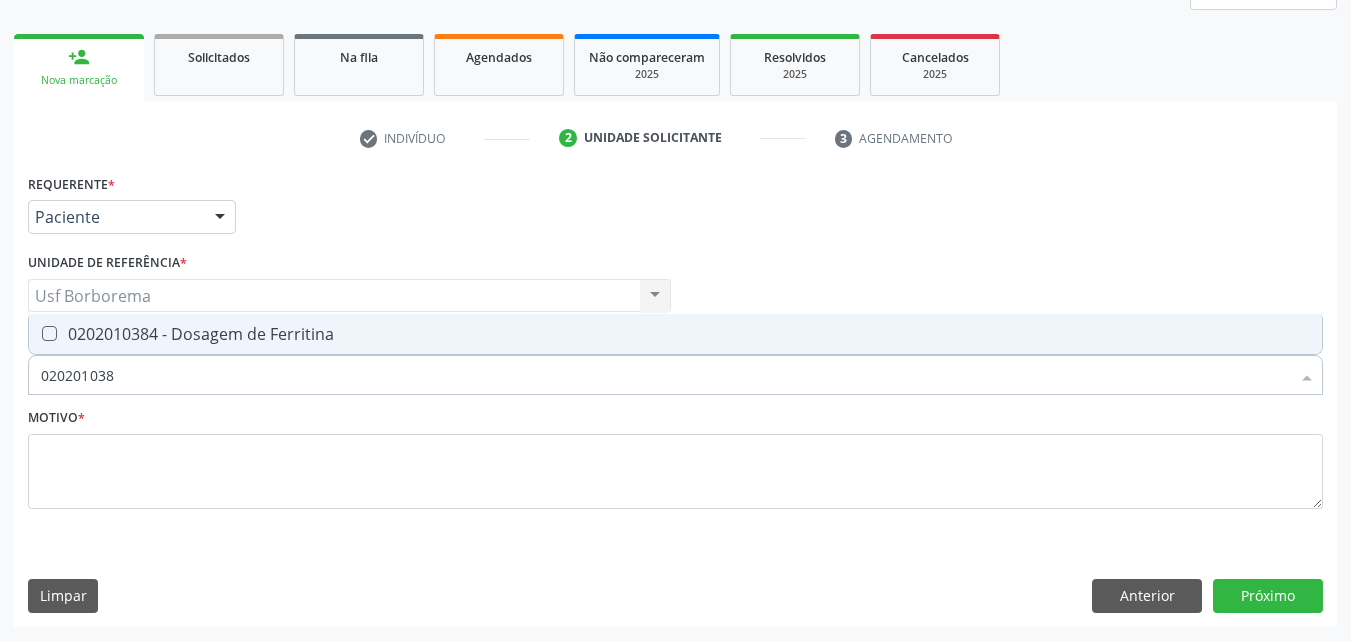 type on "0202010384" 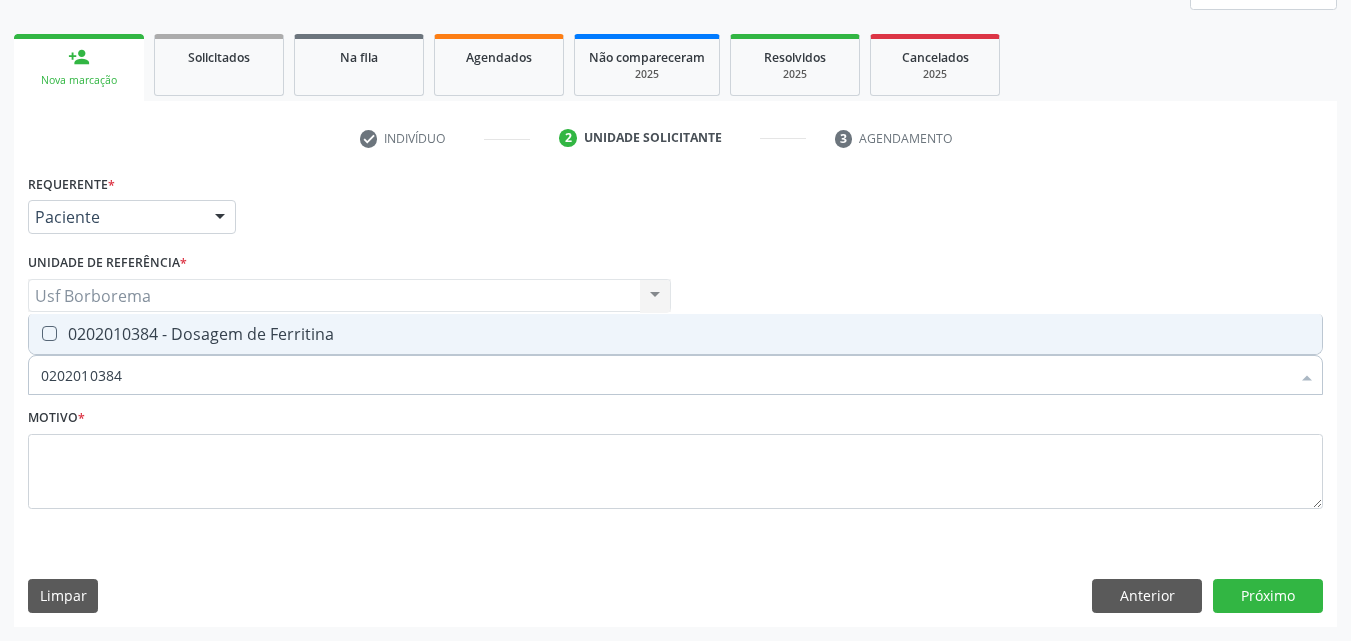 click on "0202010384 - Dosagem de Ferritina" at bounding box center (675, 334) 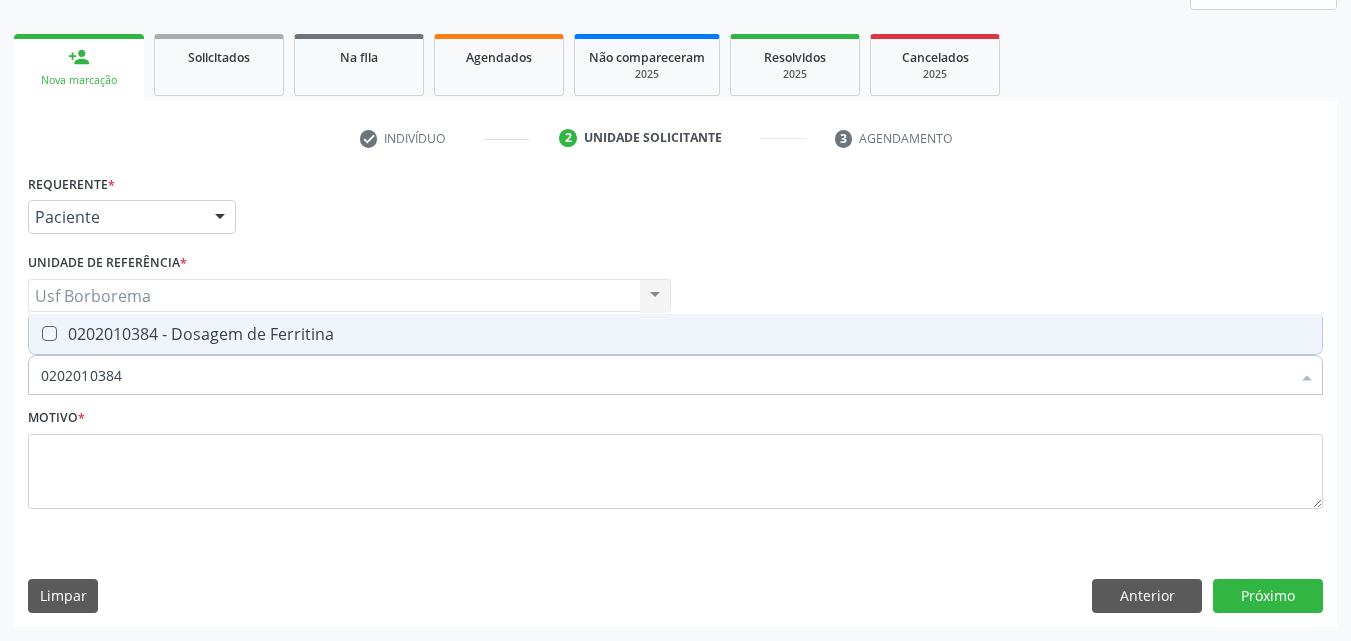 checkbox on "true" 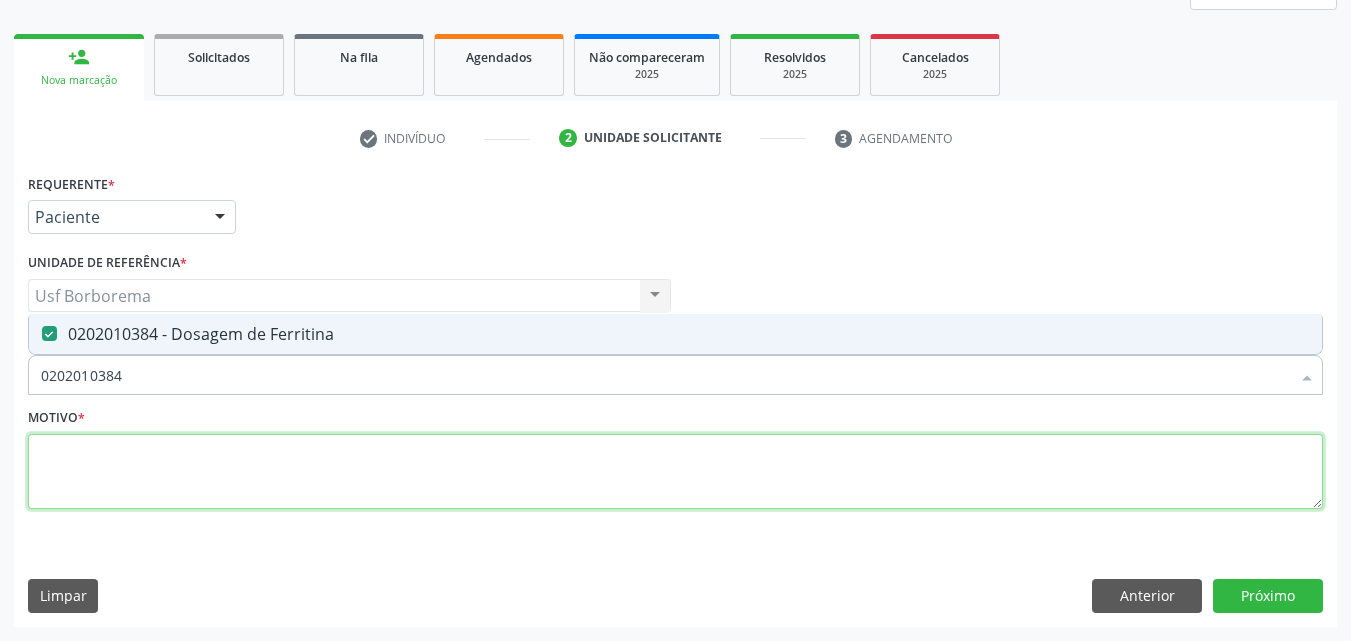 click at bounding box center [675, 472] 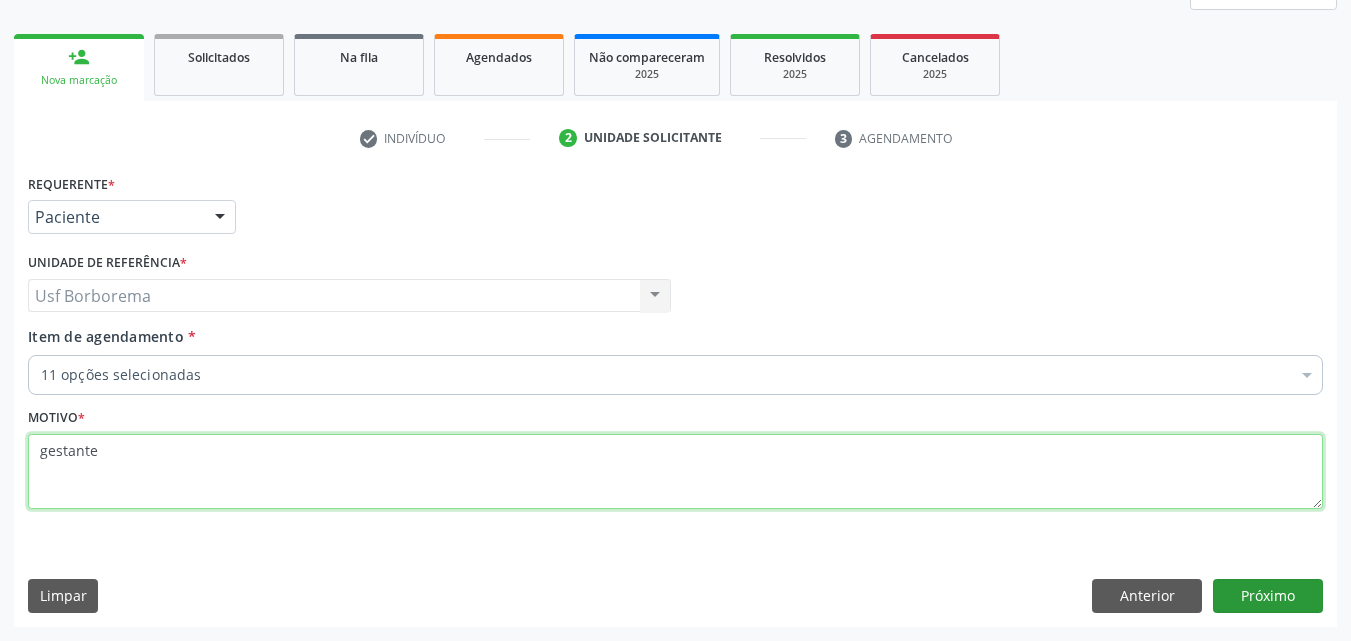 type on "gestante" 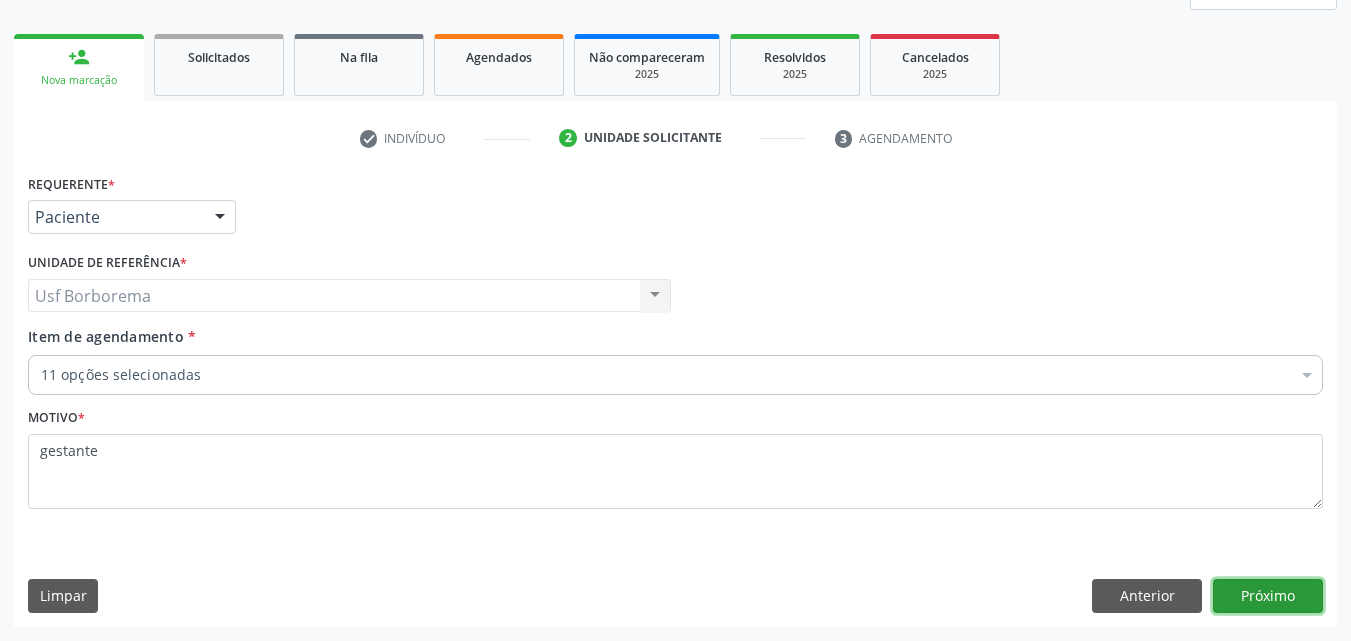 click on "Próximo" at bounding box center [1268, 596] 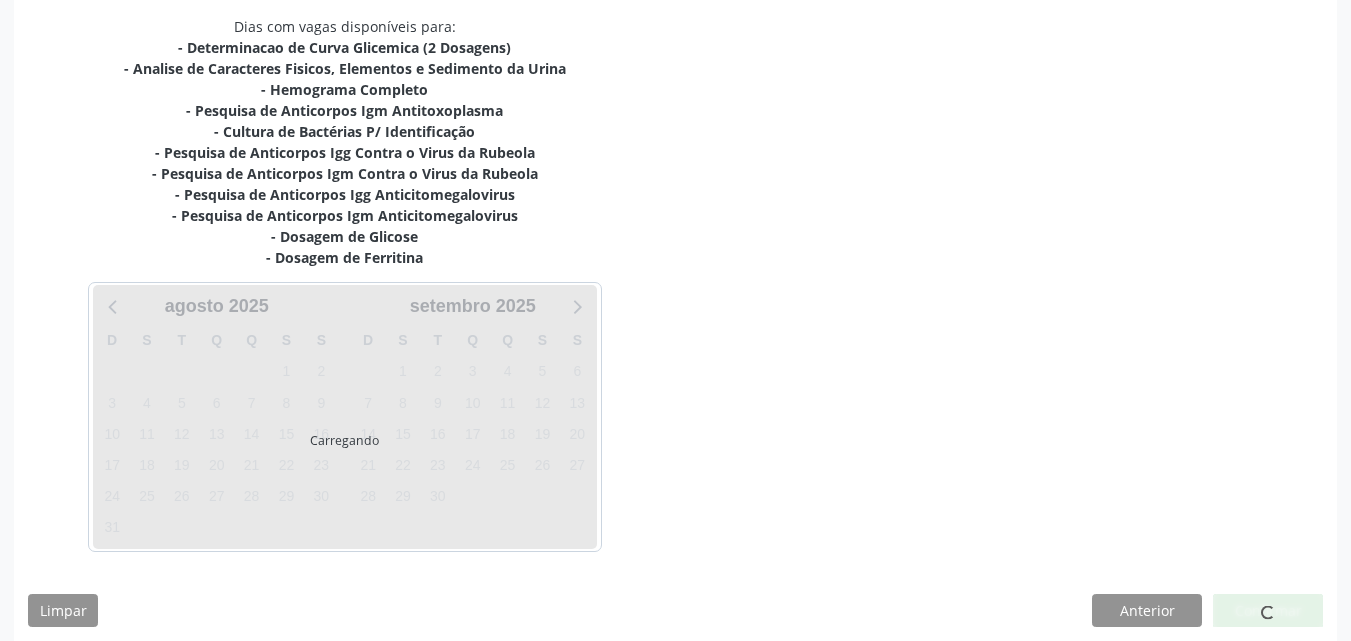 scroll, scrollTop: 439, scrollLeft: 0, axis: vertical 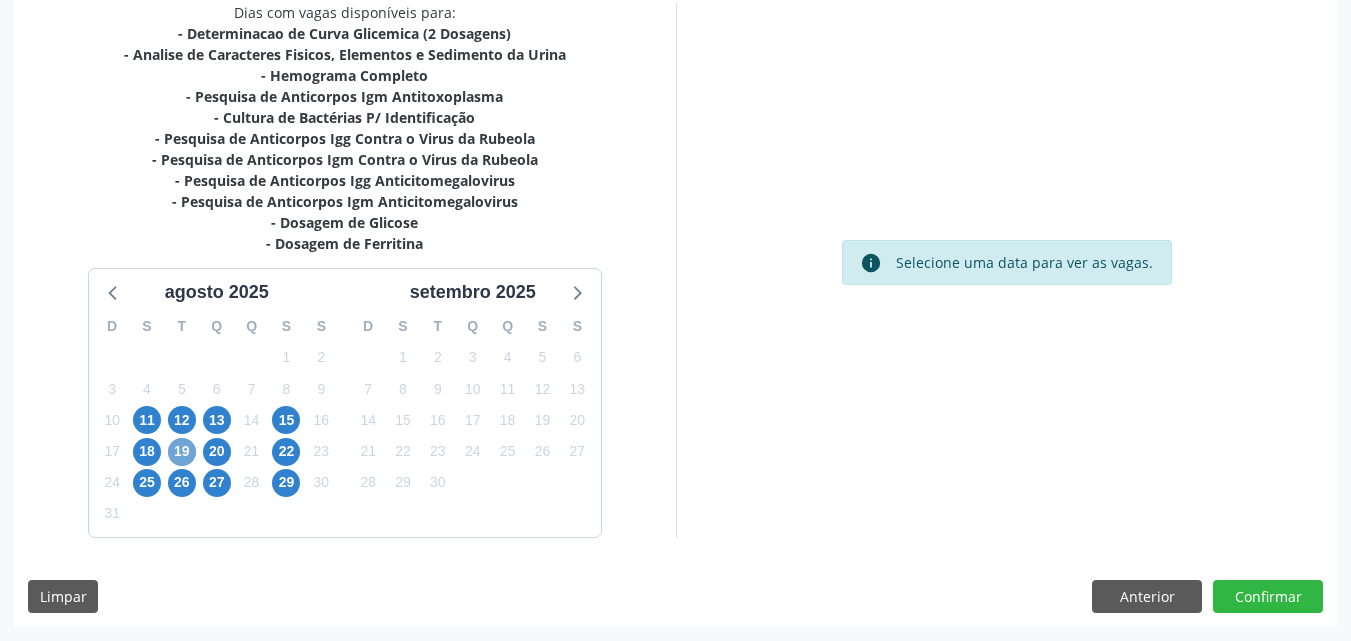 click on "19" at bounding box center (182, 452) 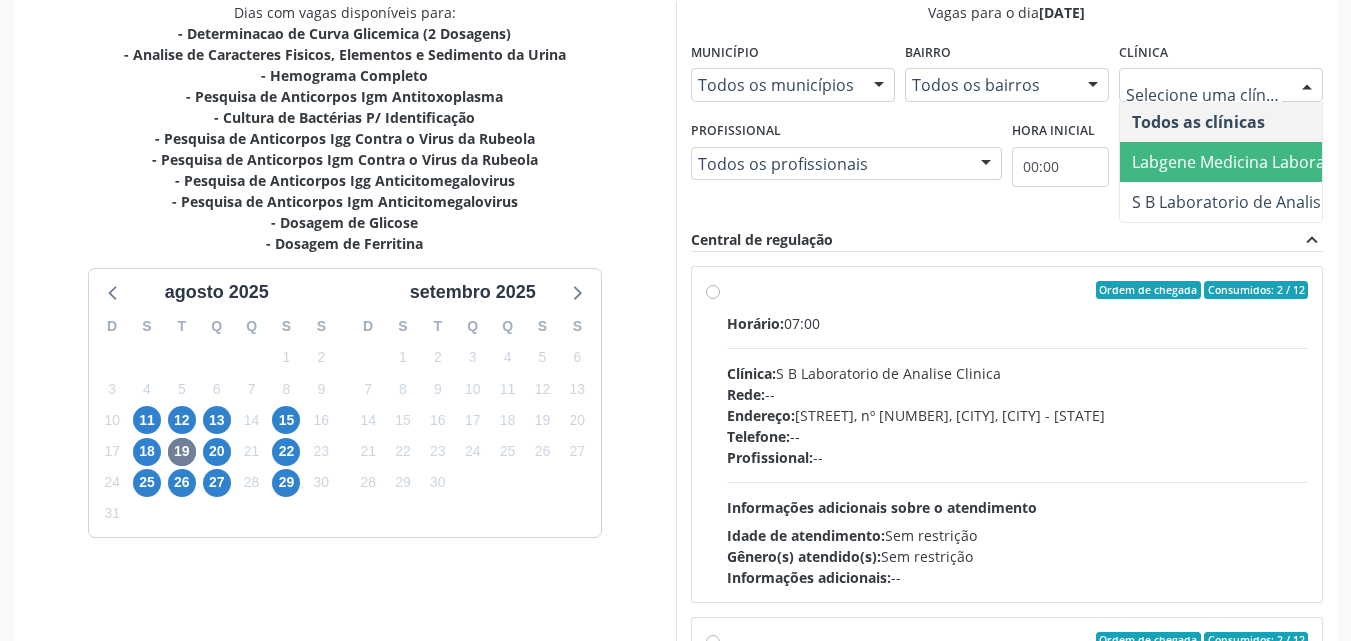 click on "Labgene Medicina Laboratorial" at bounding box center [1248, 162] 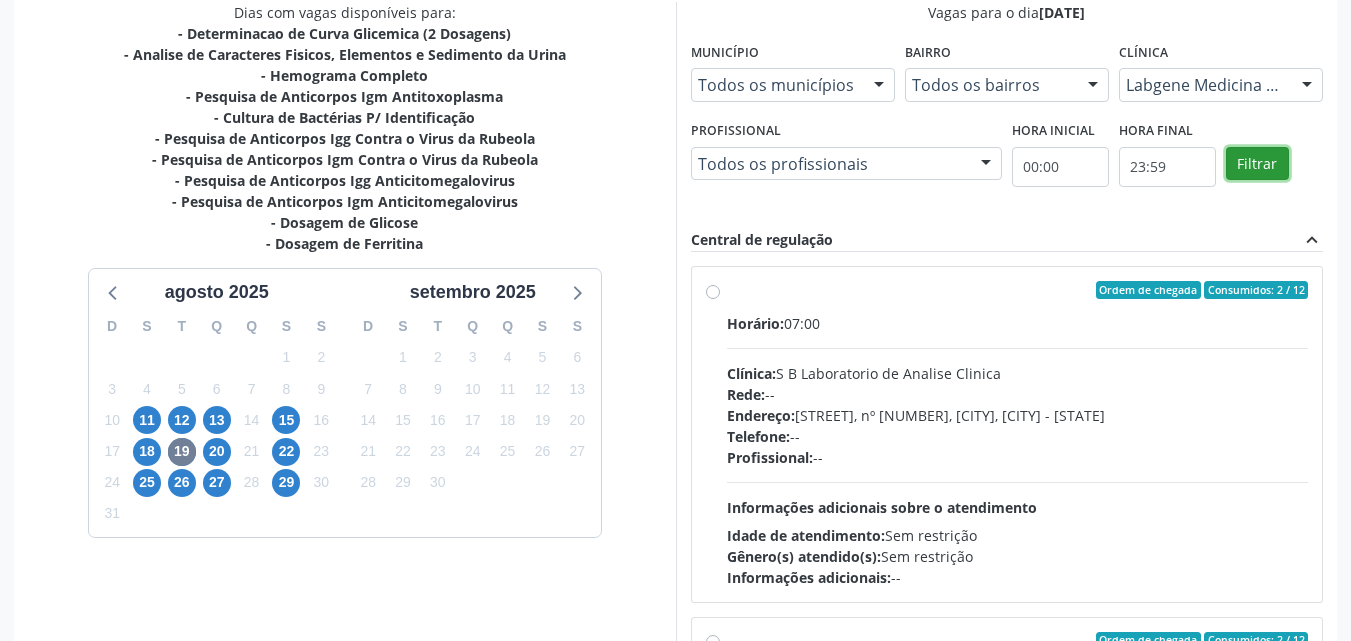 click on "Filtrar" at bounding box center (1257, 164) 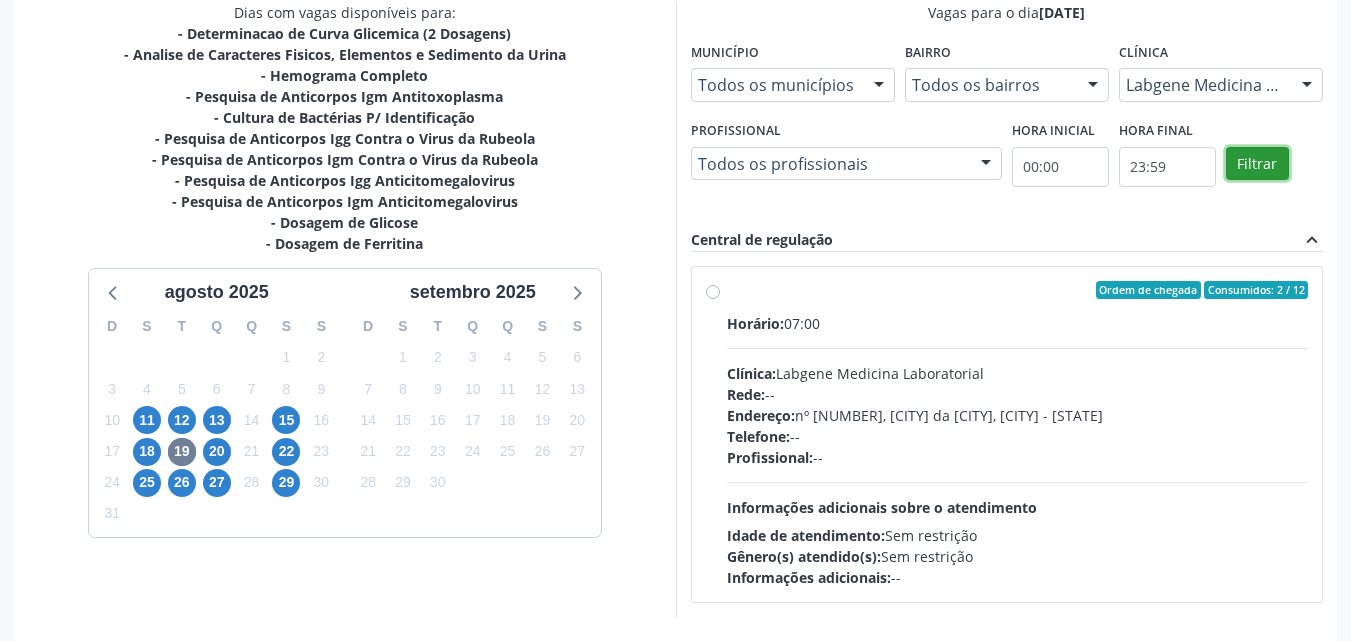 click on "Filtrar" at bounding box center [1257, 164] 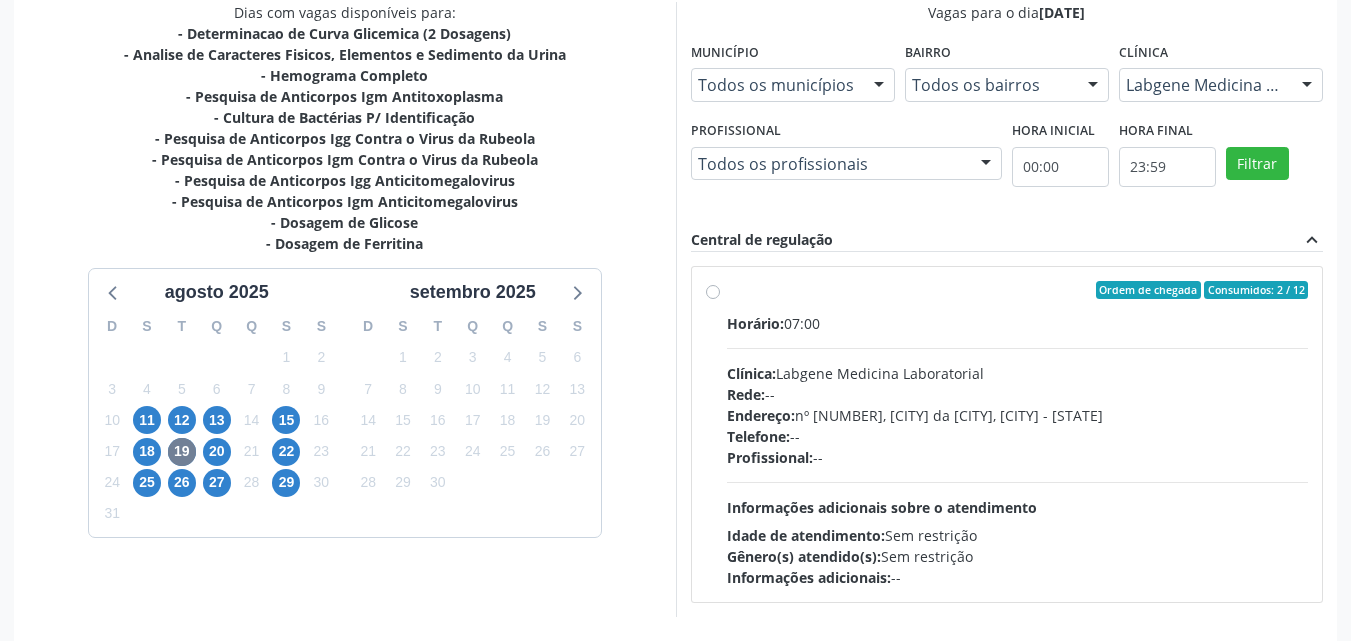 click on "Ordem de chegada
Consumidos: 2 / 12
Horário:   07:00
Clínica:  Labgene Medicina Laboratorial
Rede:
--
Endereço:   nº 531, Nossa Senhora da Pen, Serra Talhada - PE
Telefone:   --
Profissional:
--
Informações adicionais sobre o atendimento
Idade de atendimento:
Sem restrição
Gênero(s) atendido(s):
Sem restrição
Informações adicionais:
--" at bounding box center (1018, 434) 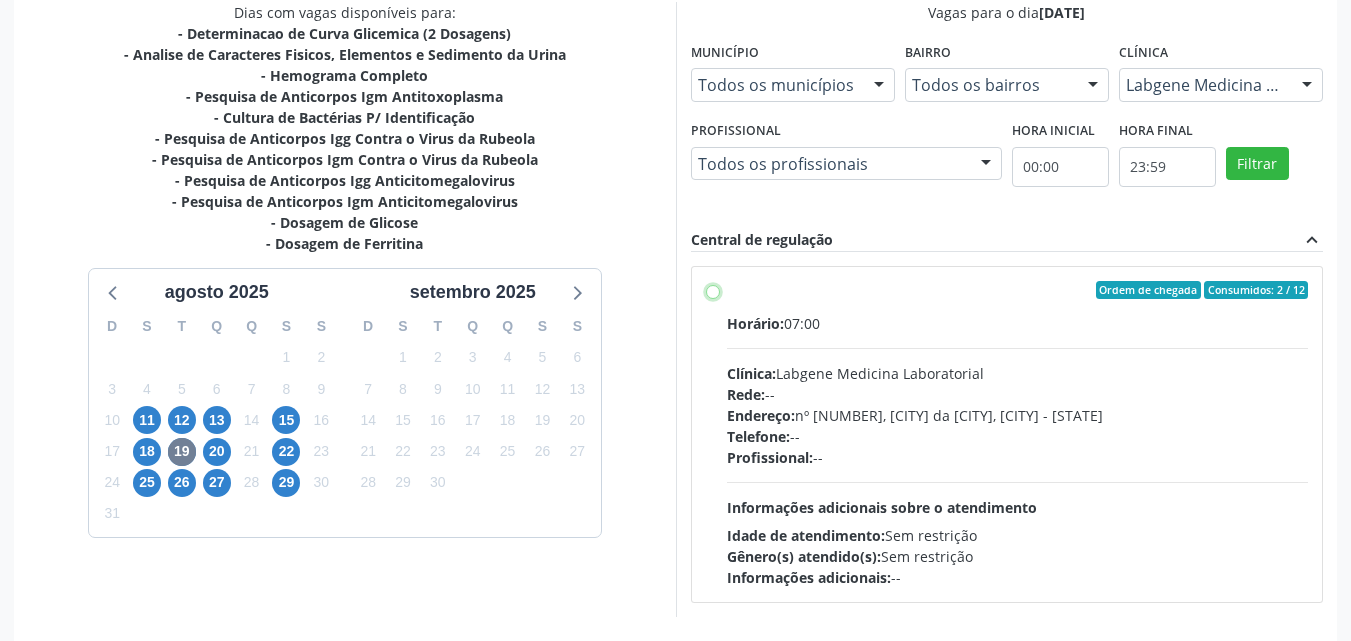 radio on "true" 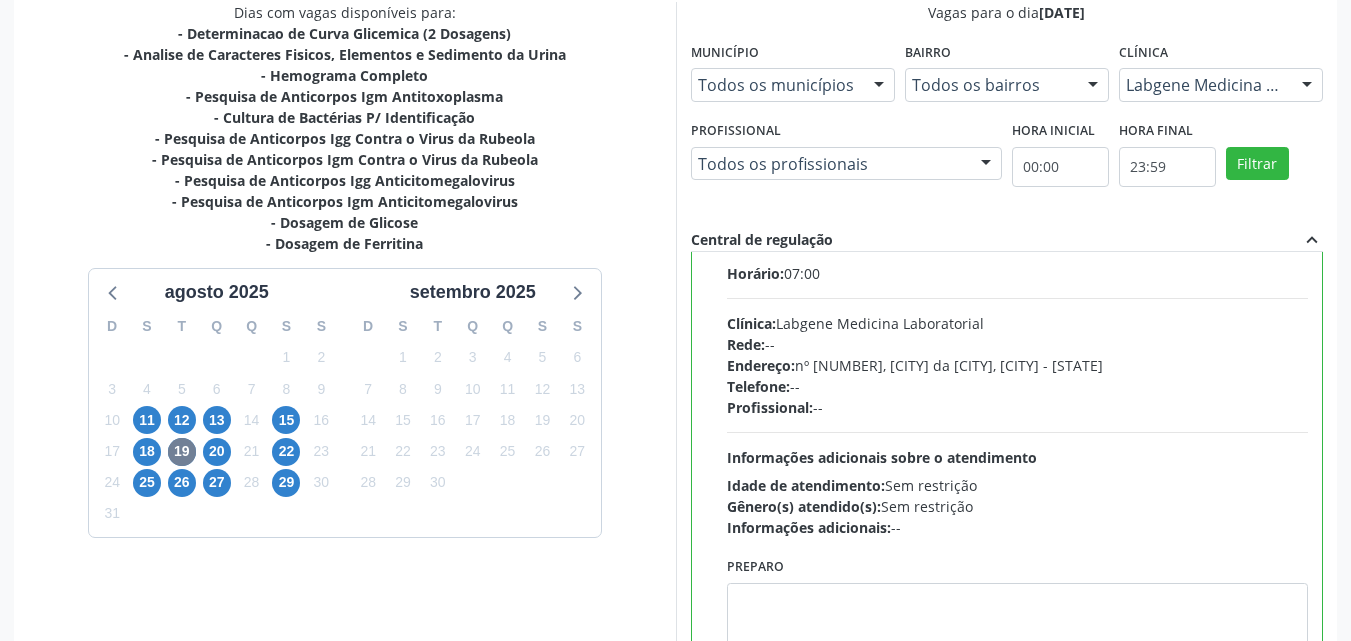 scroll, scrollTop: 99, scrollLeft: 0, axis: vertical 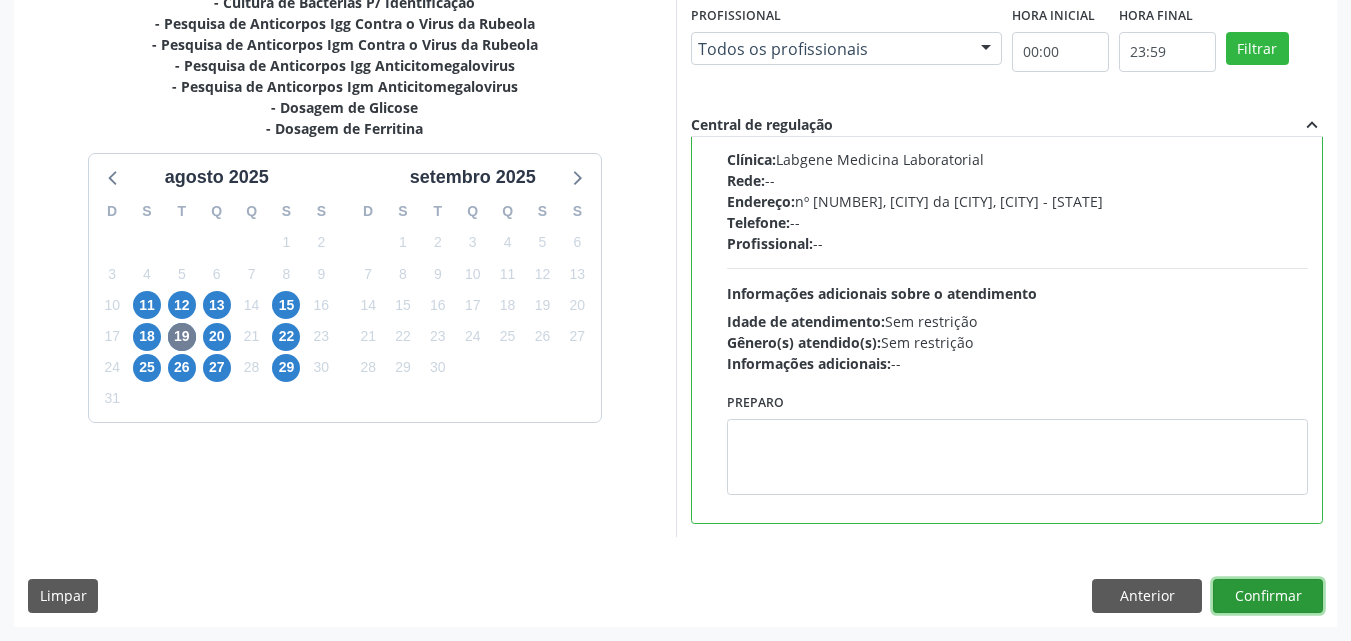 click on "Confirmar" at bounding box center [1268, 596] 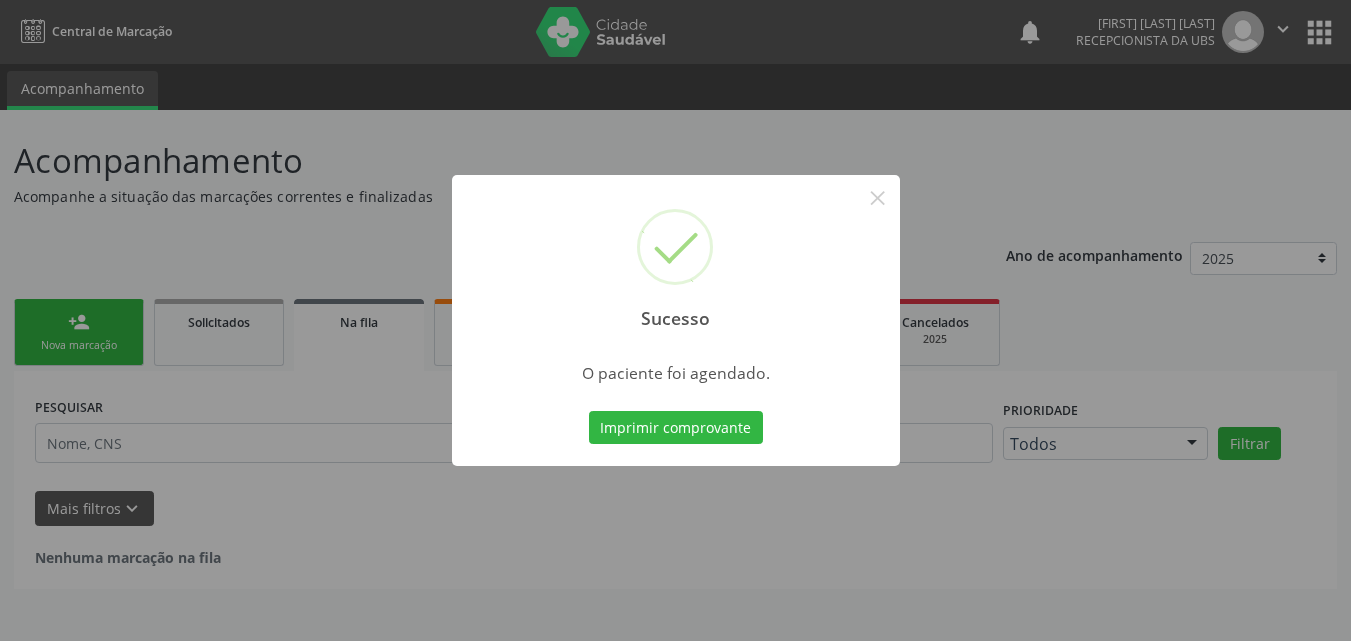scroll, scrollTop: 0, scrollLeft: 0, axis: both 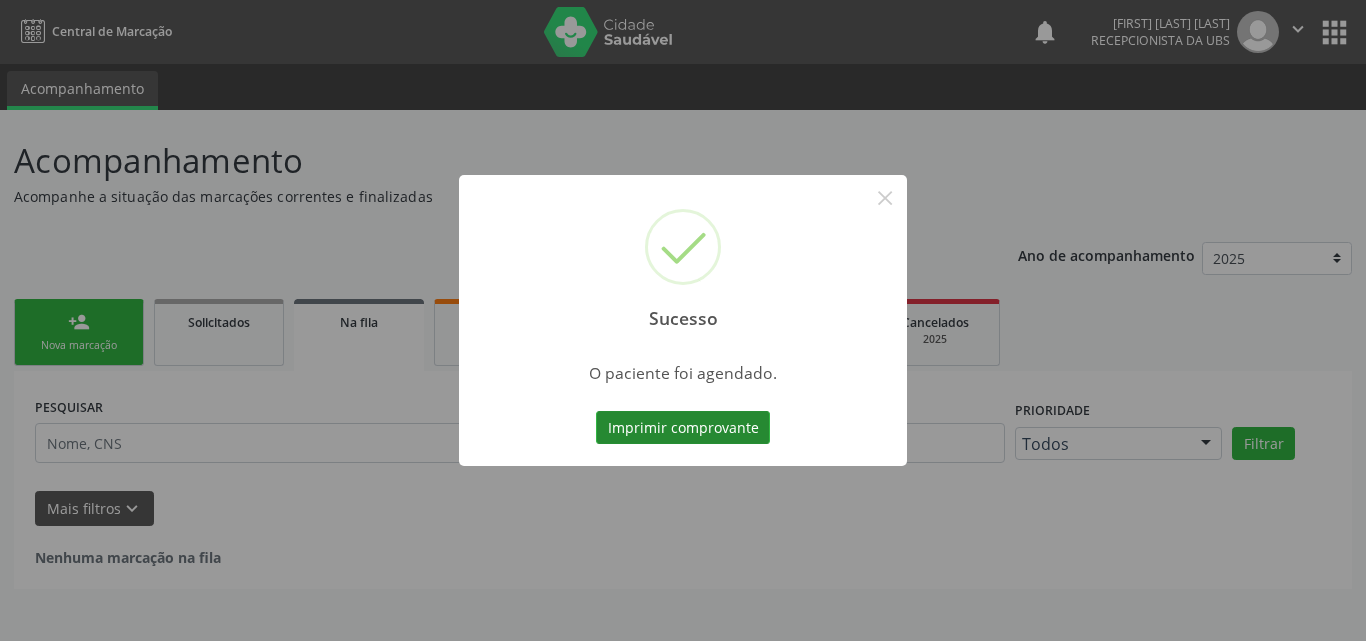click on "Imprimir comprovante" at bounding box center (683, 428) 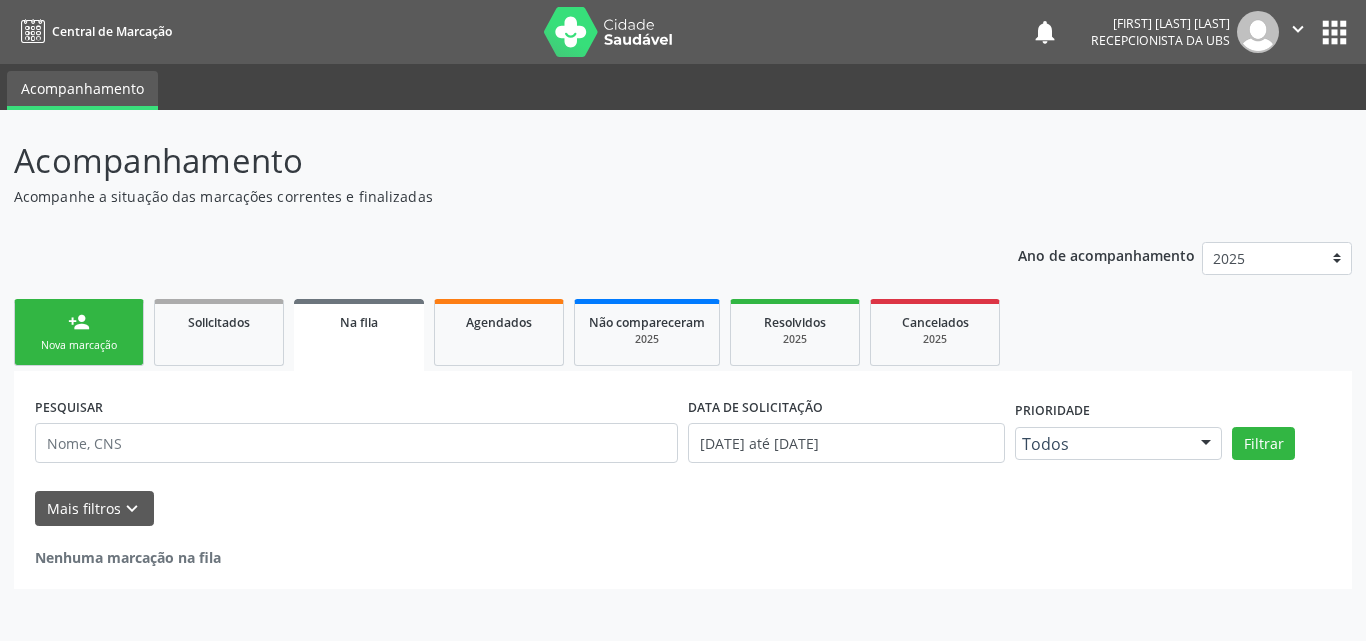 drag, startPoint x: 67, startPoint y: 321, endPoint x: 95, endPoint y: 280, distance: 49.648766 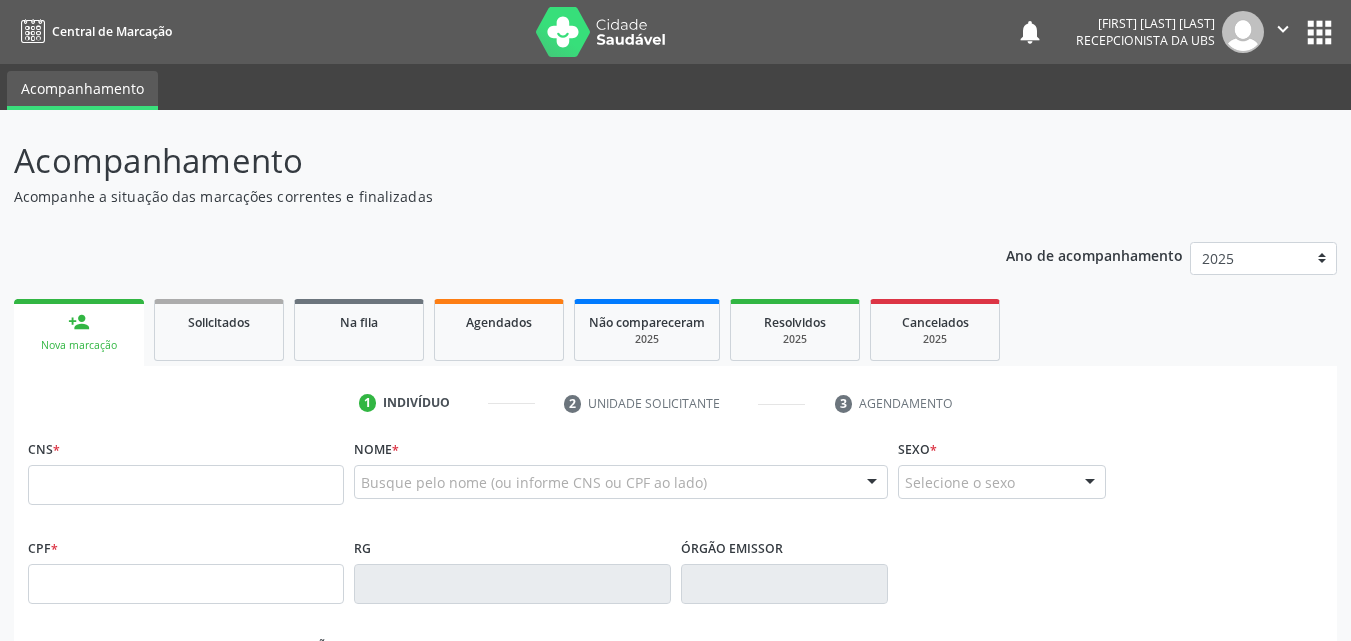 scroll, scrollTop: 434, scrollLeft: 0, axis: vertical 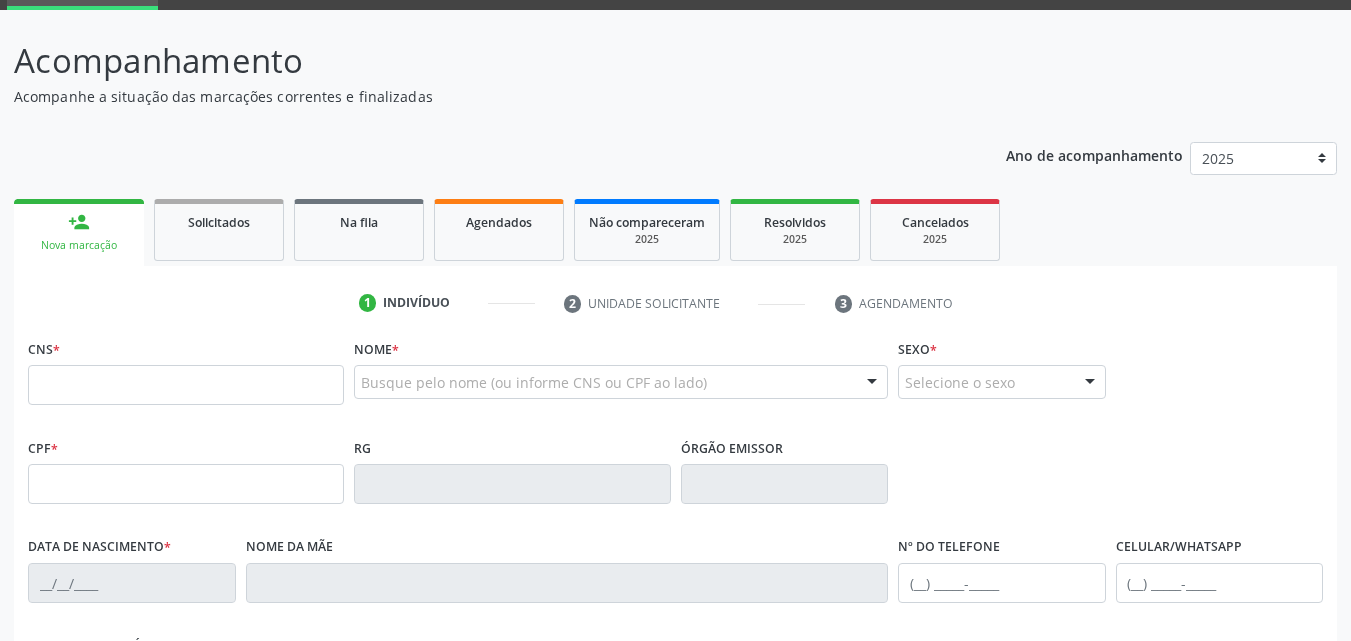 click at bounding box center [186, 385] 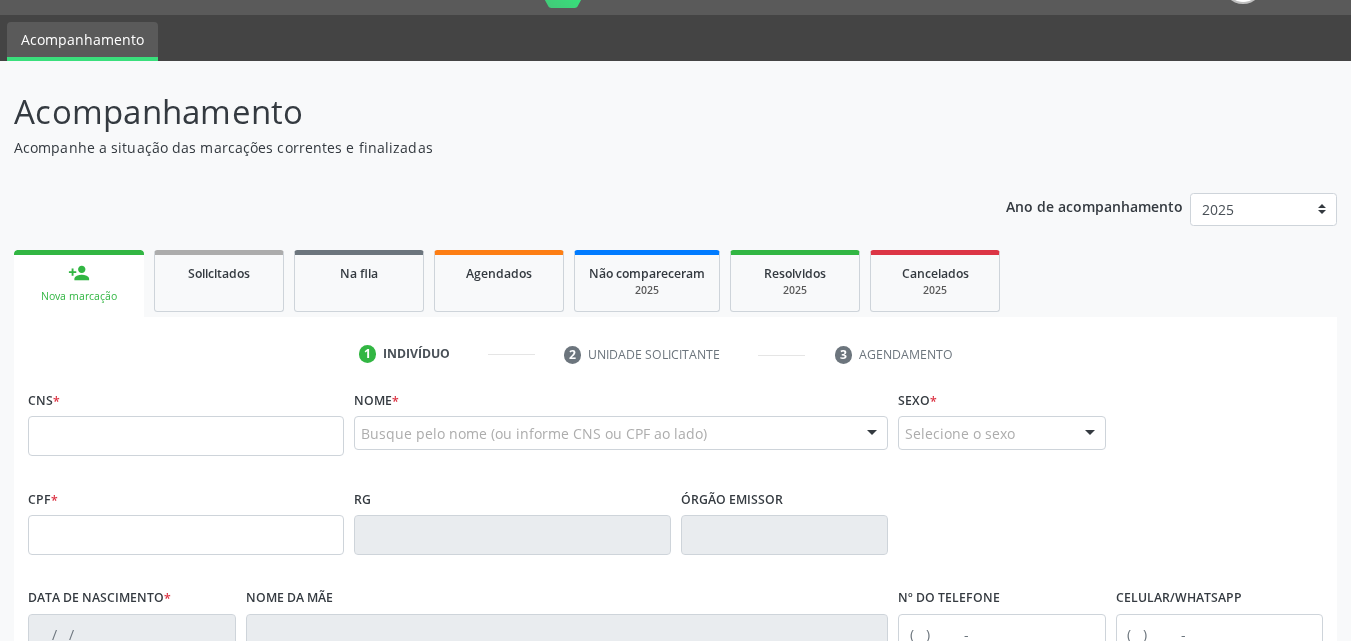 scroll, scrollTop: 0, scrollLeft: 0, axis: both 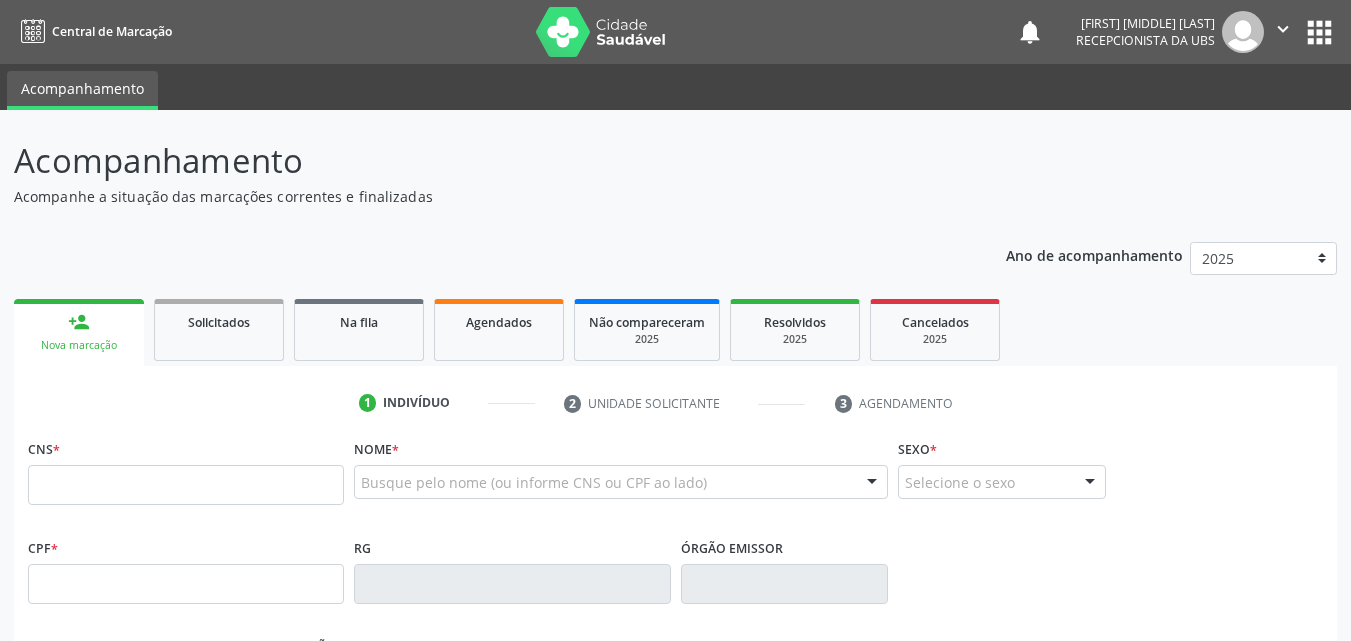 click at bounding box center (186, 485) 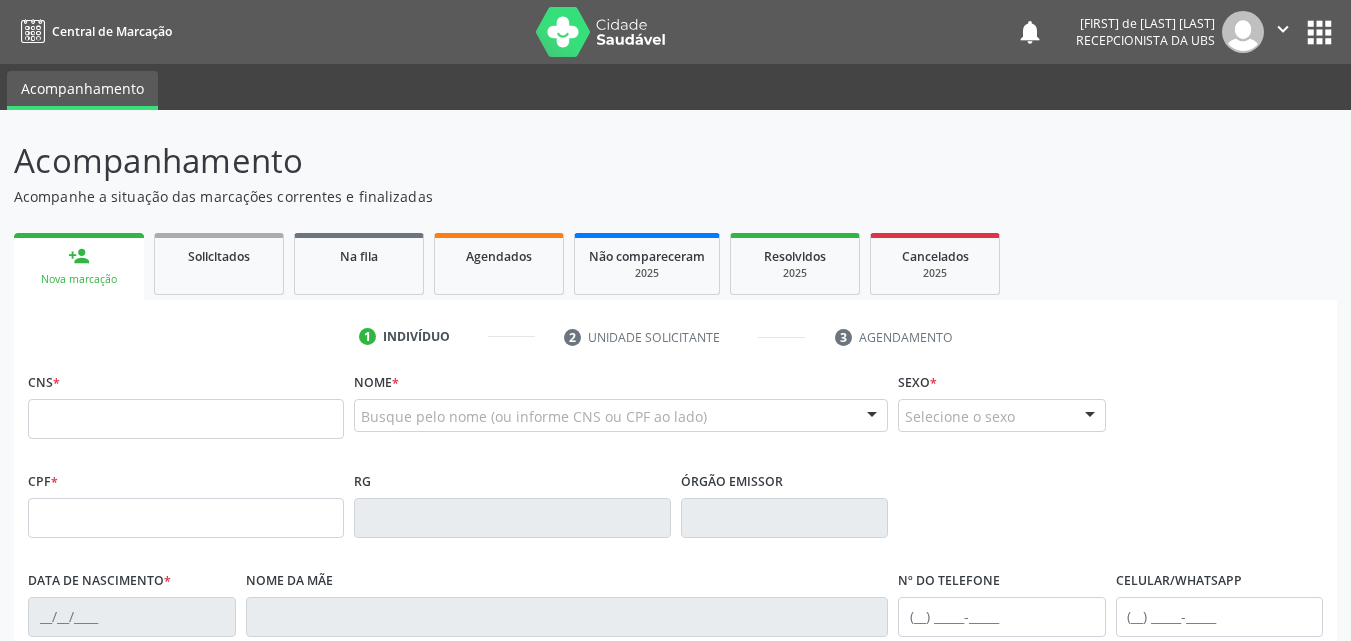 scroll, scrollTop: 0, scrollLeft: 0, axis: both 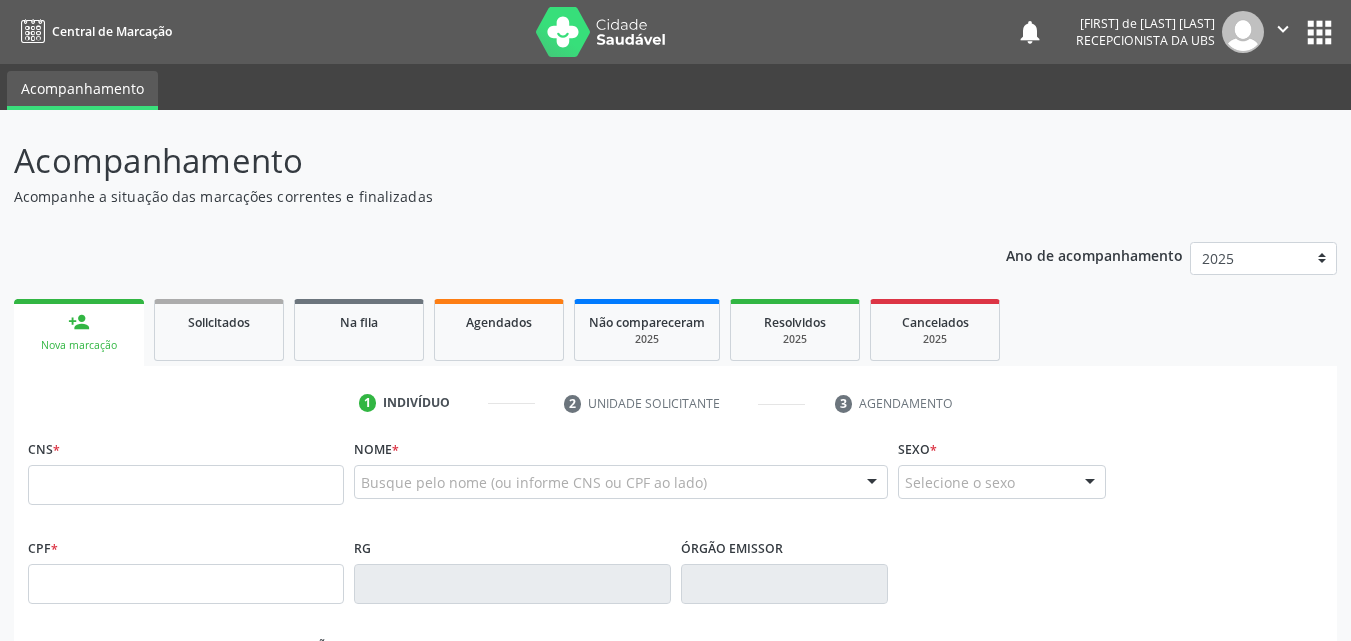 click at bounding box center [186, 485] 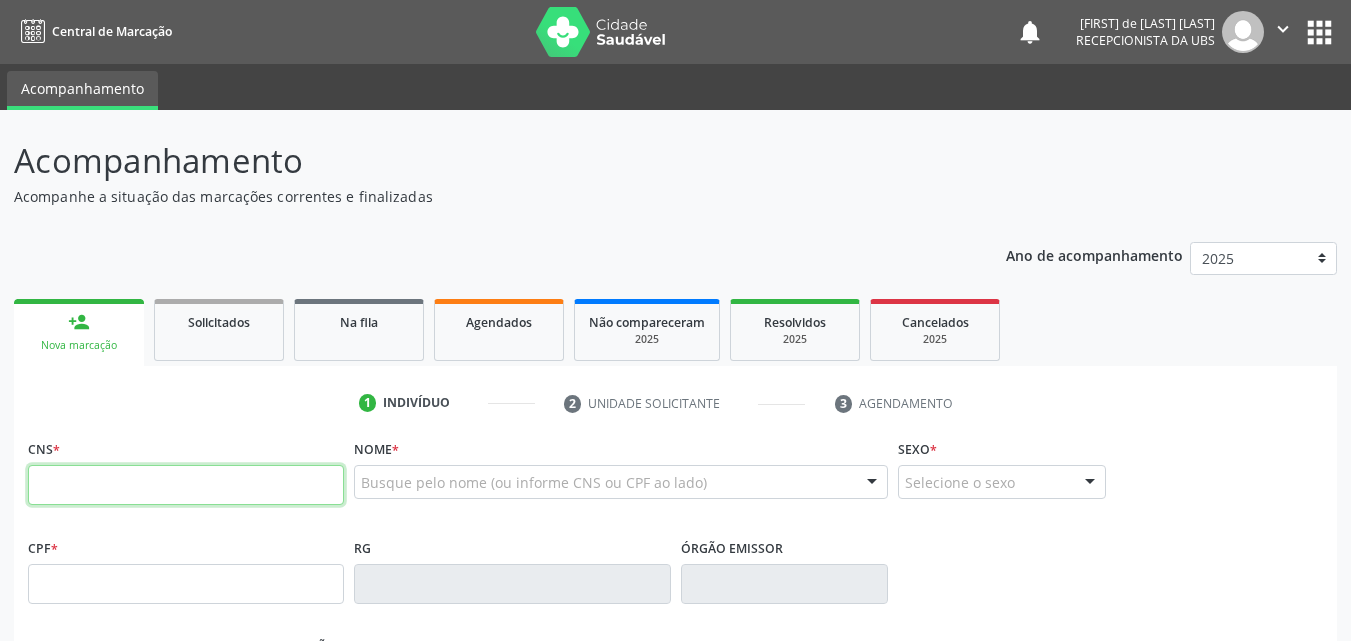 click at bounding box center (186, 485) 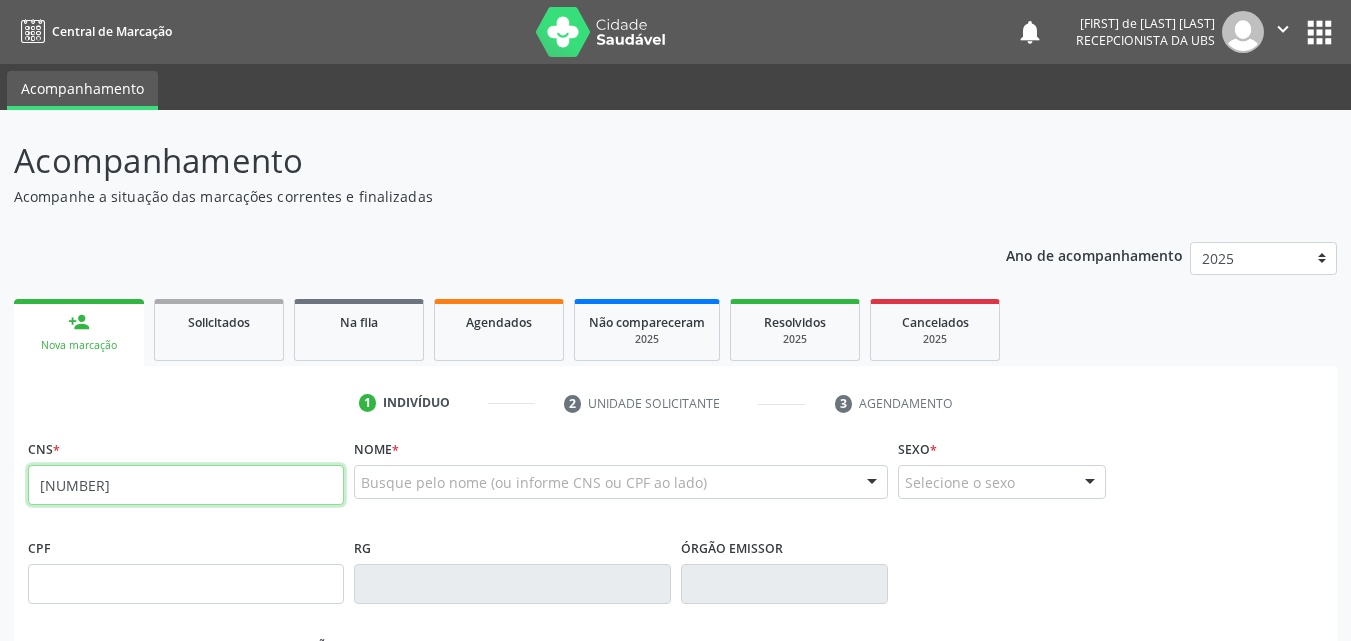 type on "[NUMBER]" 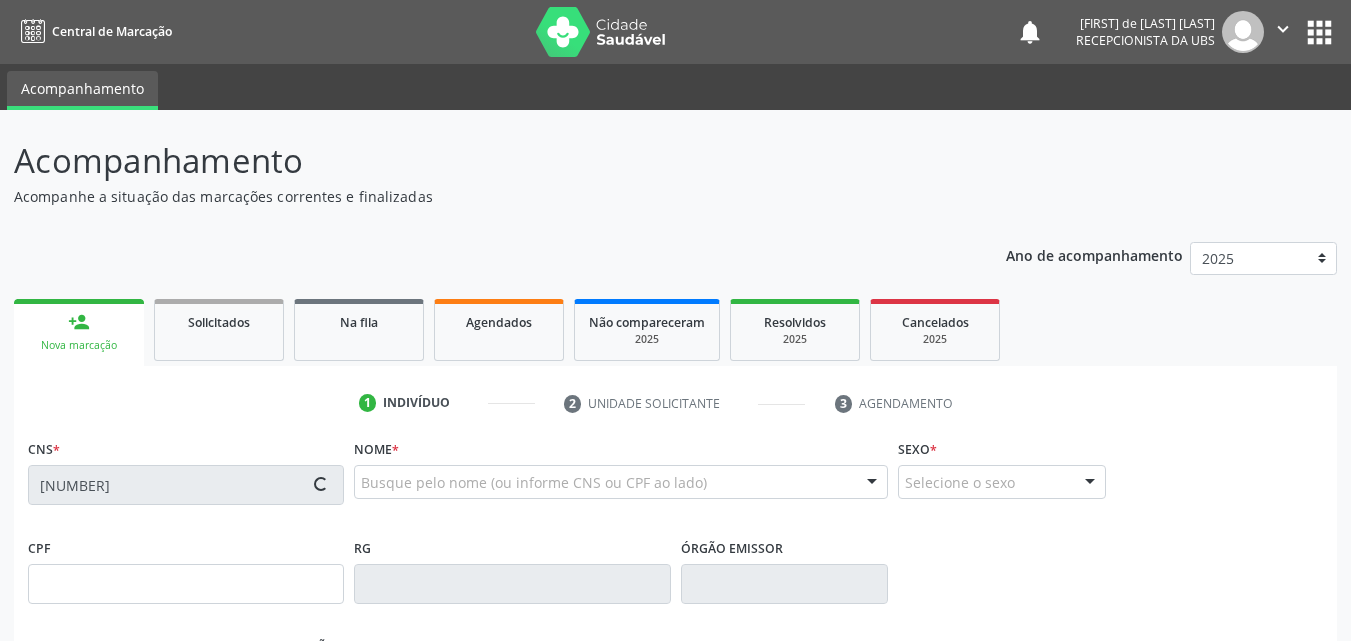 type on "[NUMBER]" 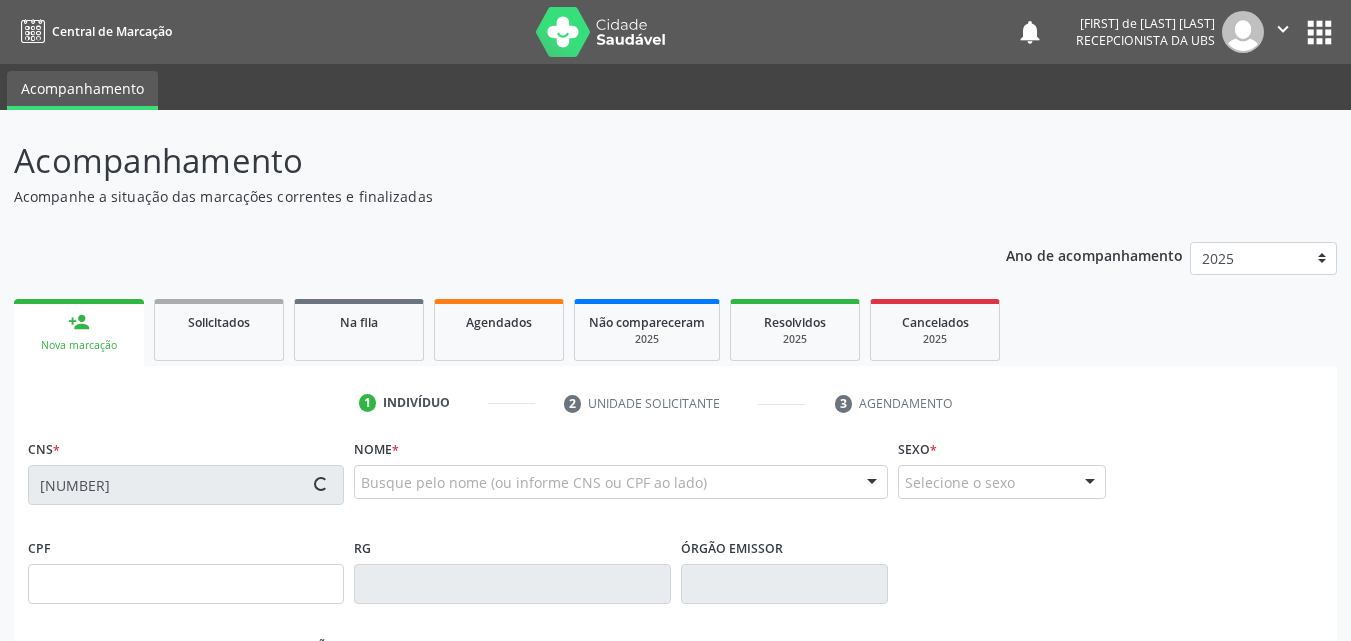 type on "[DATE]" 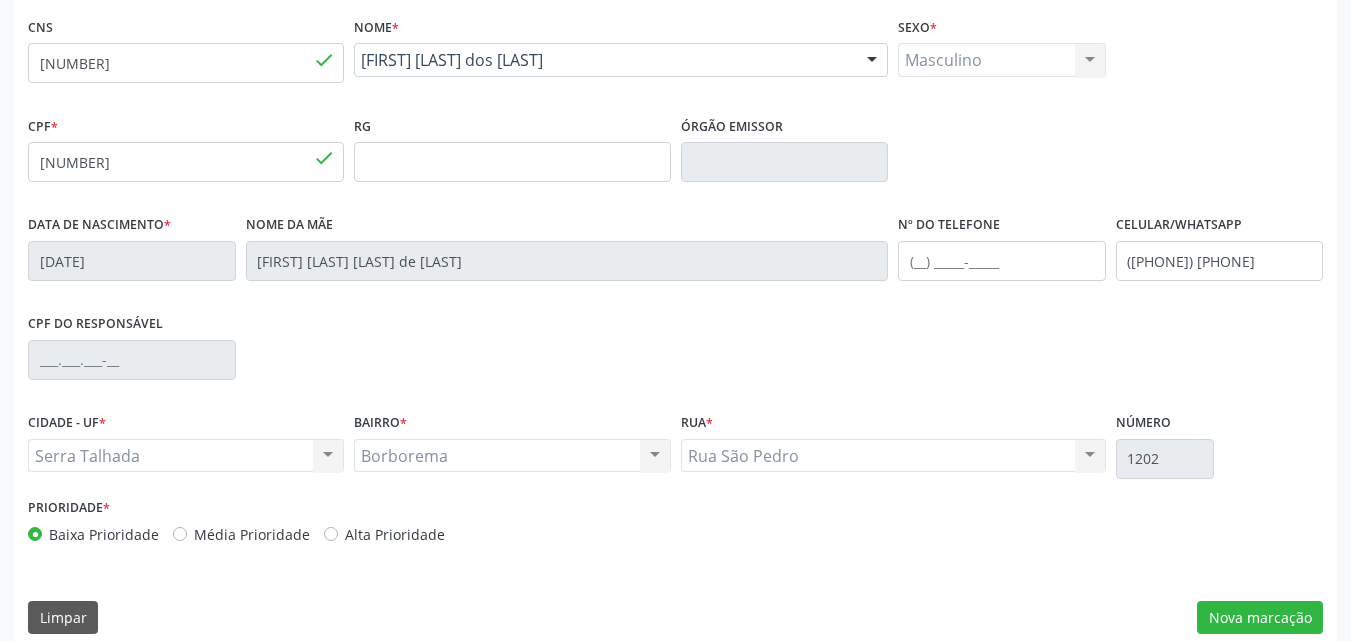 scroll, scrollTop: 443, scrollLeft: 0, axis: vertical 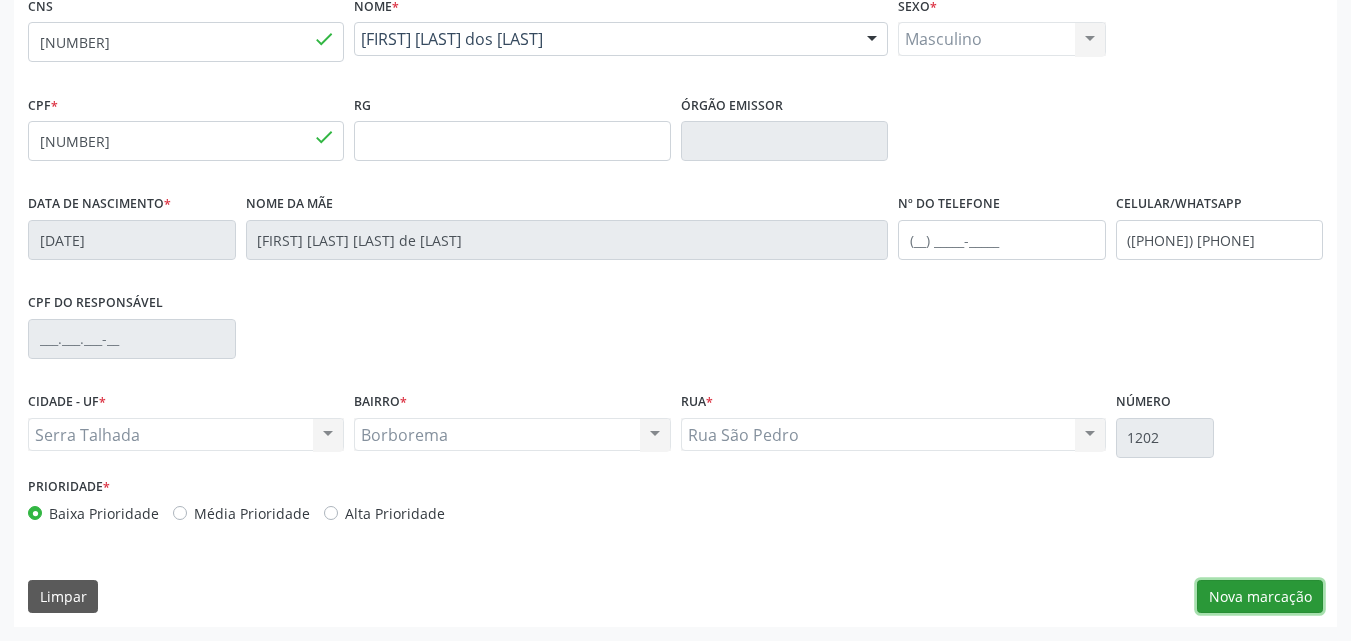 click on "Nova marcação" at bounding box center [1260, 597] 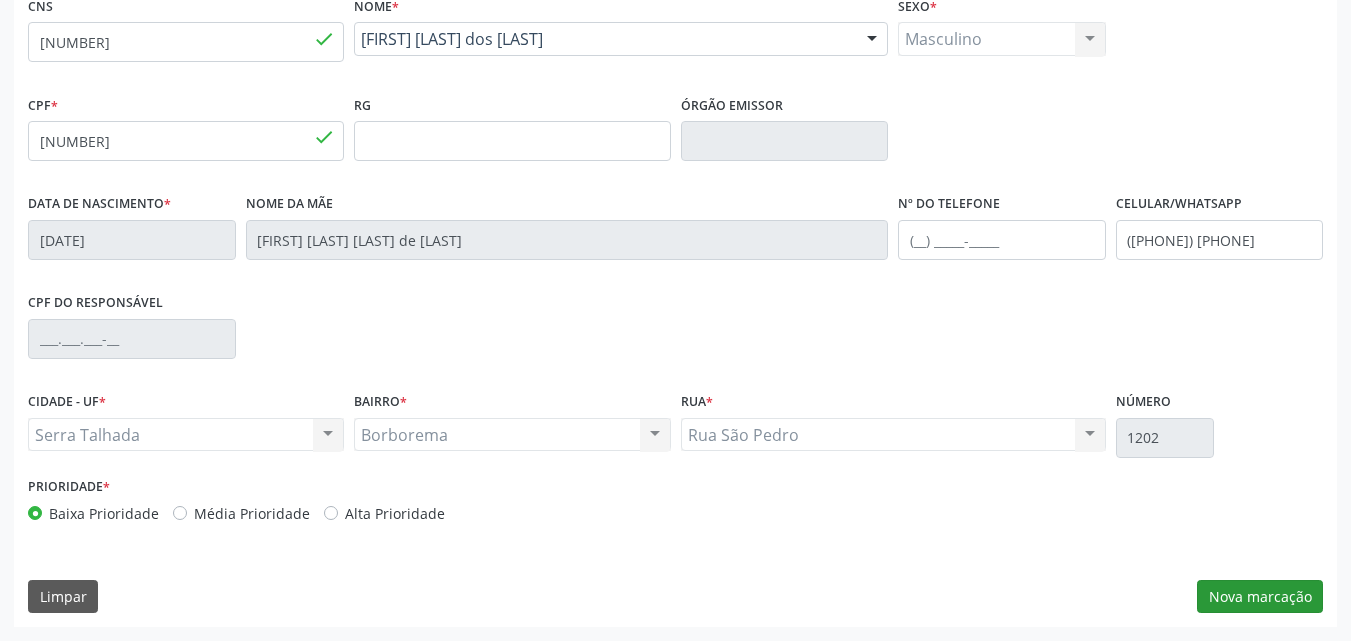 scroll, scrollTop: 265, scrollLeft: 0, axis: vertical 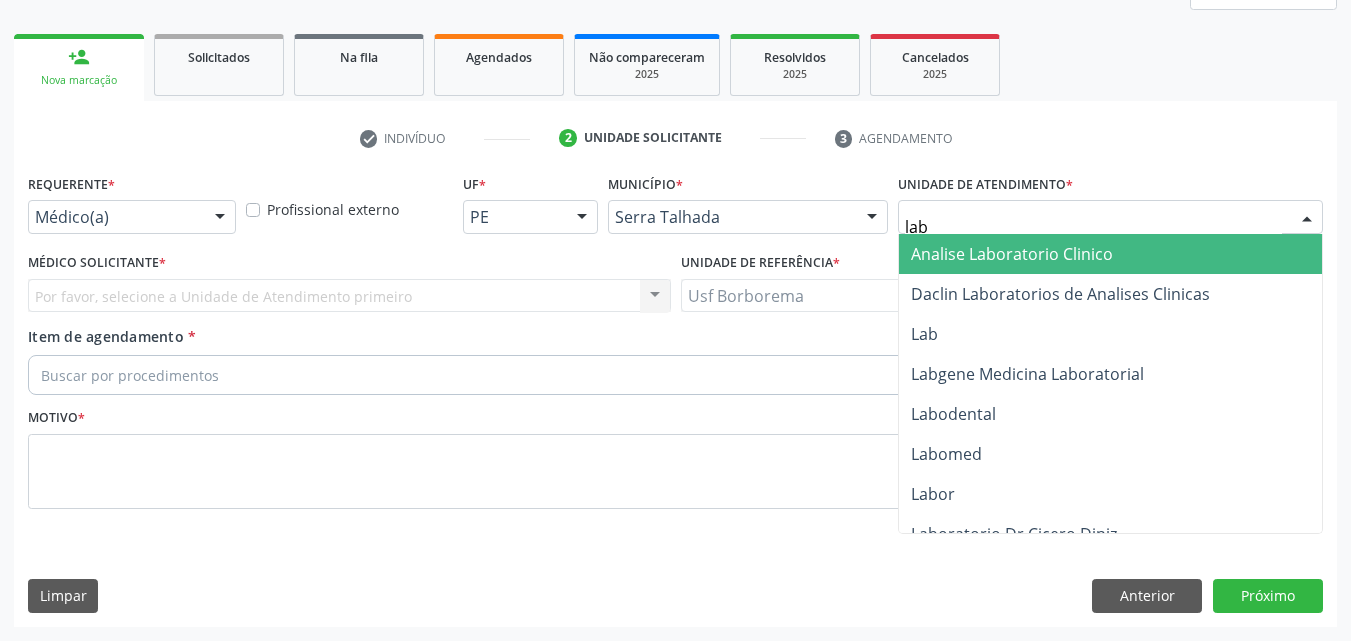 type on "labg" 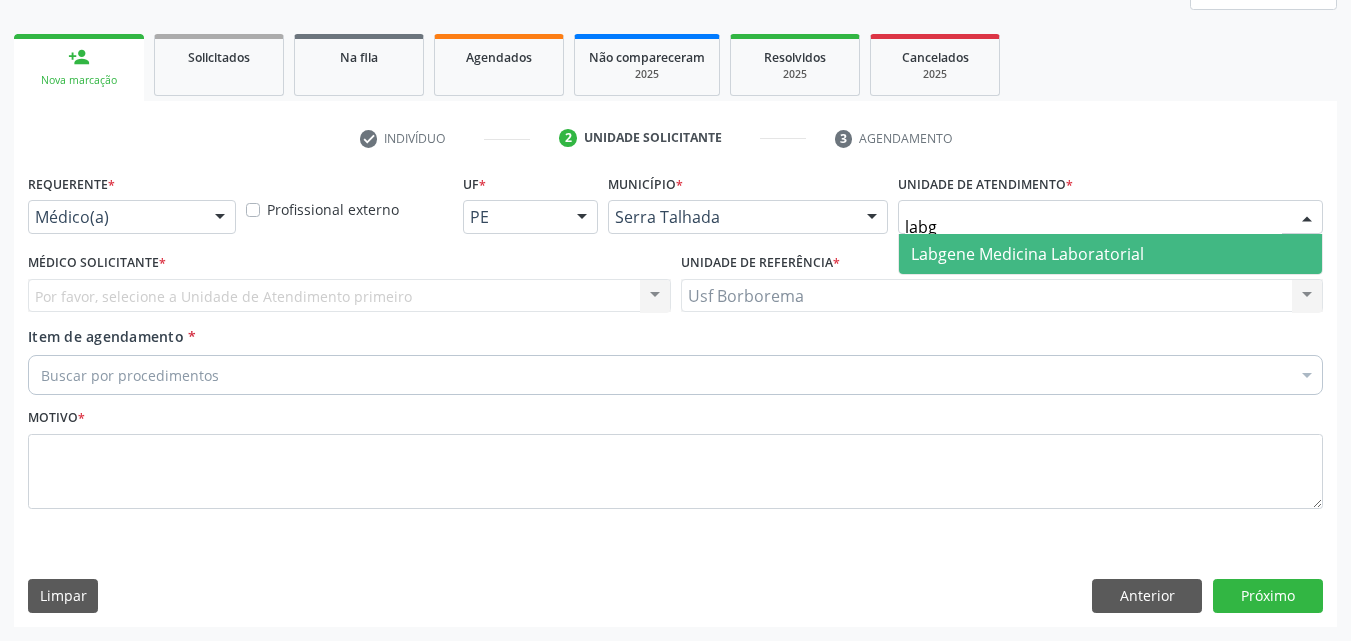 click on "Labgene Medicina Laboratorial" at bounding box center [1027, 254] 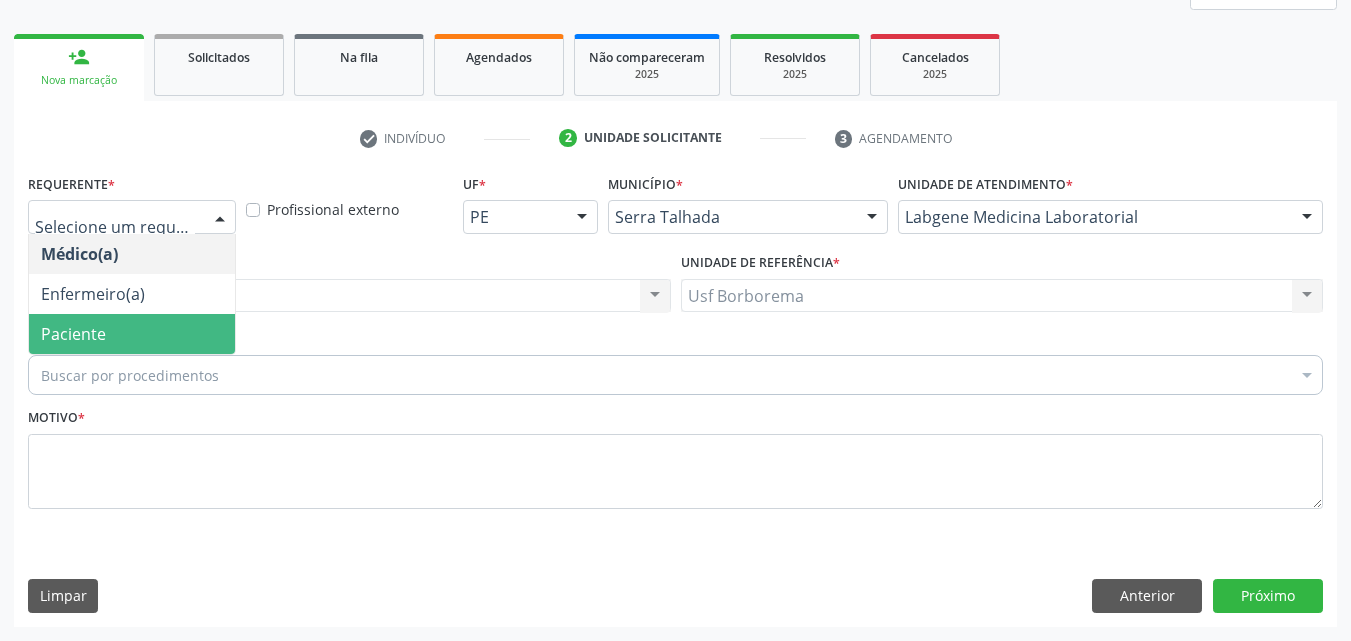 click on "Paciente" at bounding box center (132, 334) 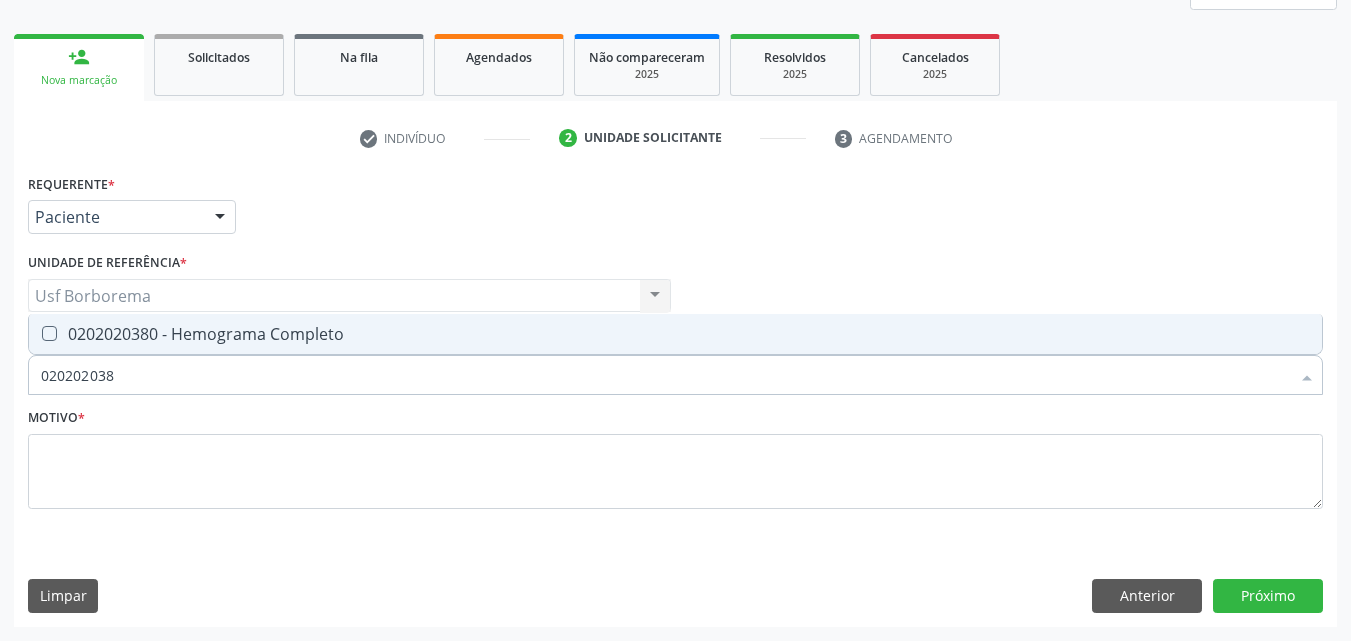 type on "0202020380" 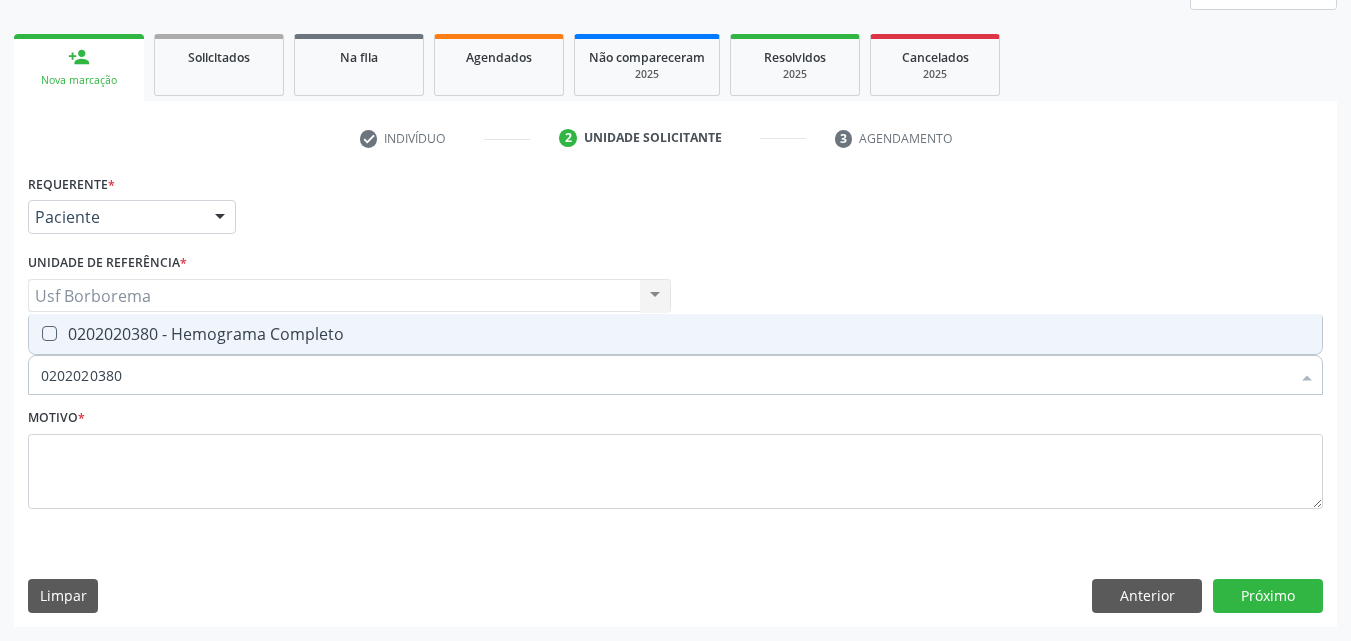 drag, startPoint x: 214, startPoint y: 343, endPoint x: 206, endPoint y: 354, distance: 13.601471 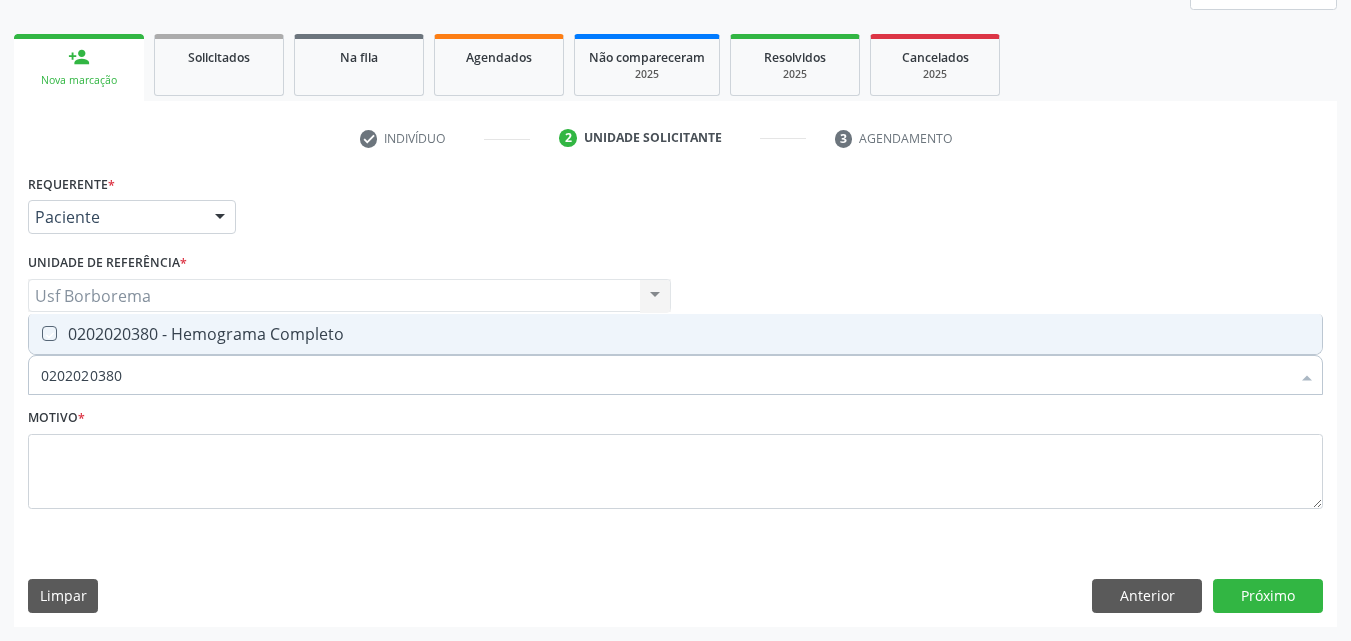 checkbox on "true" 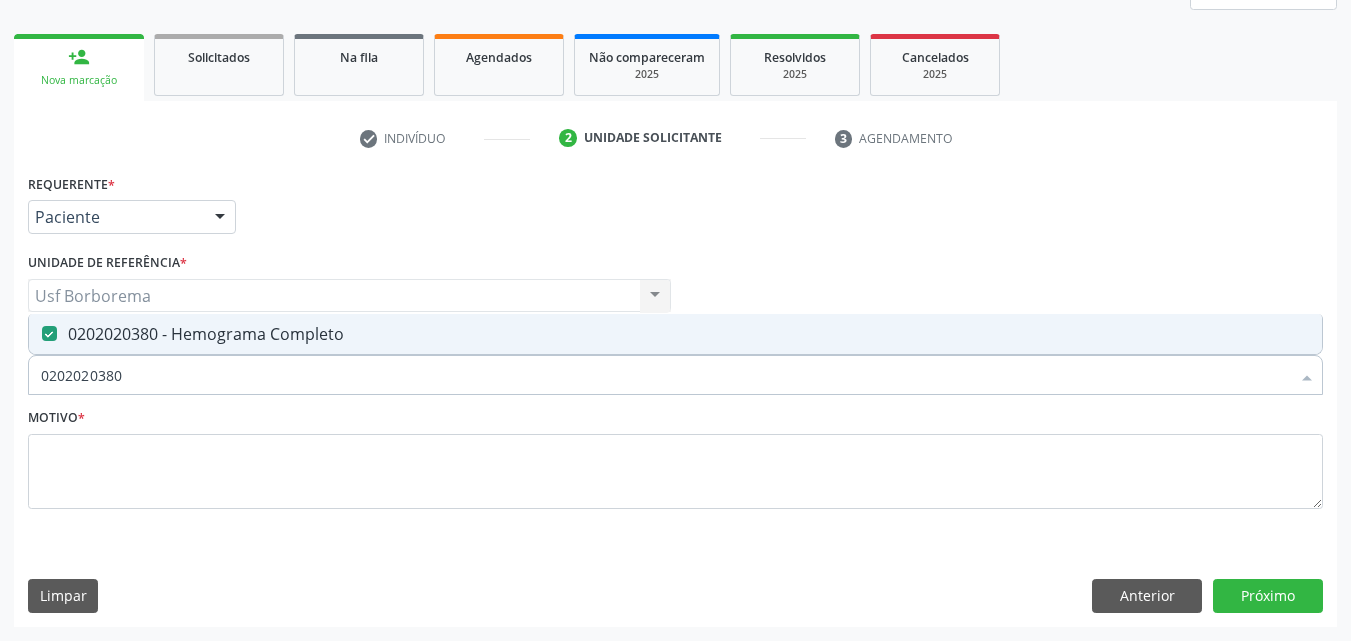 click on "0202020380" at bounding box center (665, 375) 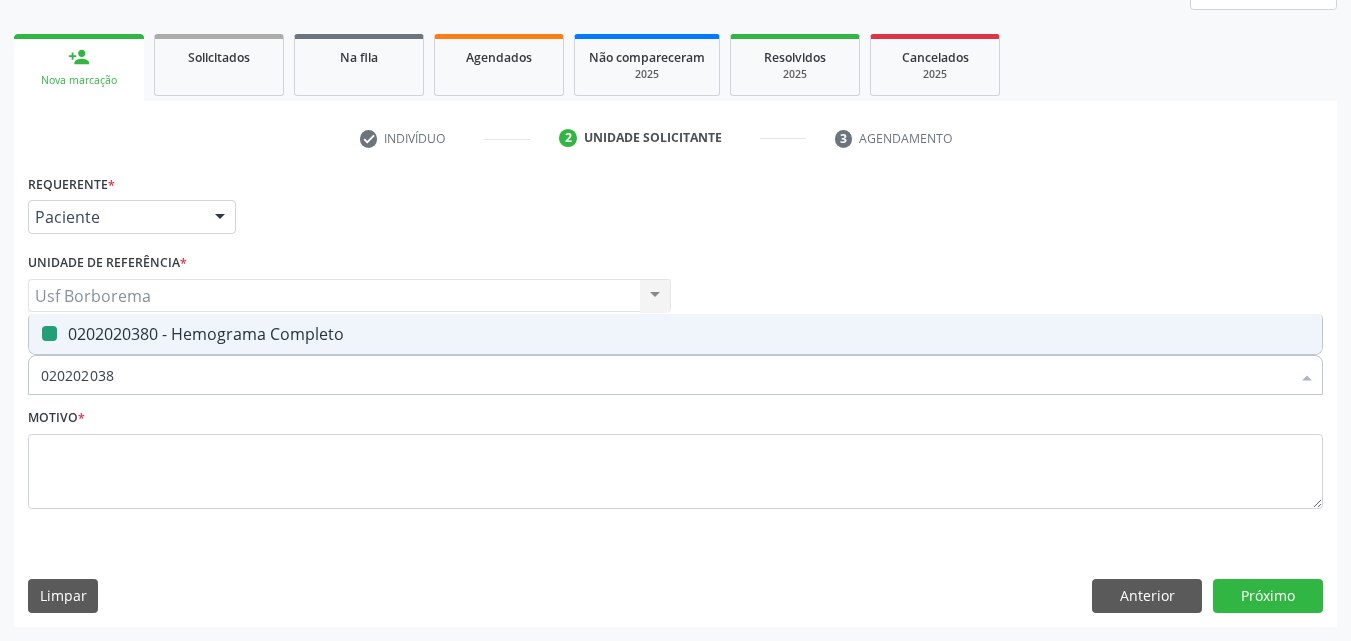type on "02020203" 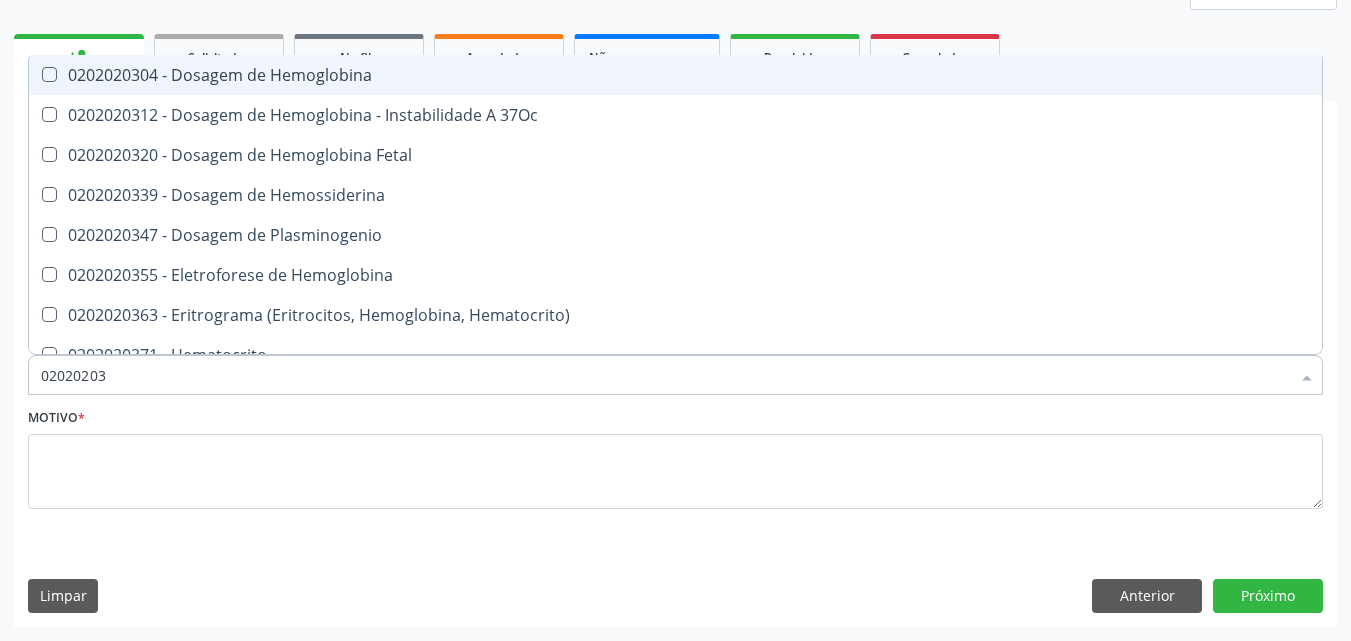 type on "0202020" 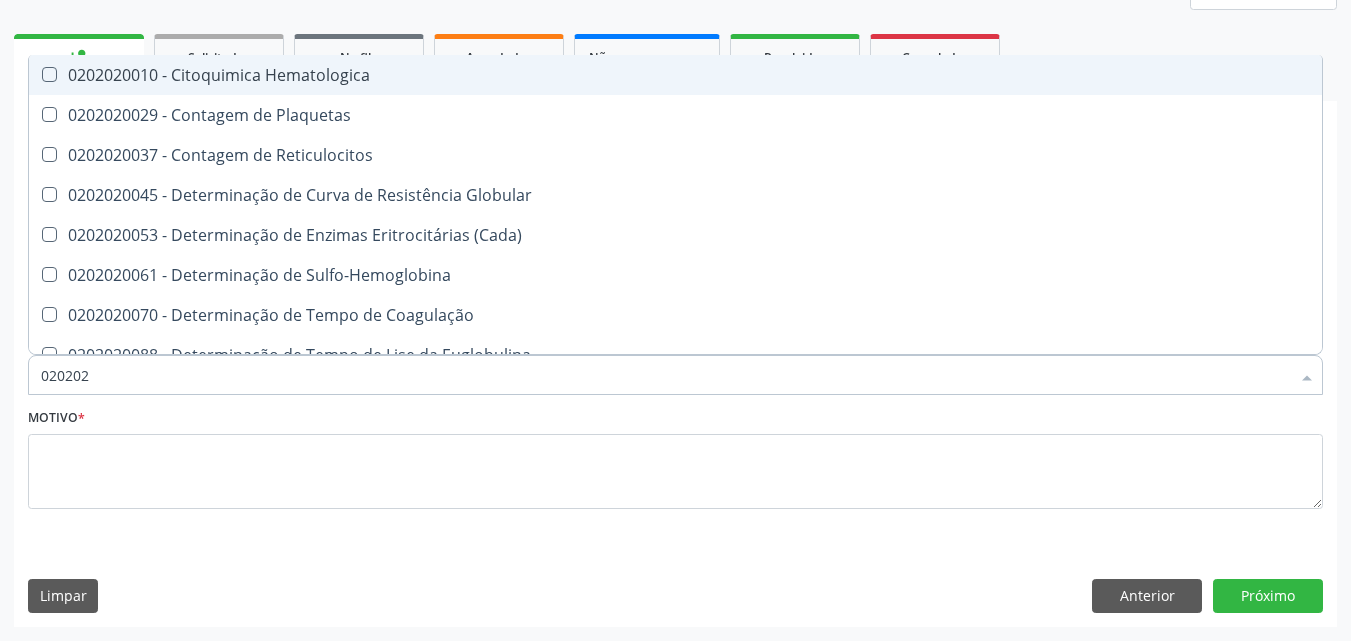 type on "02020" 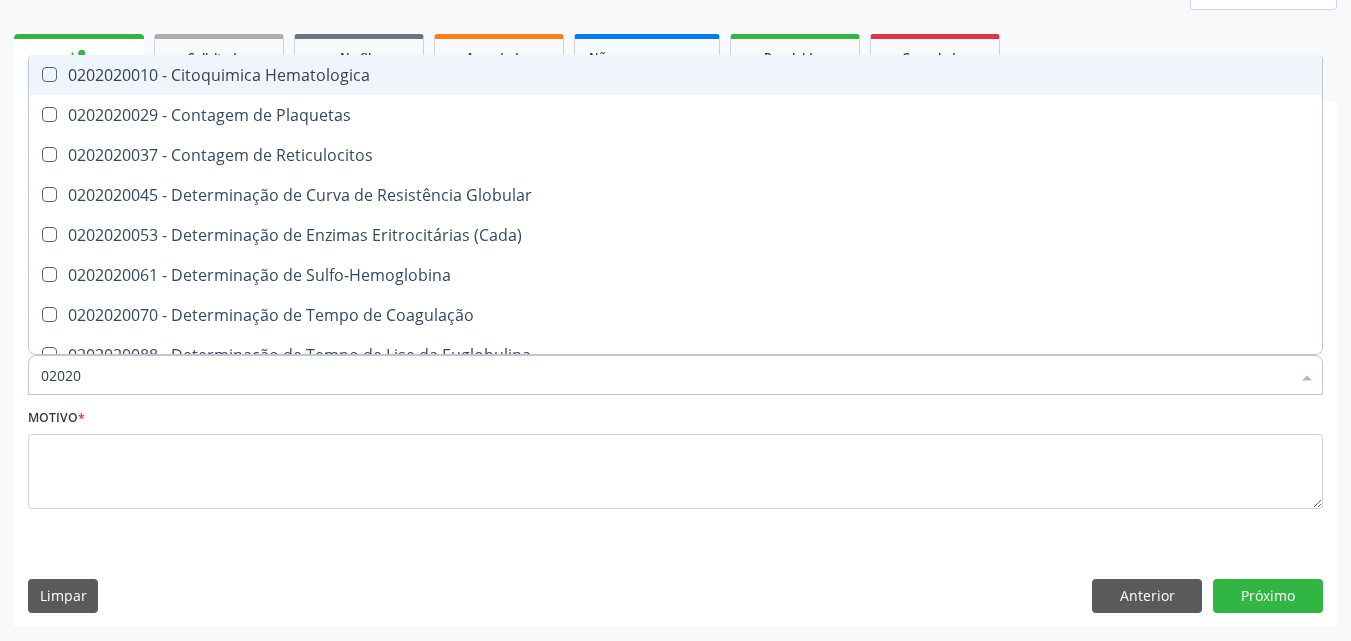 checkbox on "false" 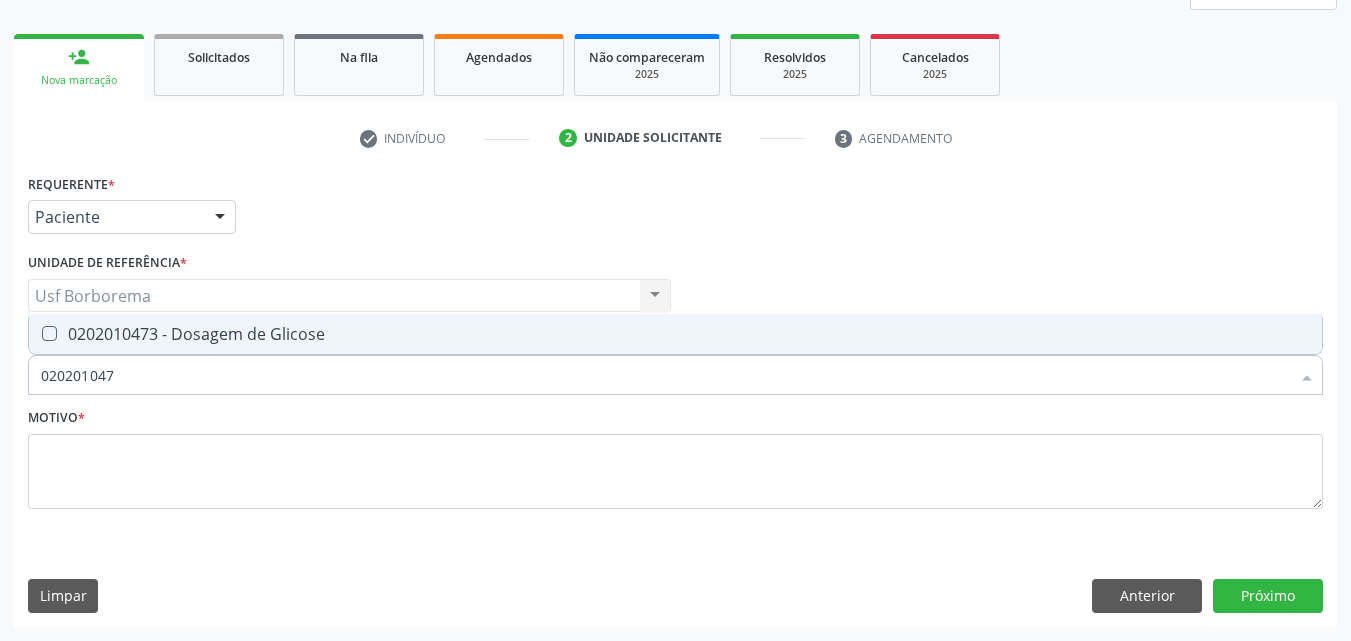 type on "0202010473" 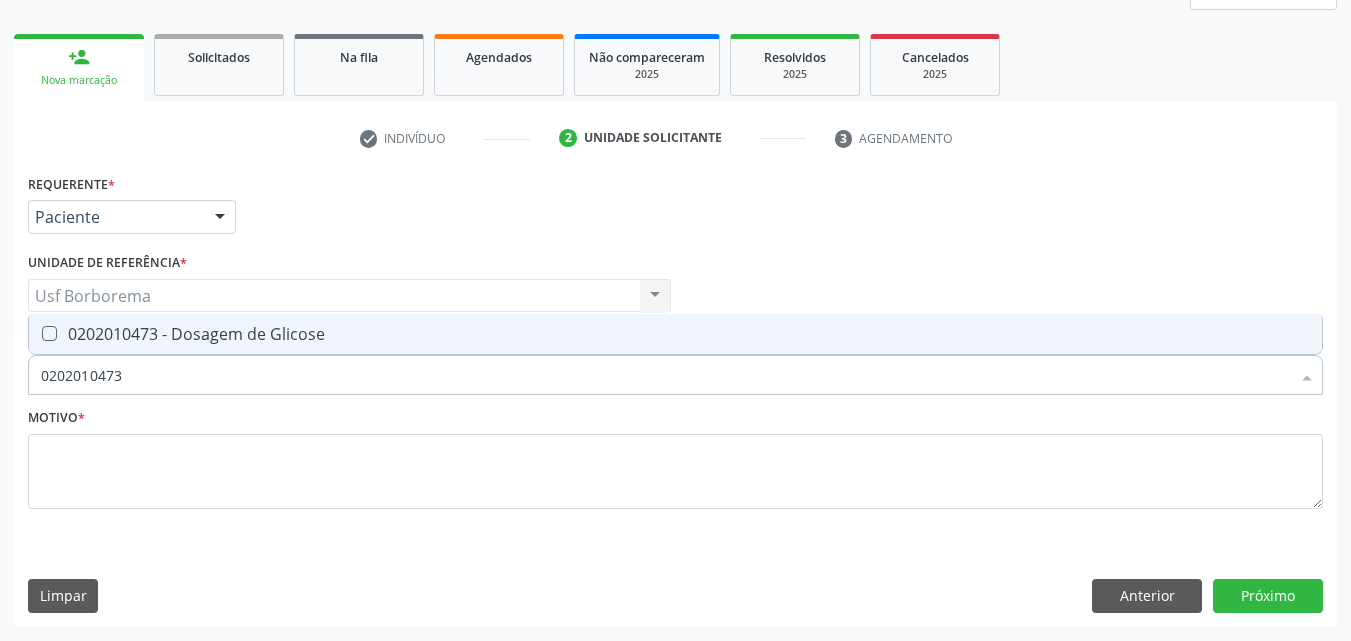 drag, startPoint x: 217, startPoint y: 328, endPoint x: 218, endPoint y: 361, distance: 33.01515 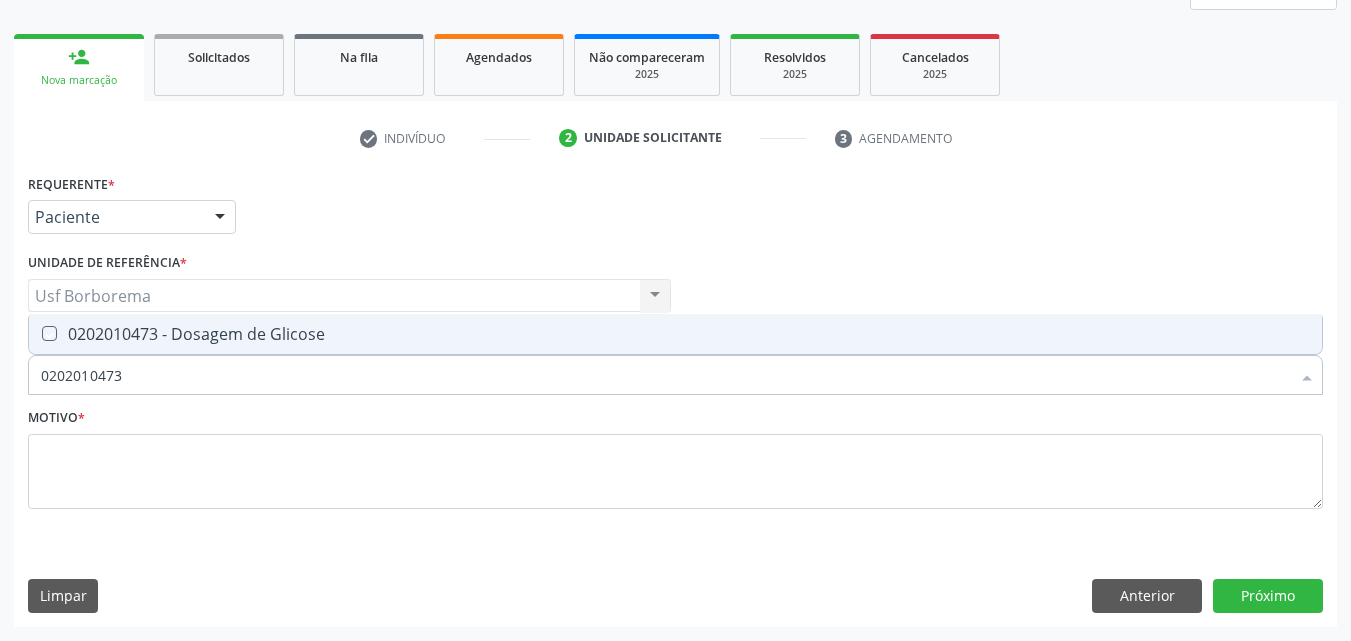 checkbox on "true" 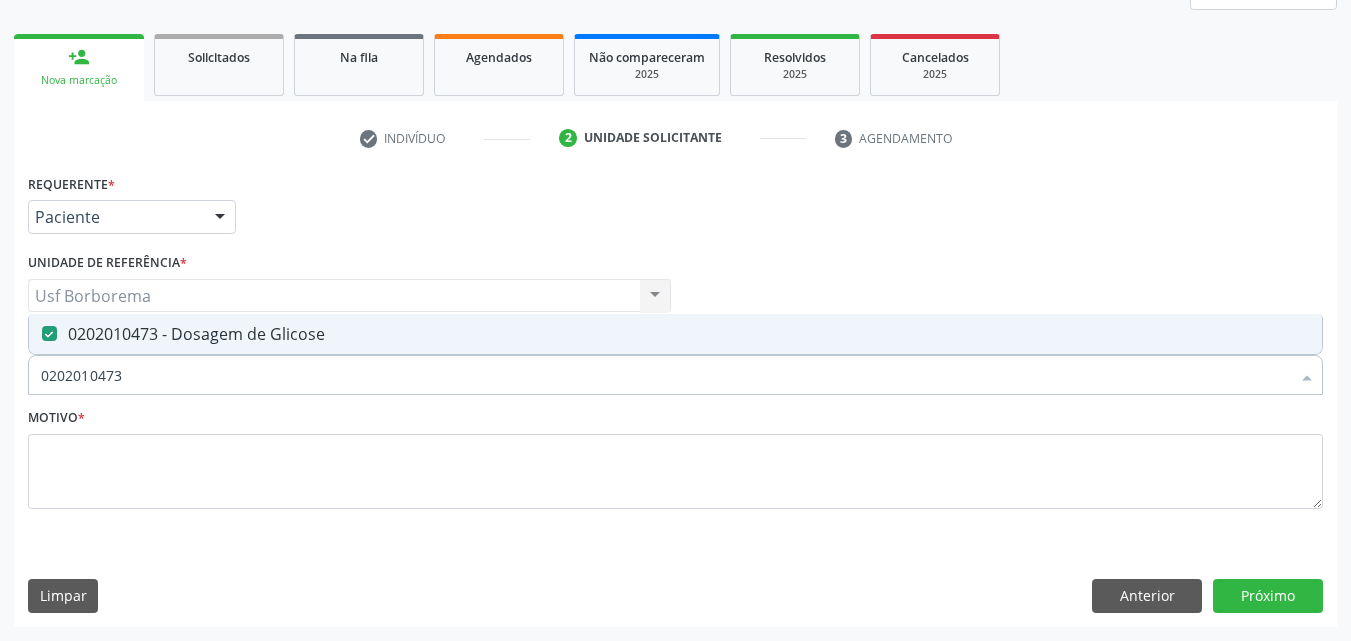 click on "0202010473" at bounding box center (665, 375) 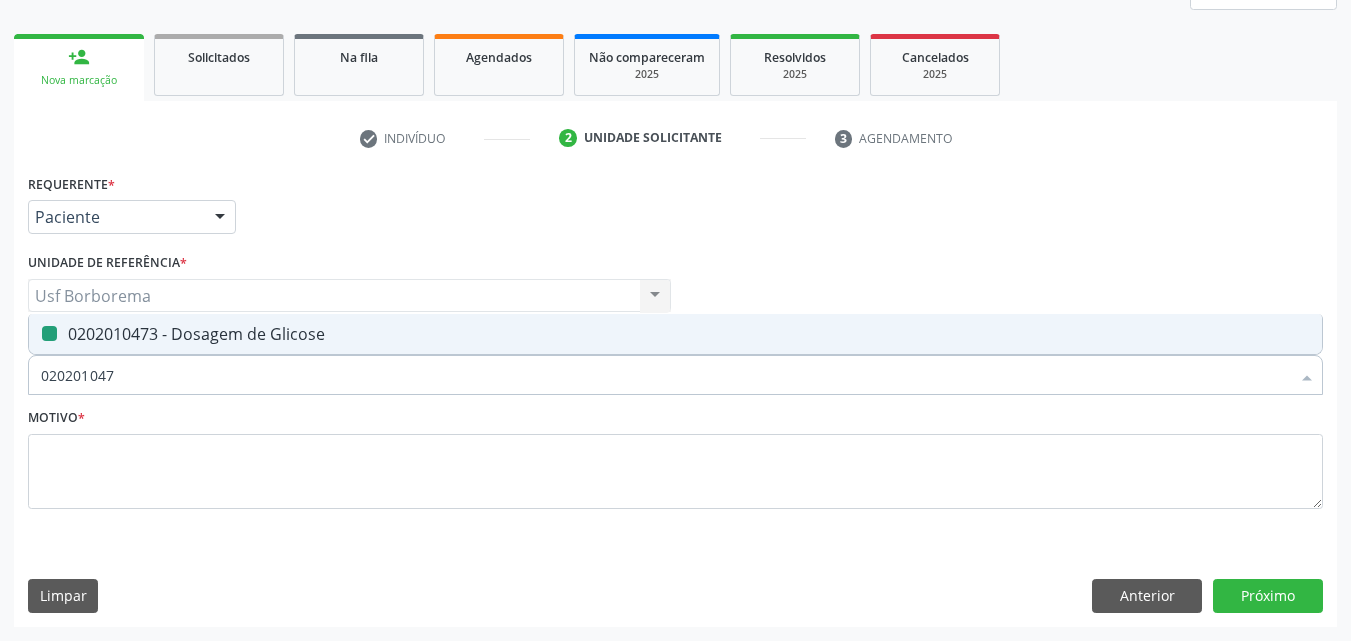 type on "02020104" 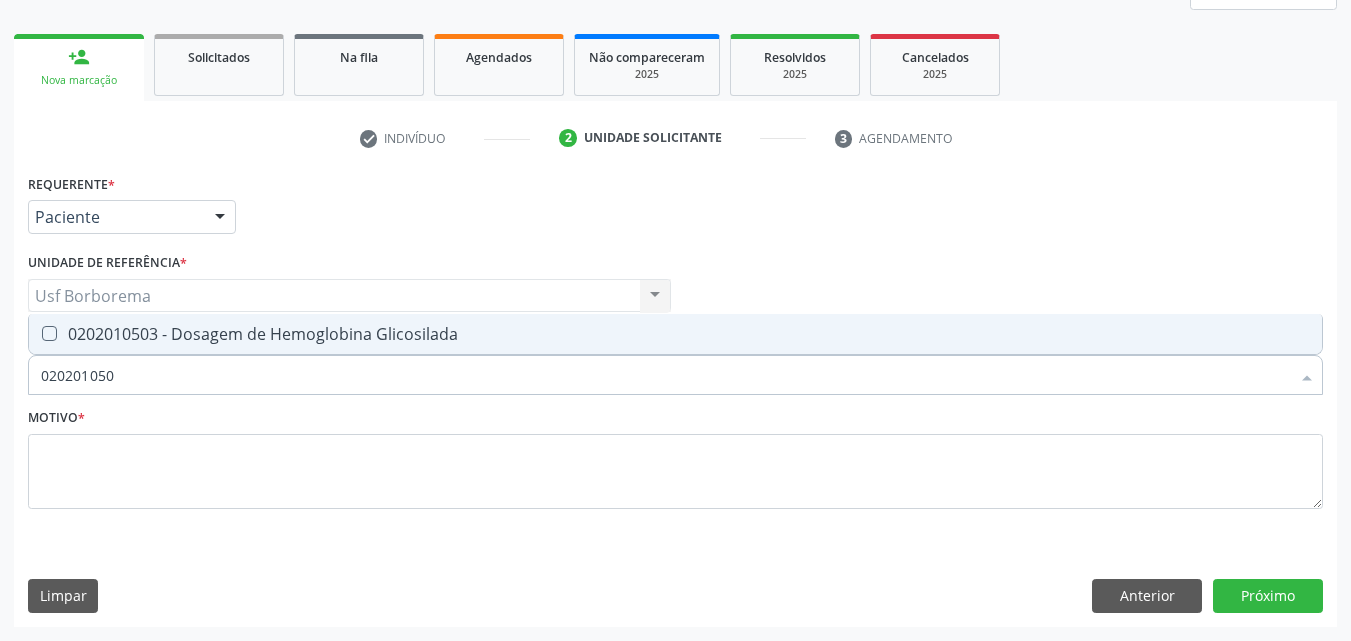 type on "0202010503" 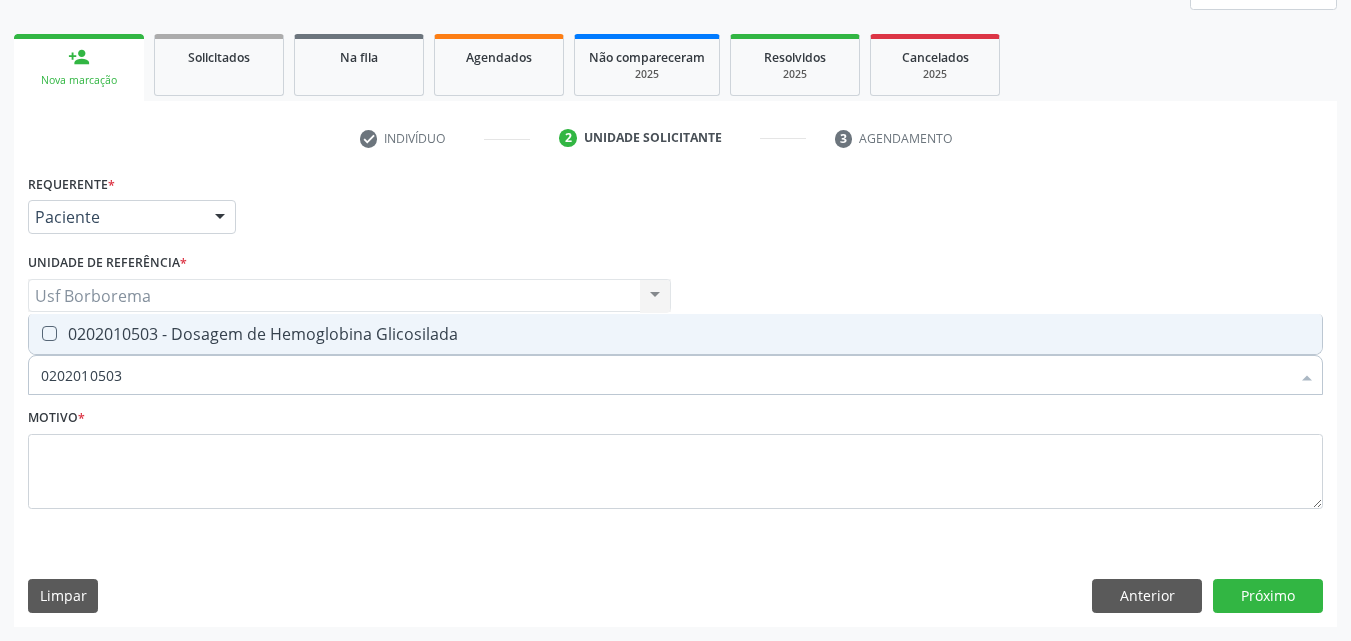 drag, startPoint x: 238, startPoint y: 335, endPoint x: 234, endPoint y: 392, distance: 57.14018 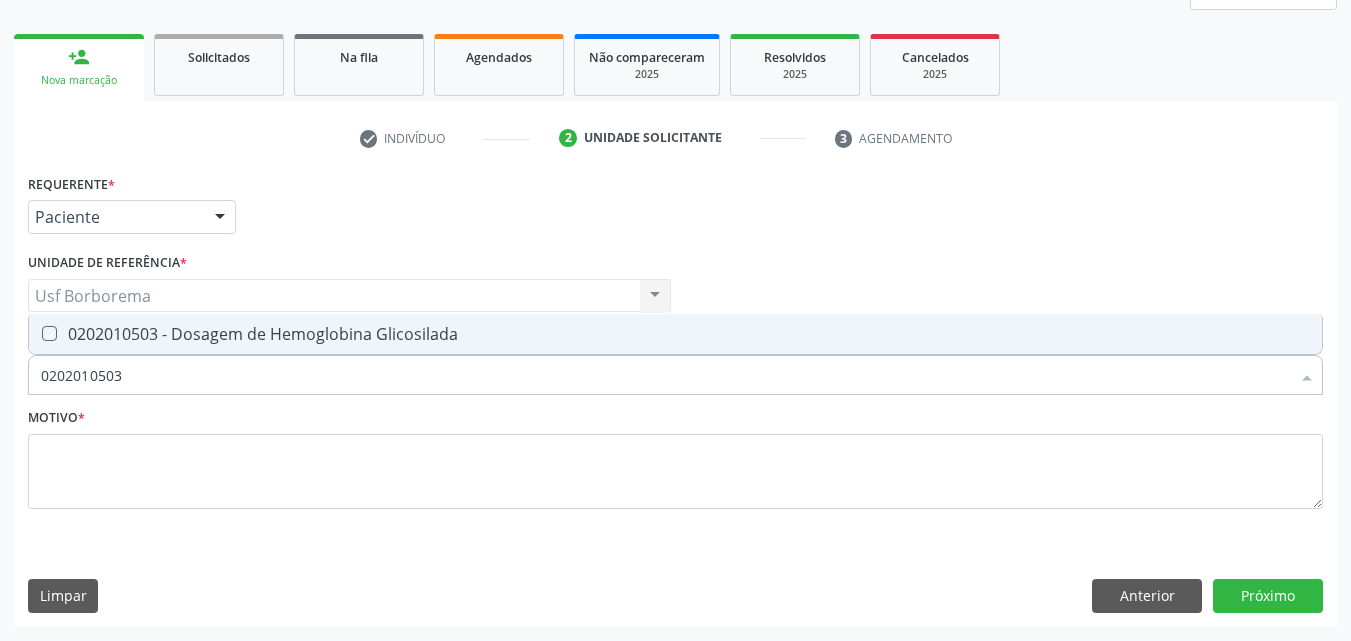 checkbox on "true" 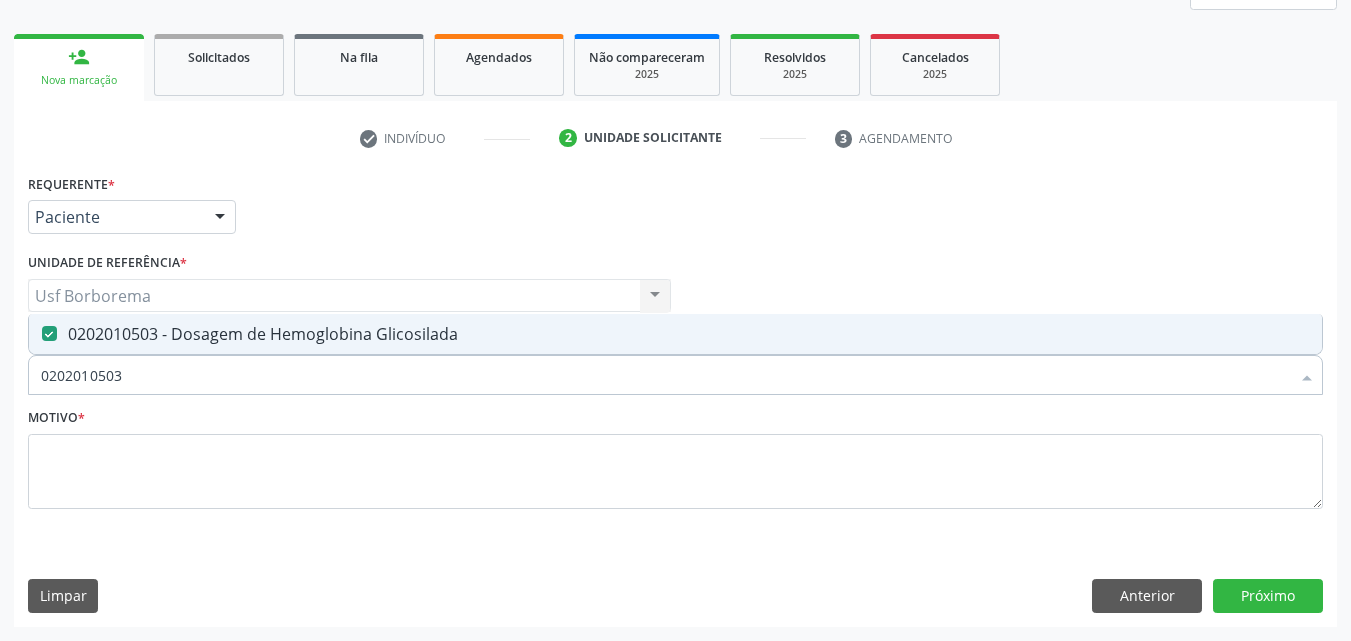 click on "0202010503" at bounding box center (665, 375) 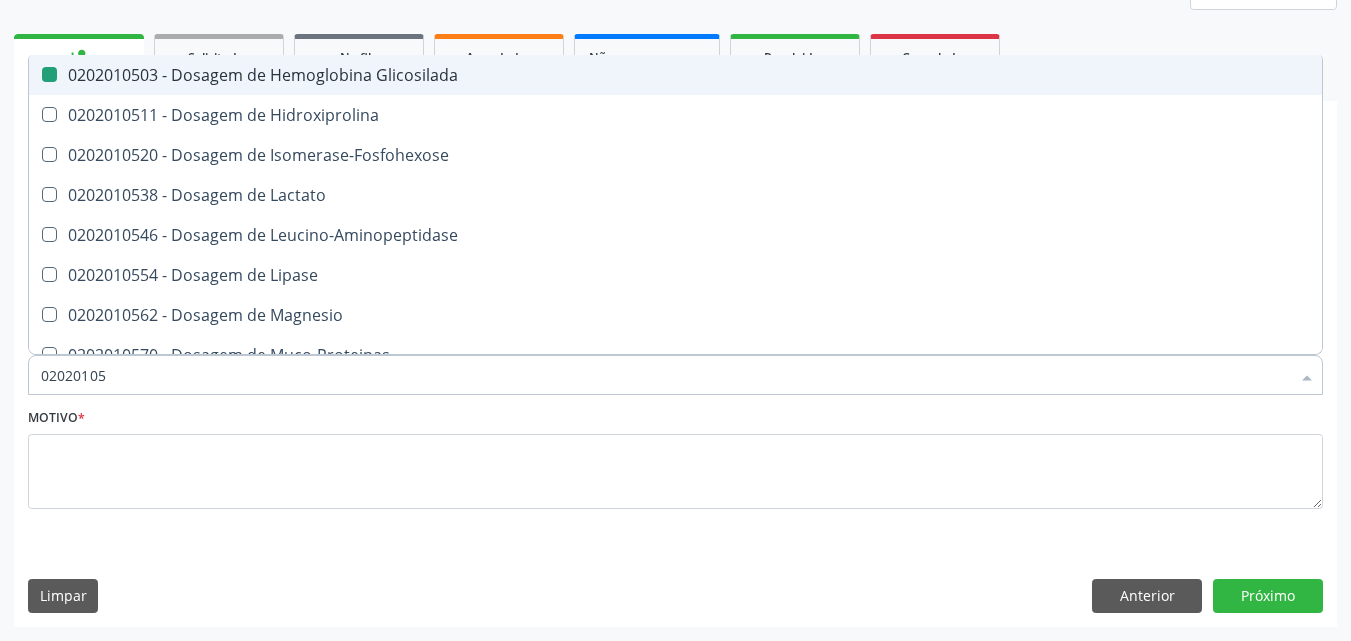 type on "0202010" 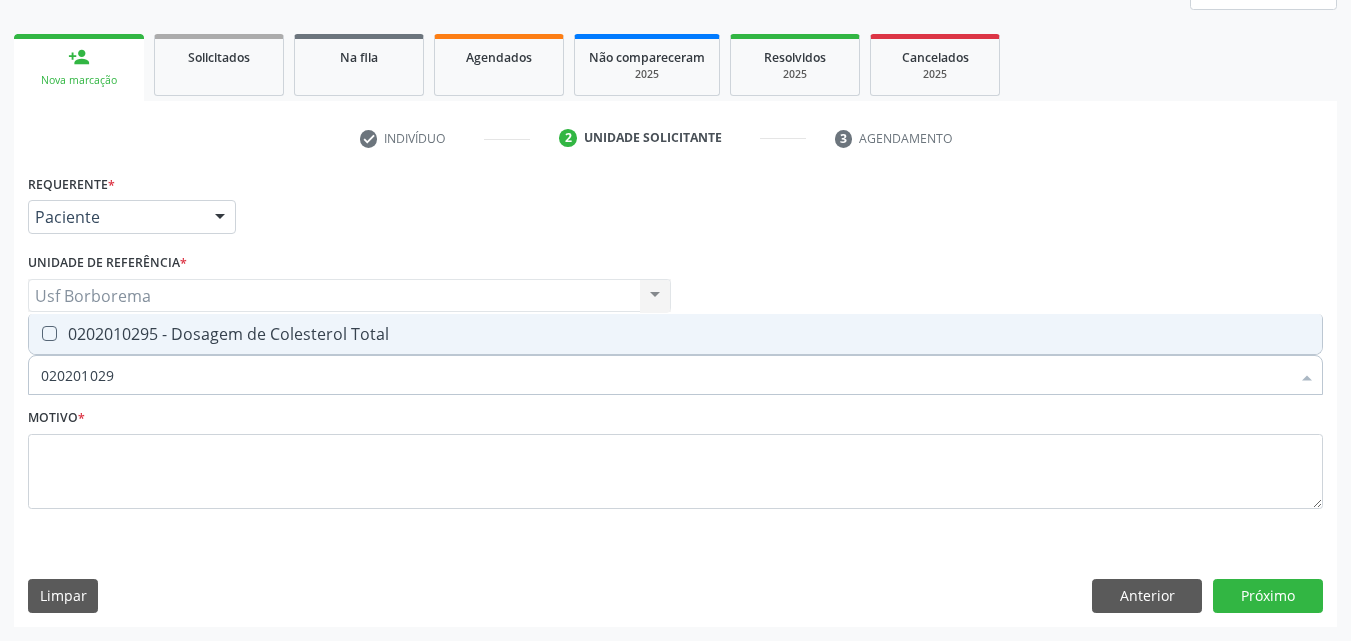 type on "0202010295" 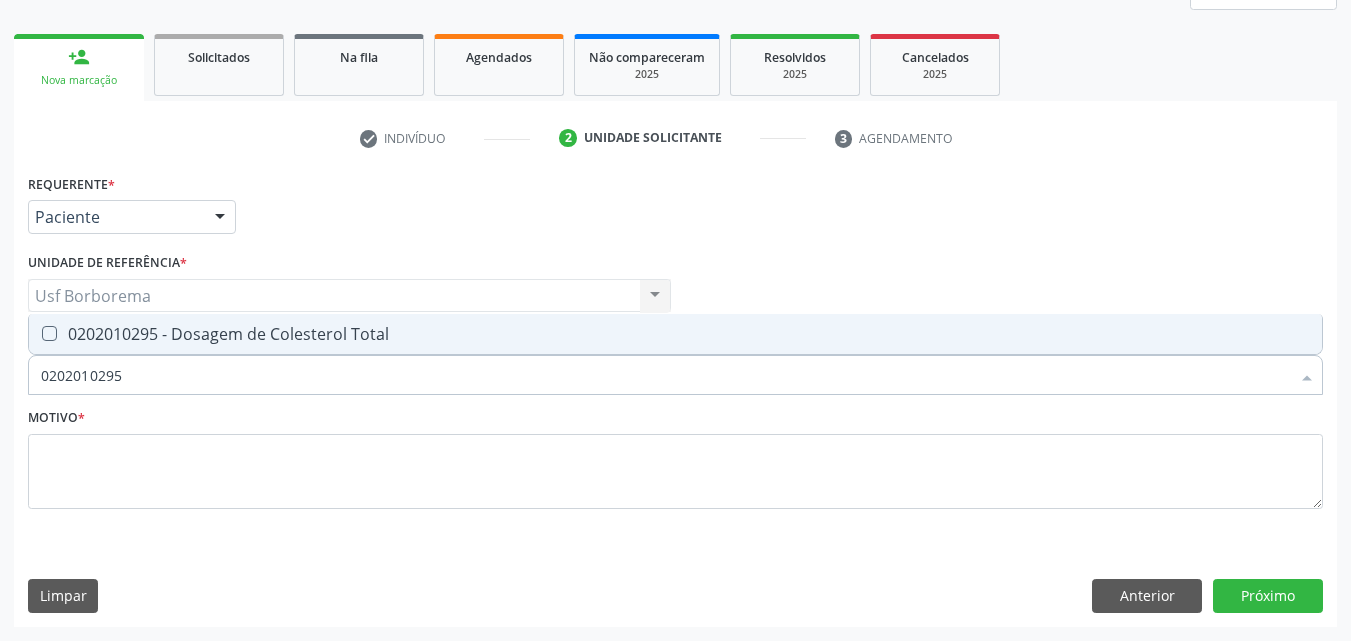 click on "0202010295 - Dosagem de Colesterol Total" at bounding box center [675, 334] 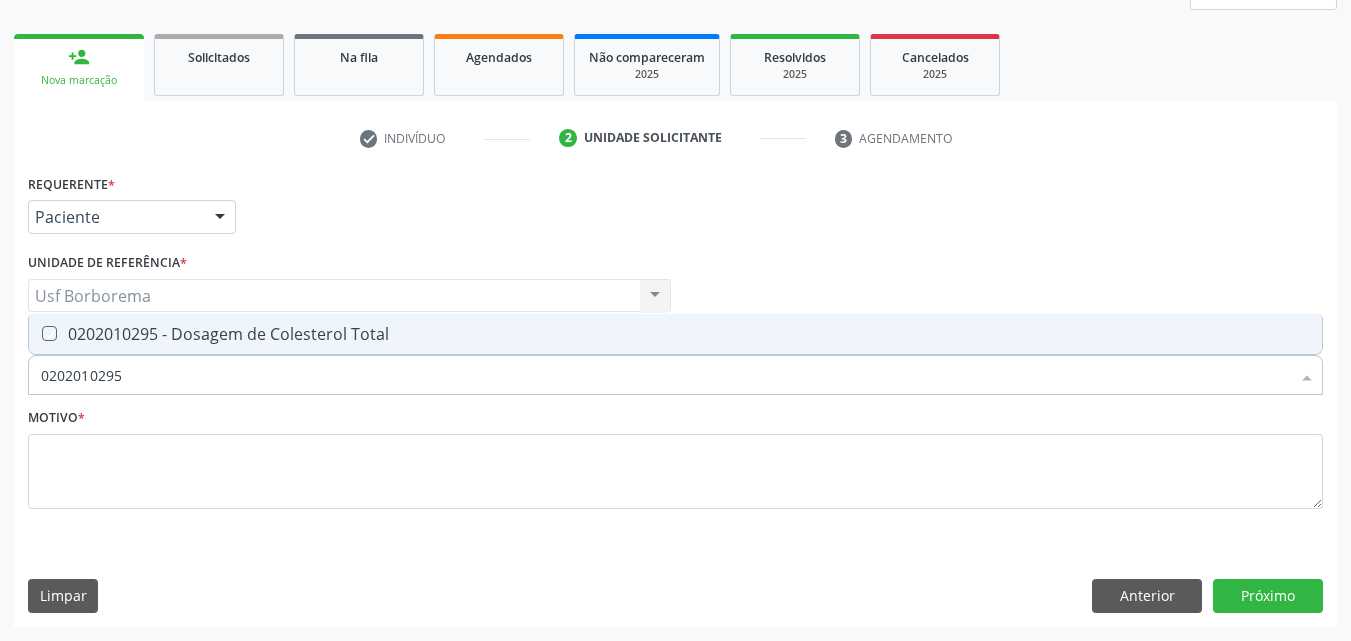 checkbox on "true" 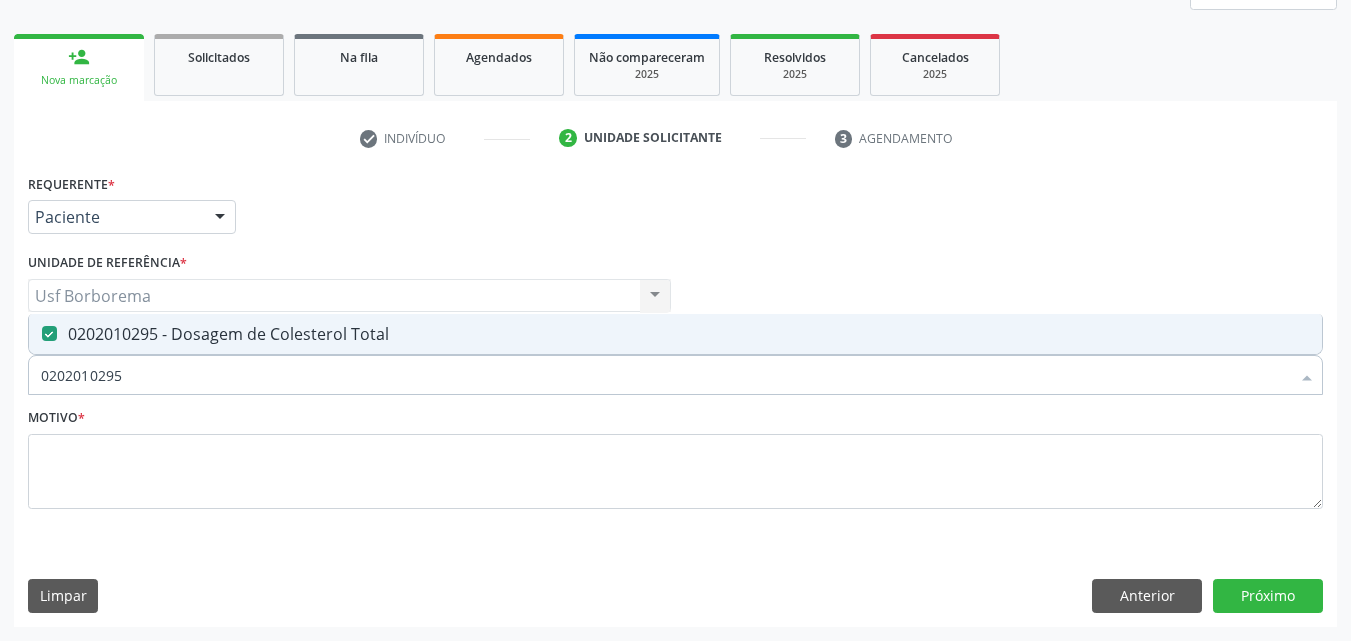 click on "0202010295" at bounding box center (665, 375) 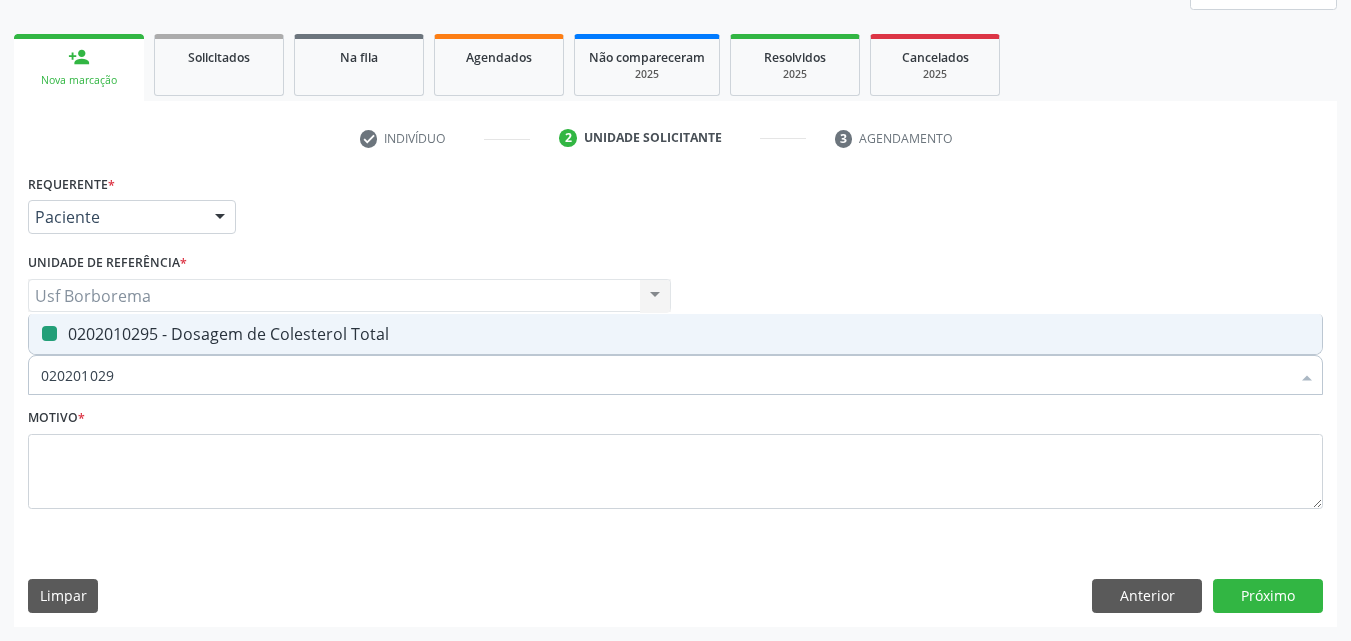 type on "02020102" 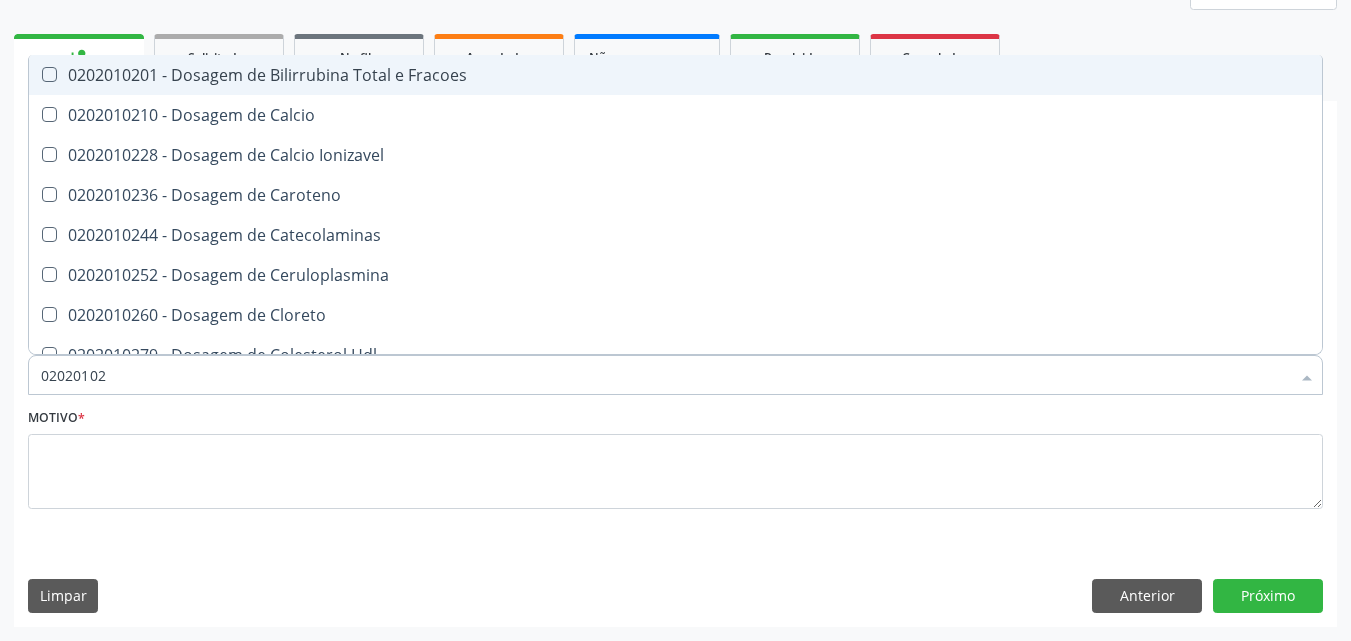 type on "020201029" 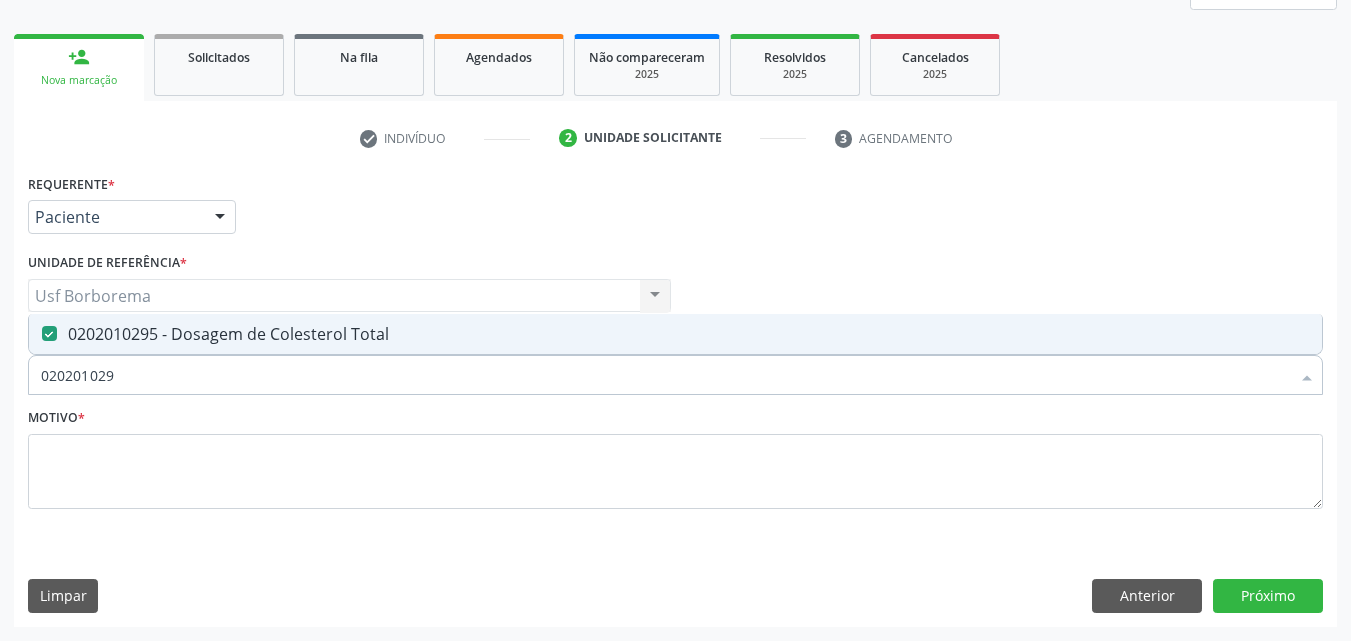 type on "02020102" 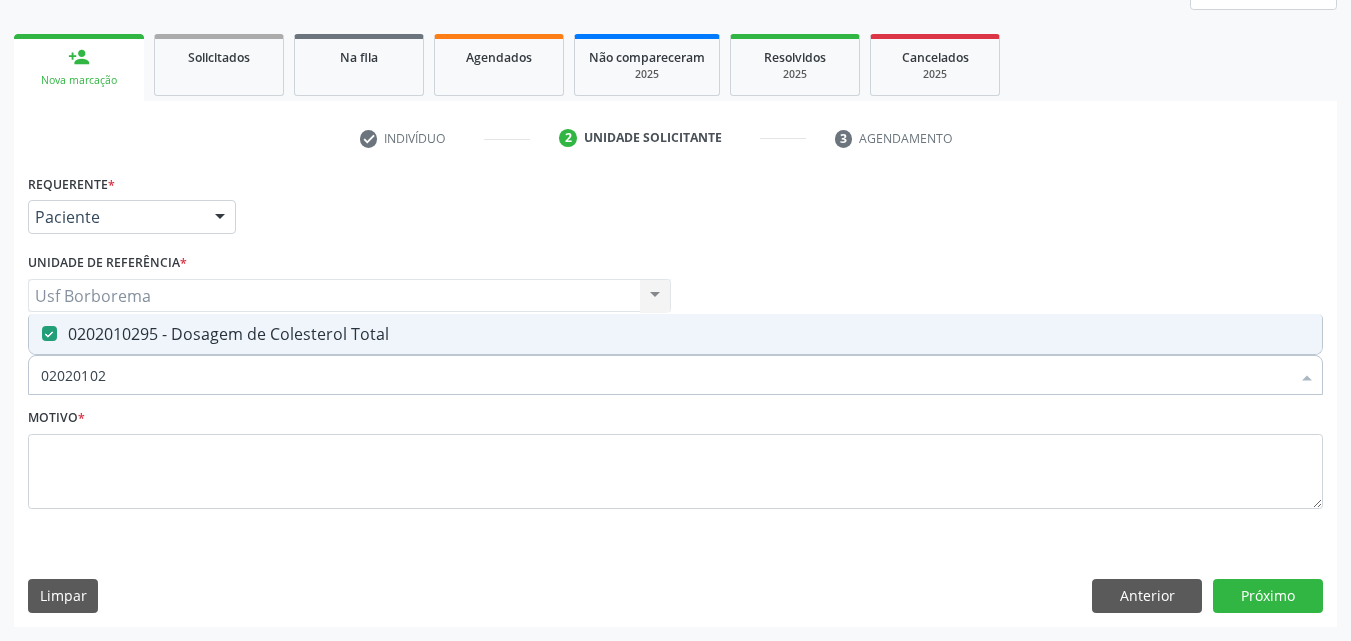 checkbox on "false" 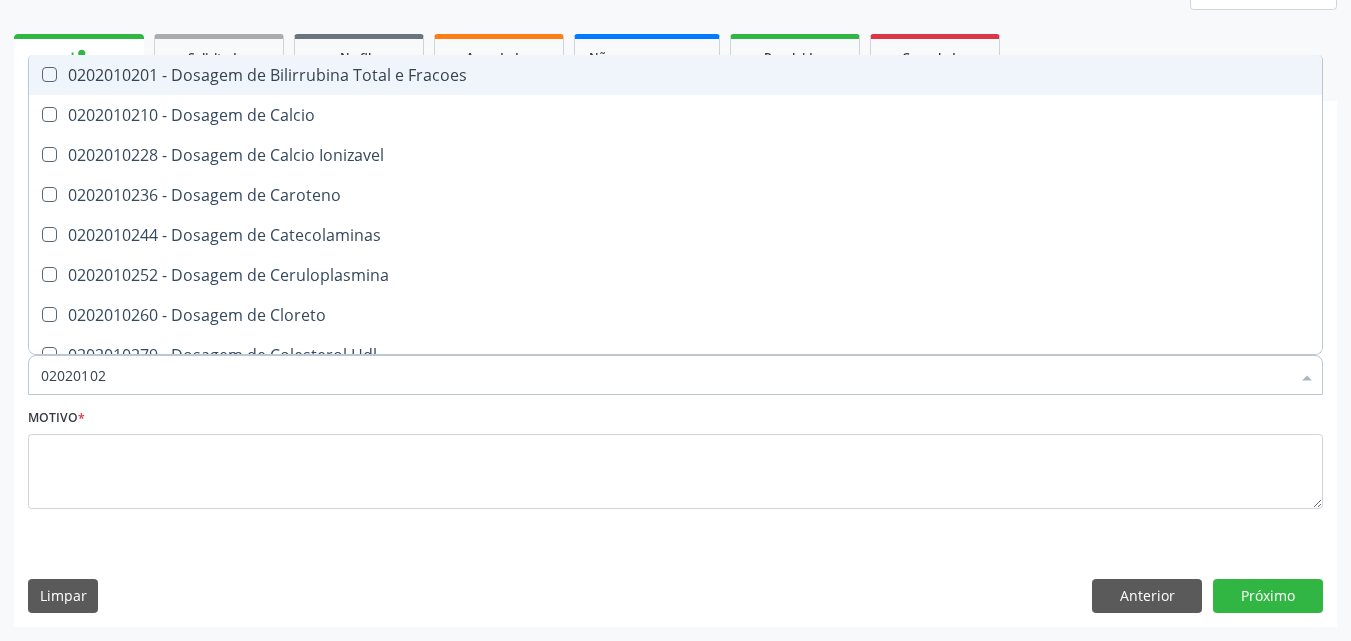 type on "020201029" 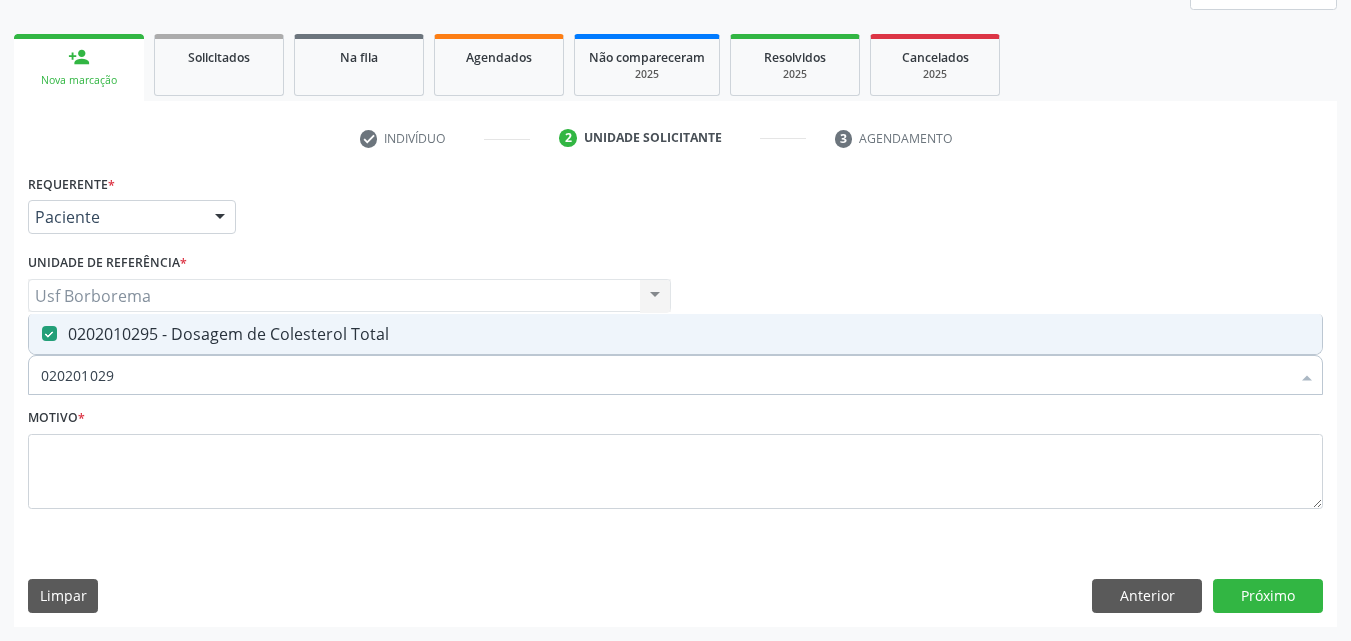 type on "02020102" 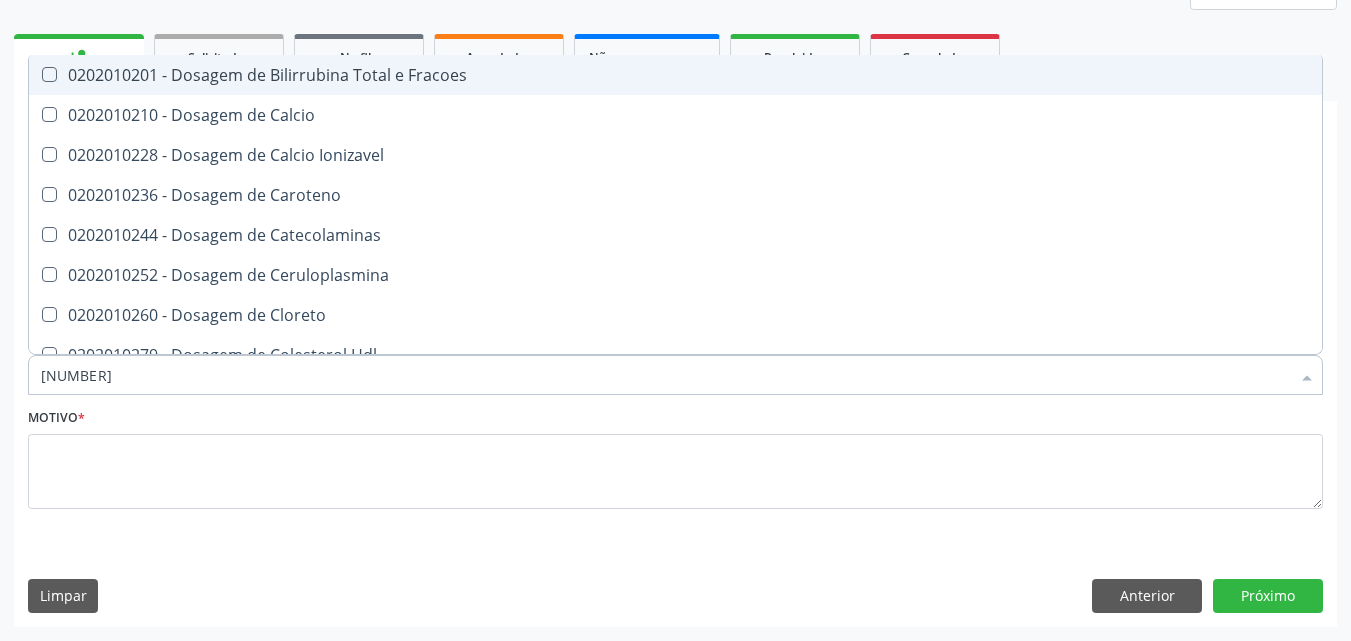 type on "[NUMBER]" 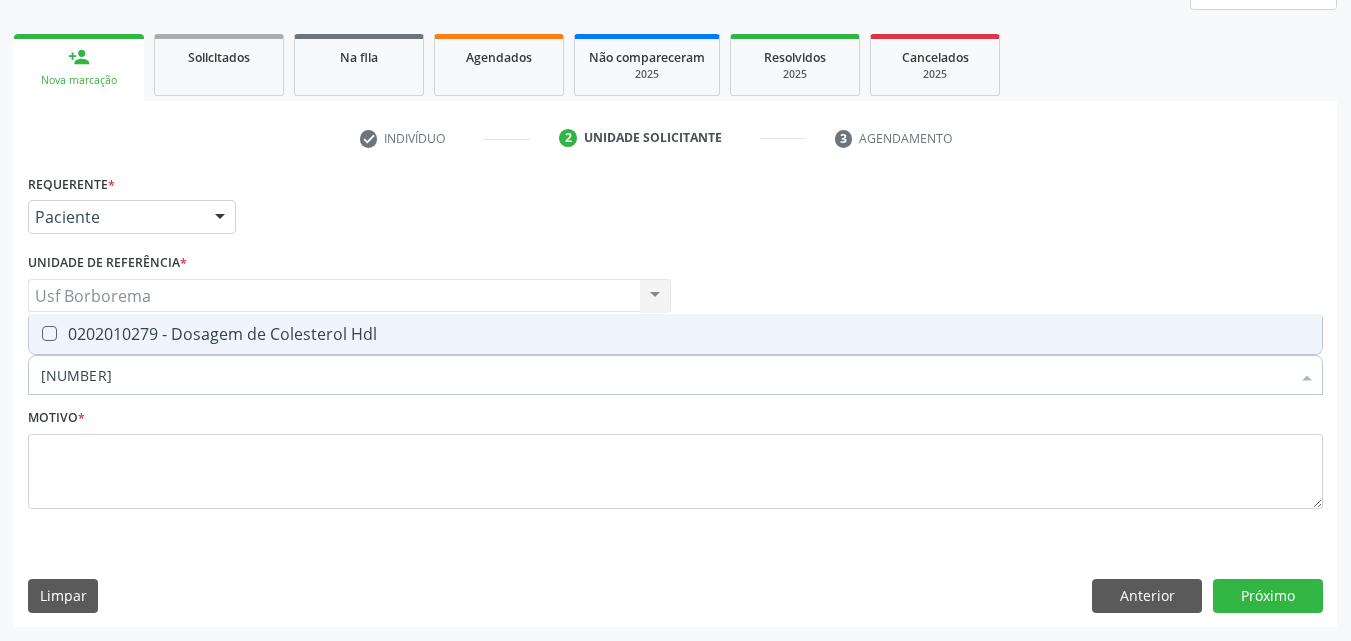 click on "0202010279 - Dosagem de Colesterol Hdl" at bounding box center [675, 334] 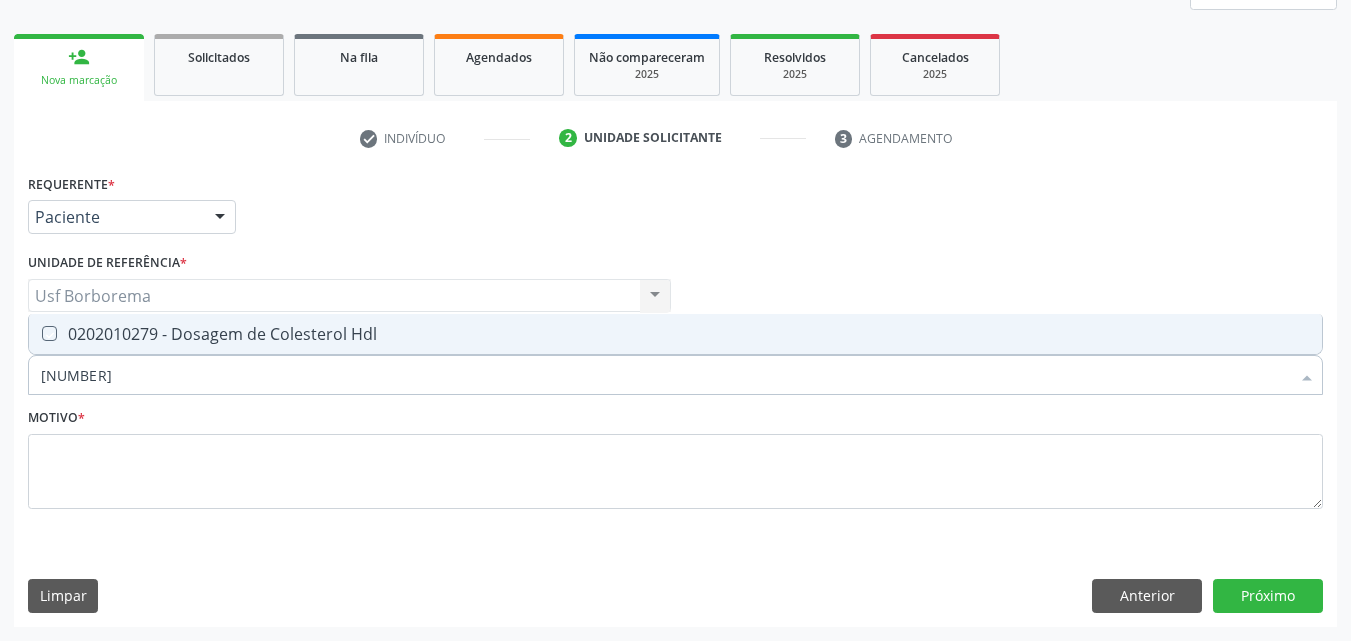 checkbox on "true" 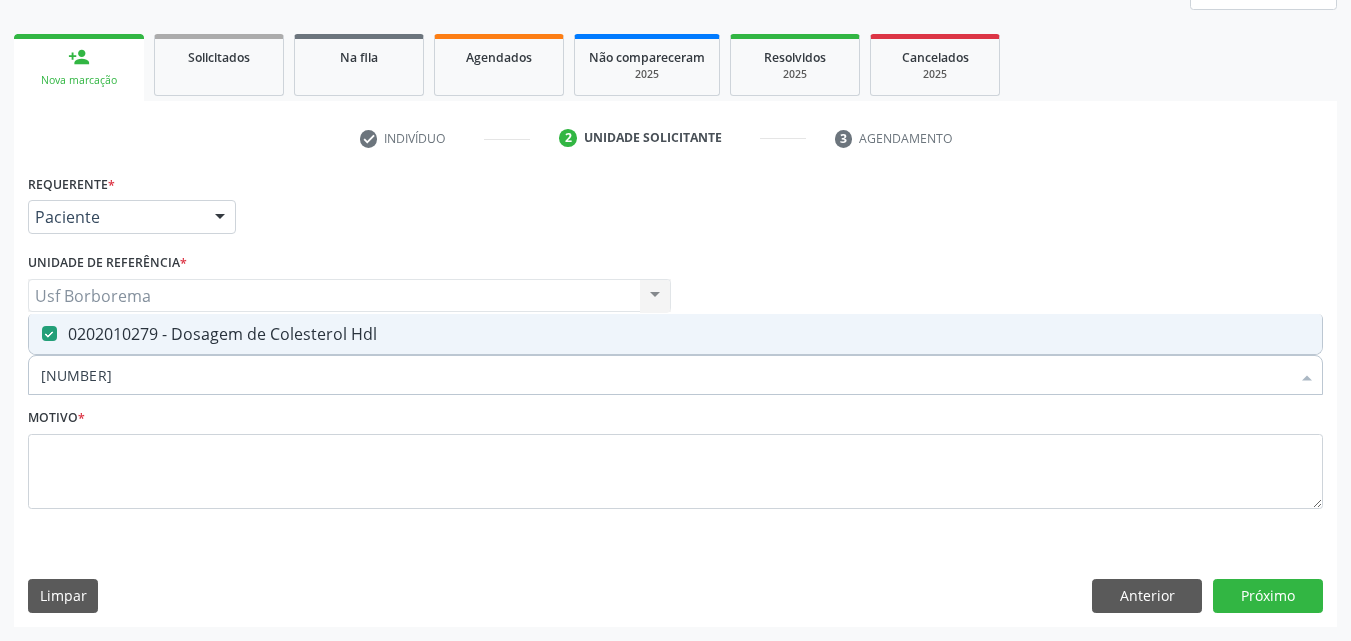 click on "[NUMBER]" at bounding box center (665, 375) 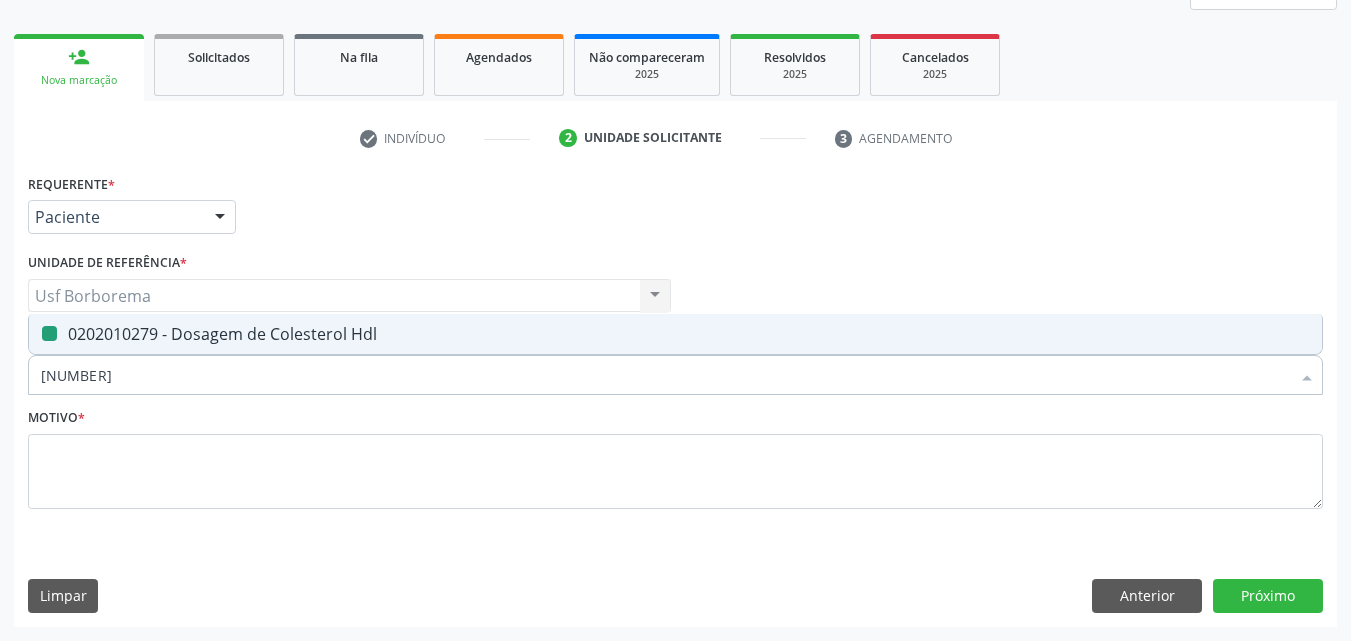 type on "02020102" 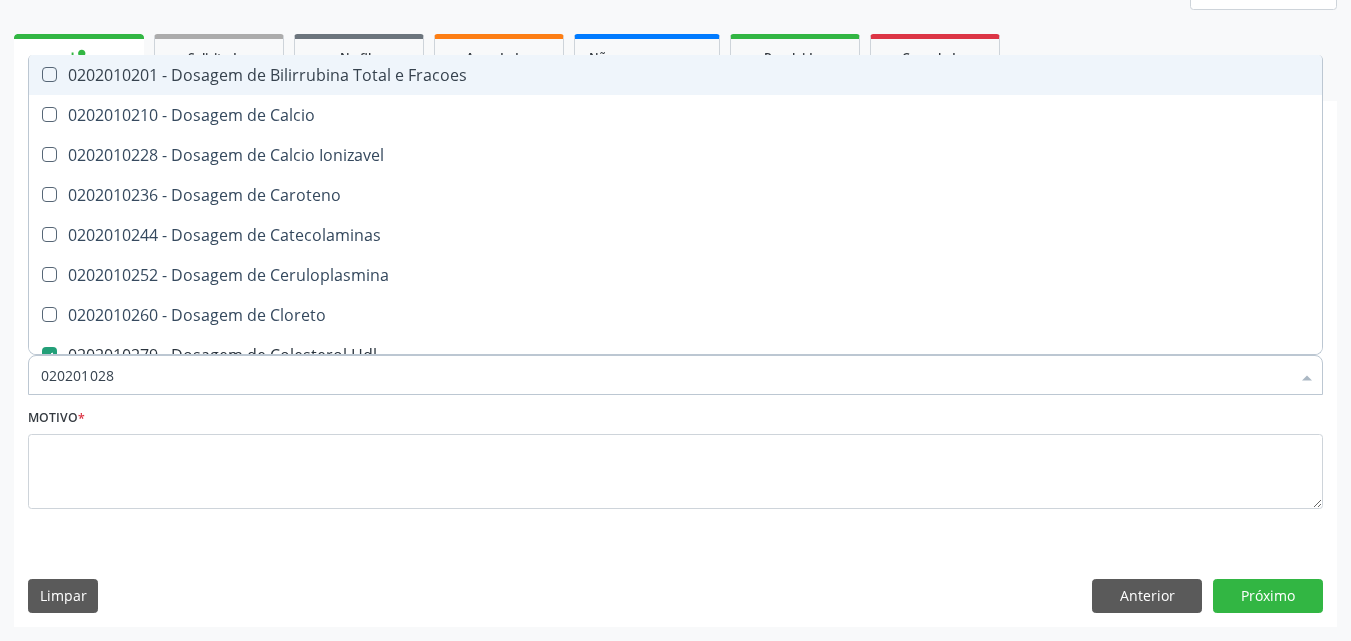type on "[NUMBER]" 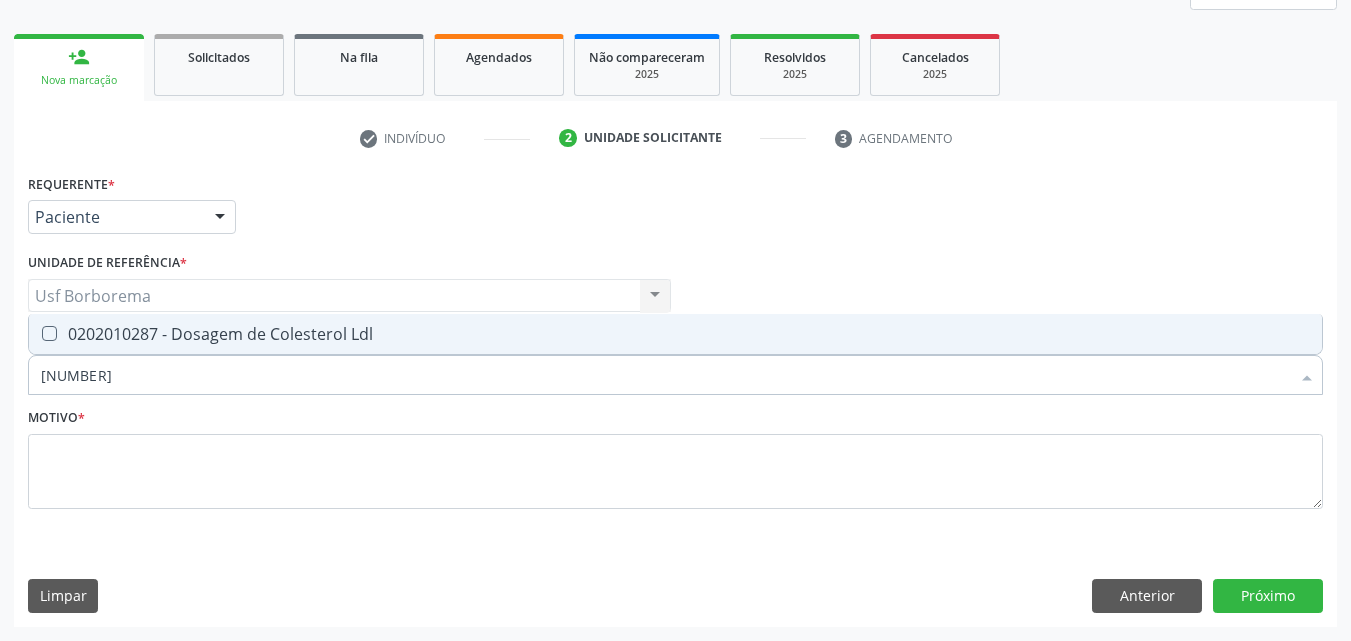 drag, startPoint x: 222, startPoint y: 327, endPoint x: 229, endPoint y: 369, distance: 42.579338 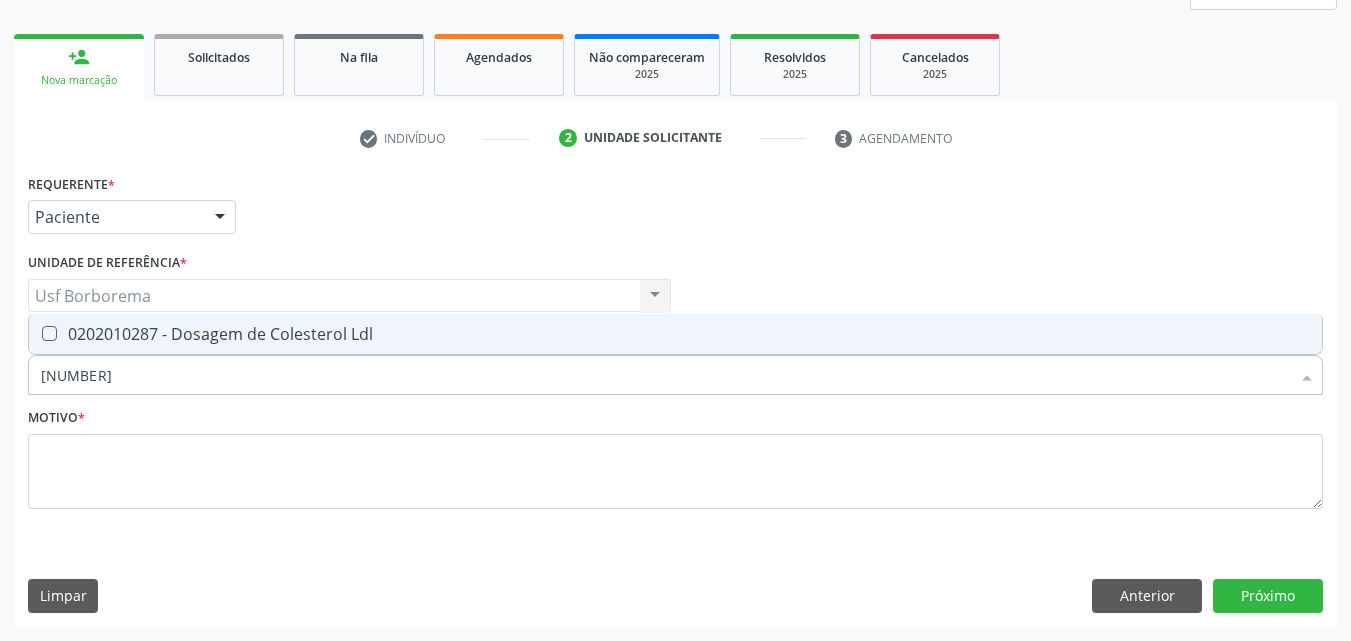 checkbox on "true" 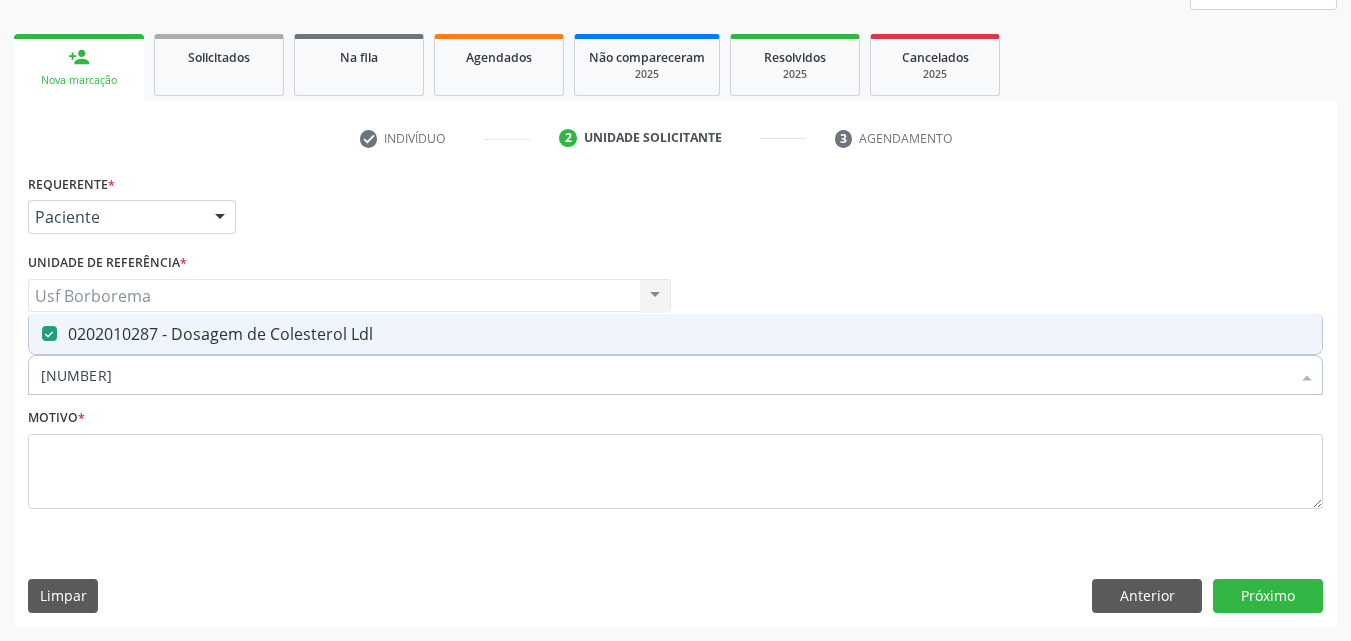 click on "[NUMBER]" at bounding box center [665, 375] 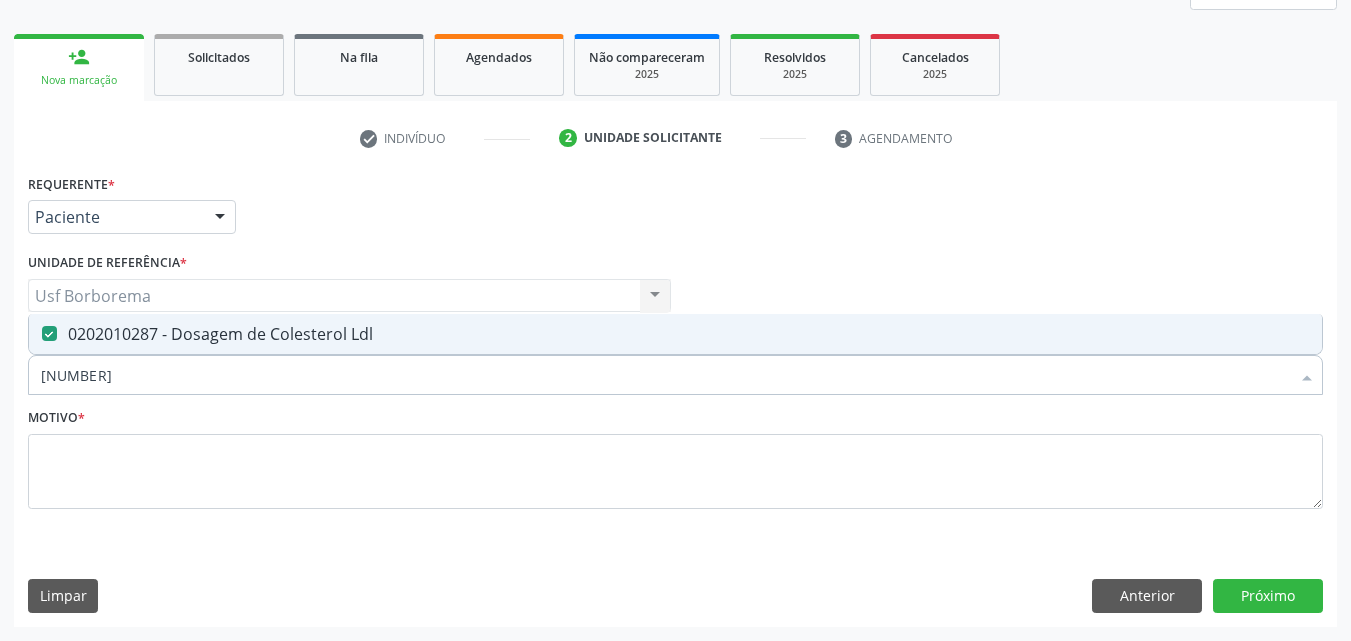 click on "[NUMBER]" at bounding box center [665, 375] 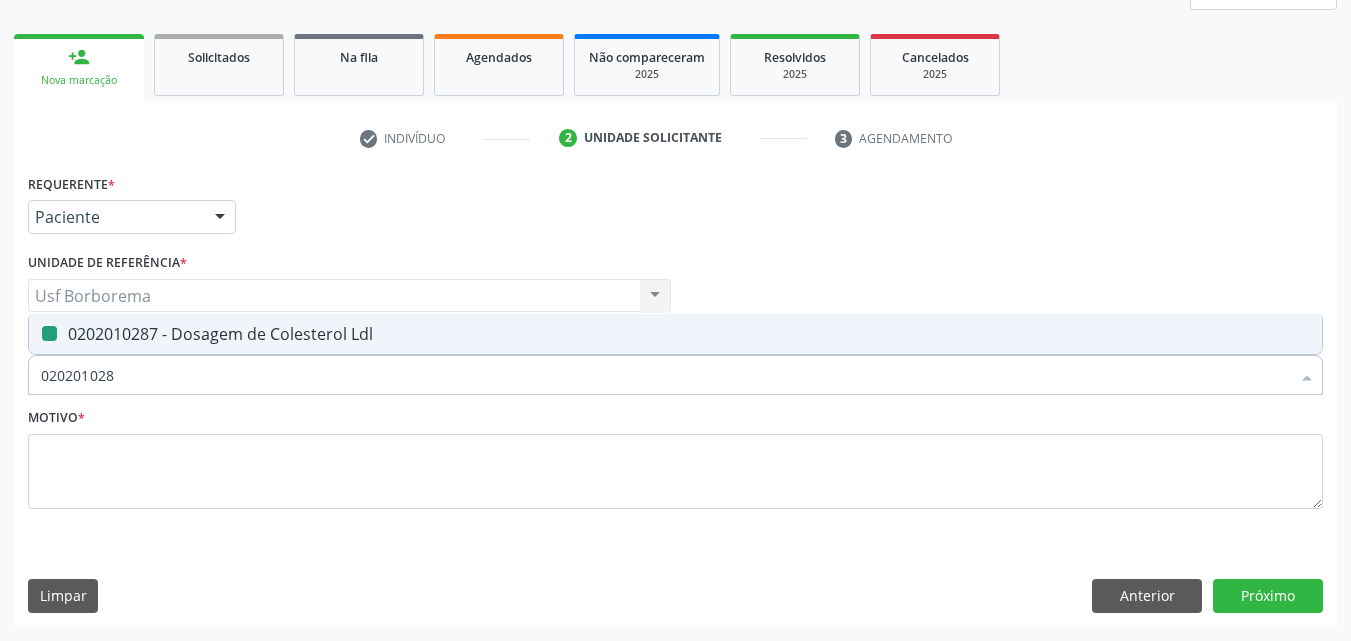 type on "02020102" 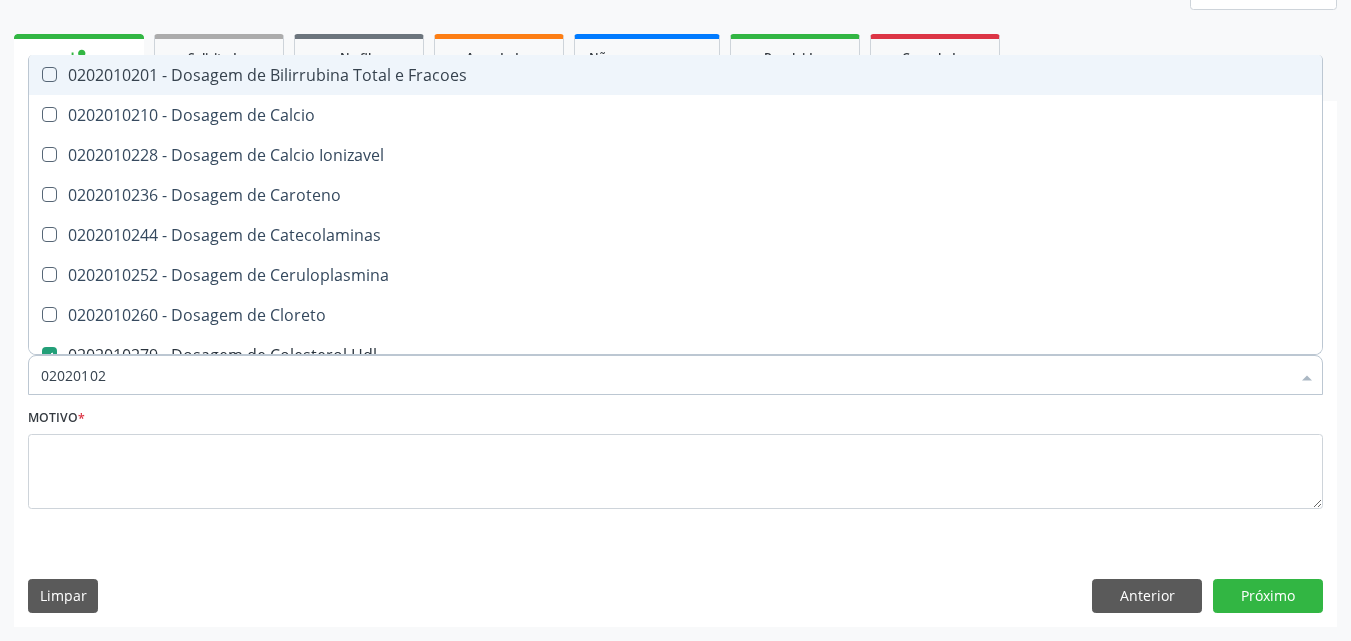 type on "0202010" 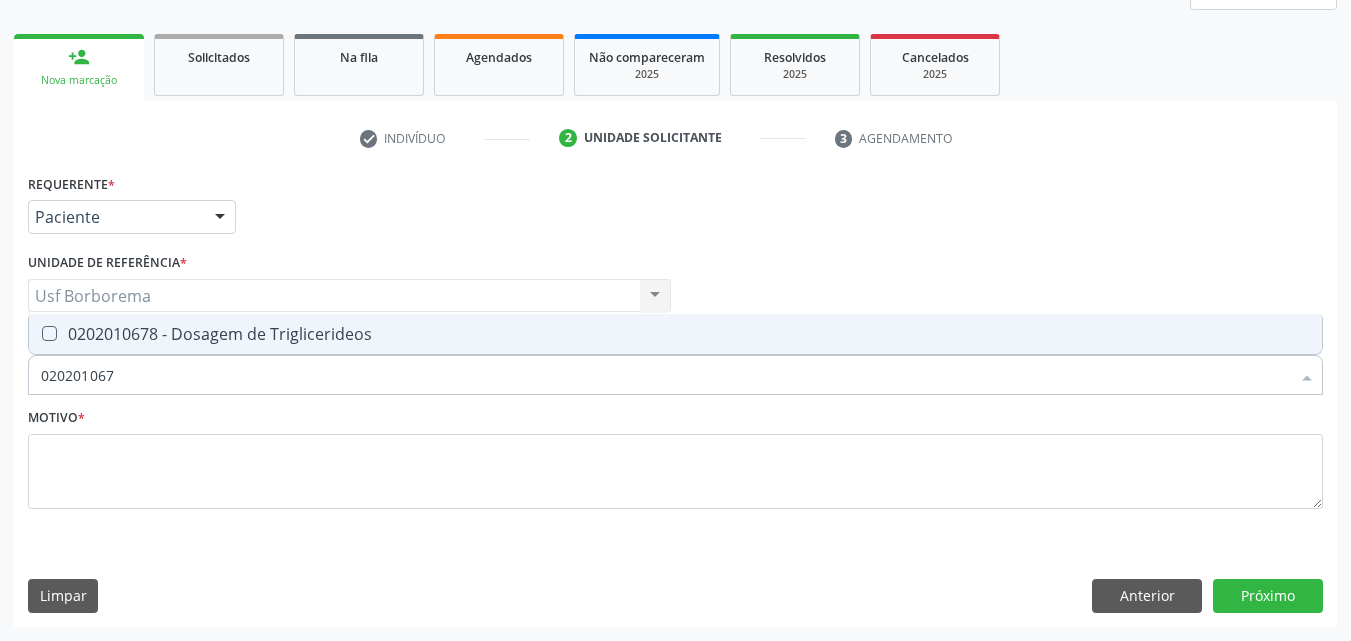 type on "0202010678" 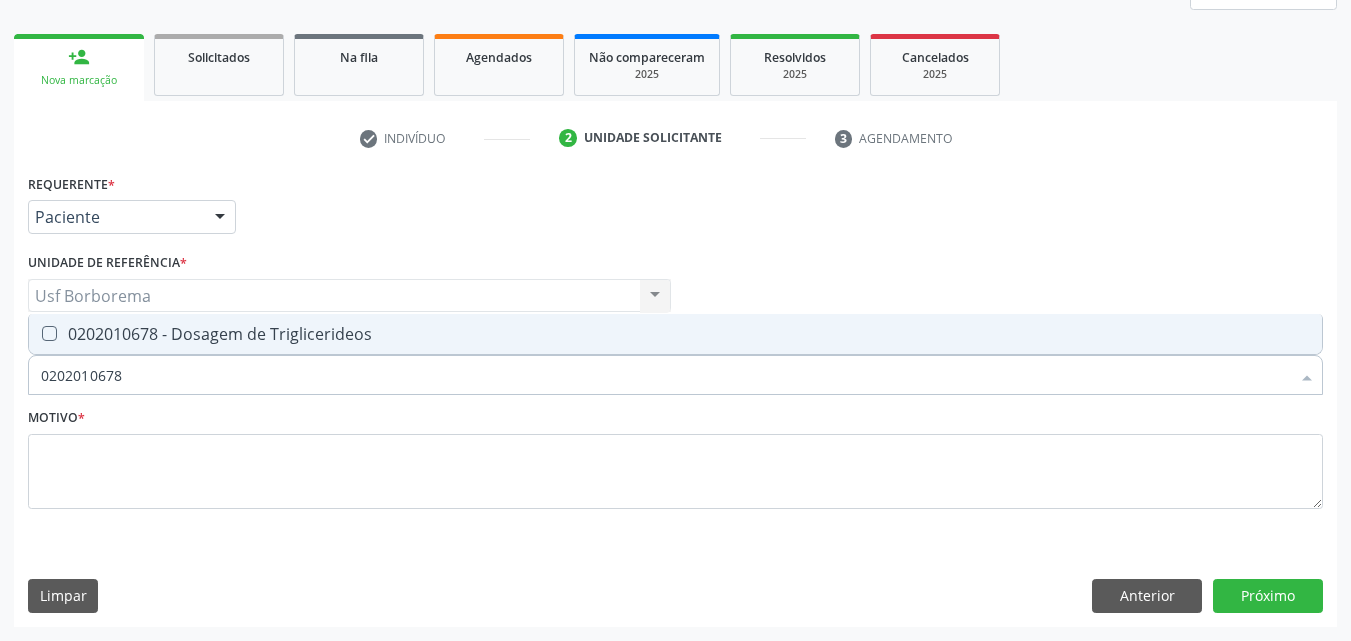 drag, startPoint x: 226, startPoint y: 323, endPoint x: 229, endPoint y: 355, distance: 32.140316 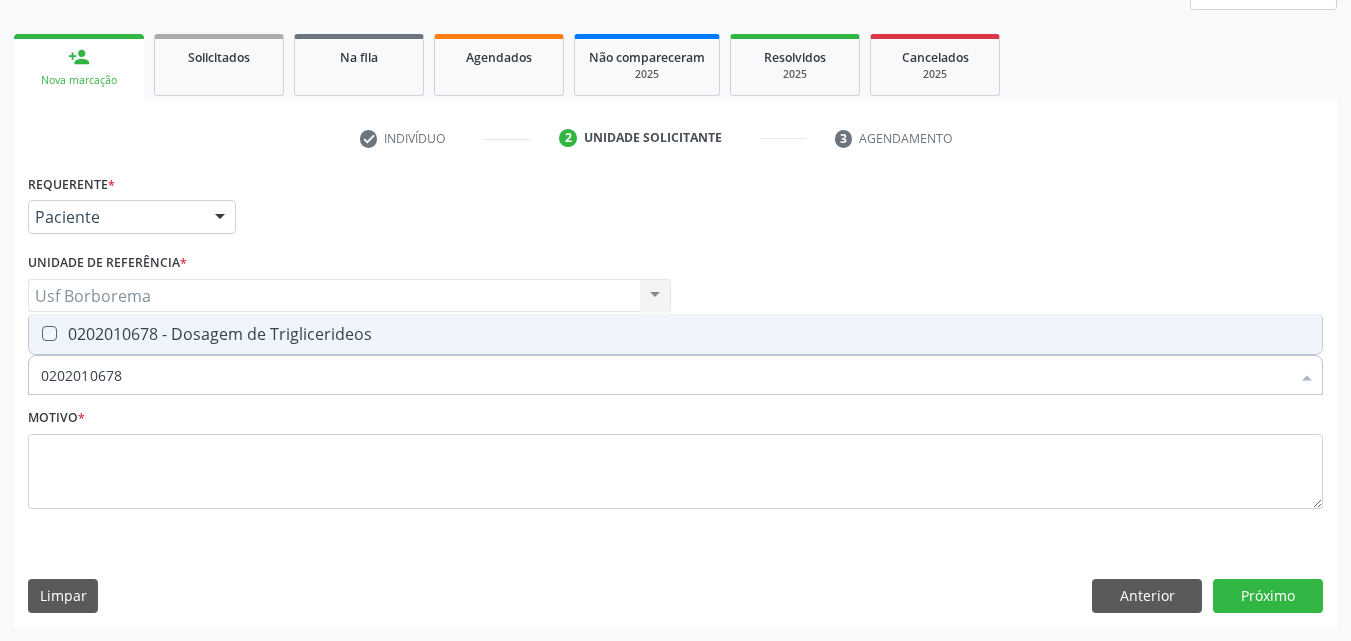 checkbox on "true" 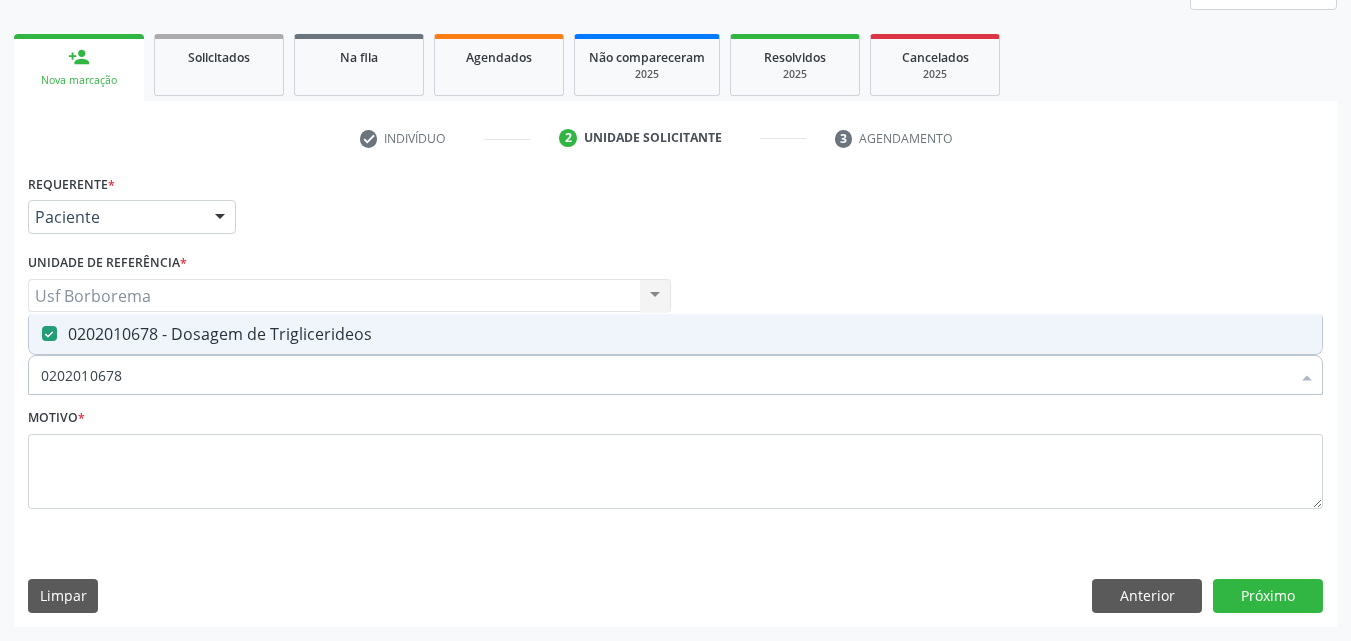 click on "0202010678" at bounding box center (665, 375) 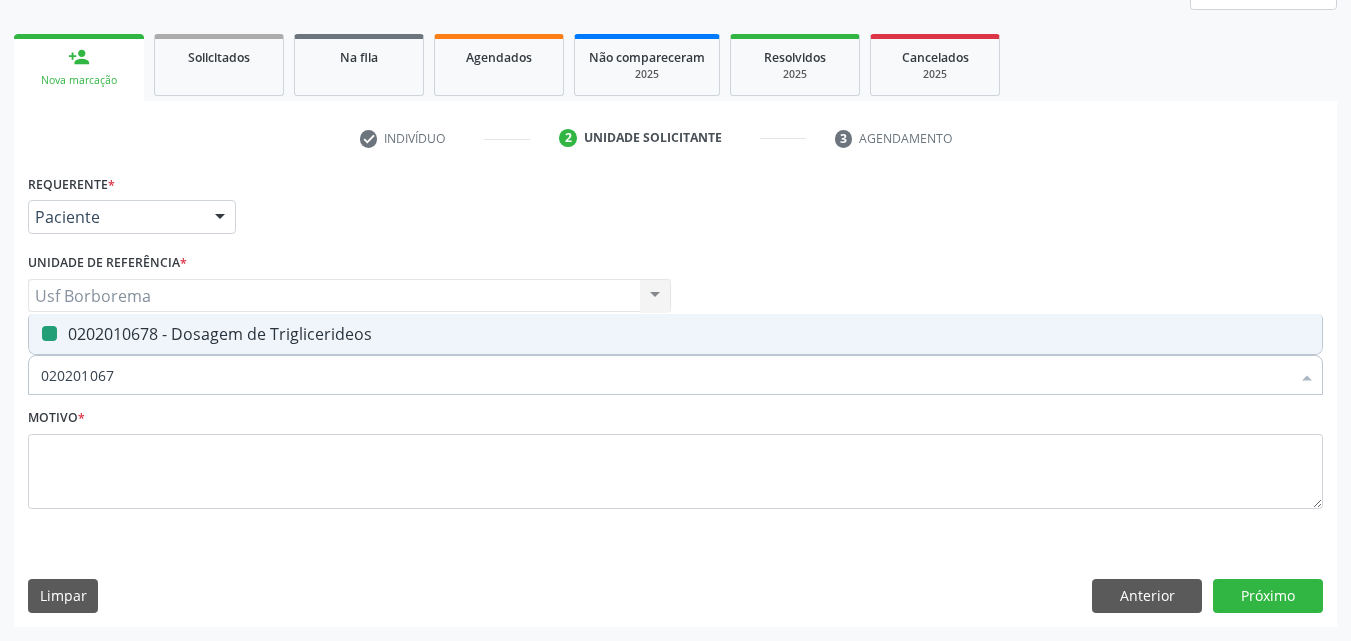 type on "02020106" 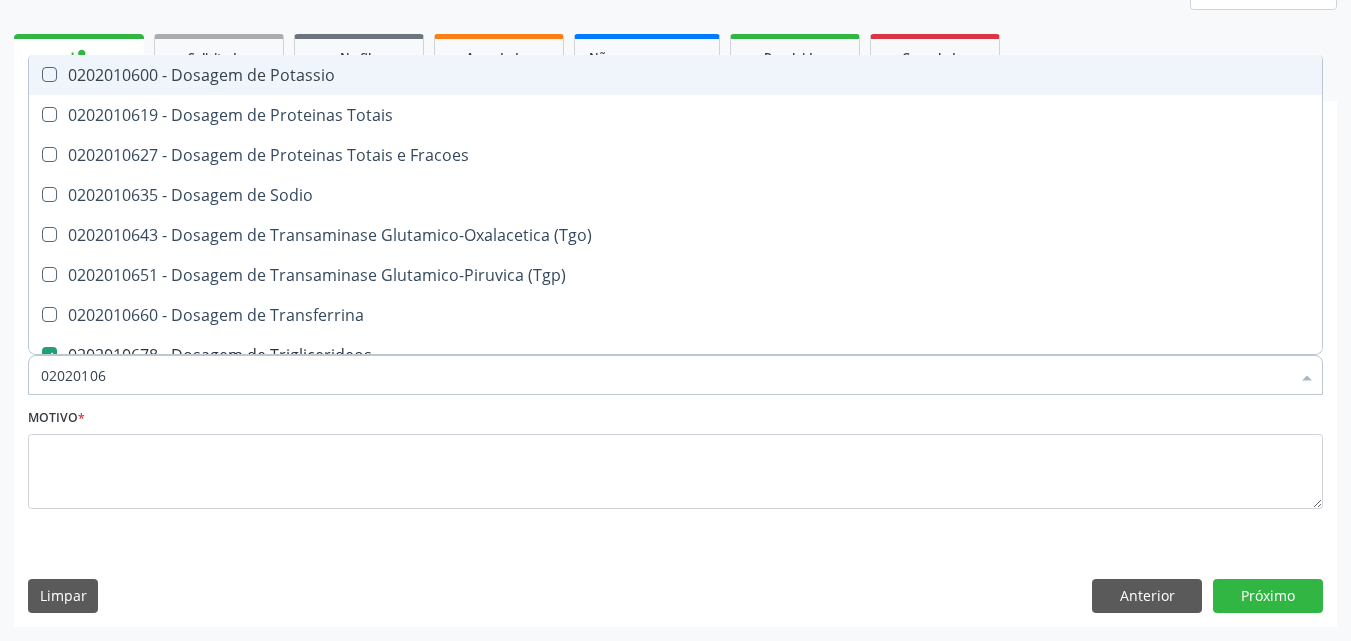type on "0202010" 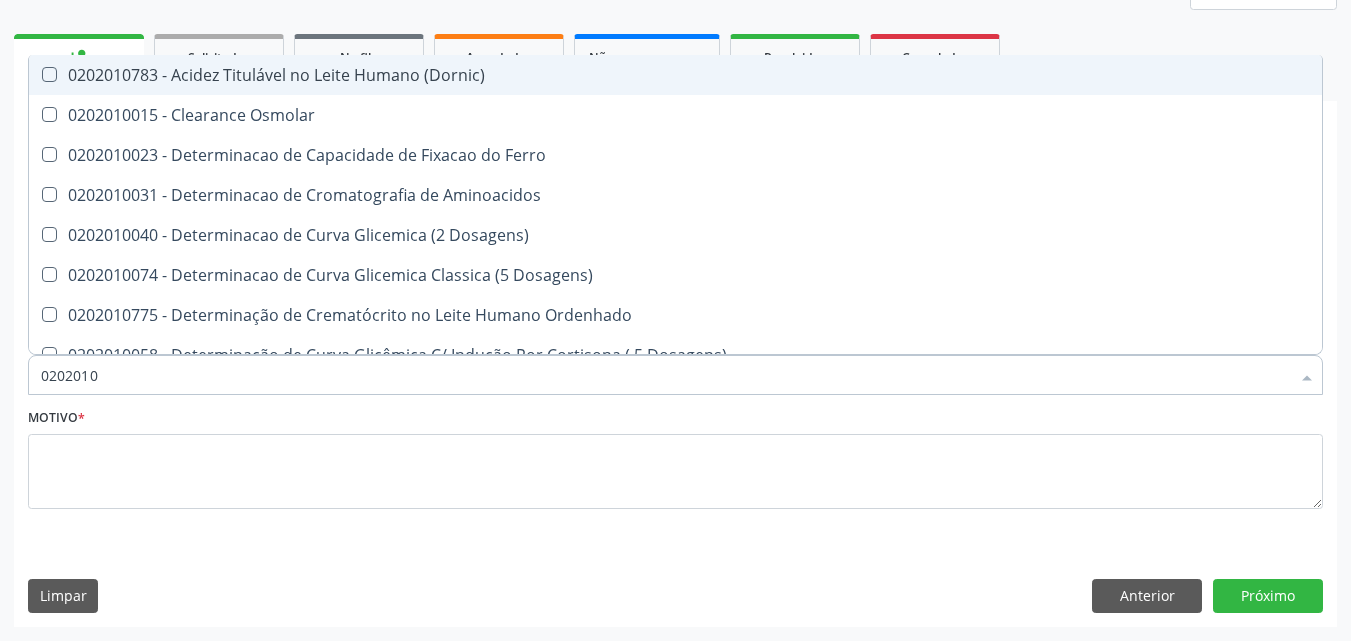 type on "02020106" 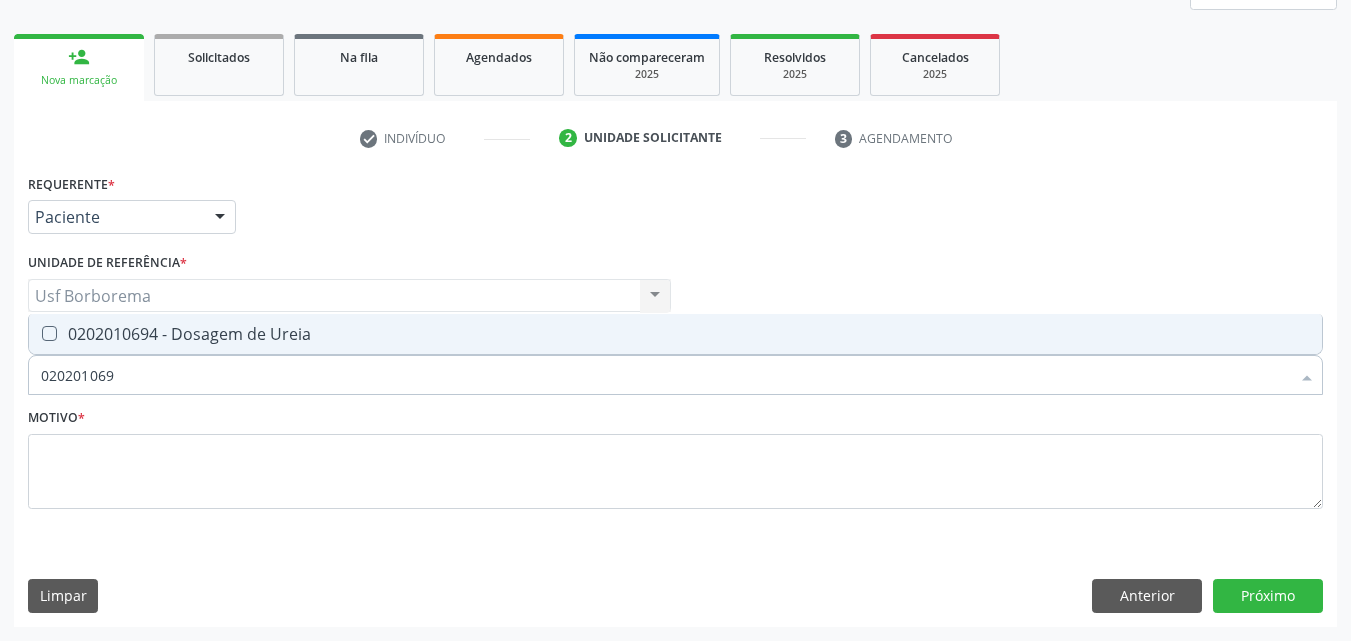 type on "0202010694" 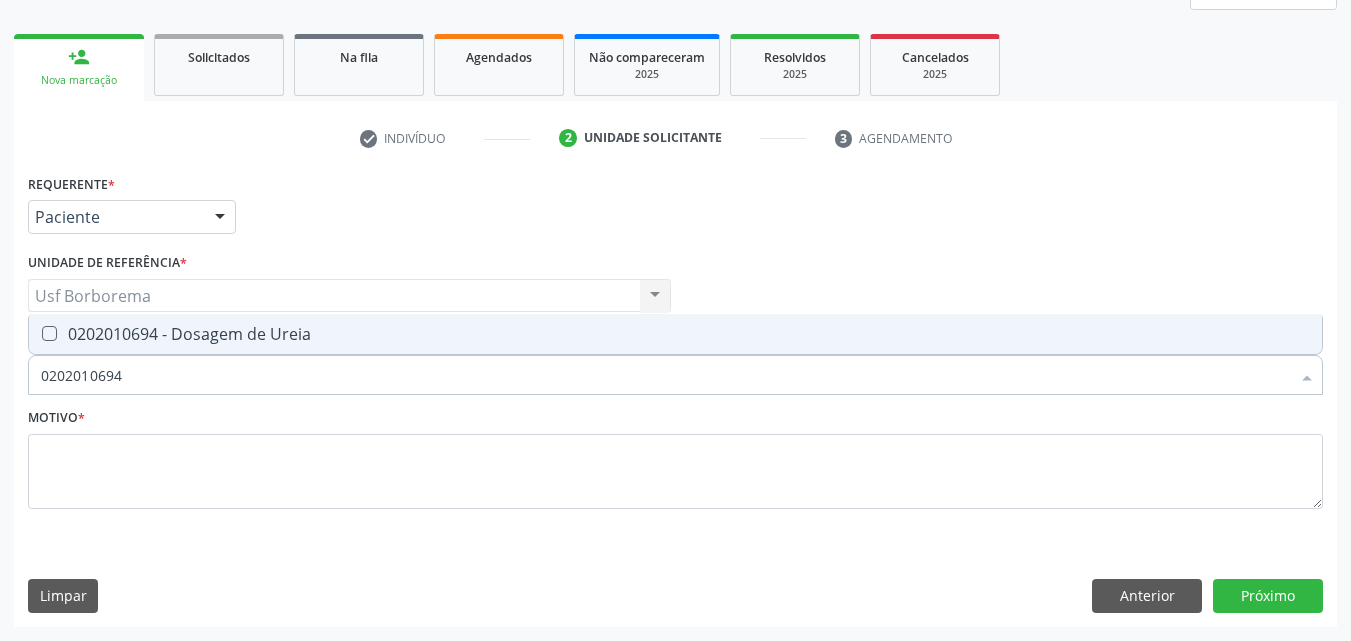 drag, startPoint x: 240, startPoint y: 330, endPoint x: 236, endPoint y: 362, distance: 32.24903 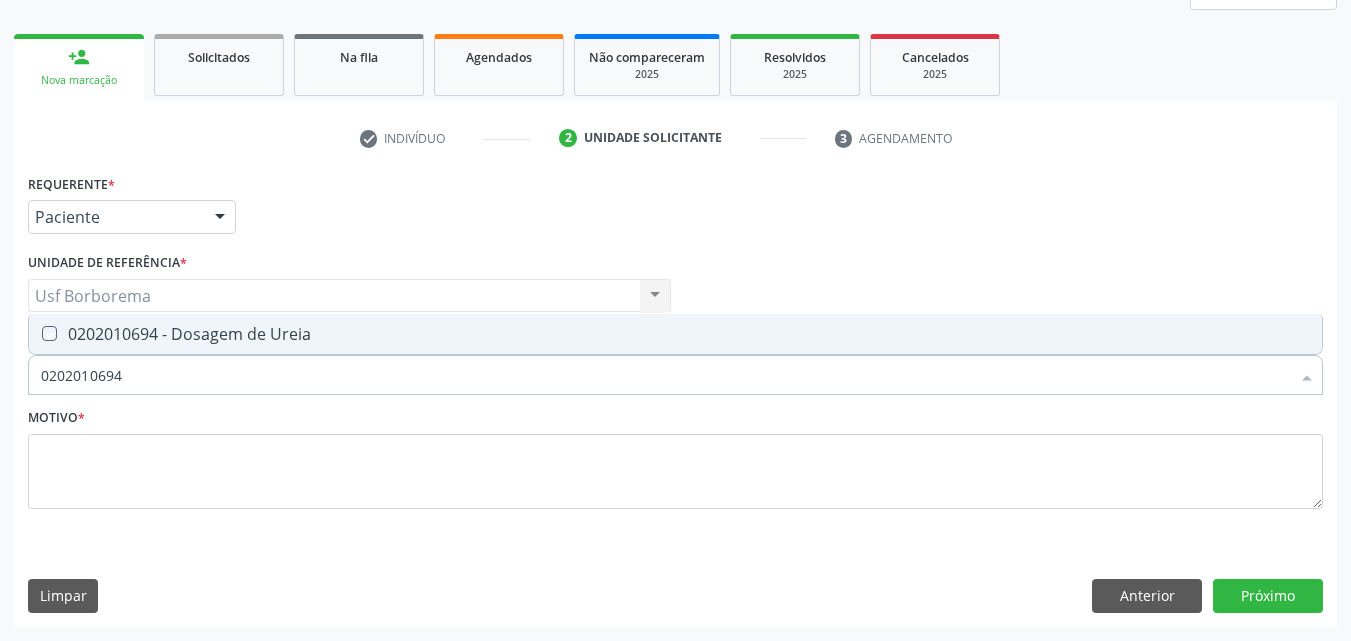 checkbox on "true" 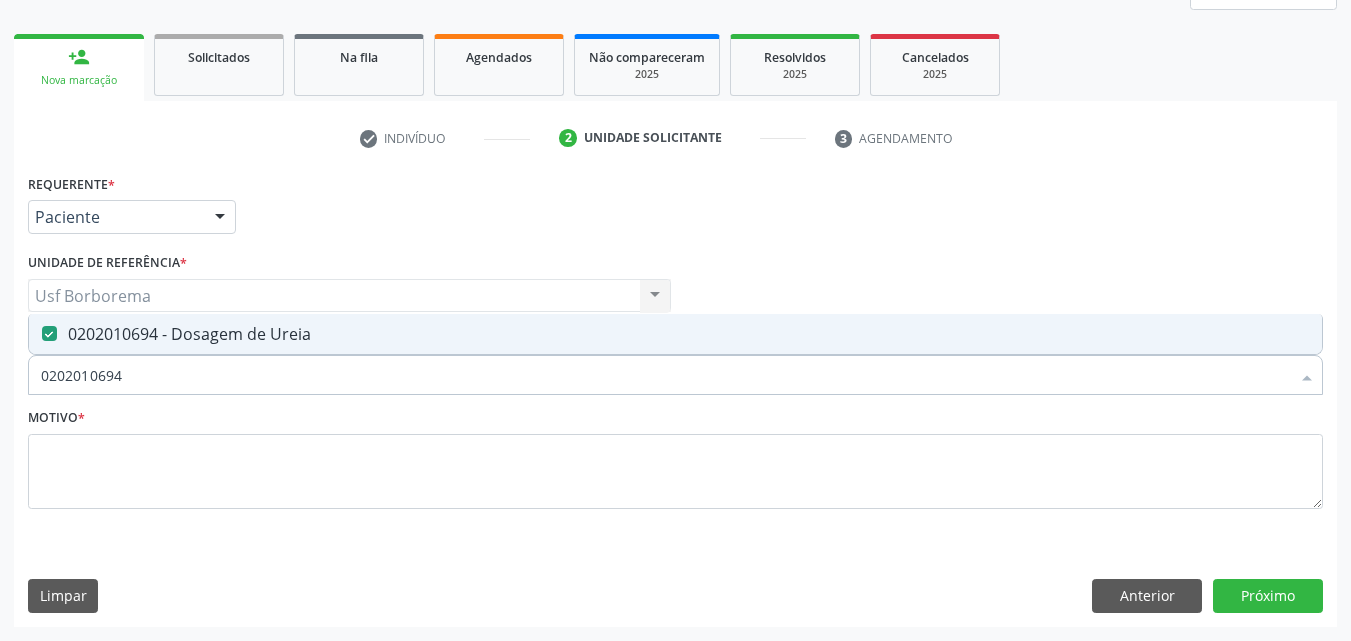 click on "0202010694" at bounding box center [665, 375] 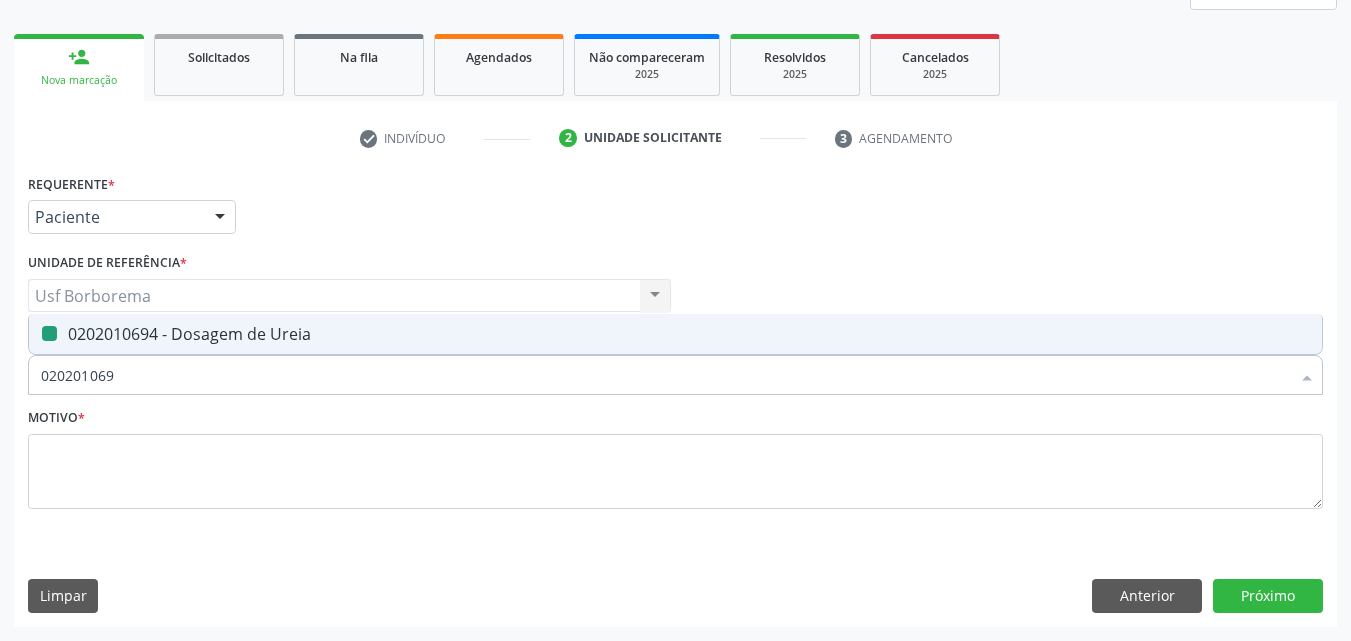 type on "02020106" 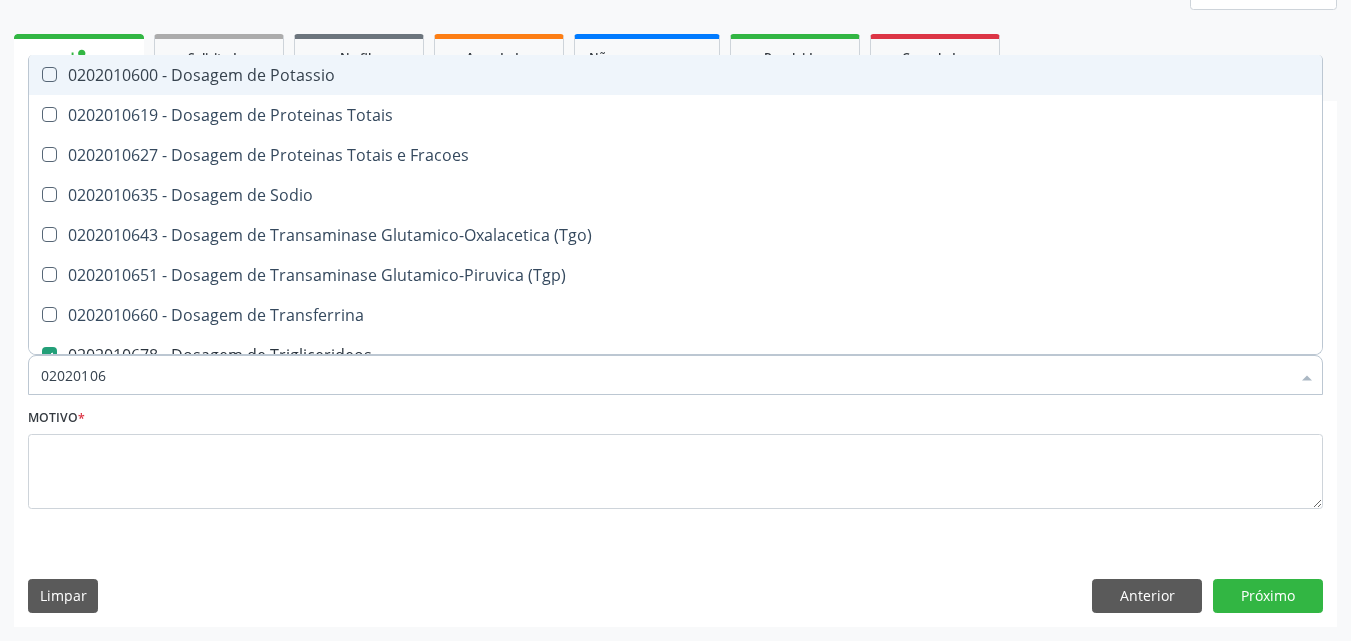 type on "0202010" 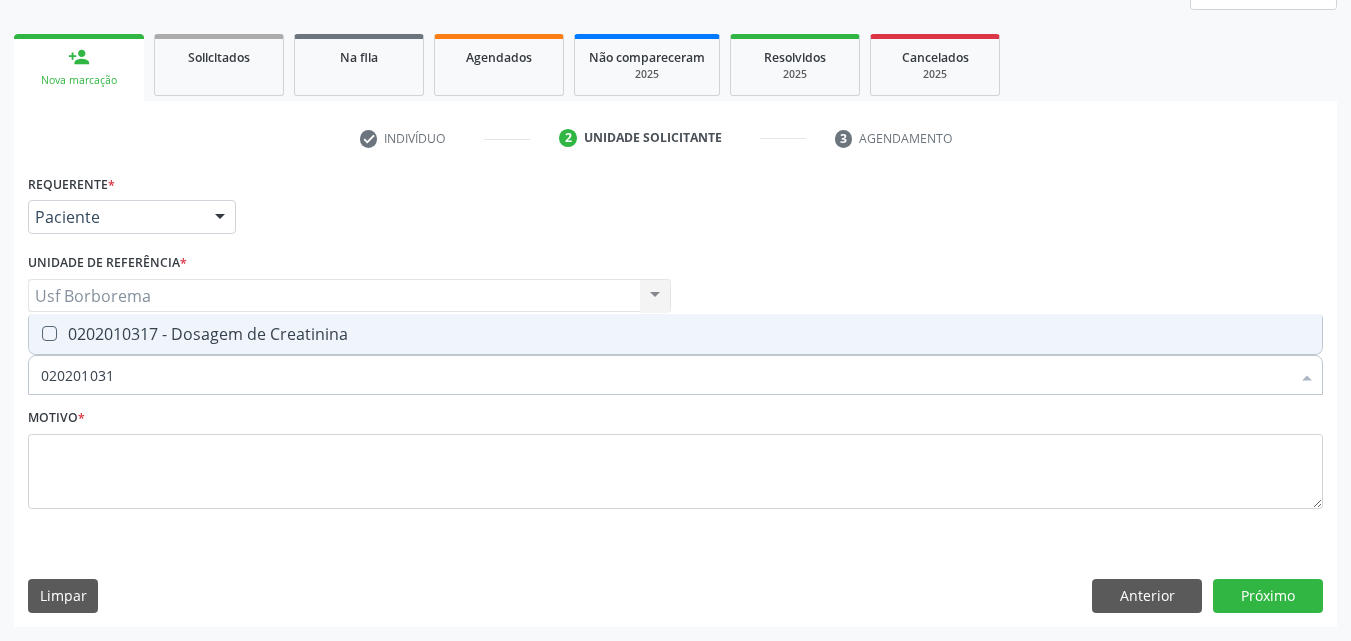 type on "0202010317" 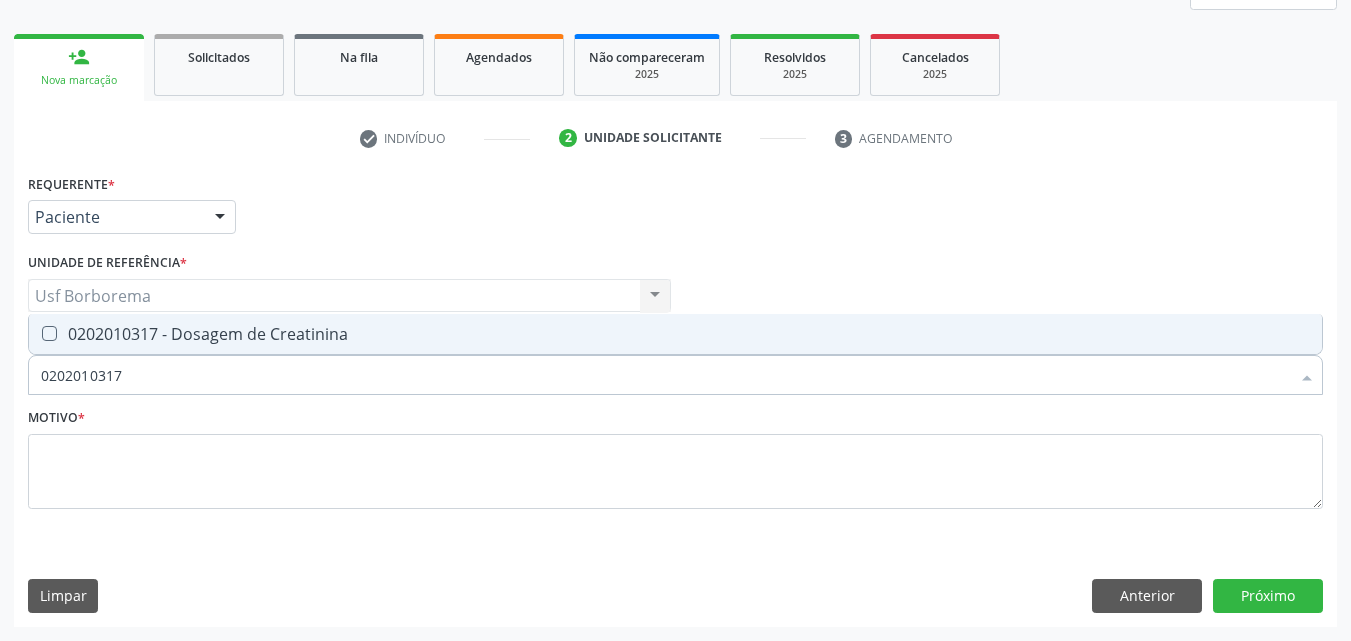 click on "0202010317 - Dosagem de Creatinina" at bounding box center [675, 334] 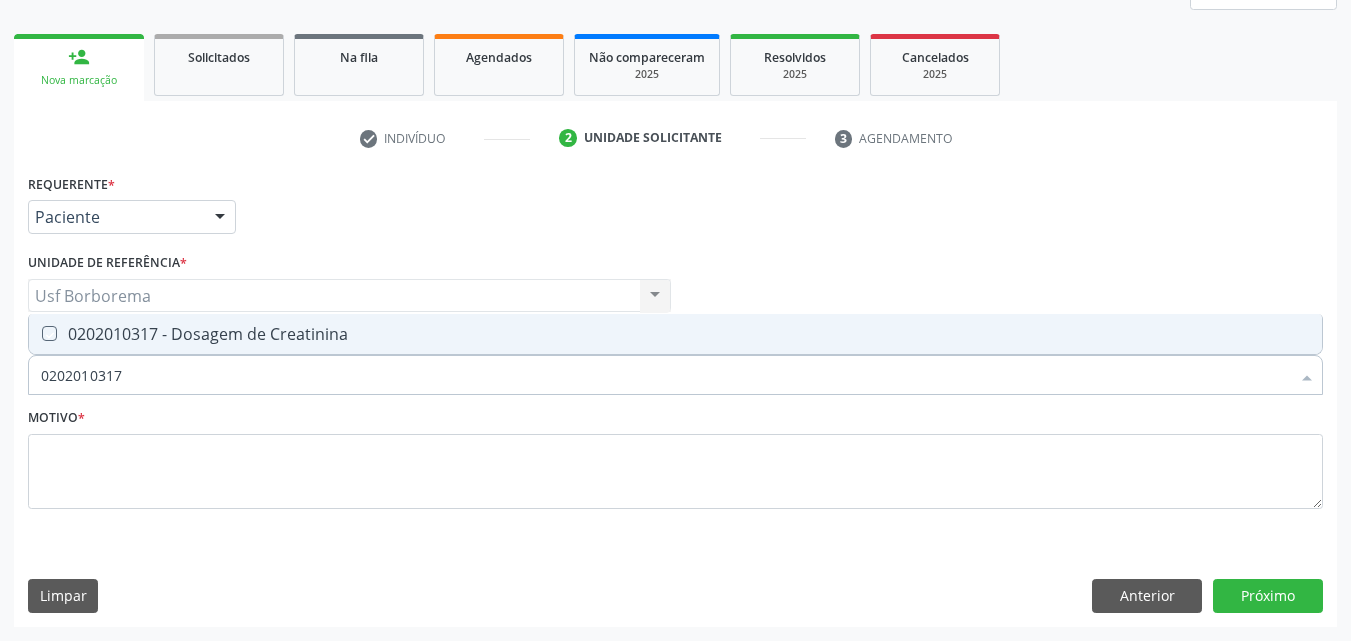 checkbox on "true" 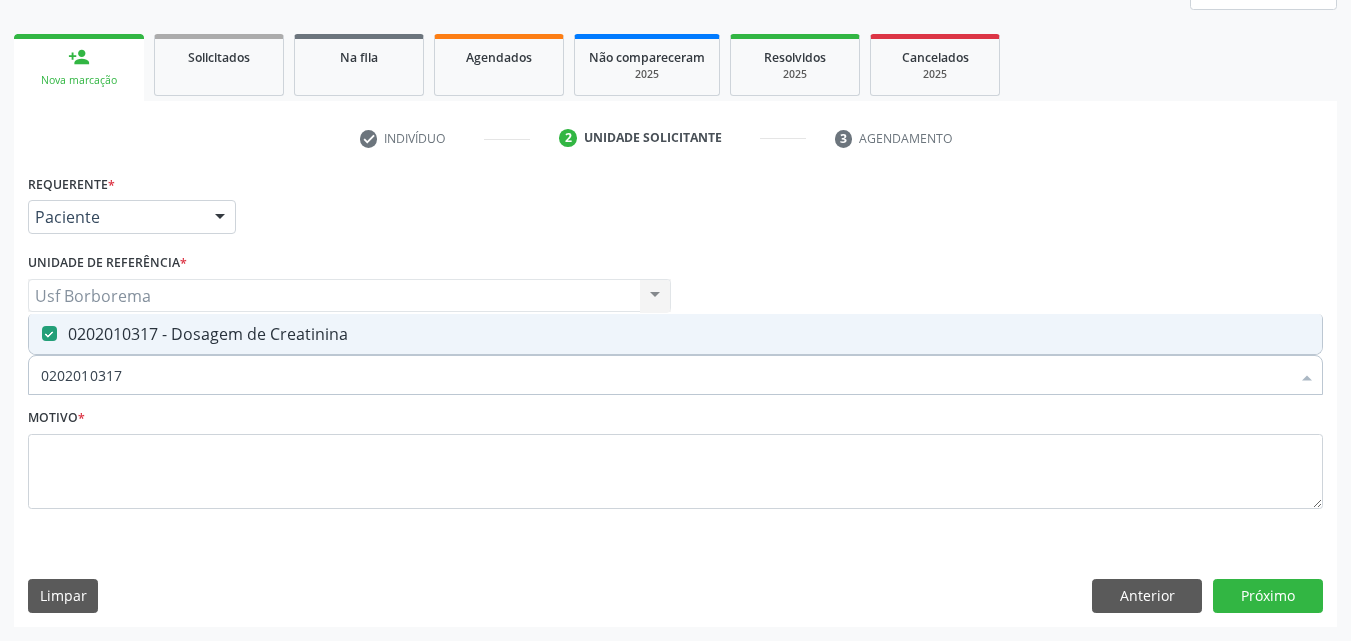 click on "0202010317" at bounding box center [665, 375] 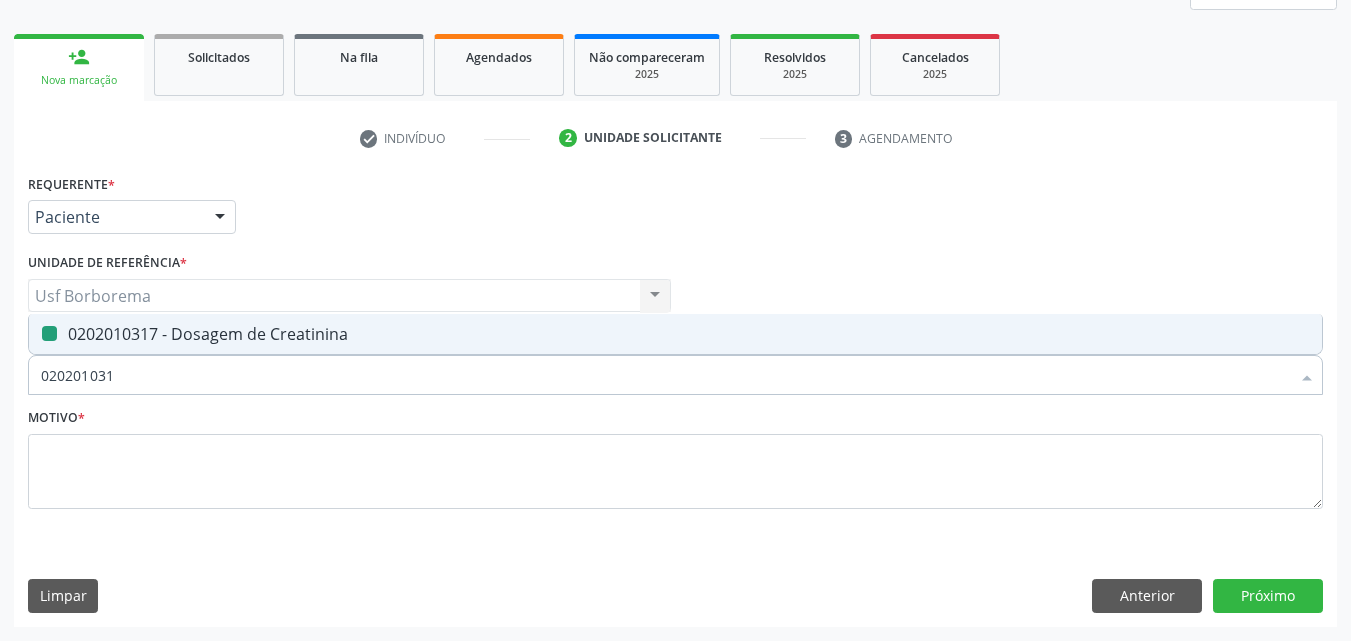 type on "02020103" 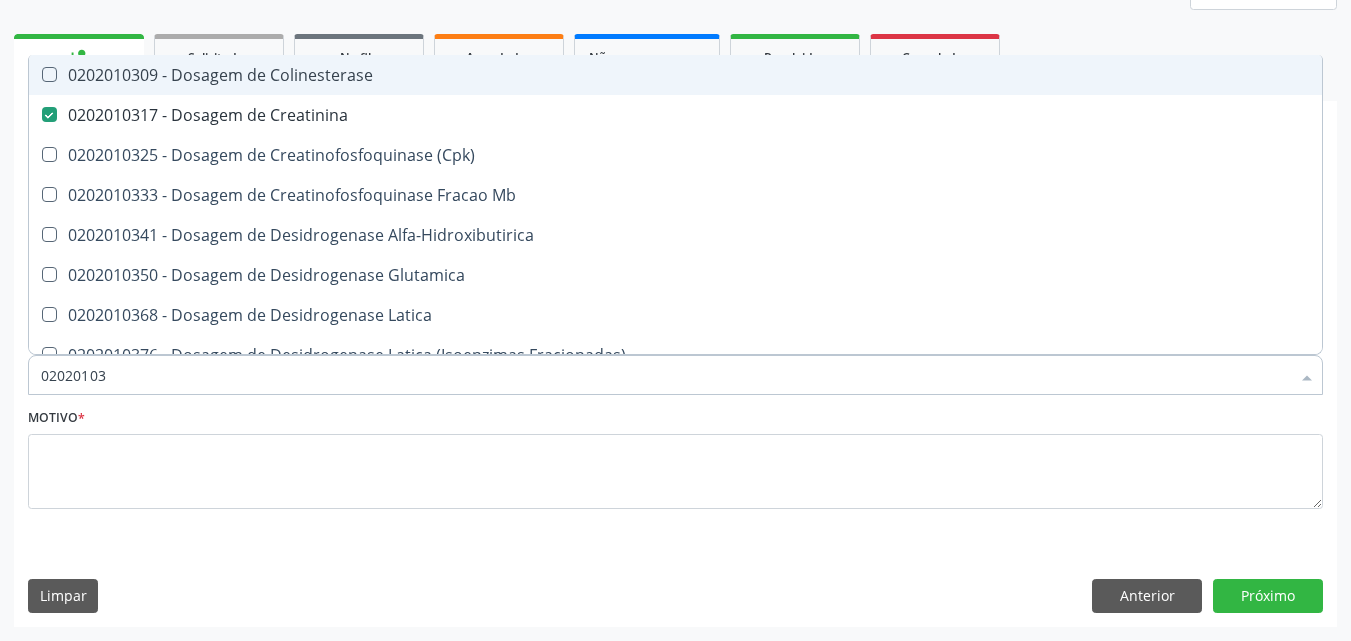 type on "0202010" 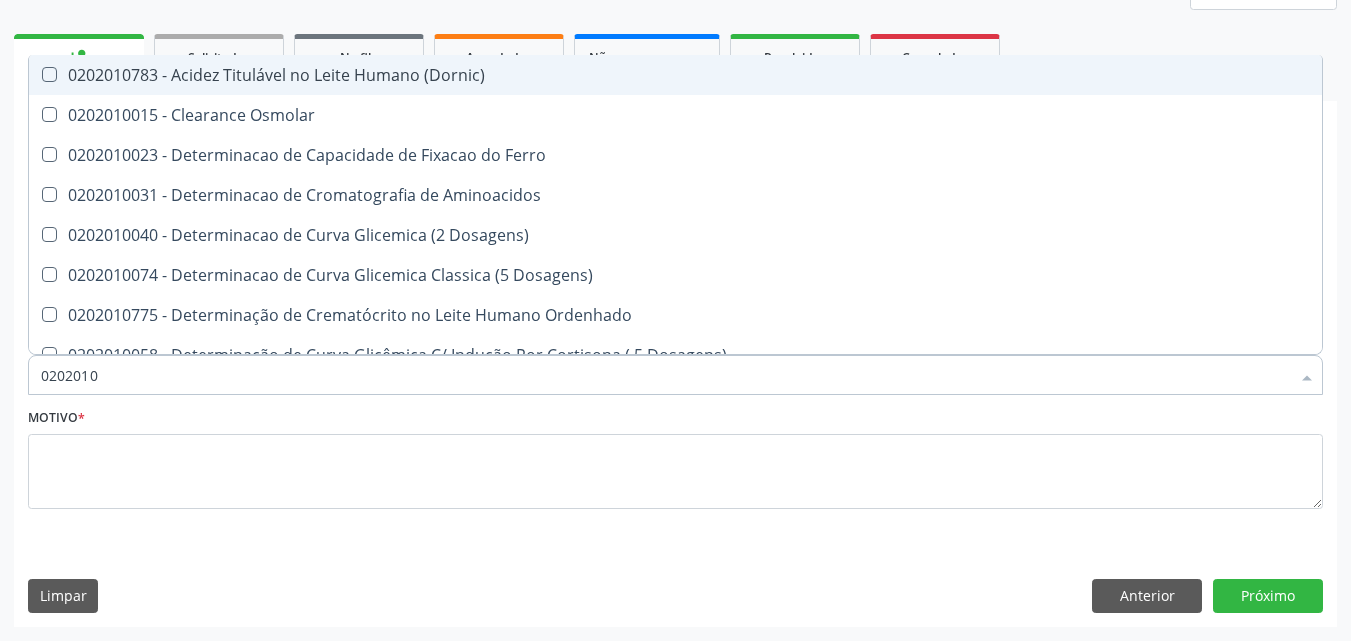 type on "02020106" 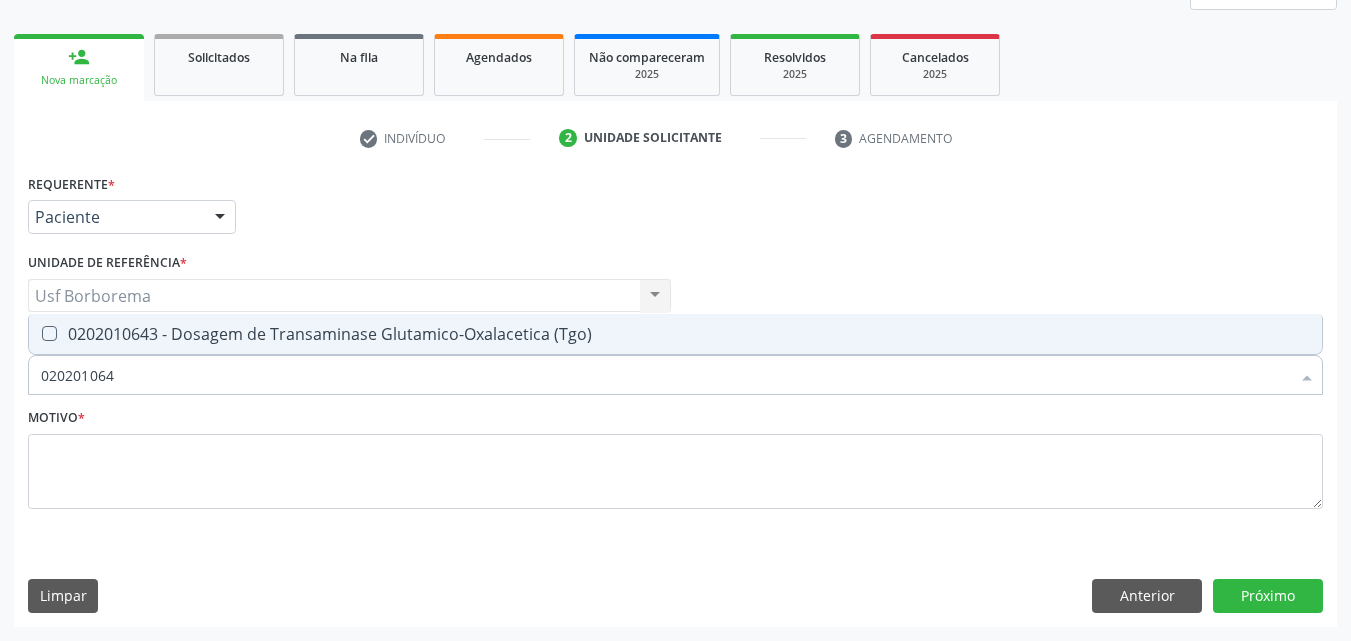 type on "0202010643" 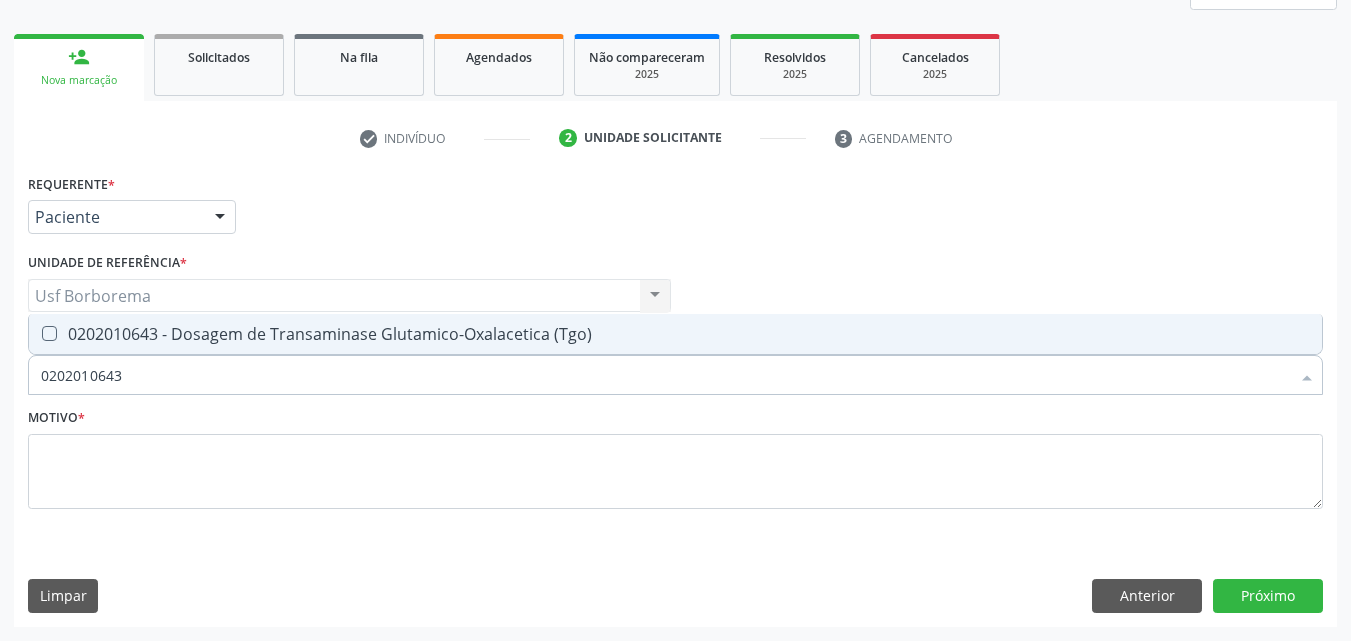 click on "0202010643 - Dosagem de Transaminase Glutamico-Oxalacetica (Tgo)" at bounding box center [675, 334] 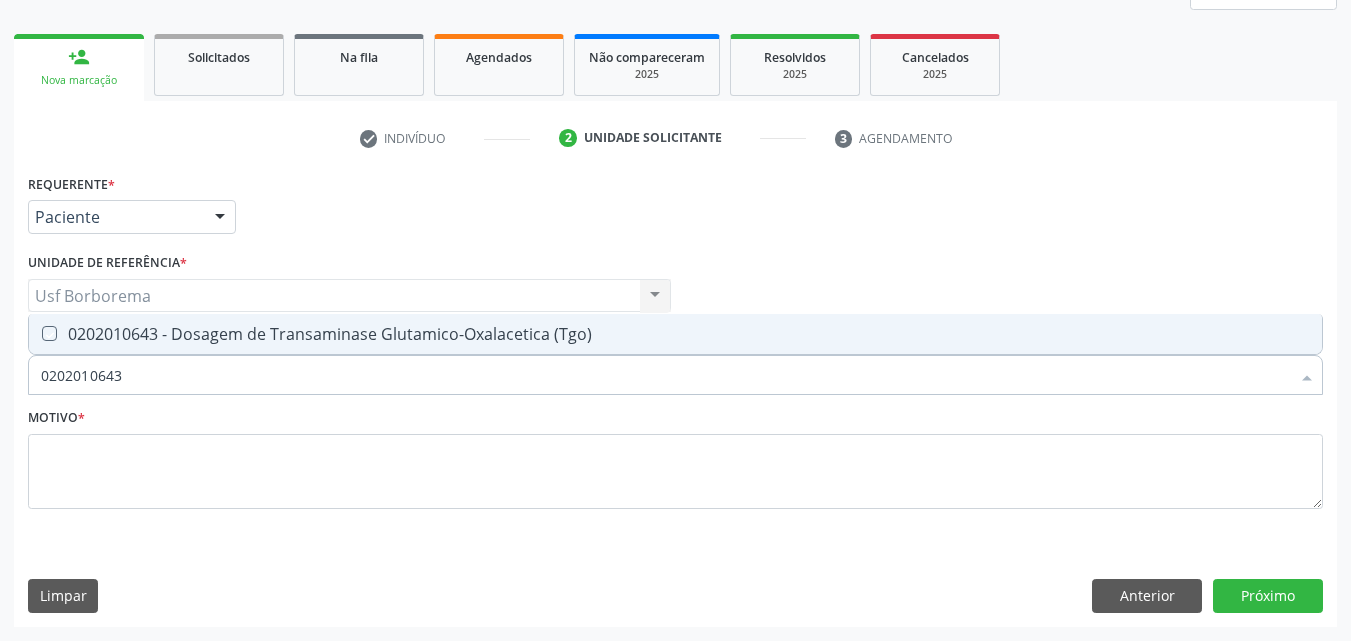 checkbox on "true" 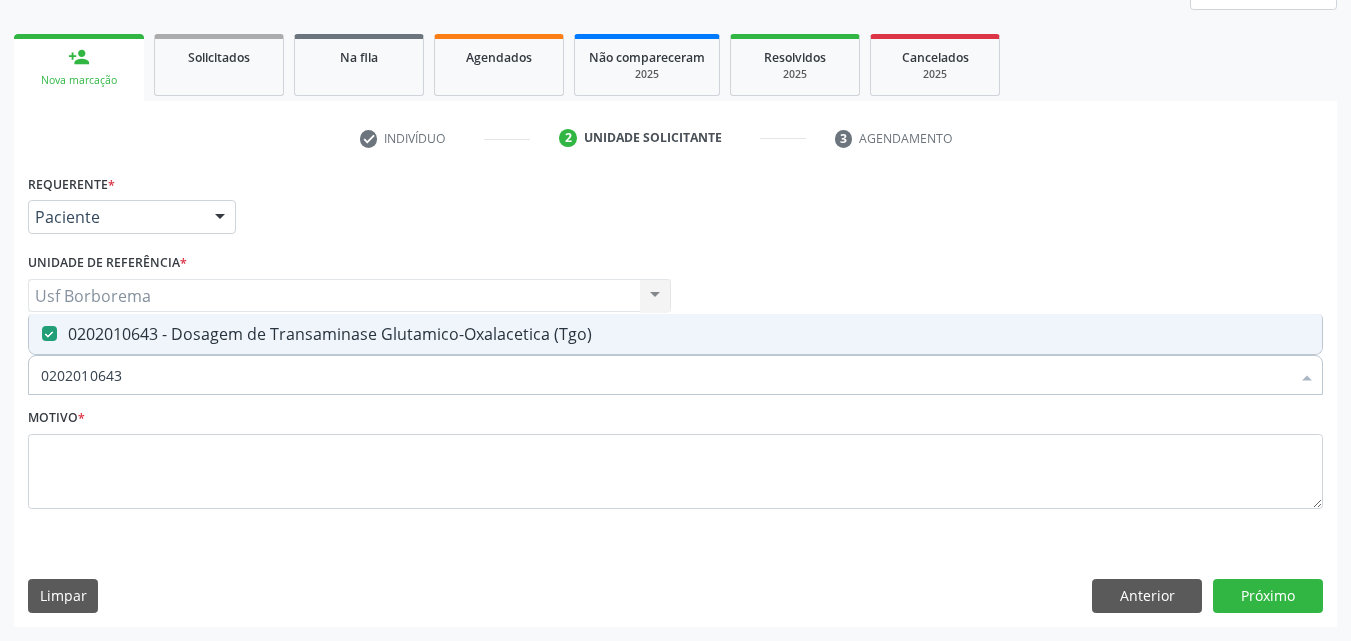 click on "0202010643" at bounding box center (665, 375) 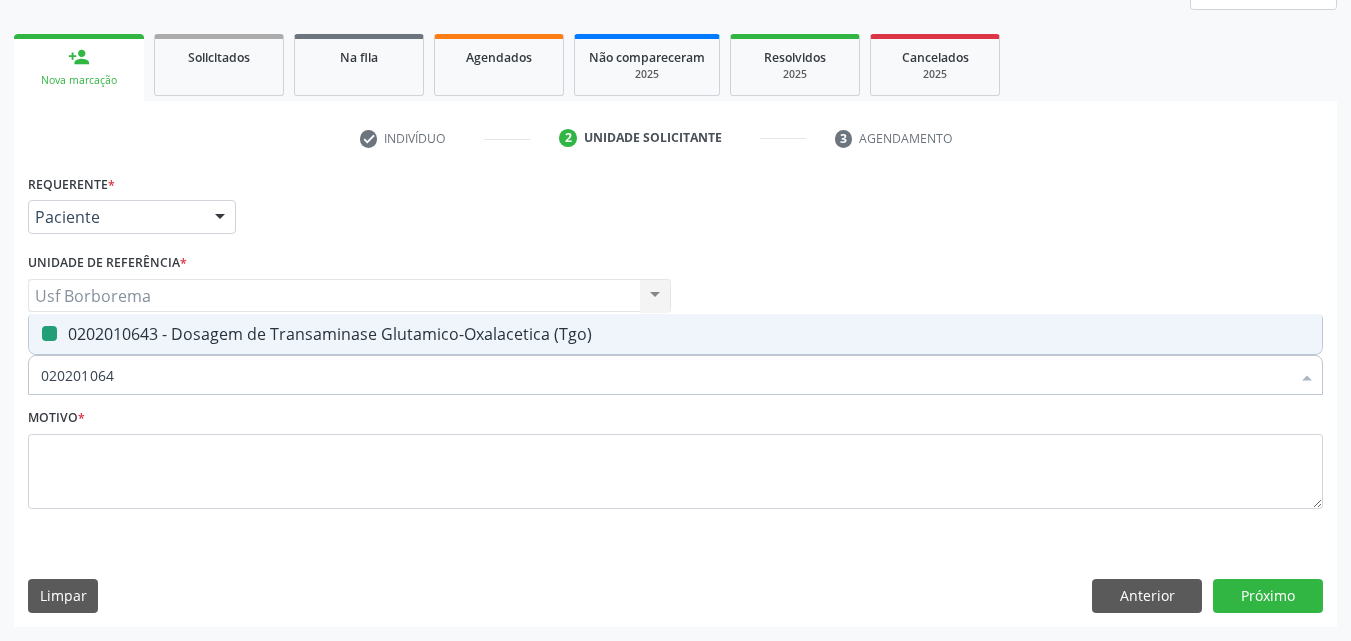 type on "02020106" 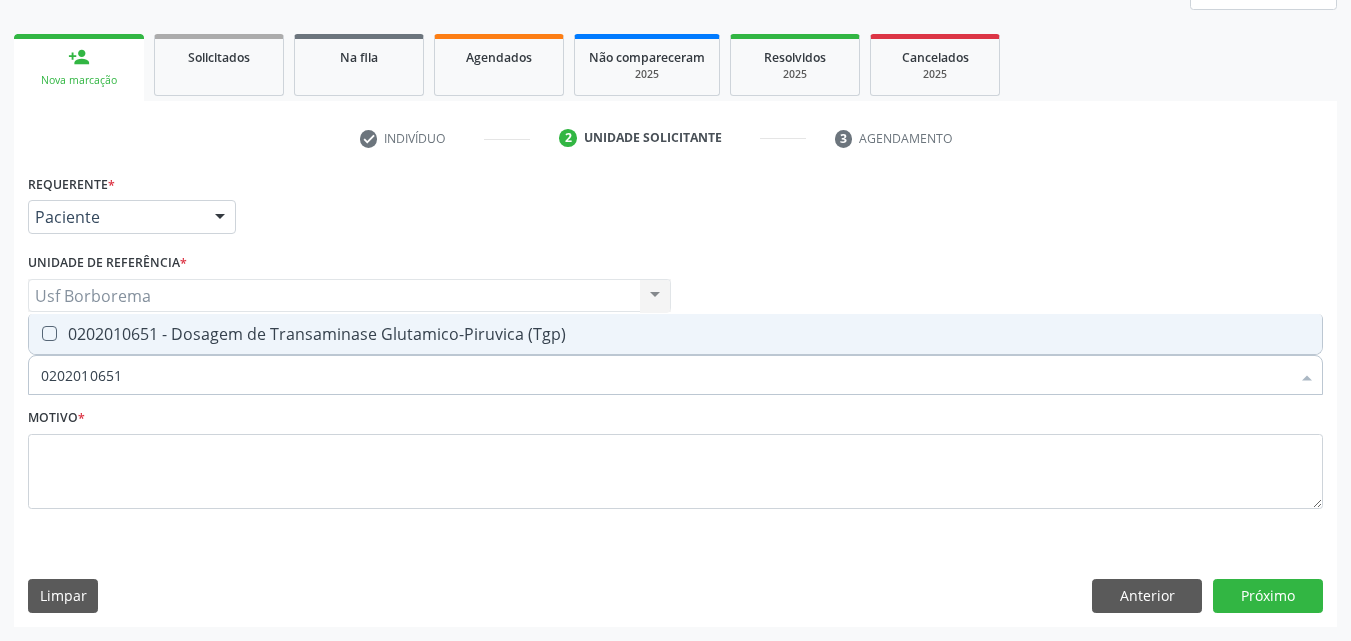 drag, startPoint x: 248, startPoint y: 336, endPoint x: 264, endPoint y: 375, distance: 42.154476 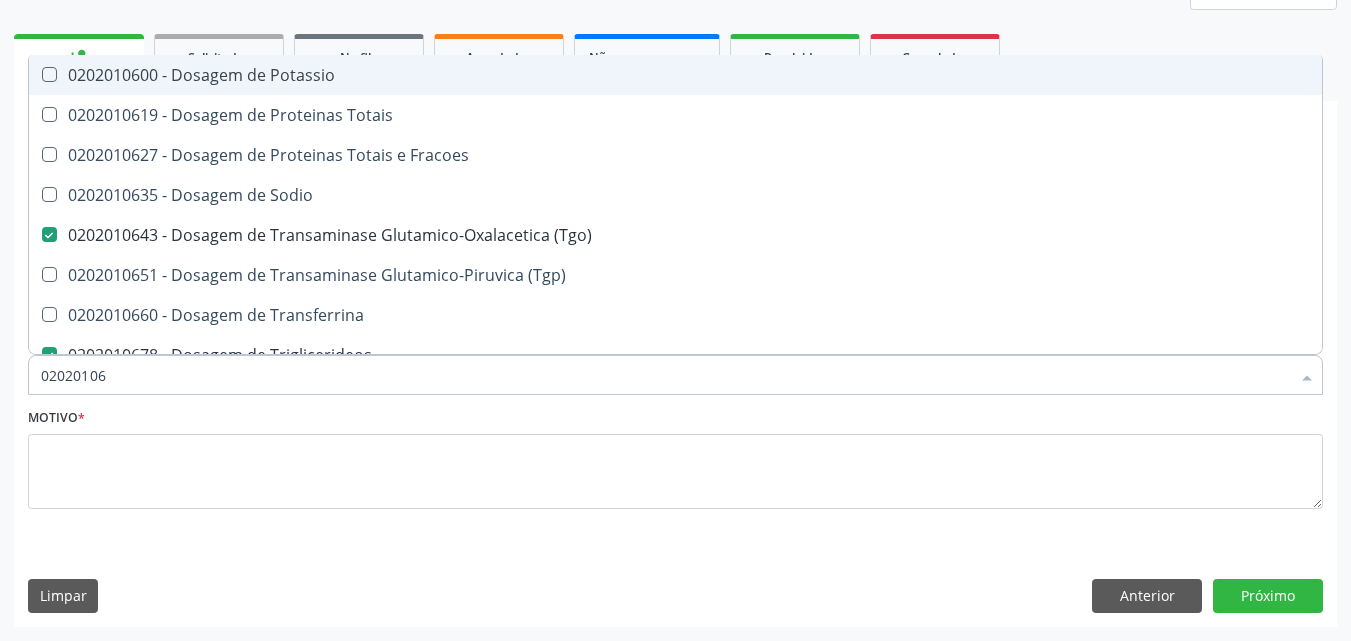 type on "0202010" 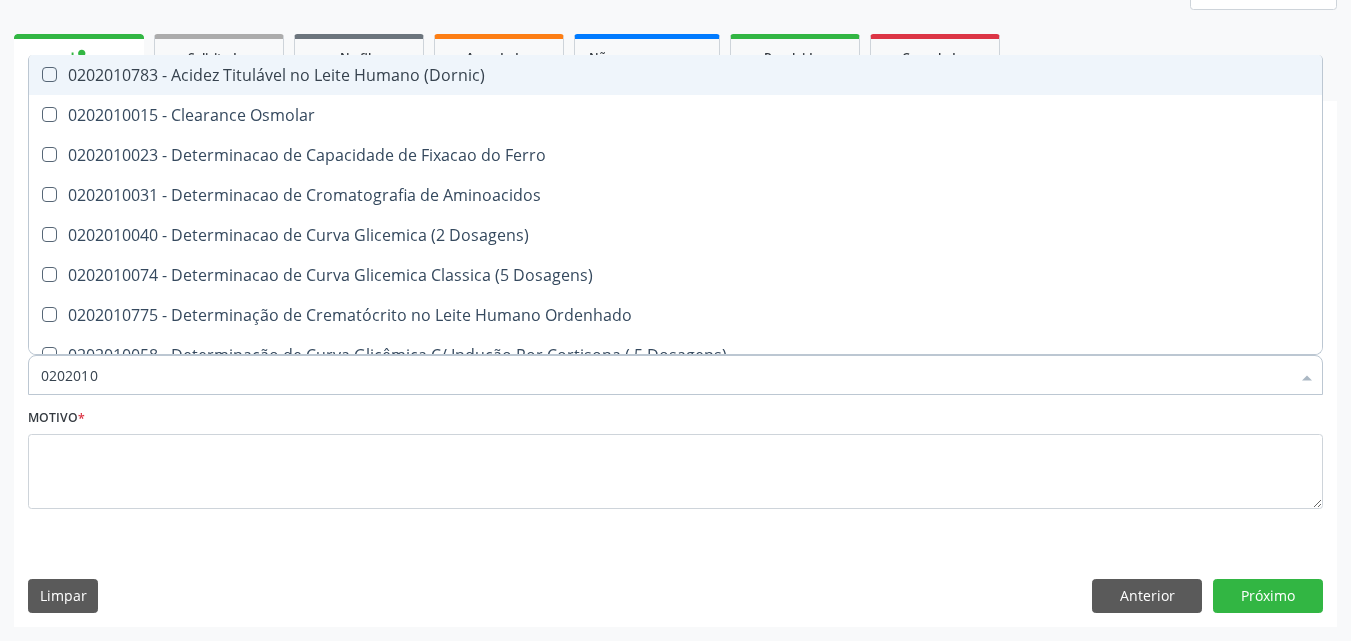 type on "020201" 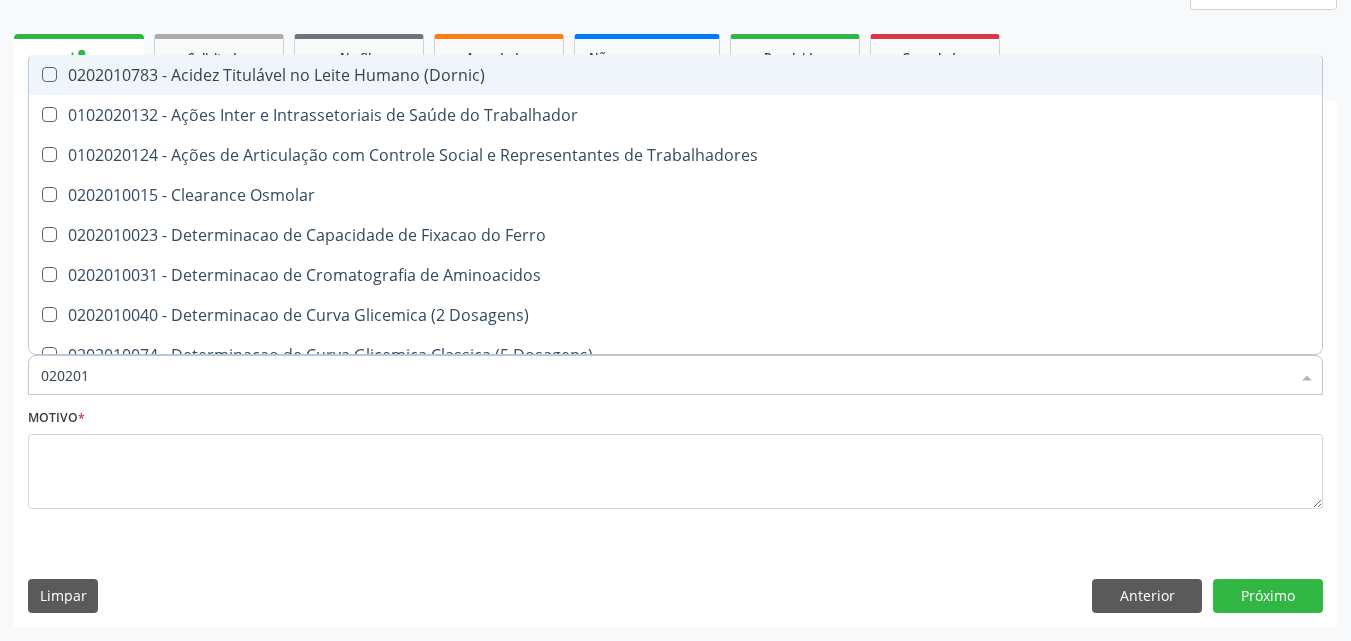 type on "02020" 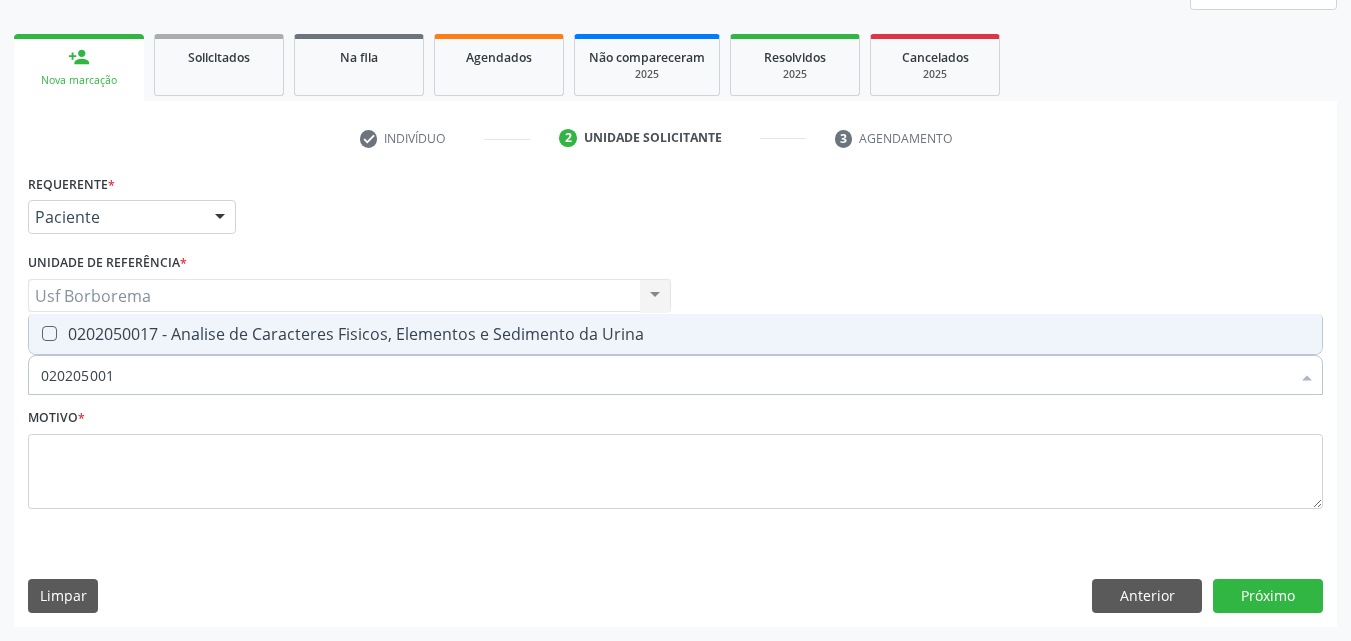 type on "0202050017" 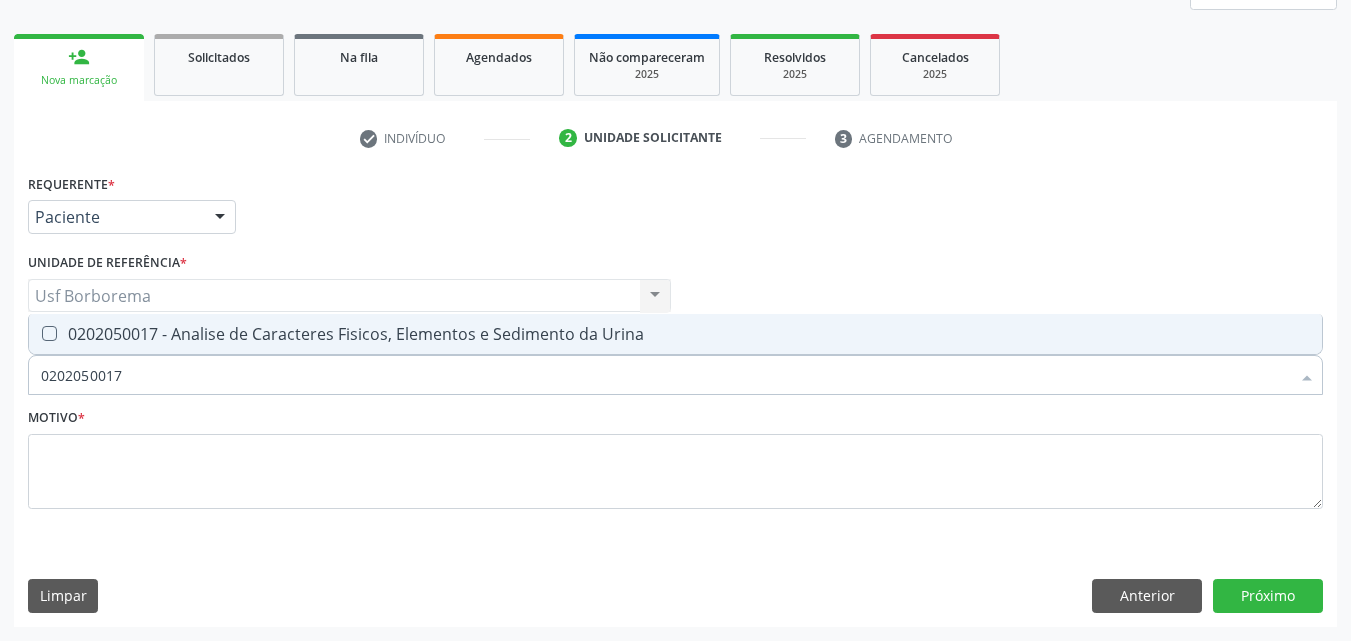 drag, startPoint x: 263, startPoint y: 327, endPoint x: 277, endPoint y: 383, distance: 57.72348 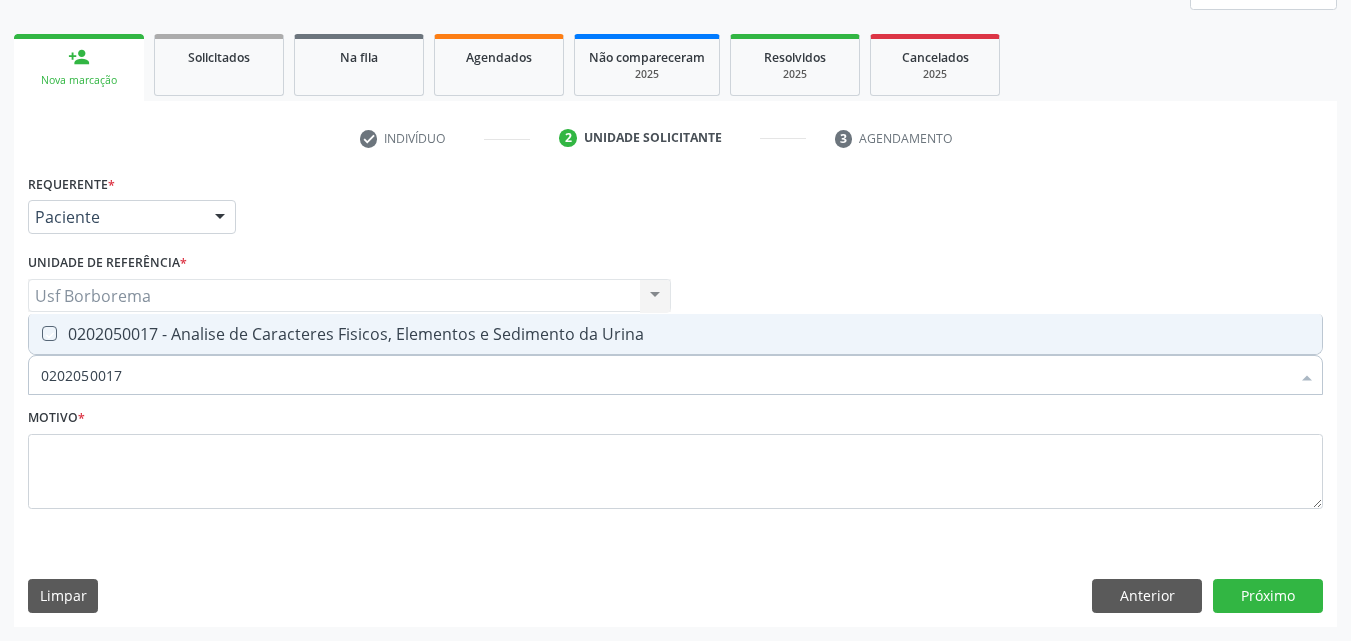 checkbox on "true" 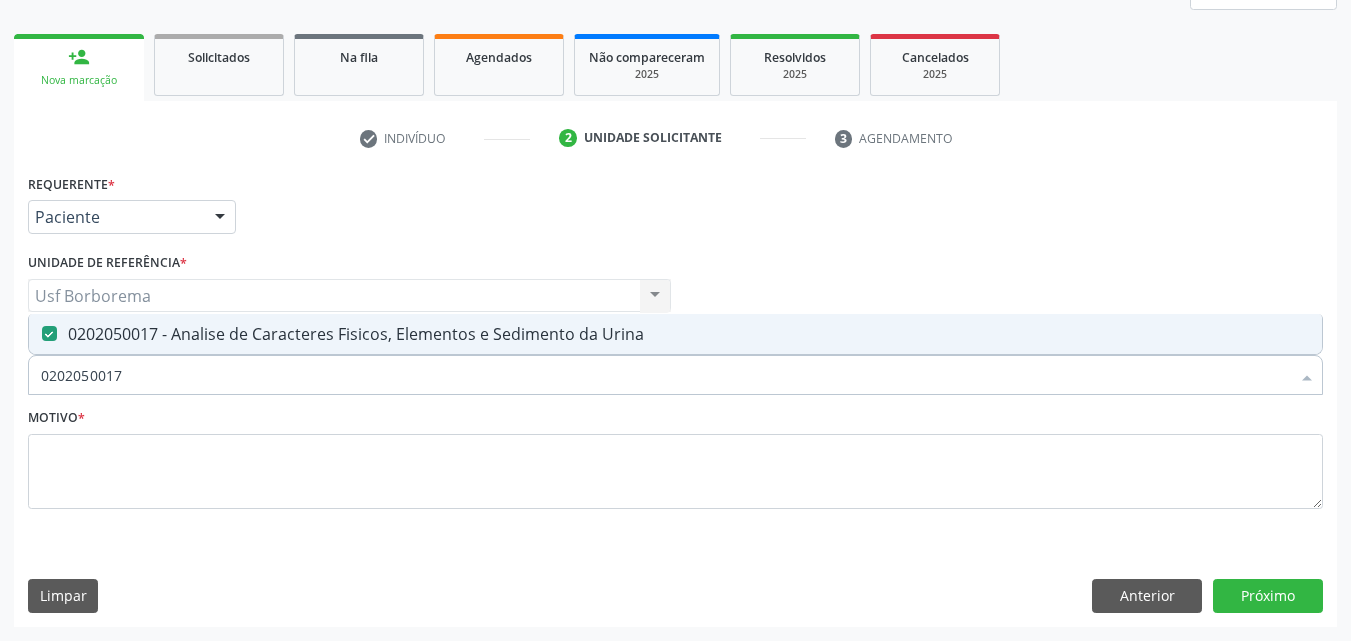 click on "0202050017" at bounding box center (665, 375) 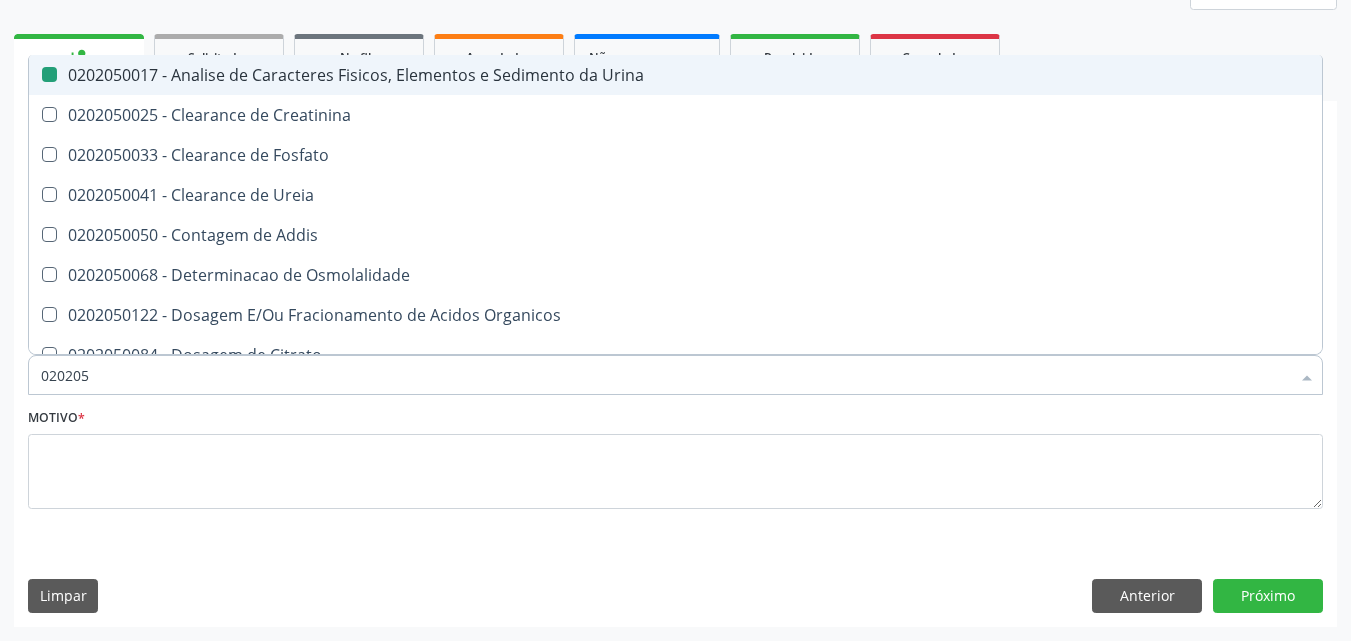 type on "02020" 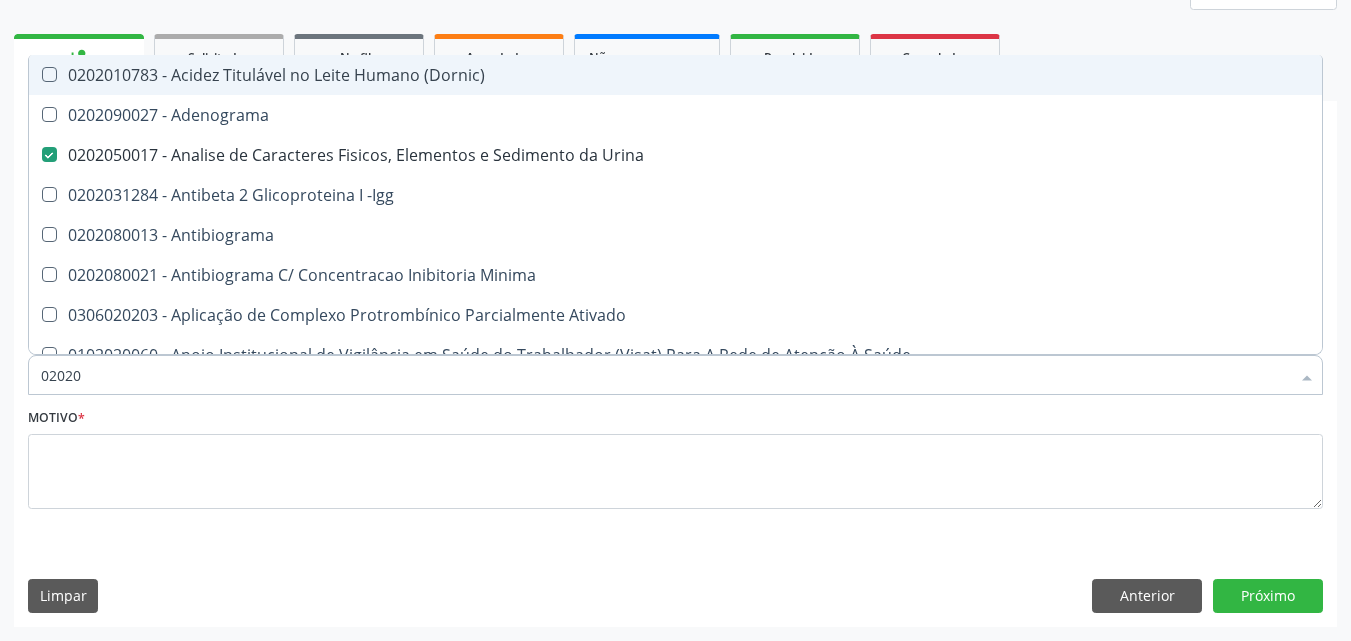type on "020201" 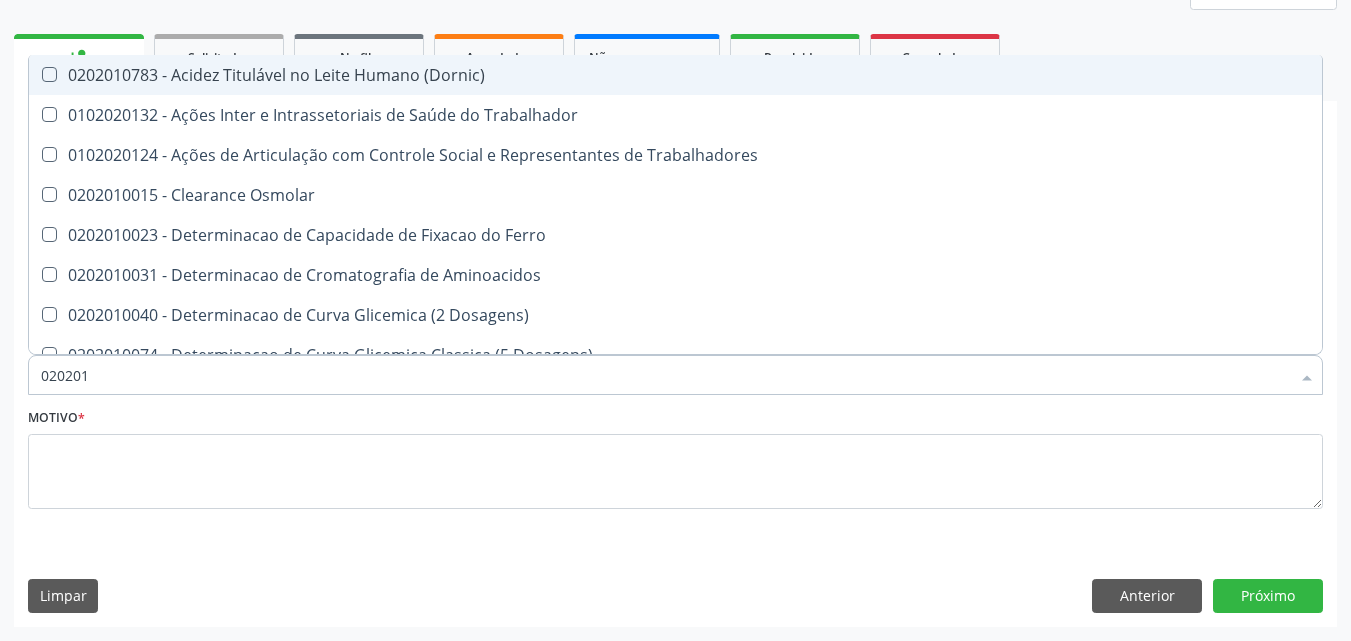 type on "0202010" 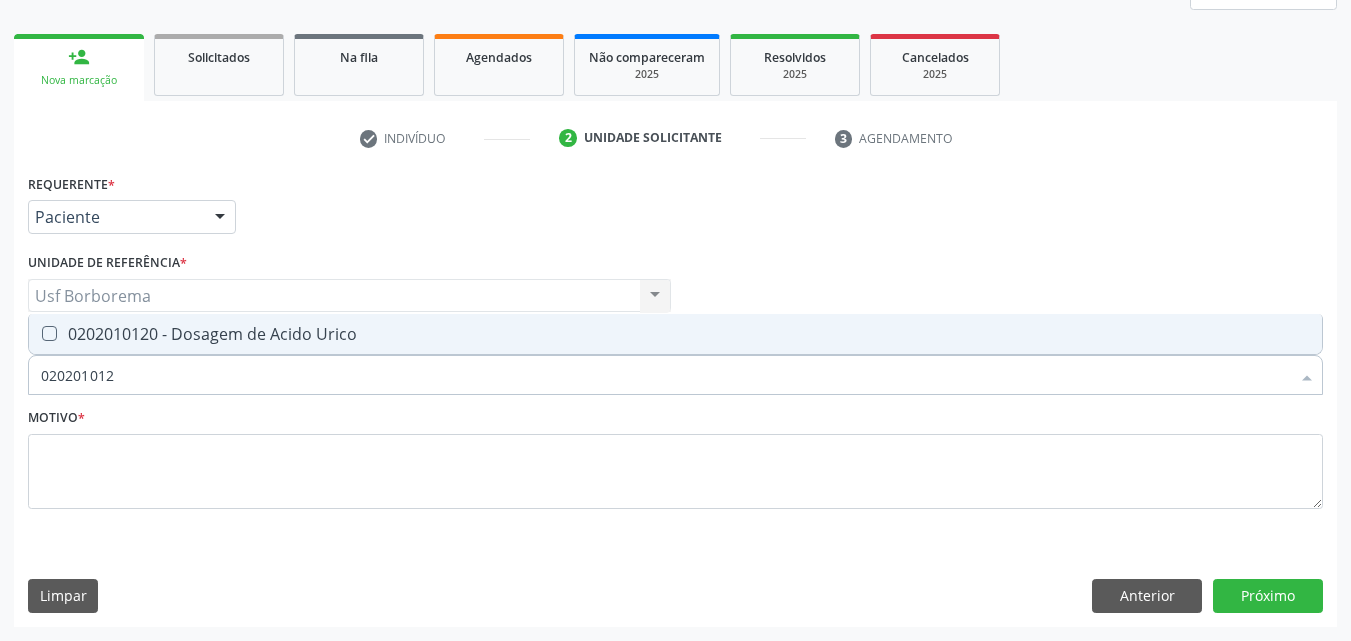 type on "0202010120" 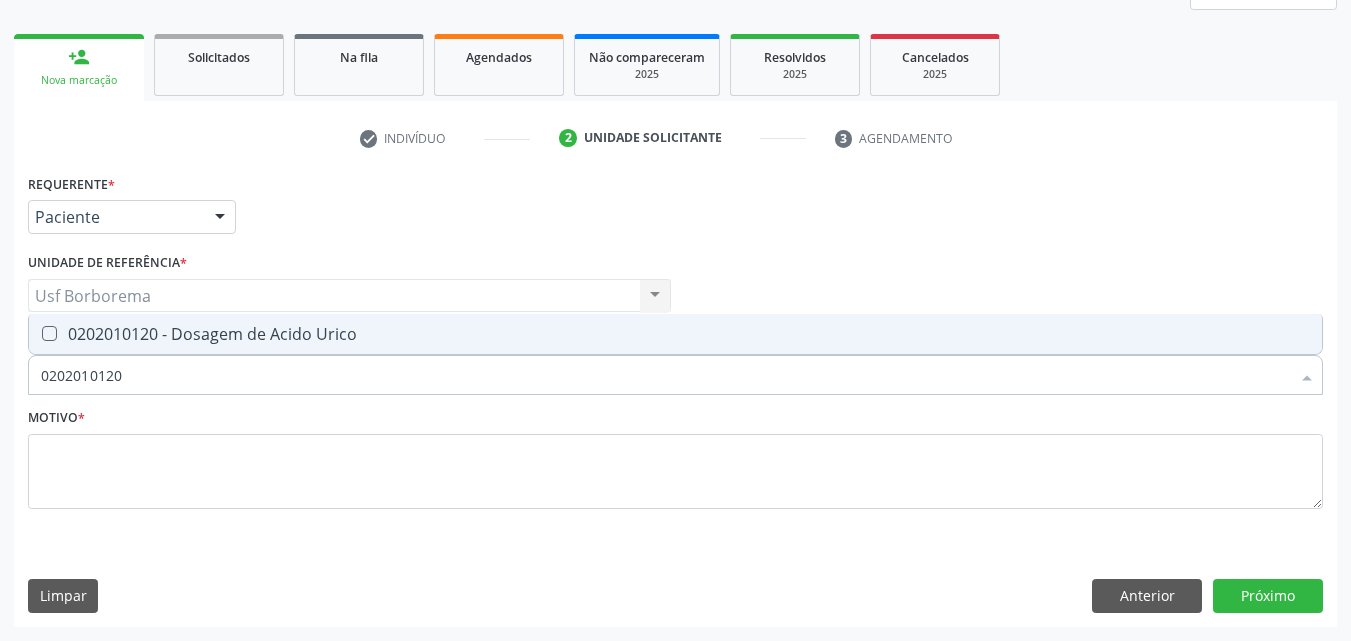 drag, startPoint x: 265, startPoint y: 334, endPoint x: 259, endPoint y: 370, distance: 36.496574 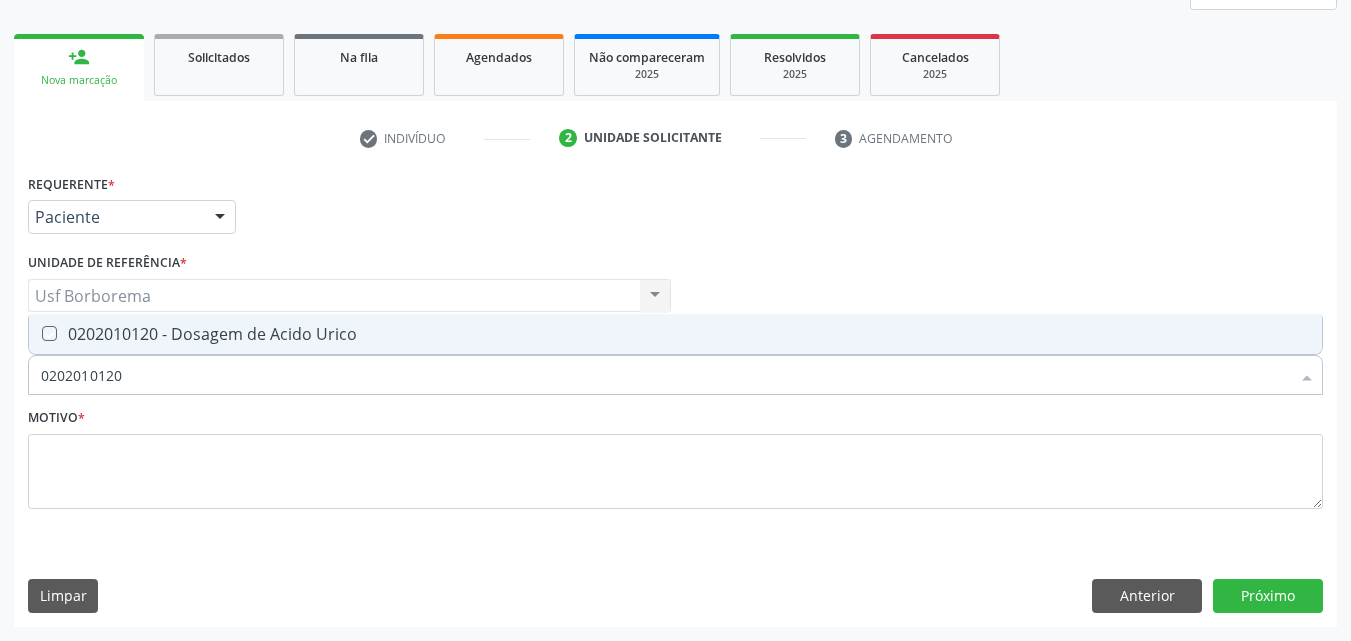 checkbox on "true" 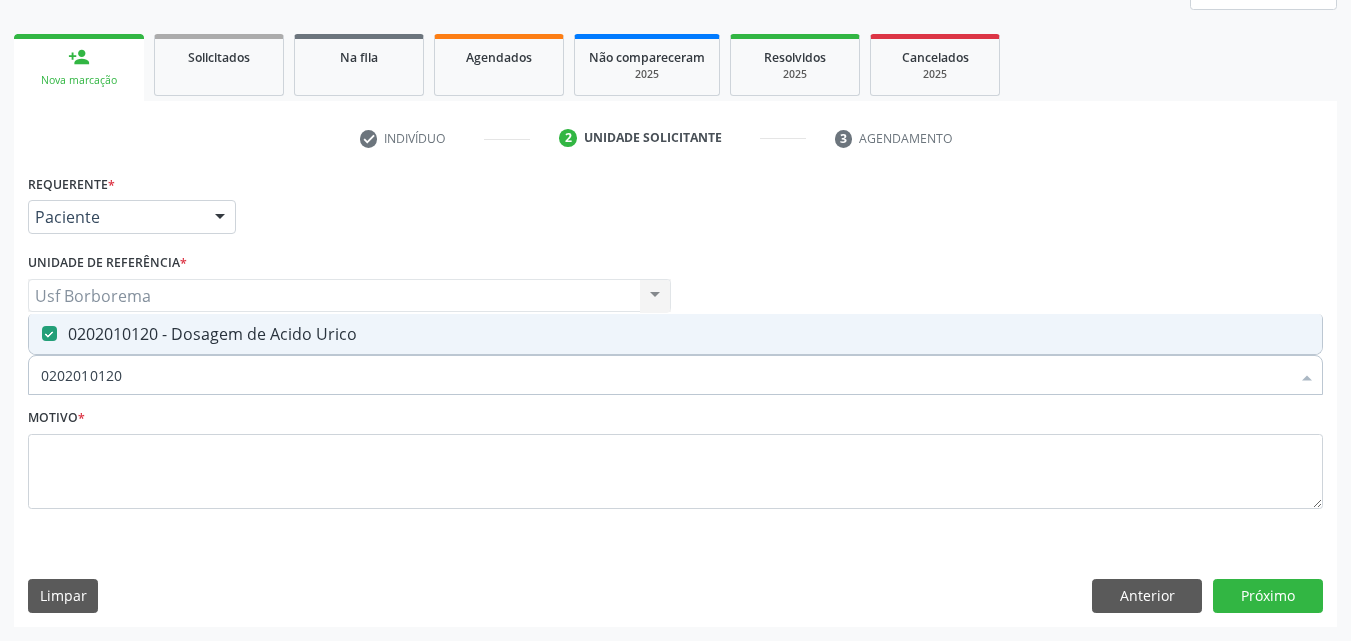 click on "0202010120" at bounding box center [665, 375] 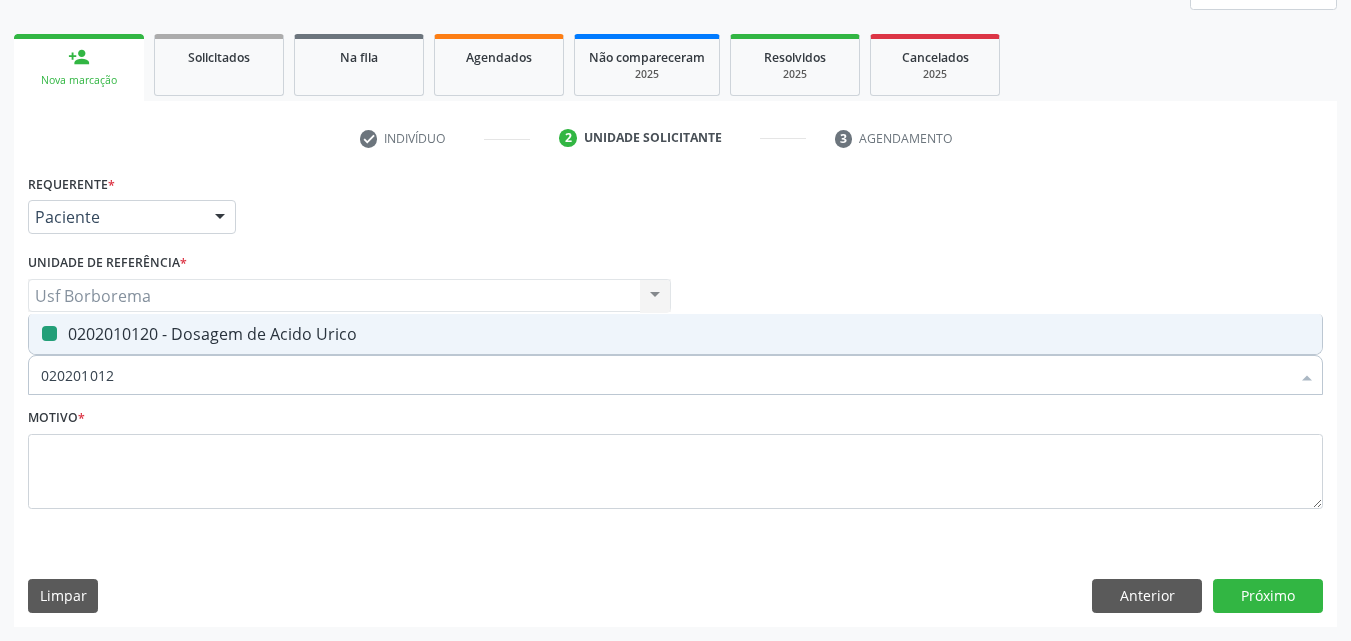 type on "02020101" 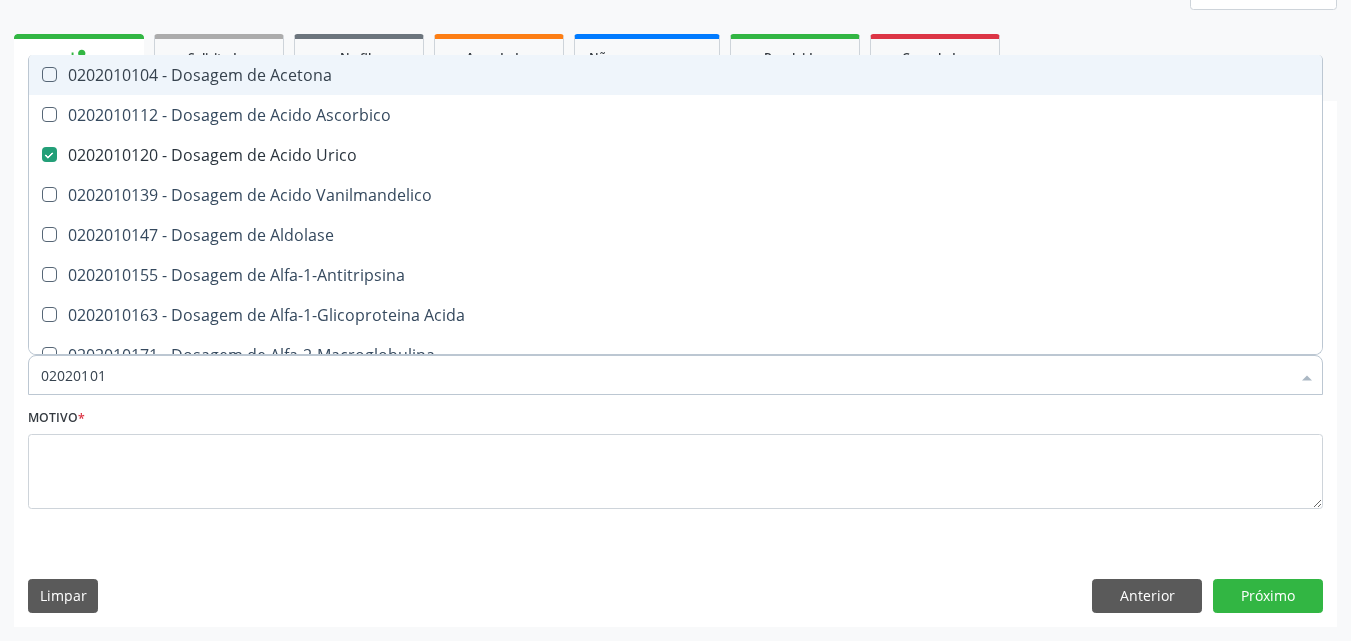 type on "0202010" 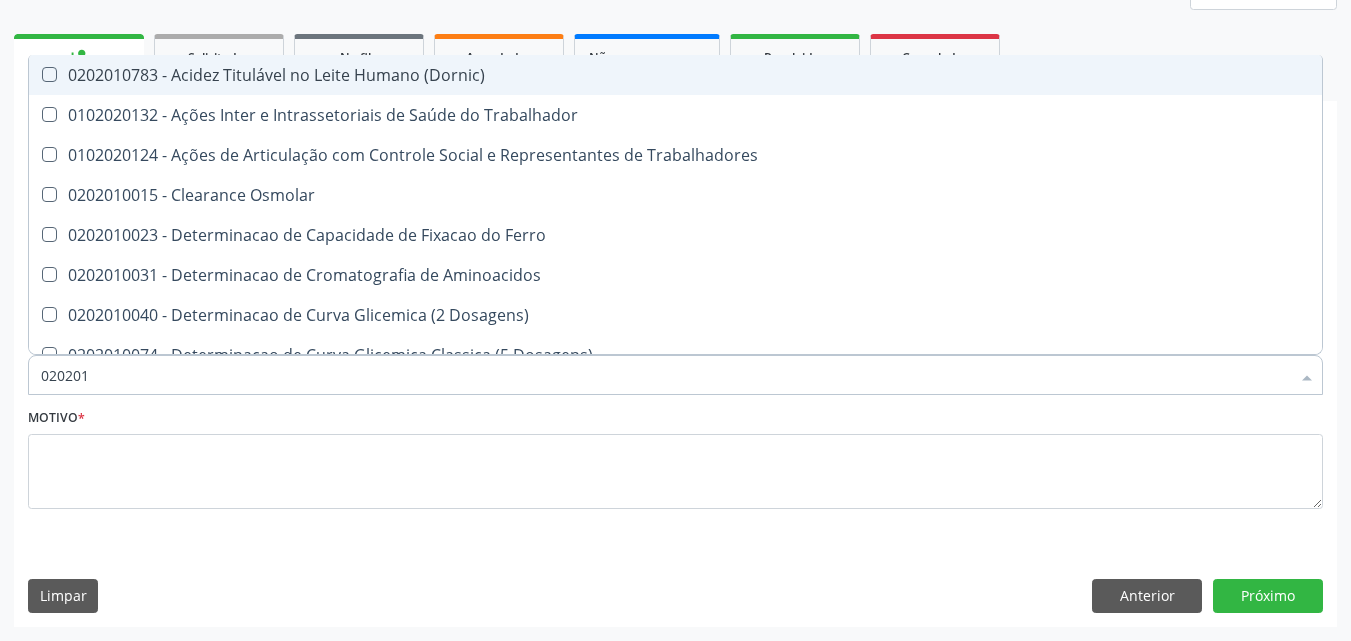 type on "02020" 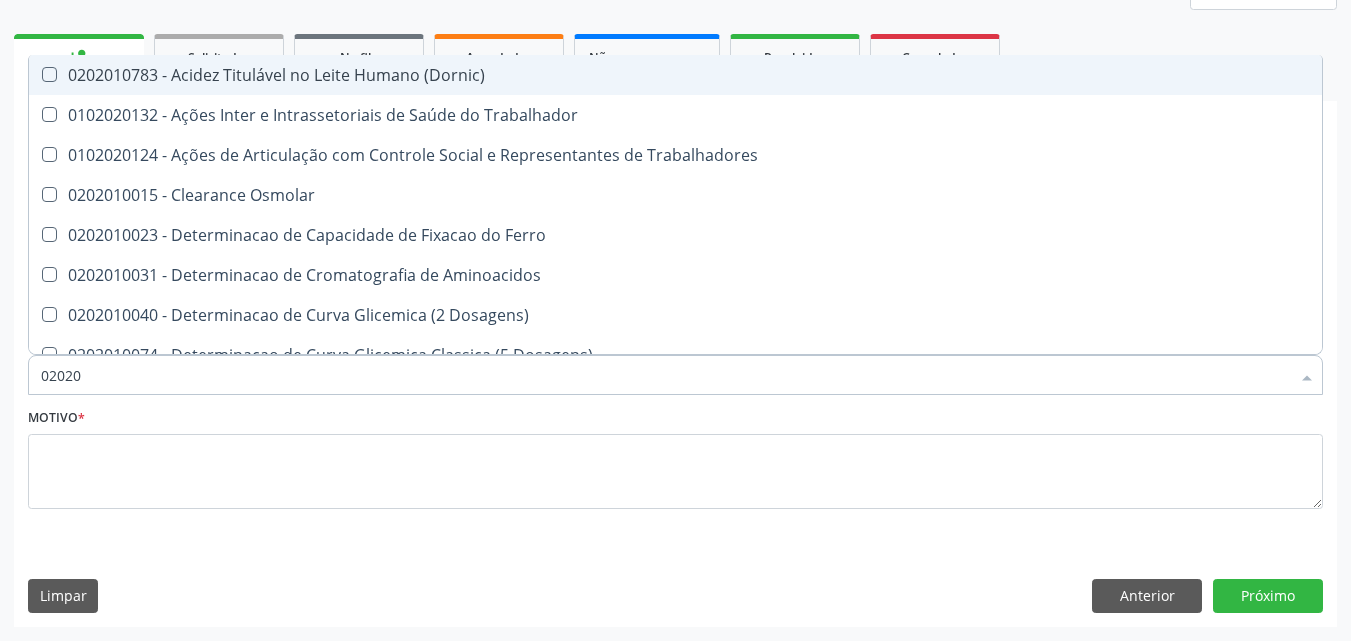 checkbox on "true" 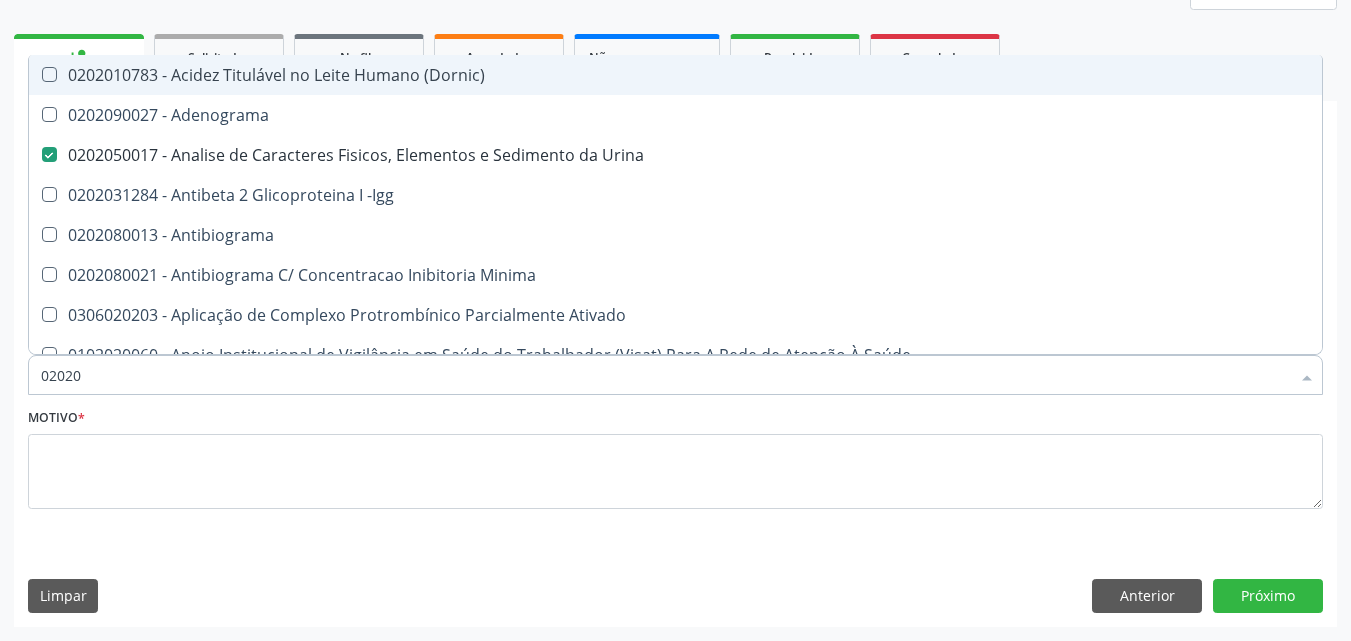 type on "020203" 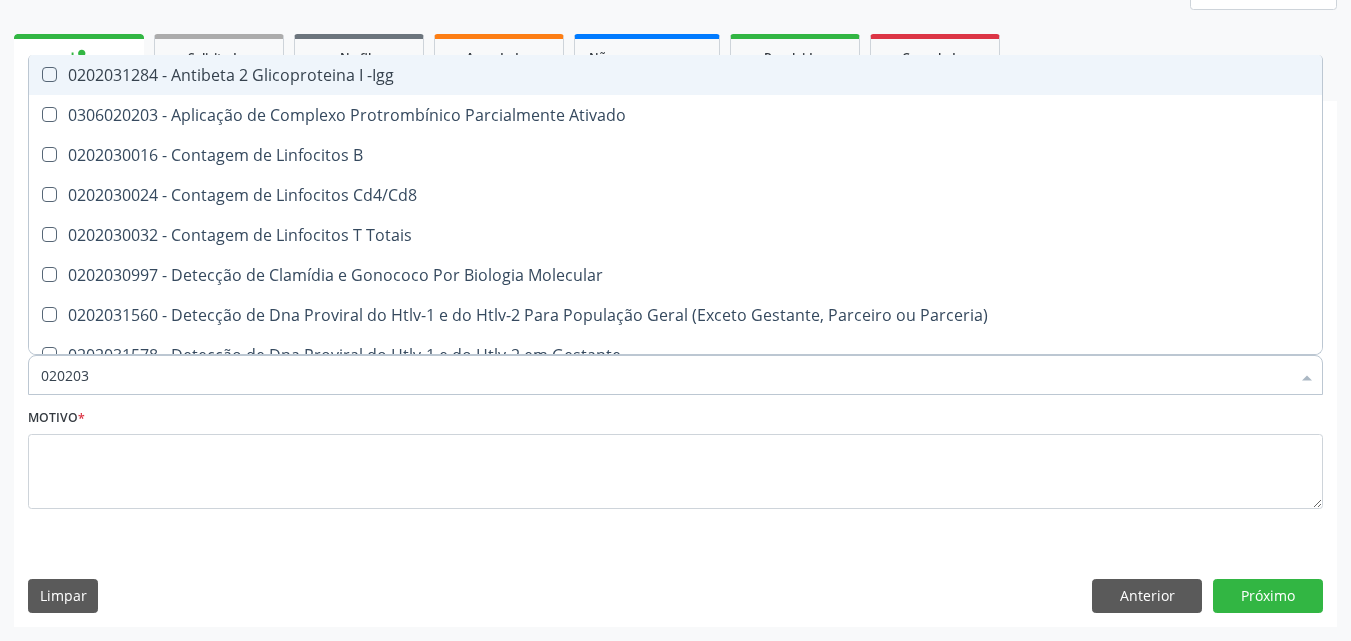type on "0202030" 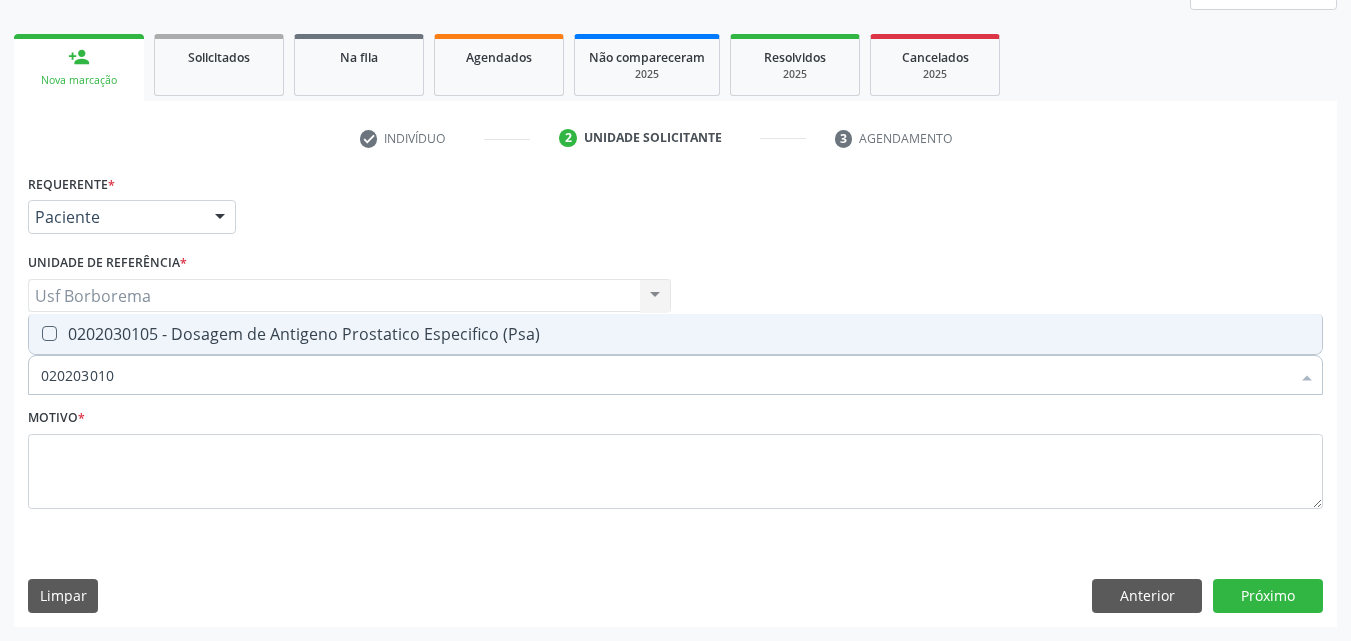 type on "[NUMBER]" 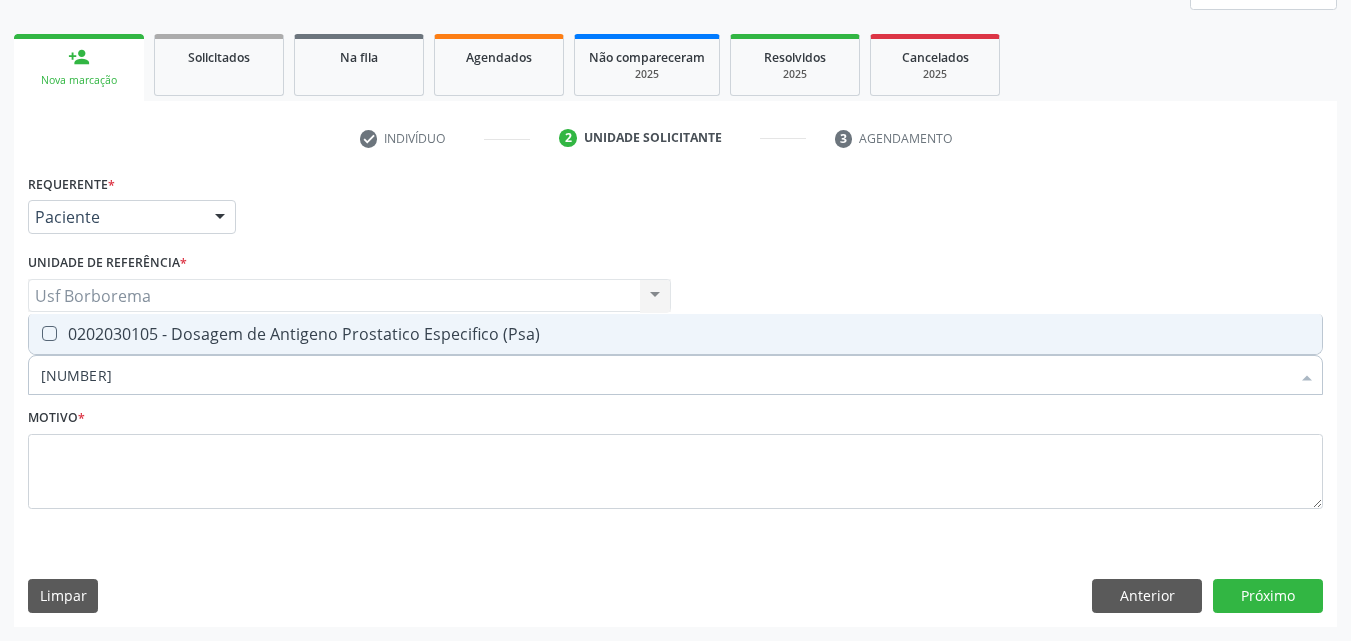 click on "0202030105 - Dosagem de Antigeno Prostatico Especifico (Psa)" at bounding box center [675, 334] 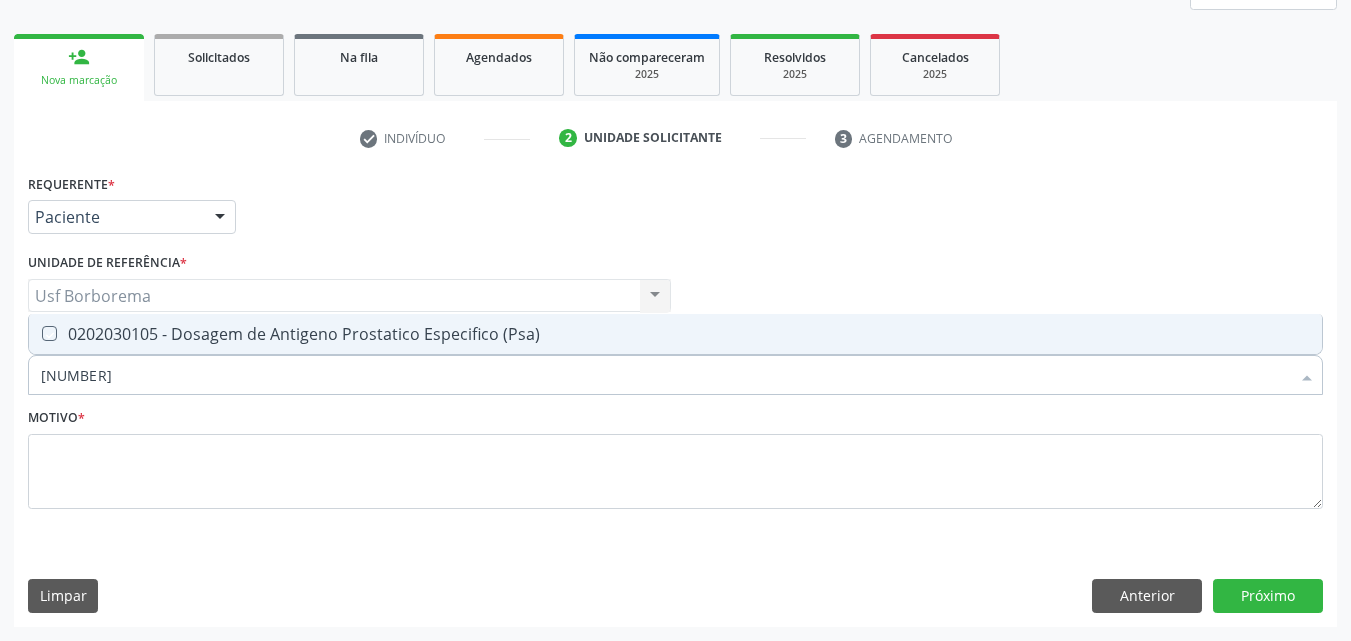 checkbox on "true" 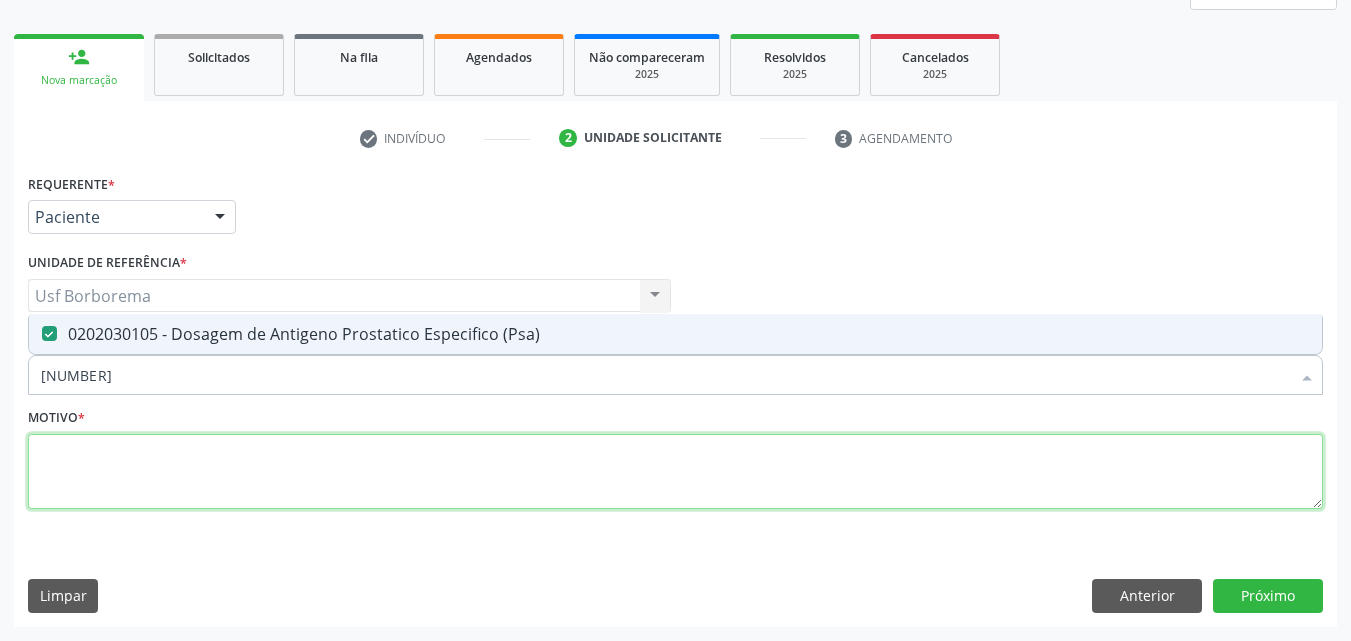 click at bounding box center [675, 472] 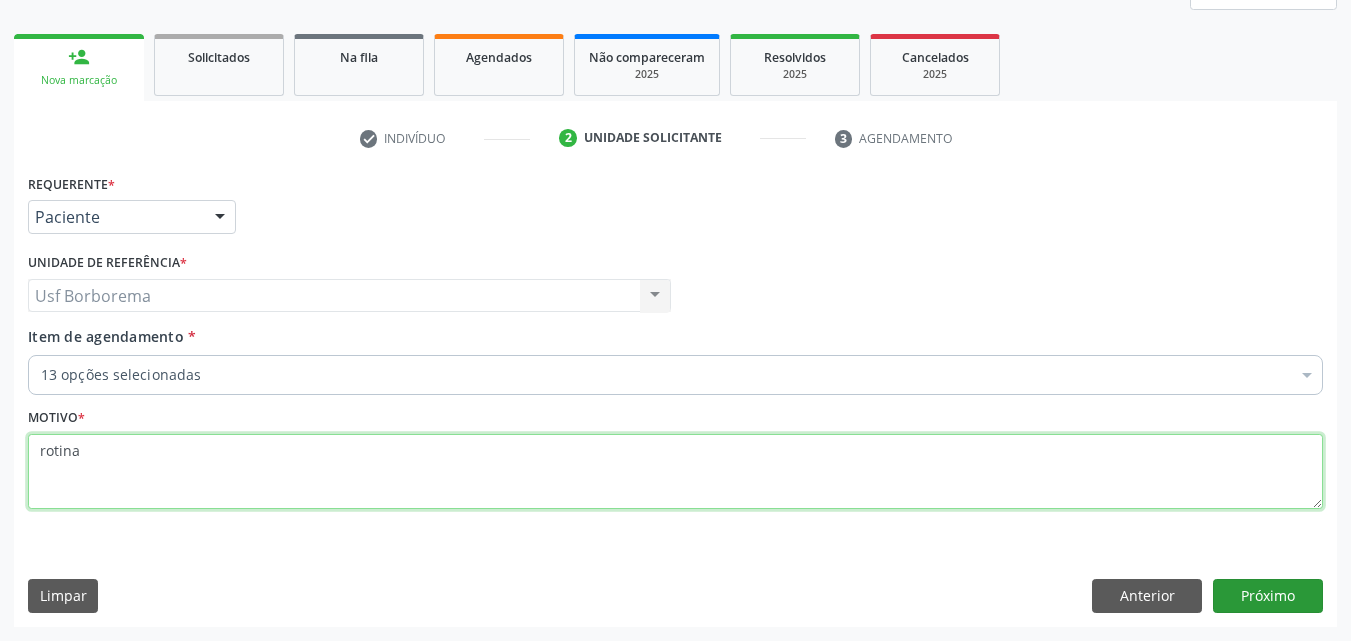 type on "rotina" 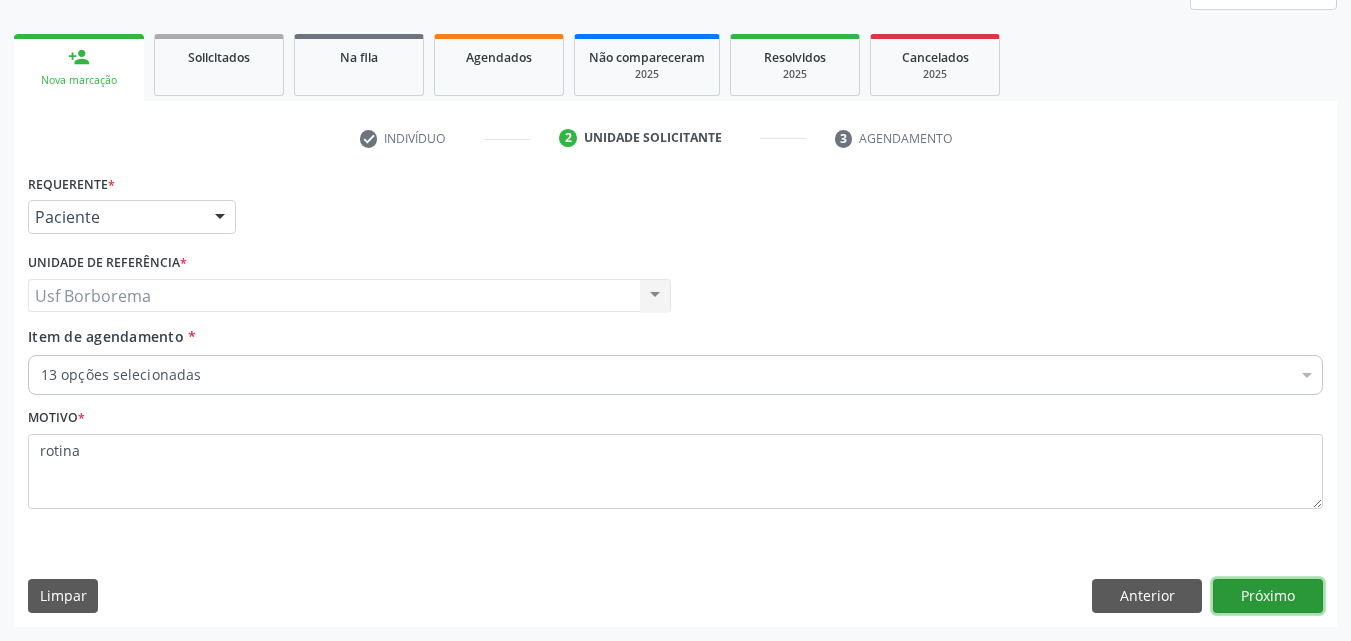 click on "Próximo" at bounding box center [1268, 596] 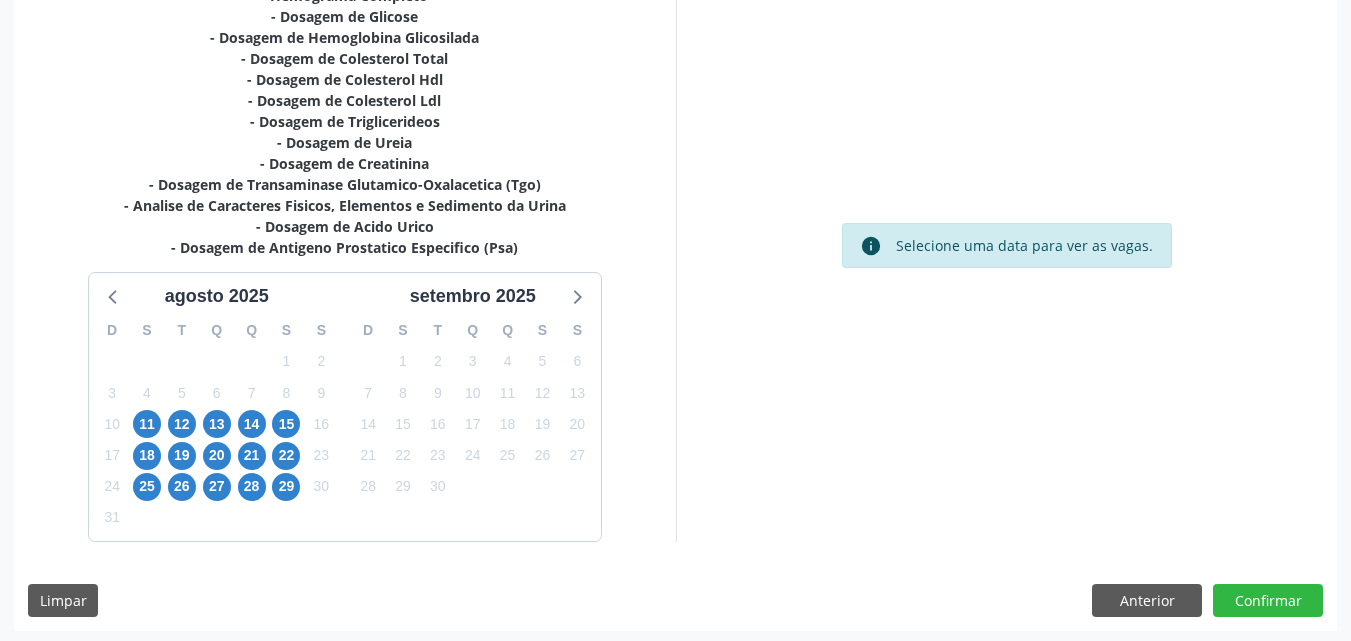 scroll, scrollTop: 481, scrollLeft: 0, axis: vertical 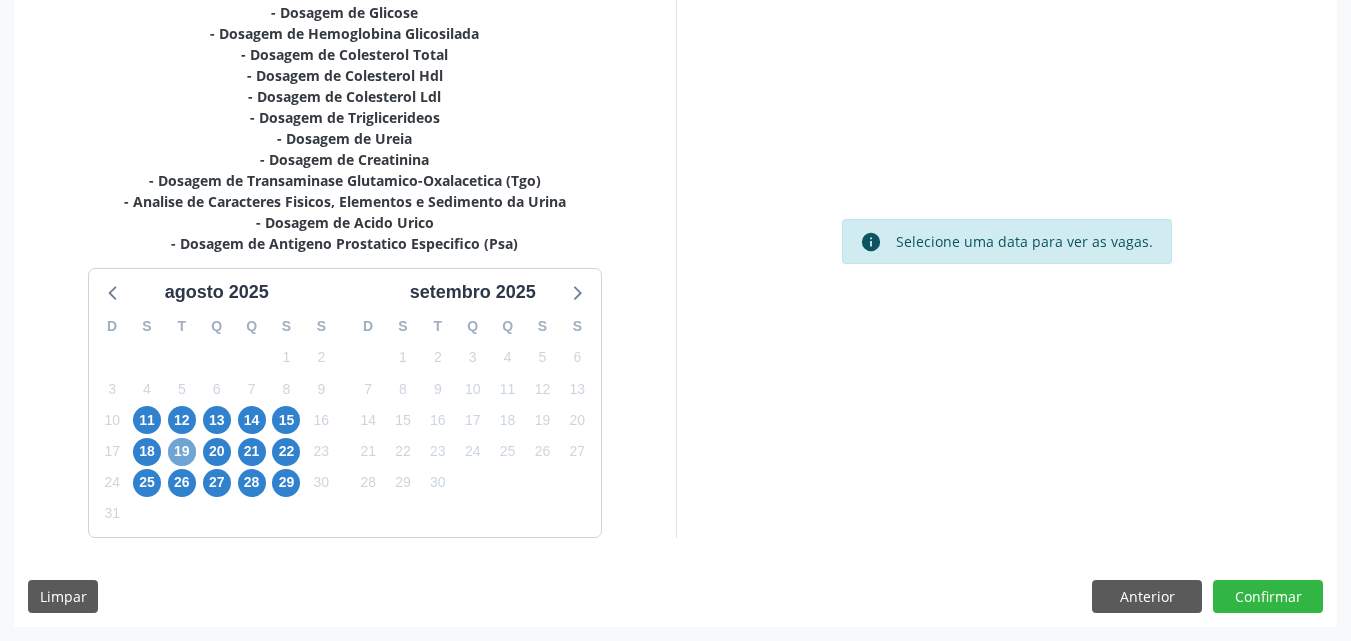 click on "19" at bounding box center (182, 452) 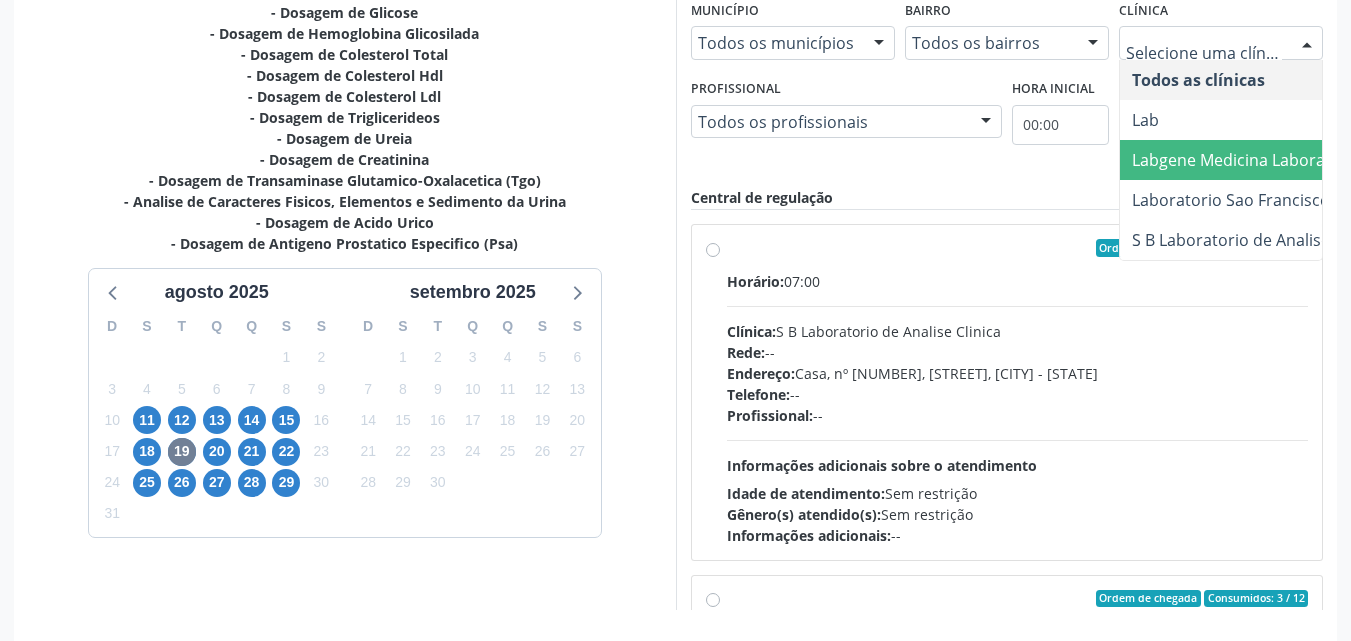 click on "Labgene Medicina Laboratorial" at bounding box center (1248, 160) 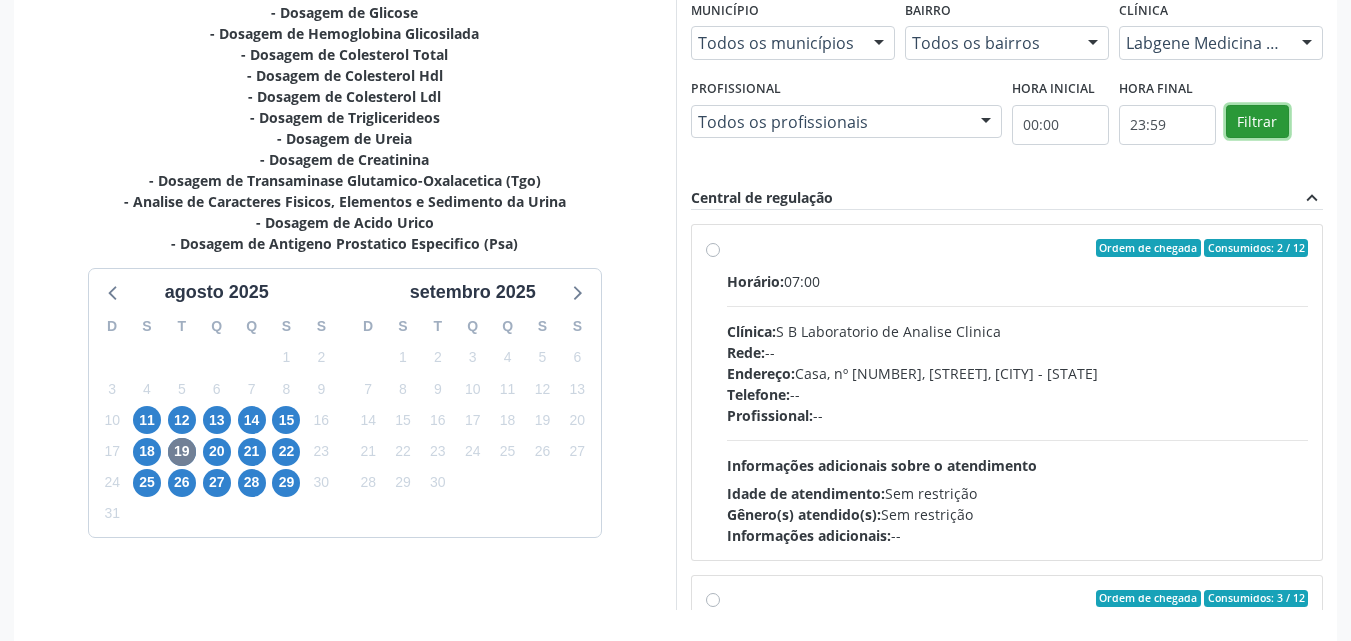 click on "Filtrar" at bounding box center [1257, 122] 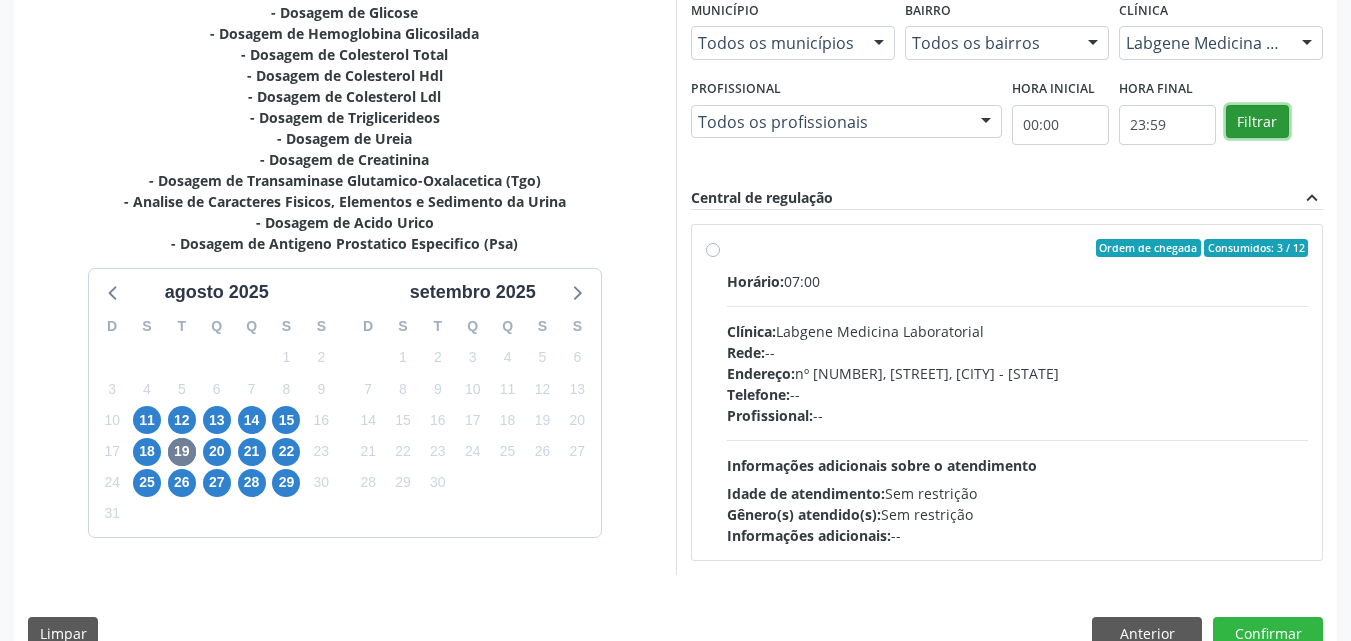 click on "Filtrar" at bounding box center (1257, 122) 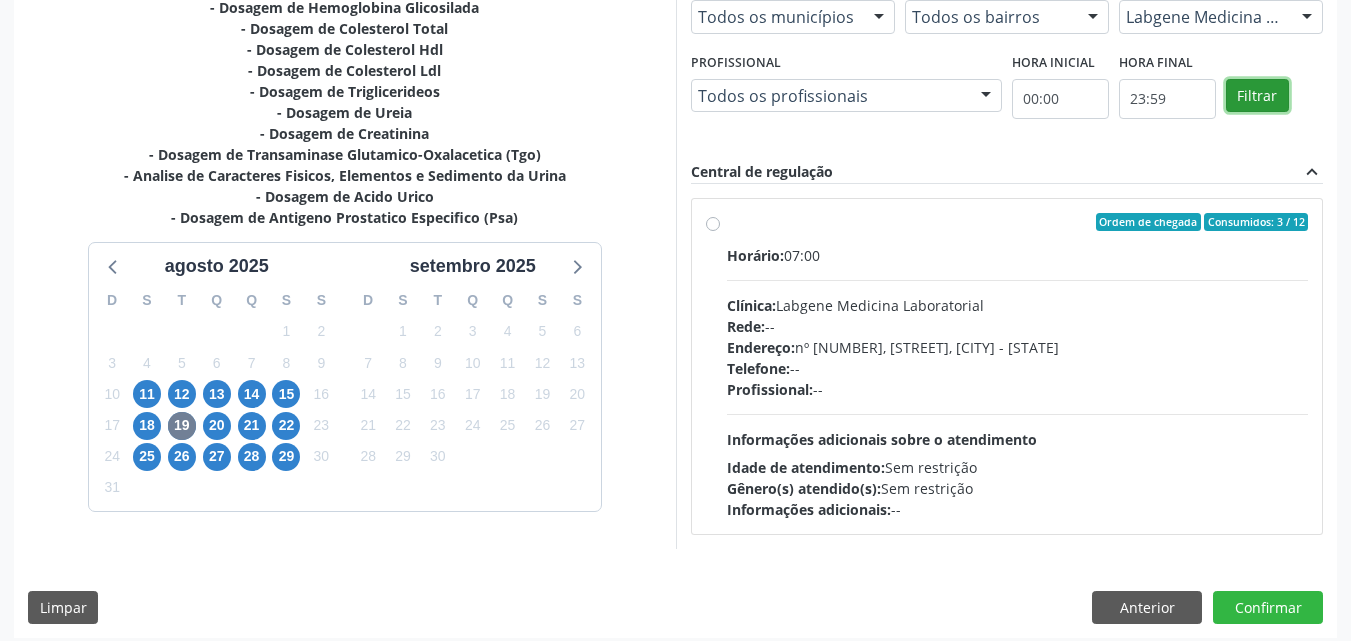 scroll, scrollTop: 518, scrollLeft: 0, axis: vertical 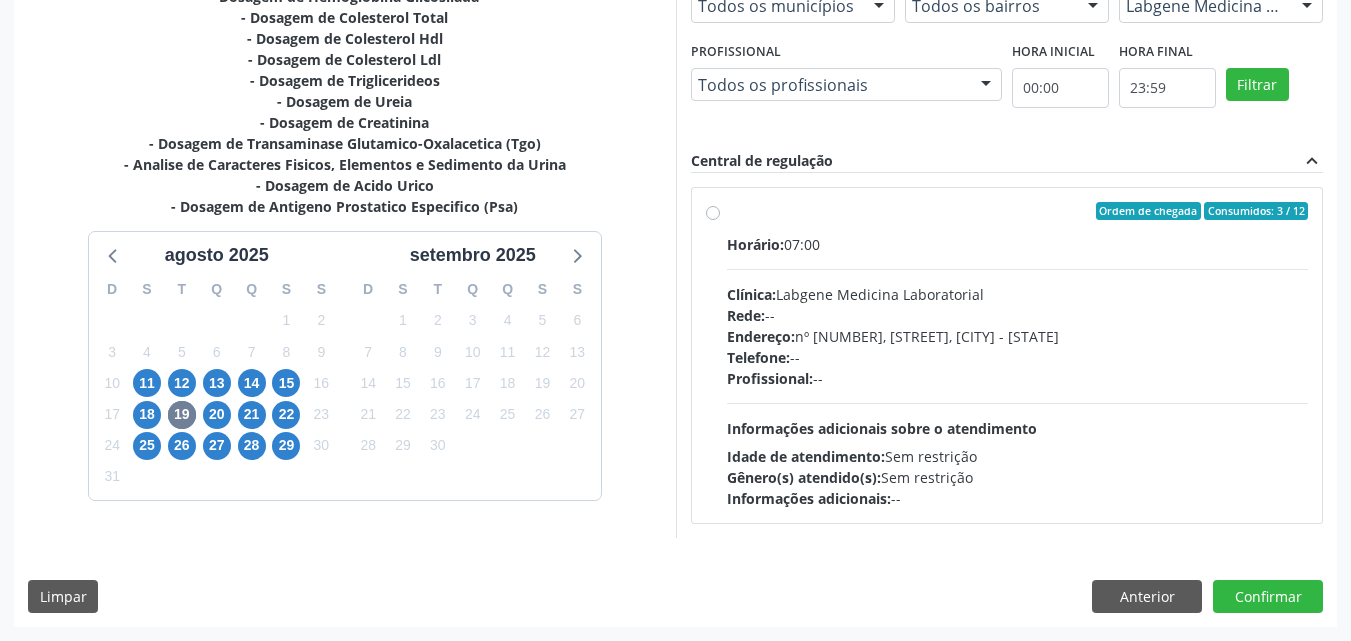 click on "Ordem de chegada
Consumidos: 3 / 12
Horário:   07:00
Clínica:  Labgene Medicina Laboratorial
Rede:
--
Endereço:   nº [NUMBER], [STREET], [CITY] - [STATE]
Telefone:   --
Profissional:
--
Informações adicionais sobre o atendimento
Idade de atendimento:
Sem restrição
Gênero(s) atendido(s):
Sem restrição
Informações adicionais:
--" at bounding box center [1007, 355] 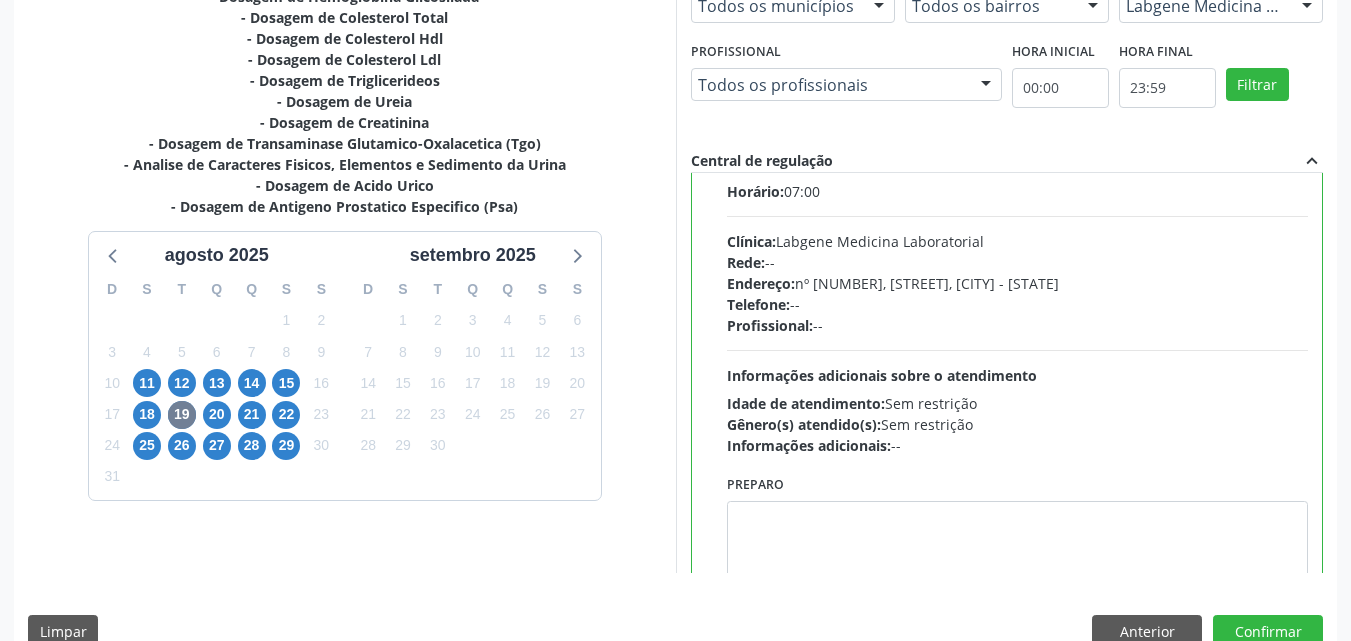 scroll, scrollTop: 99, scrollLeft: 0, axis: vertical 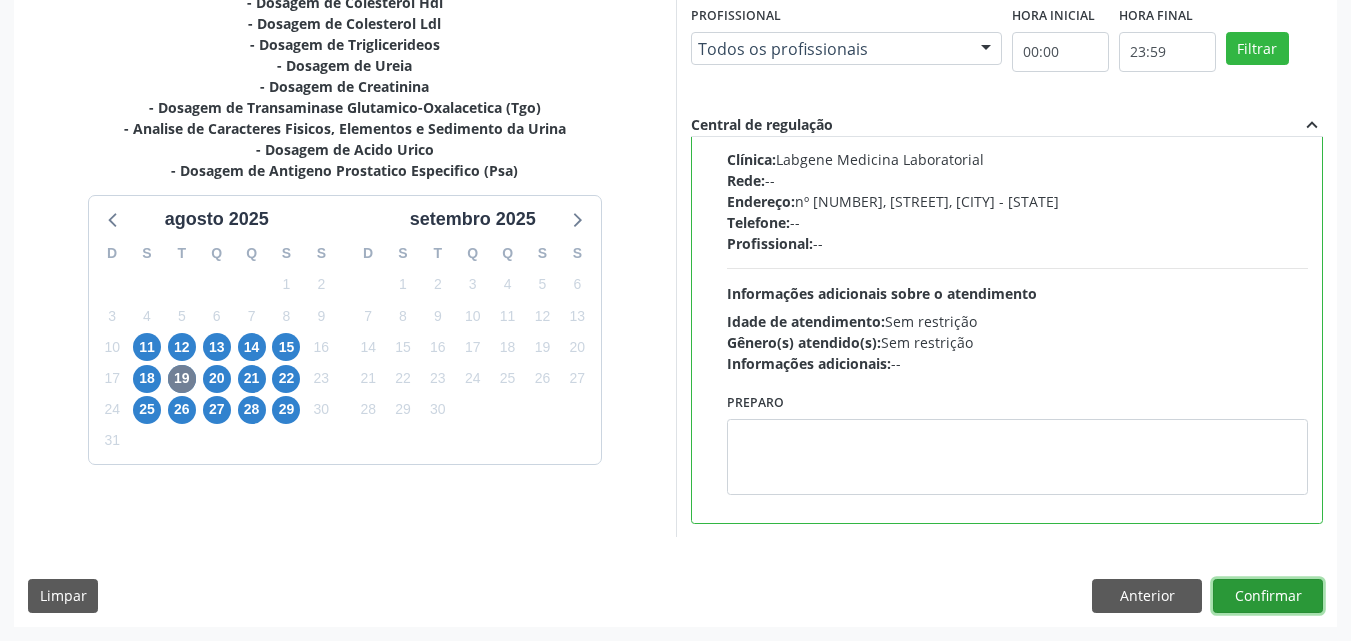 click on "Confirmar" at bounding box center [1268, 596] 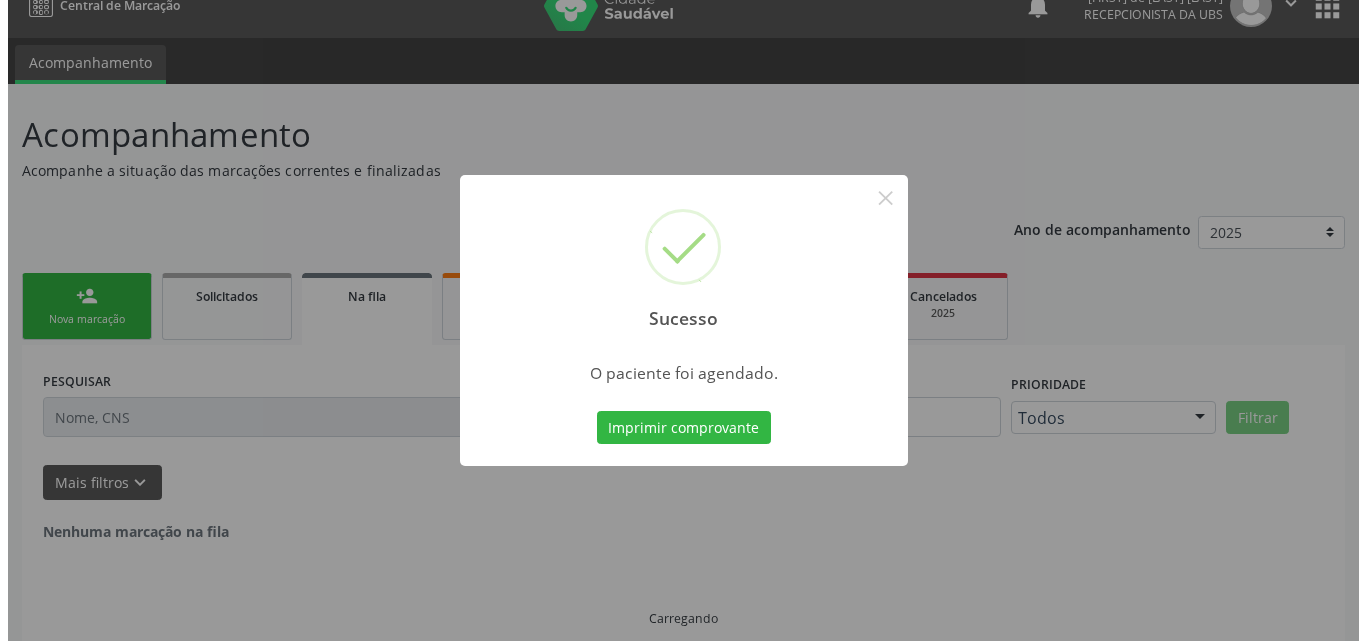 scroll, scrollTop: 0, scrollLeft: 0, axis: both 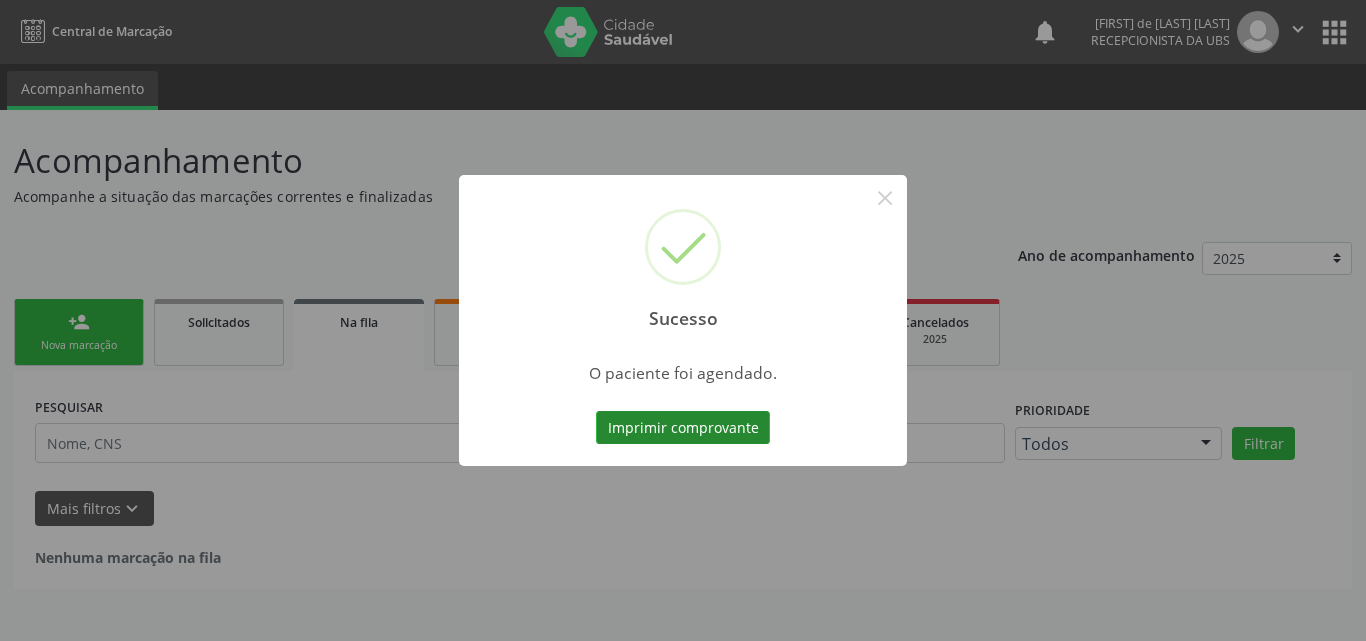 click on "Imprimir comprovante" at bounding box center (683, 428) 